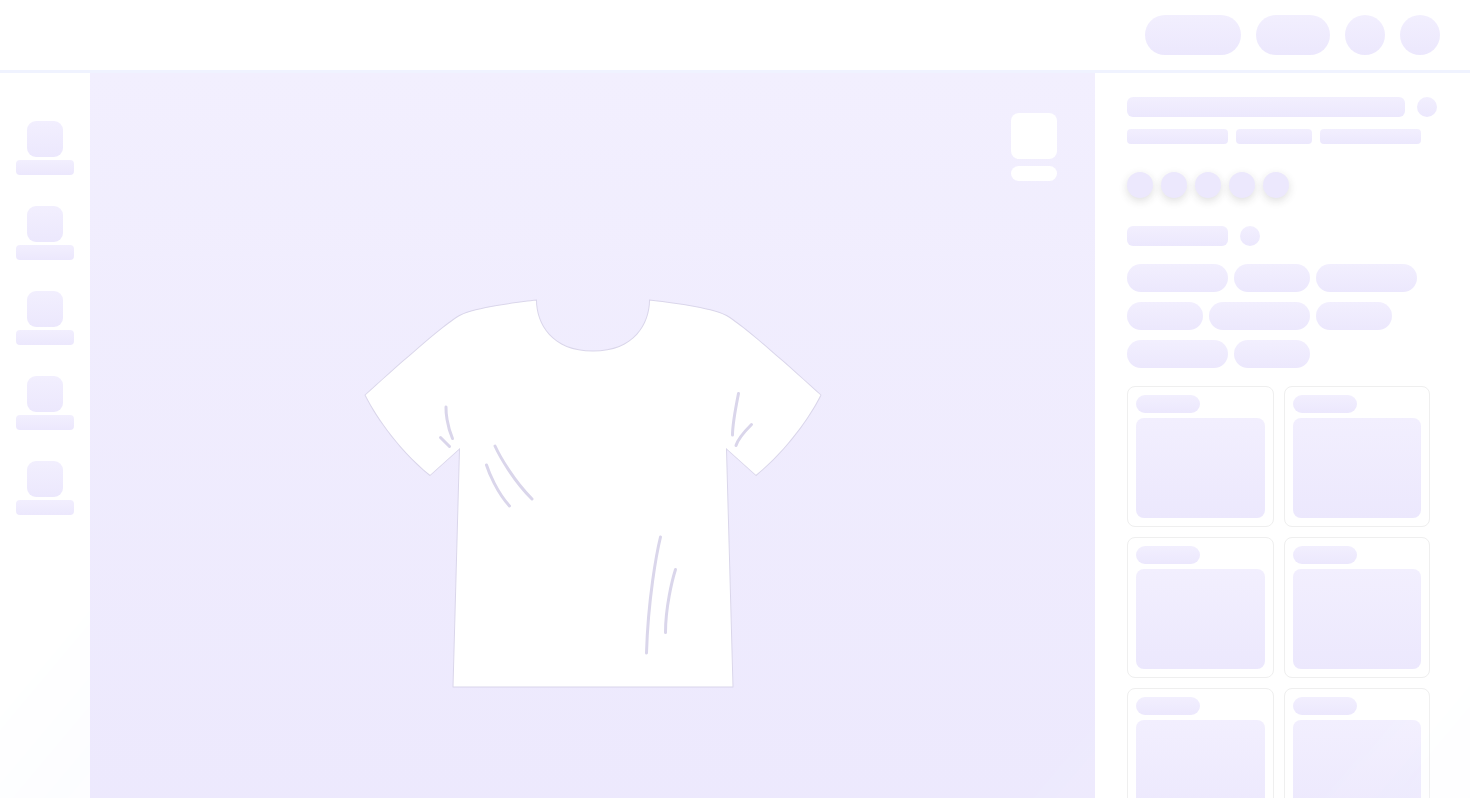 scroll, scrollTop: 0, scrollLeft: 0, axis: both 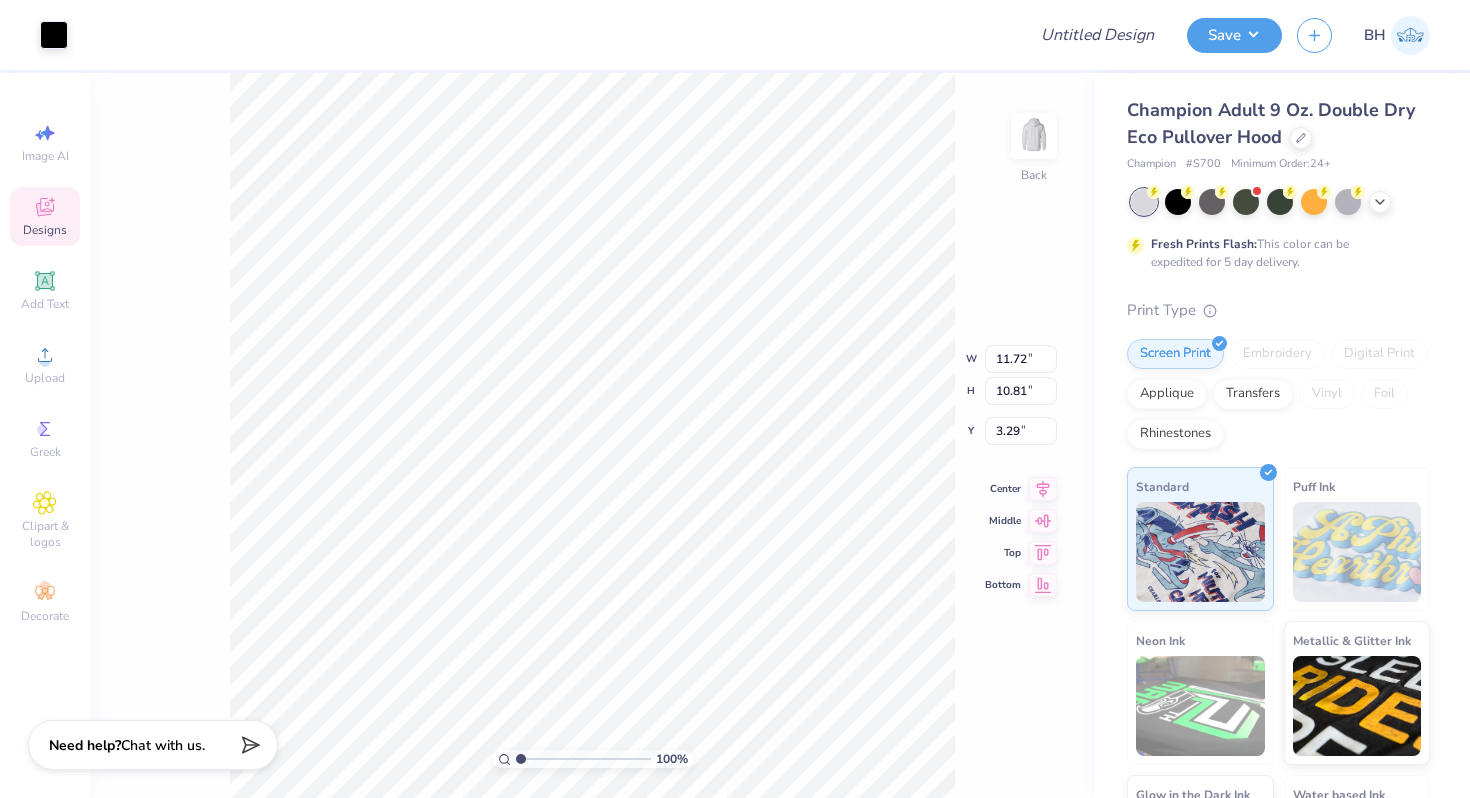 type on "4.19" 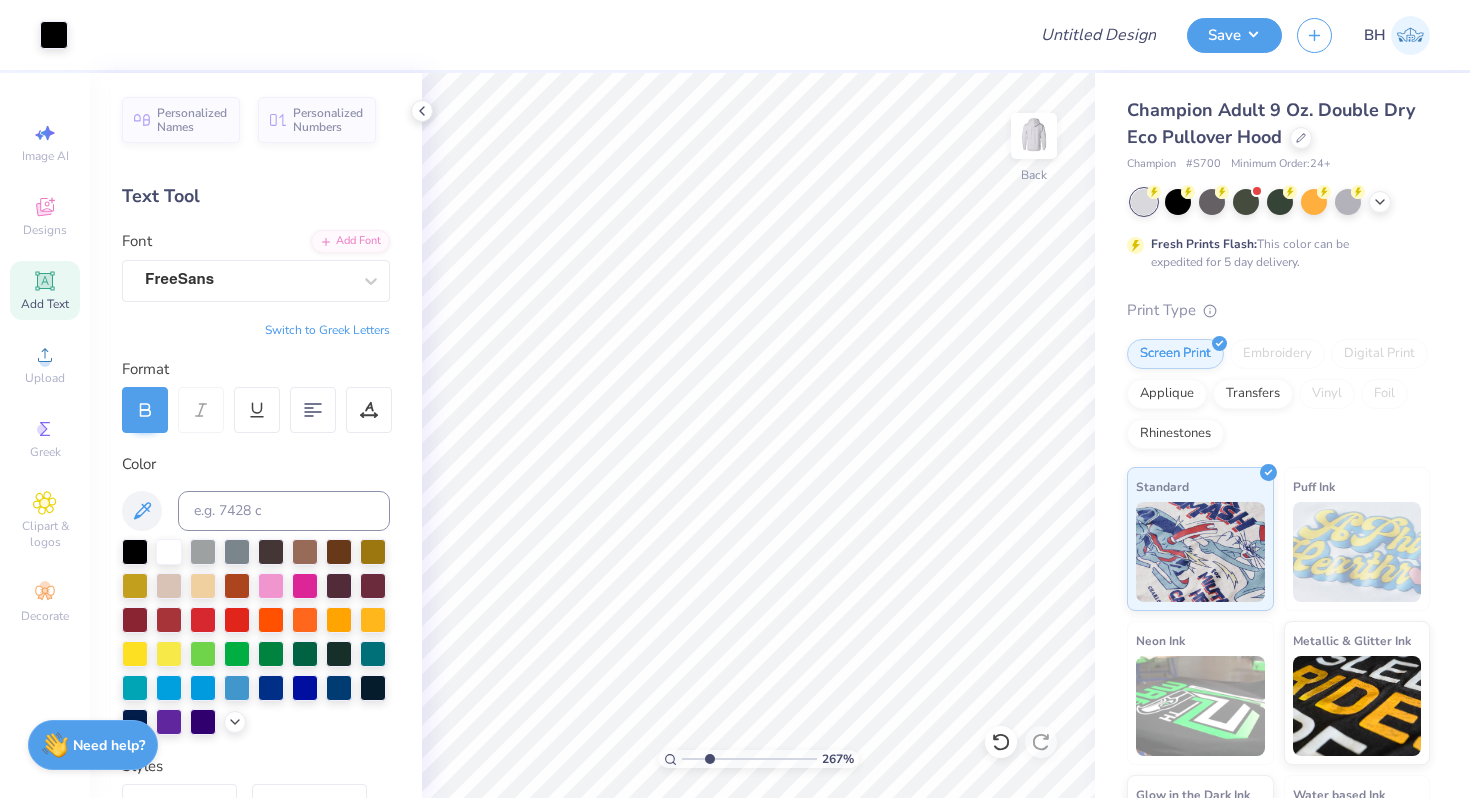 drag, startPoint x: 687, startPoint y: 756, endPoint x: 709, endPoint y: 752, distance: 22.36068 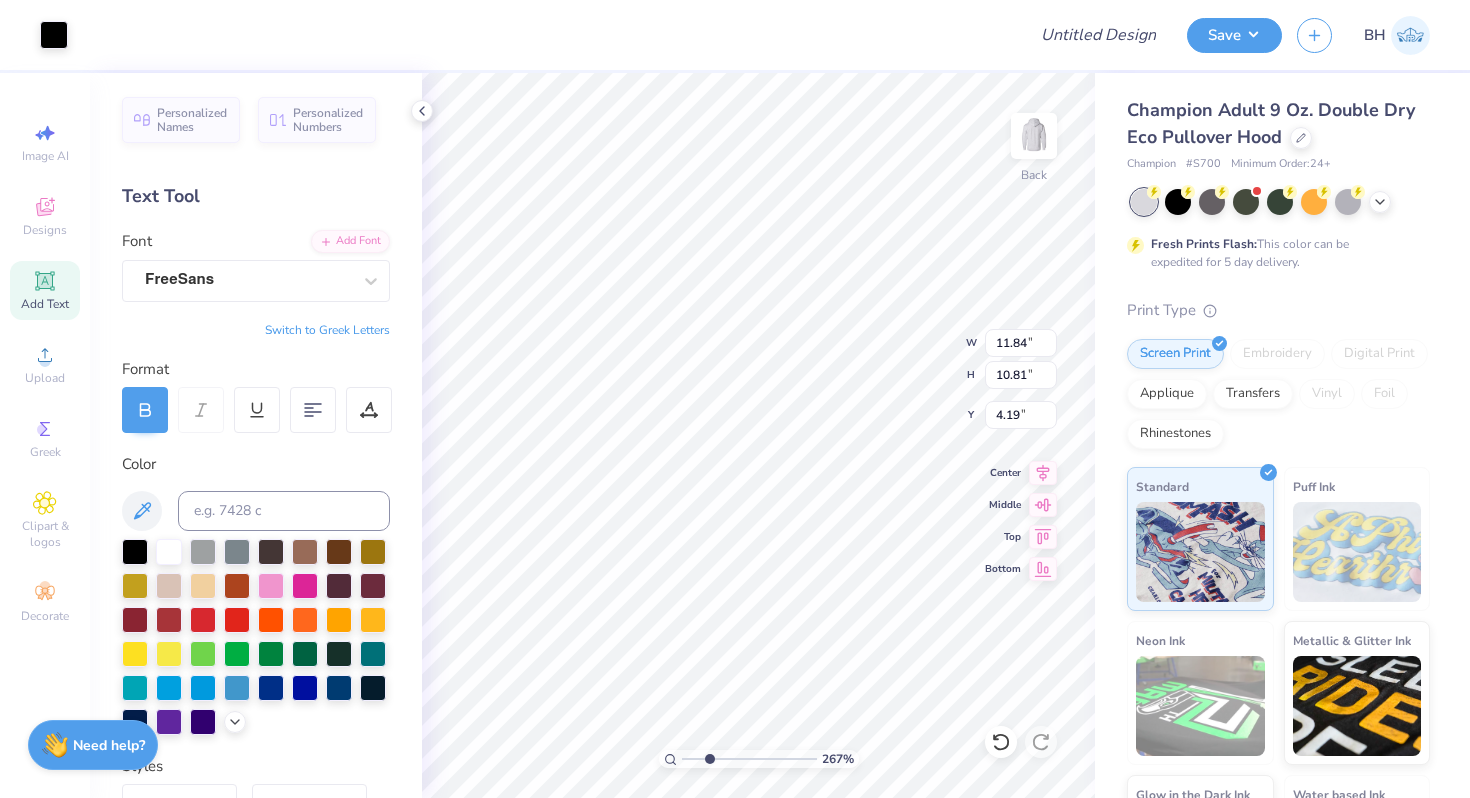 type on "8.14" 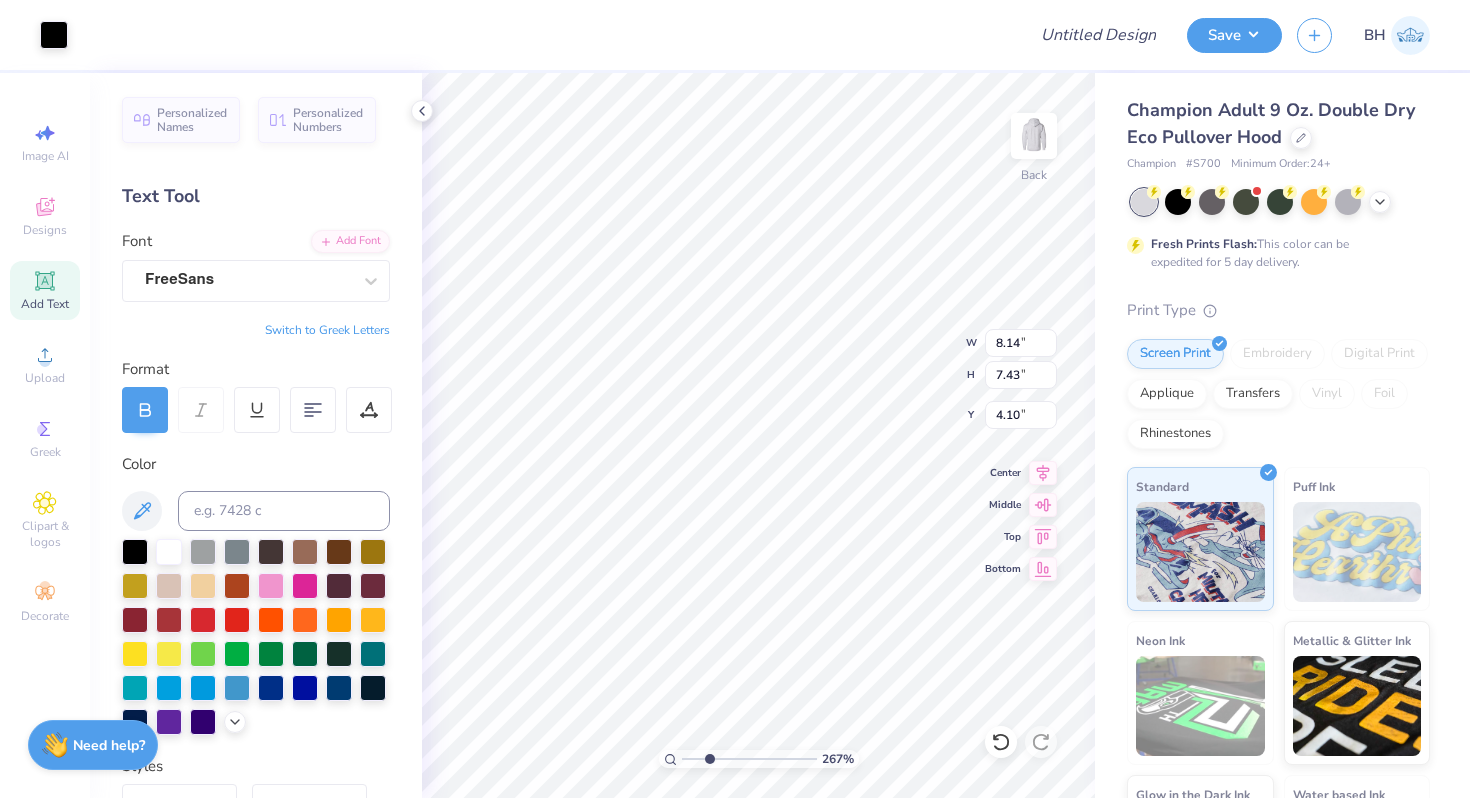 type on "6.49" 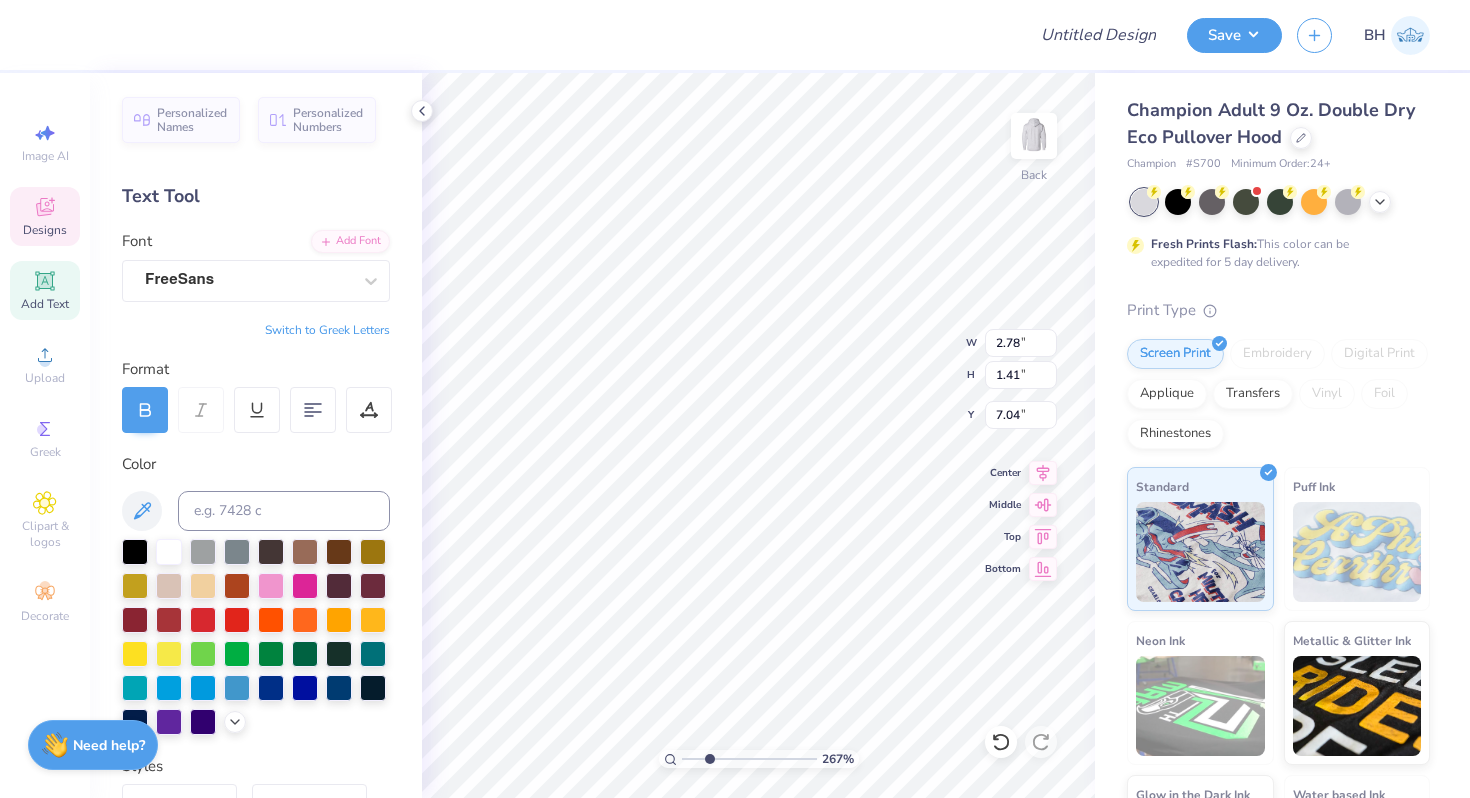 type on "THE" 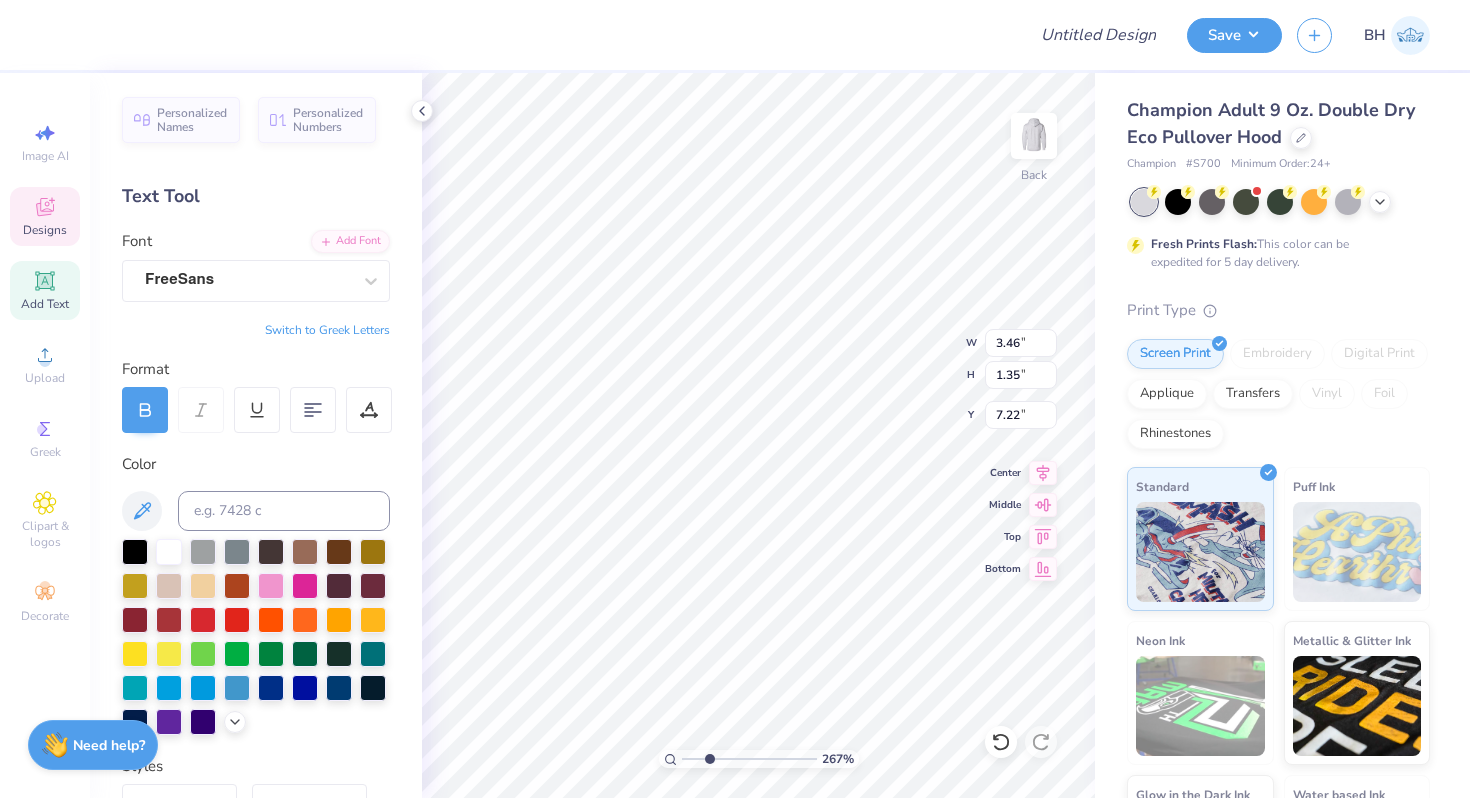 type on "4.60" 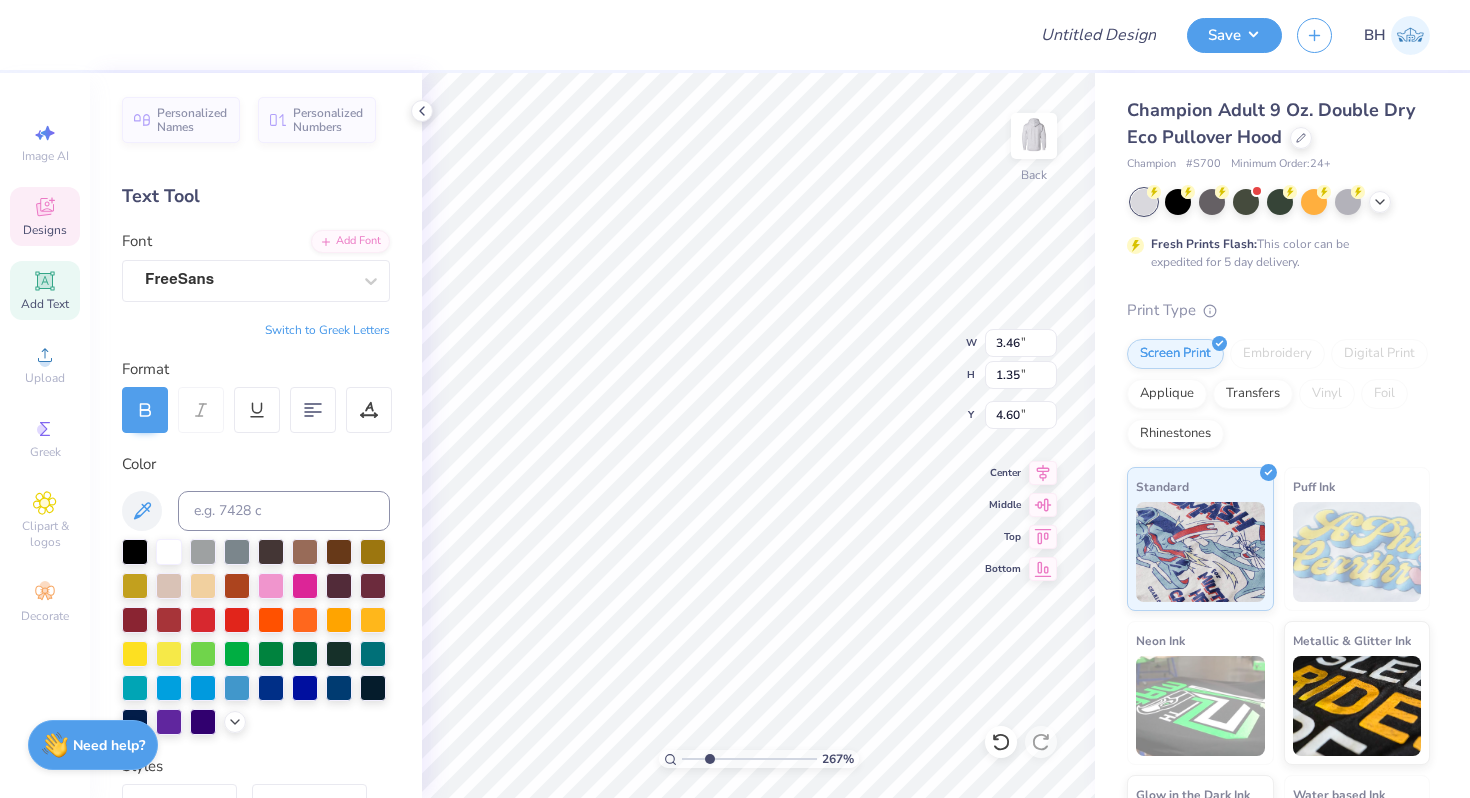 type on "4.73" 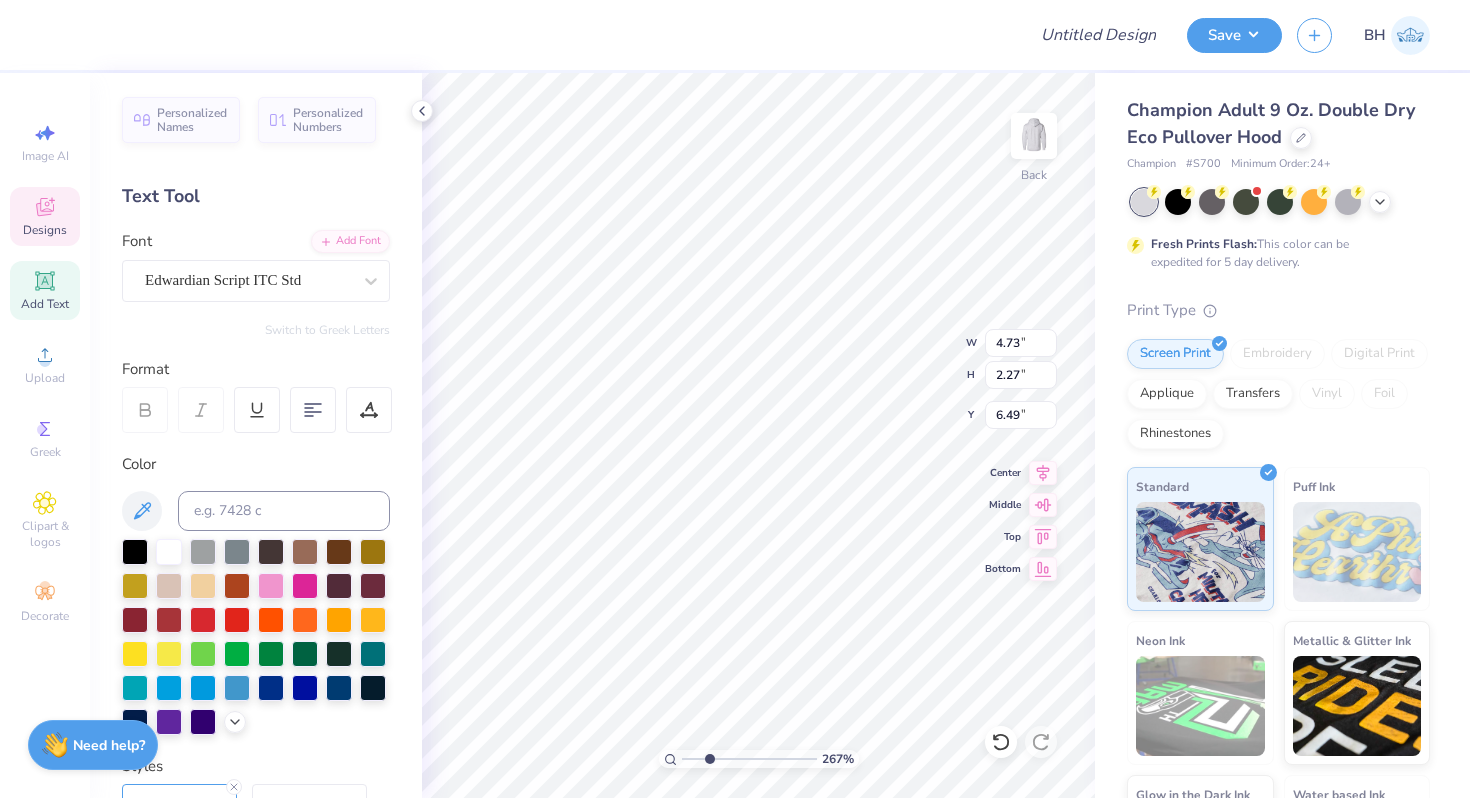 scroll, scrollTop: 0, scrollLeft: 0, axis: both 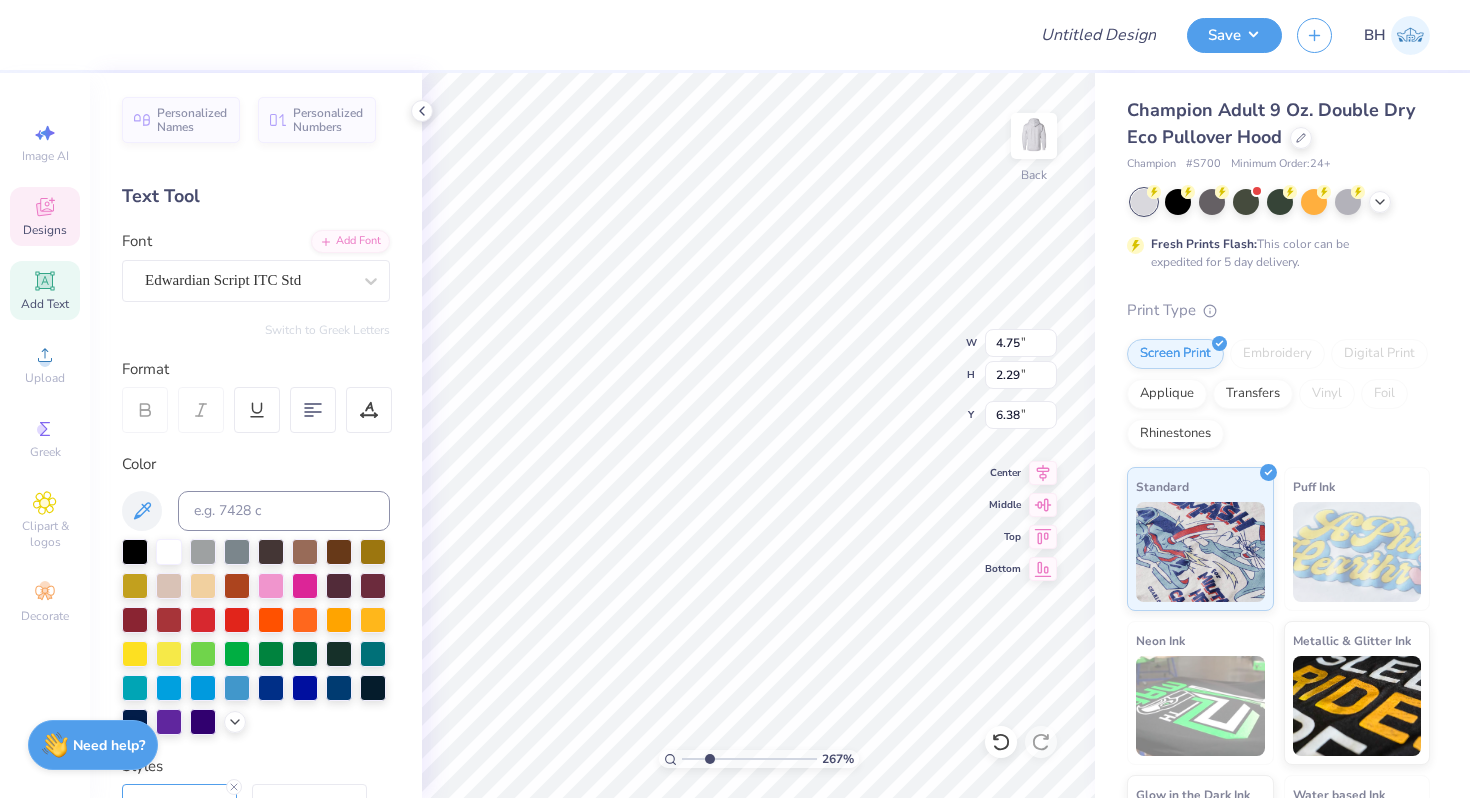 type on "5.73" 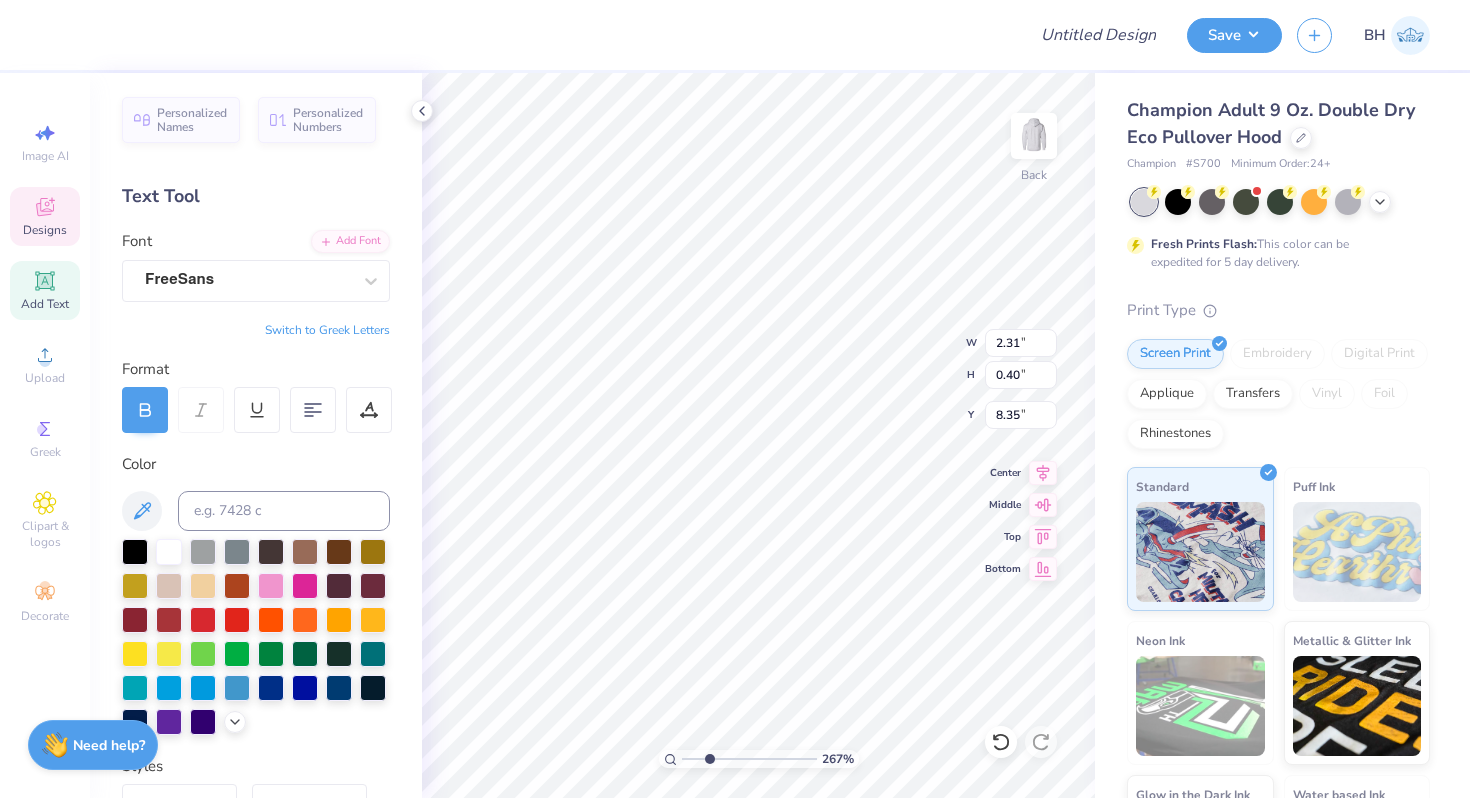 type on "EST. 2018" 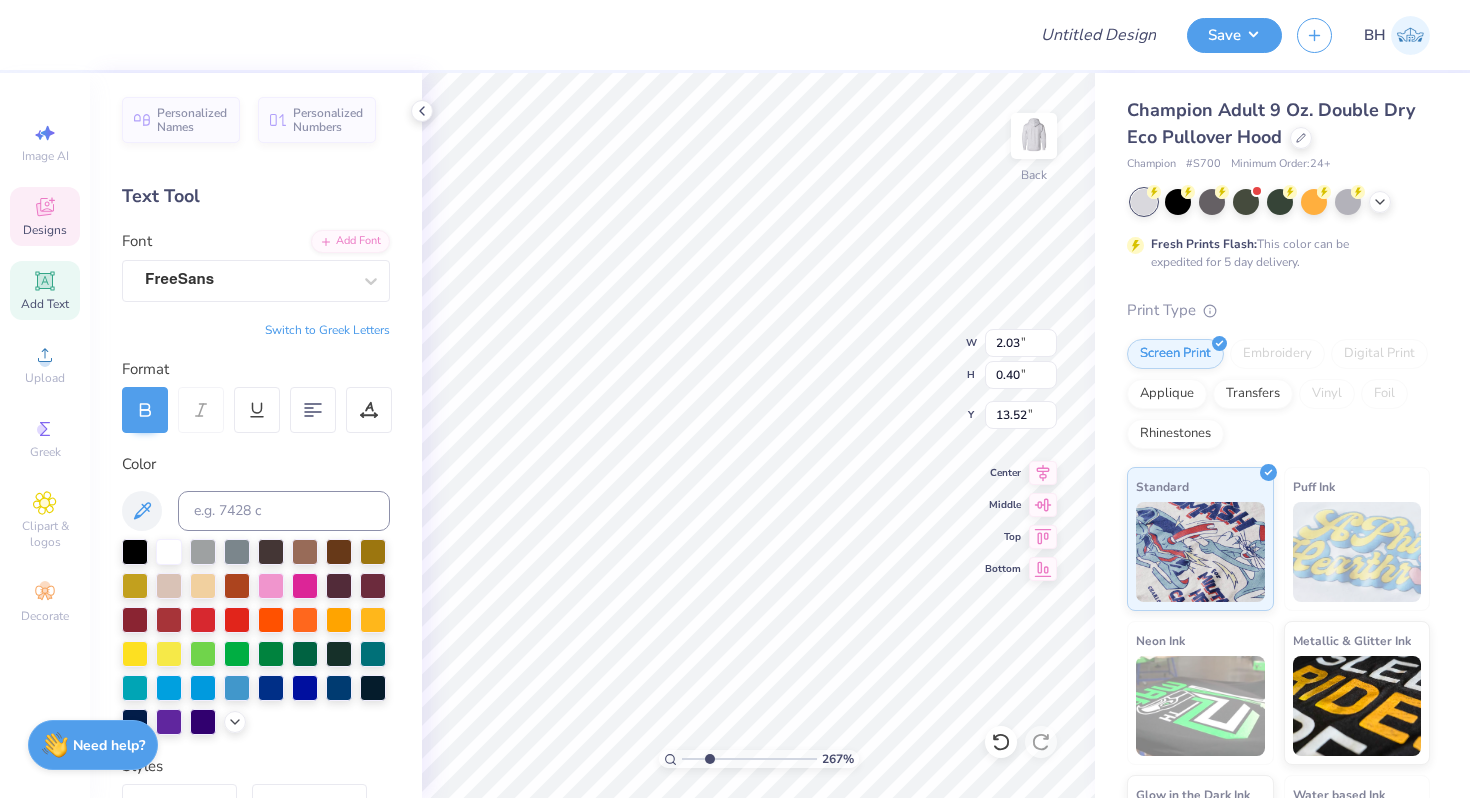 type on "3.13" 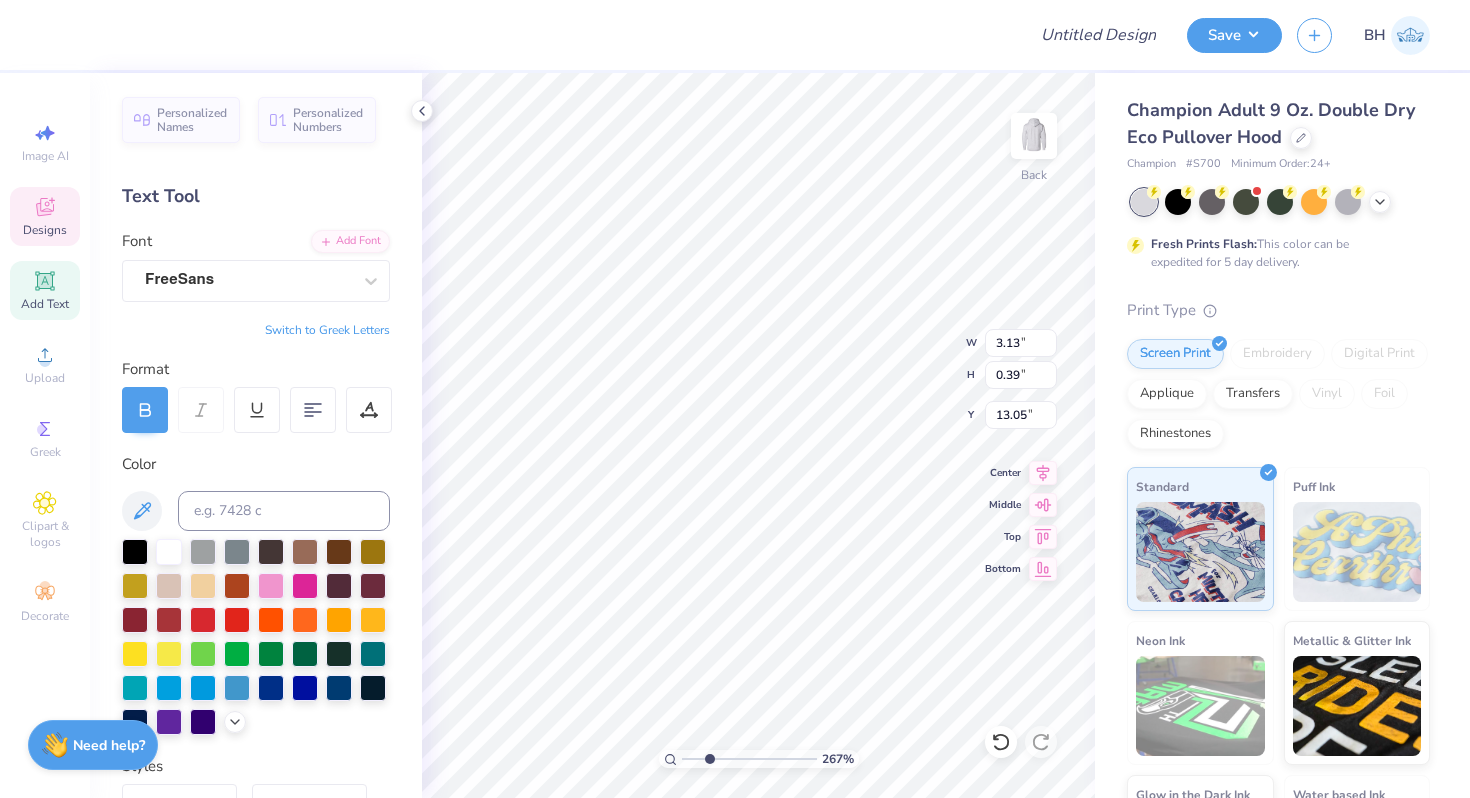 type on "2.03" 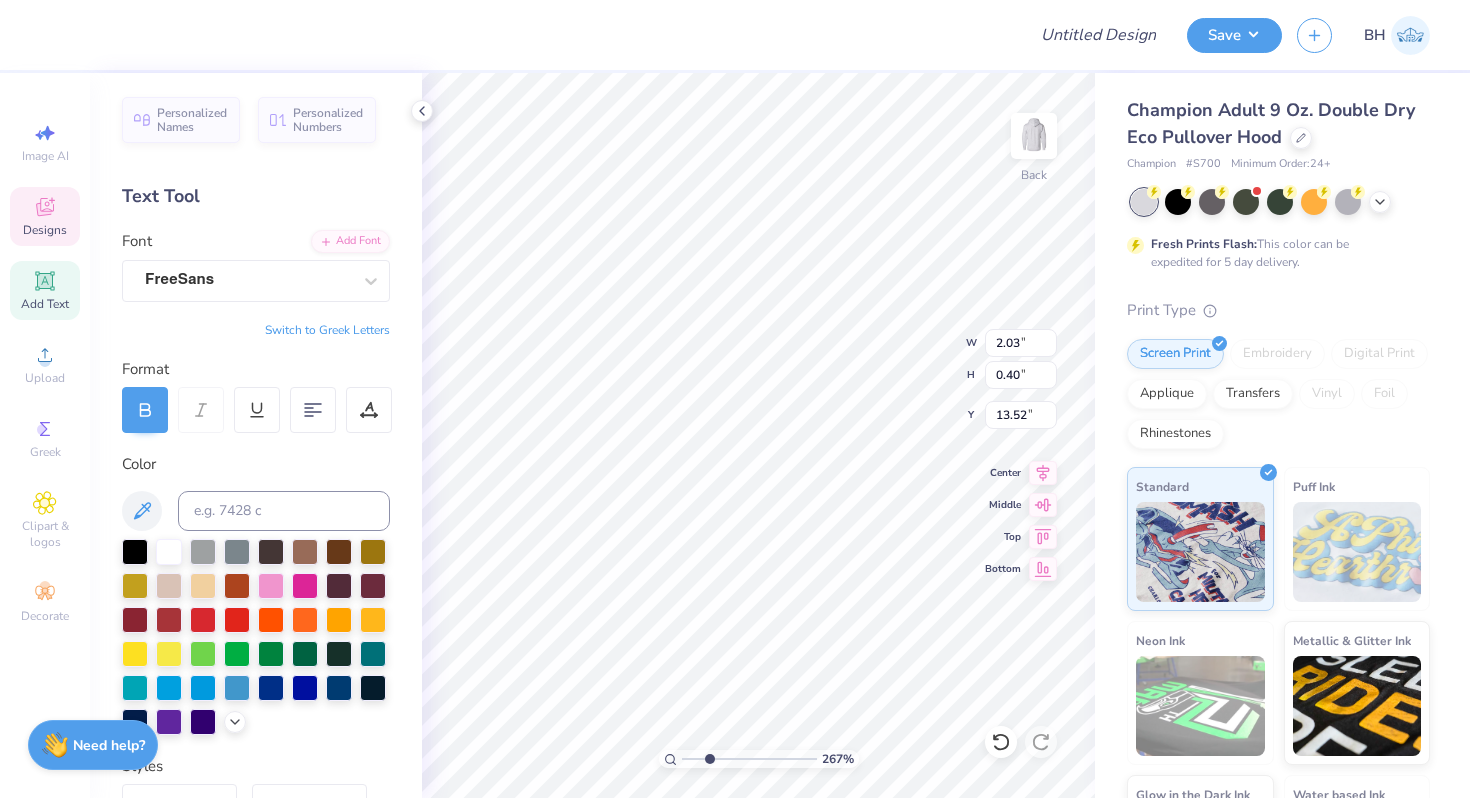 scroll, scrollTop: 0, scrollLeft: 2, axis: horizontal 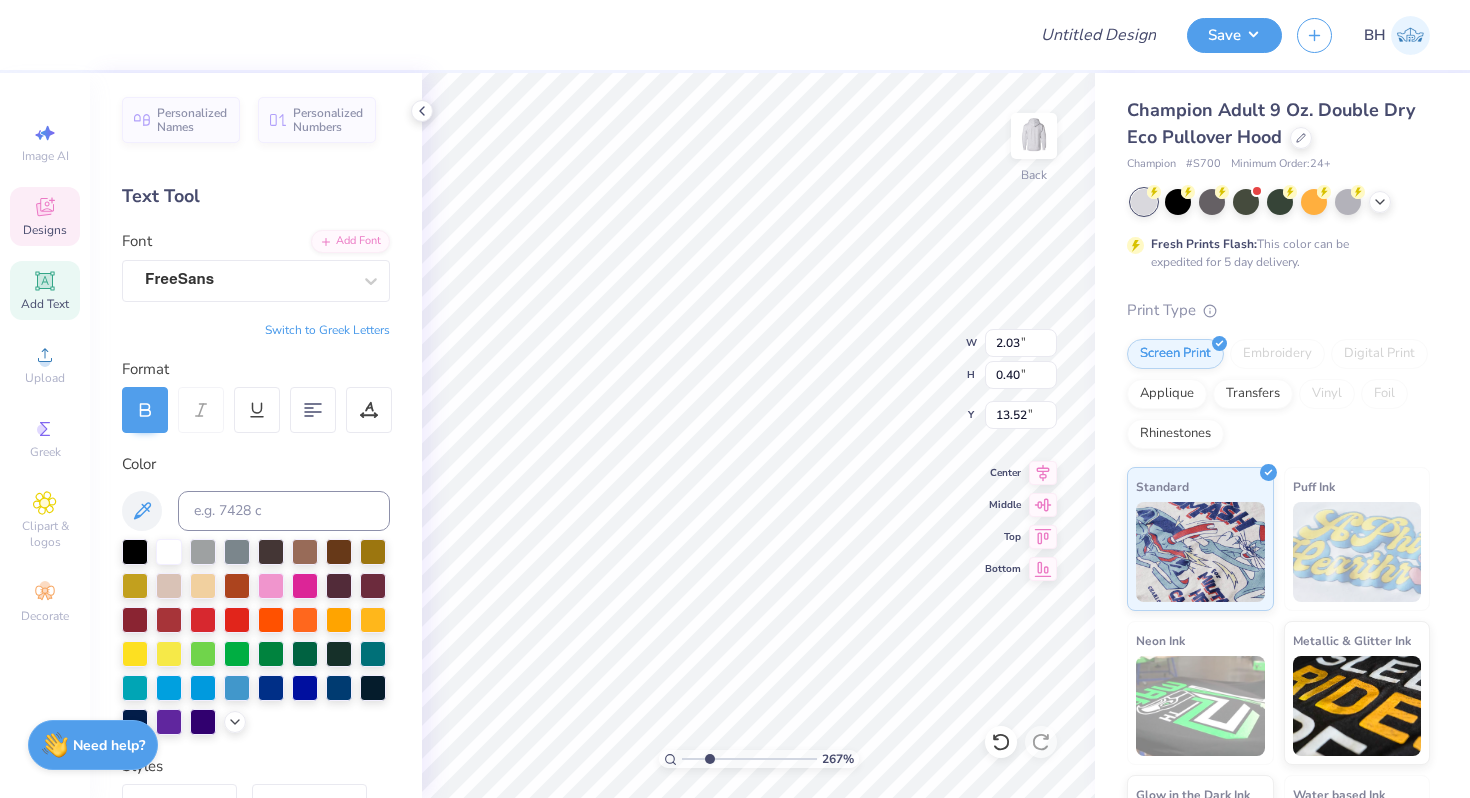 type on "F" 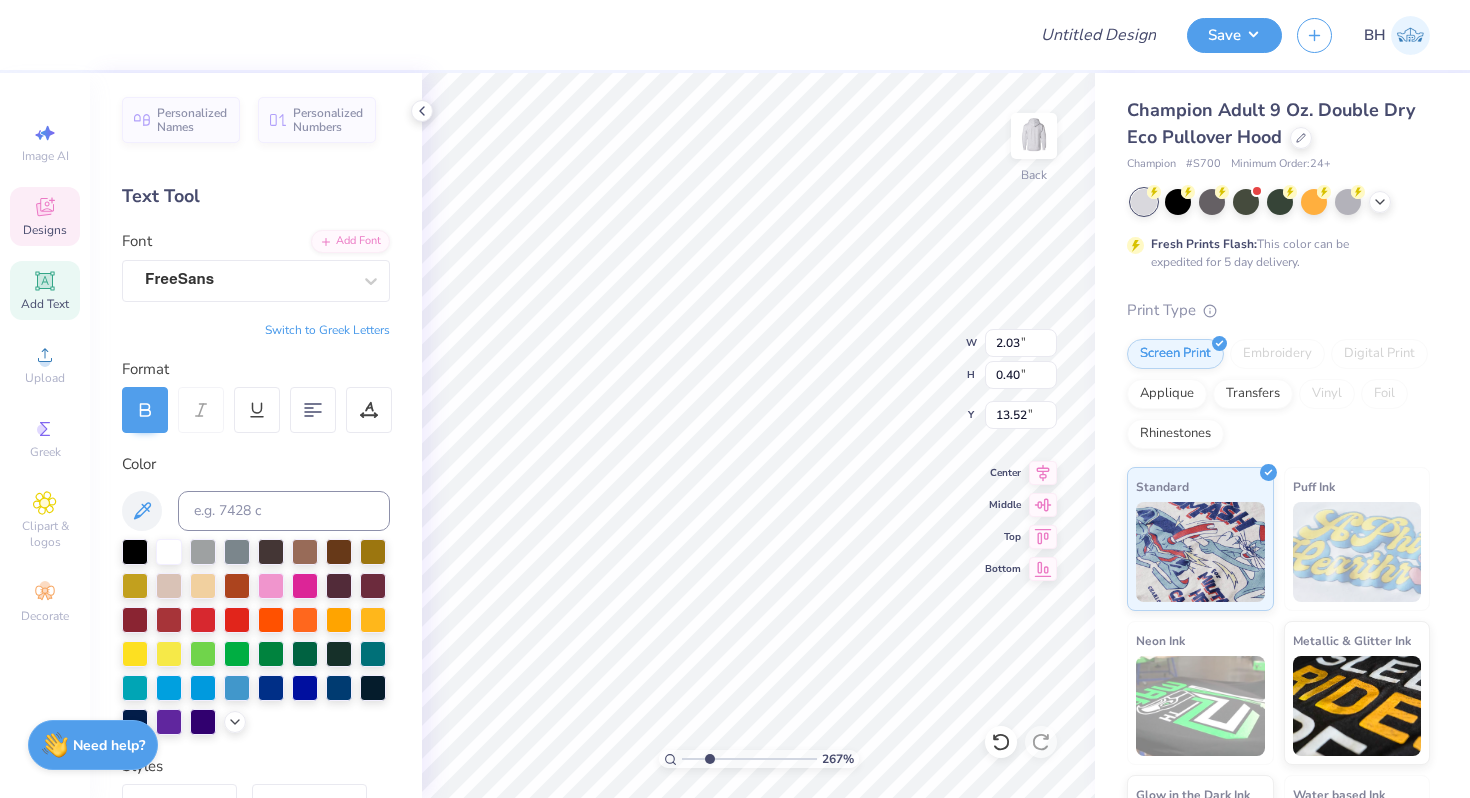 type on "Cl" 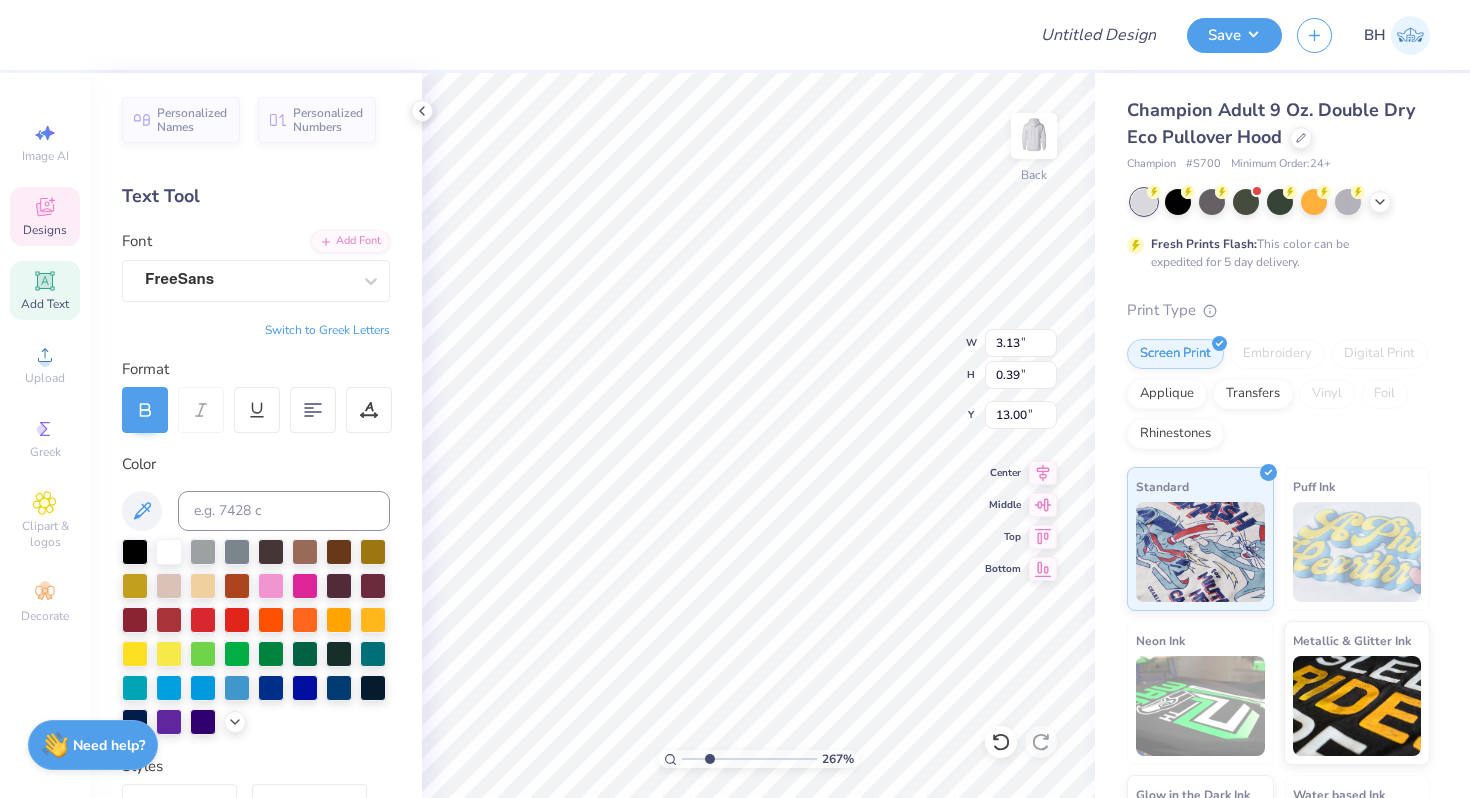 type on "D" 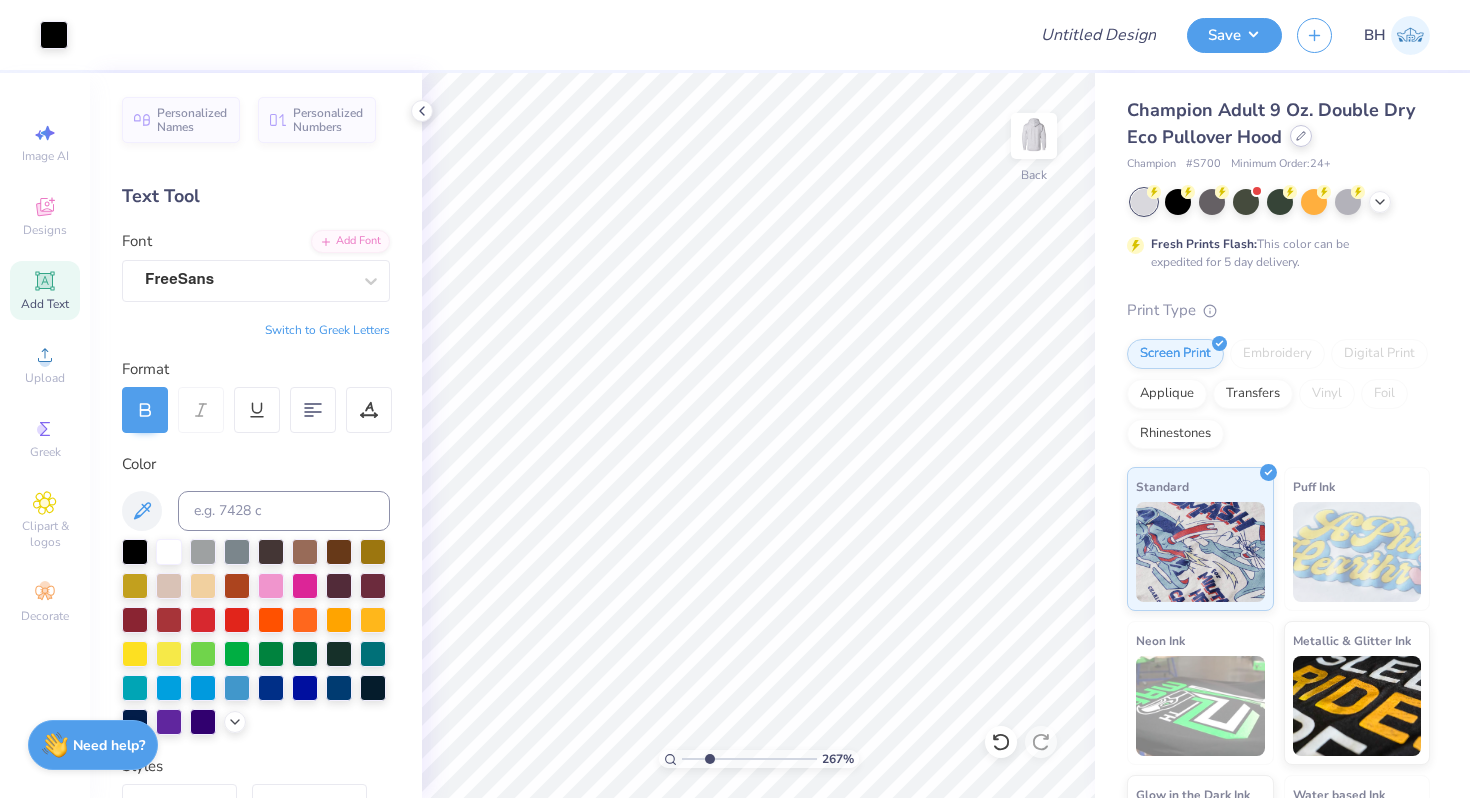click at bounding box center (1301, 136) 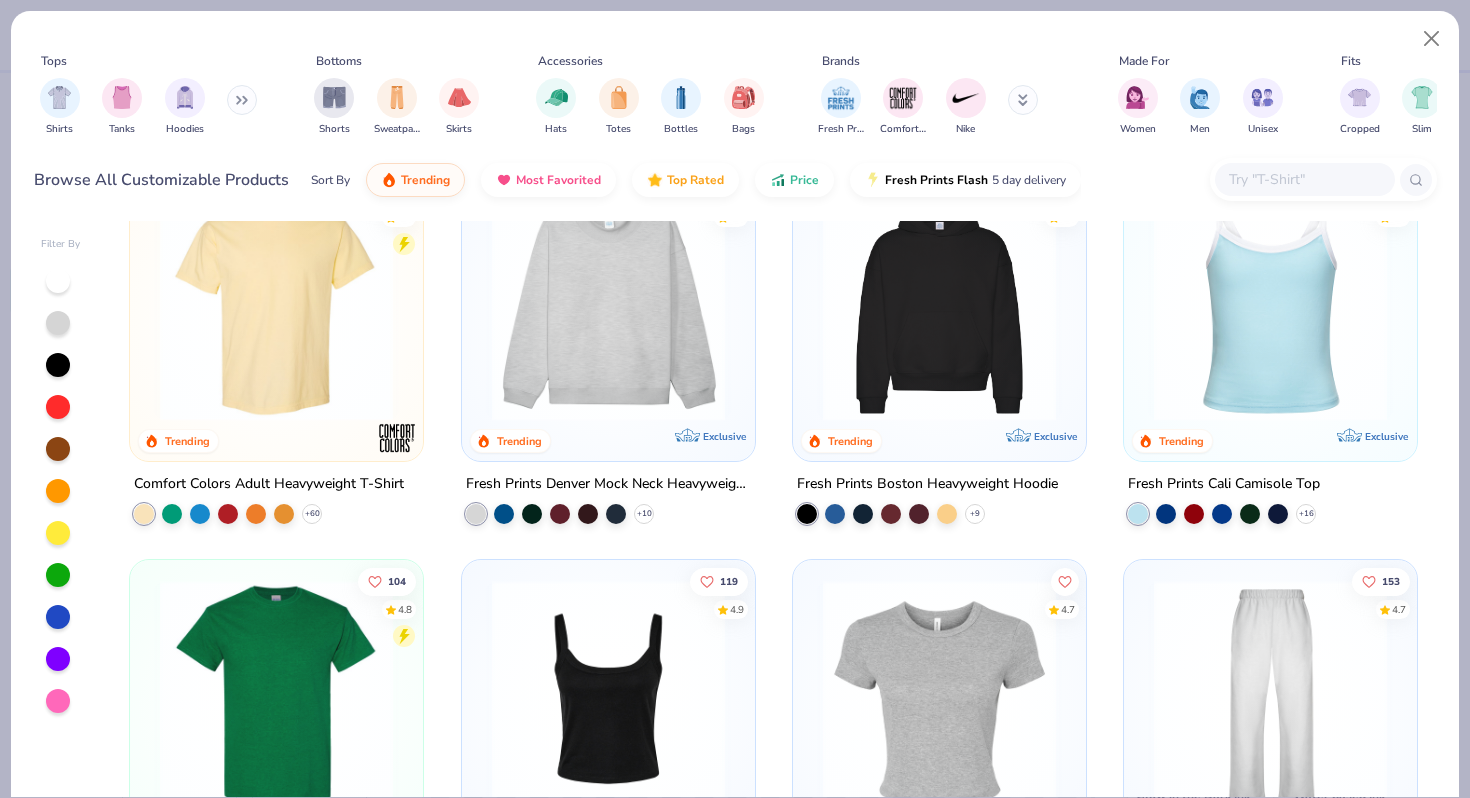 scroll, scrollTop: 98, scrollLeft: 0, axis: vertical 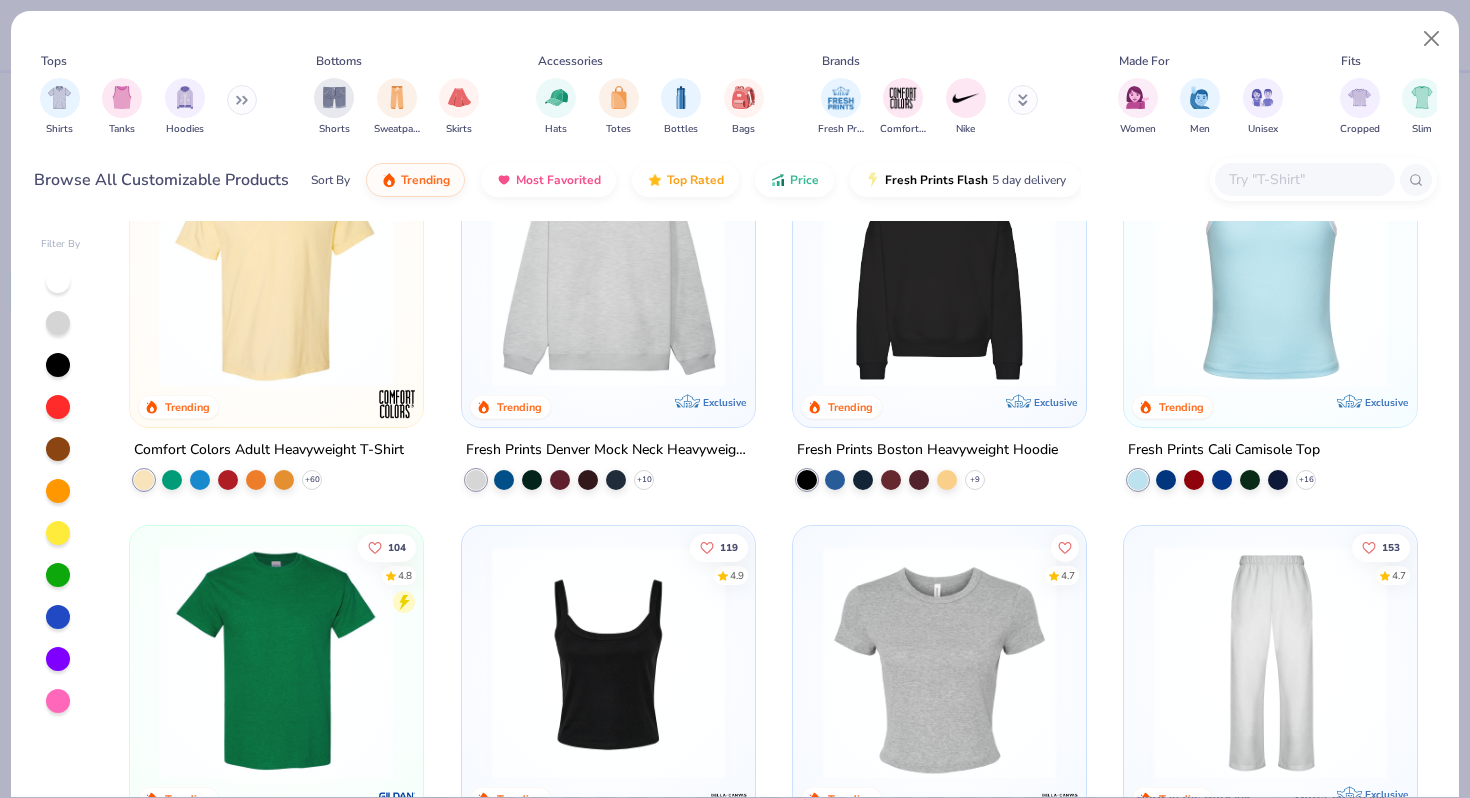 click at bounding box center [276, 270] 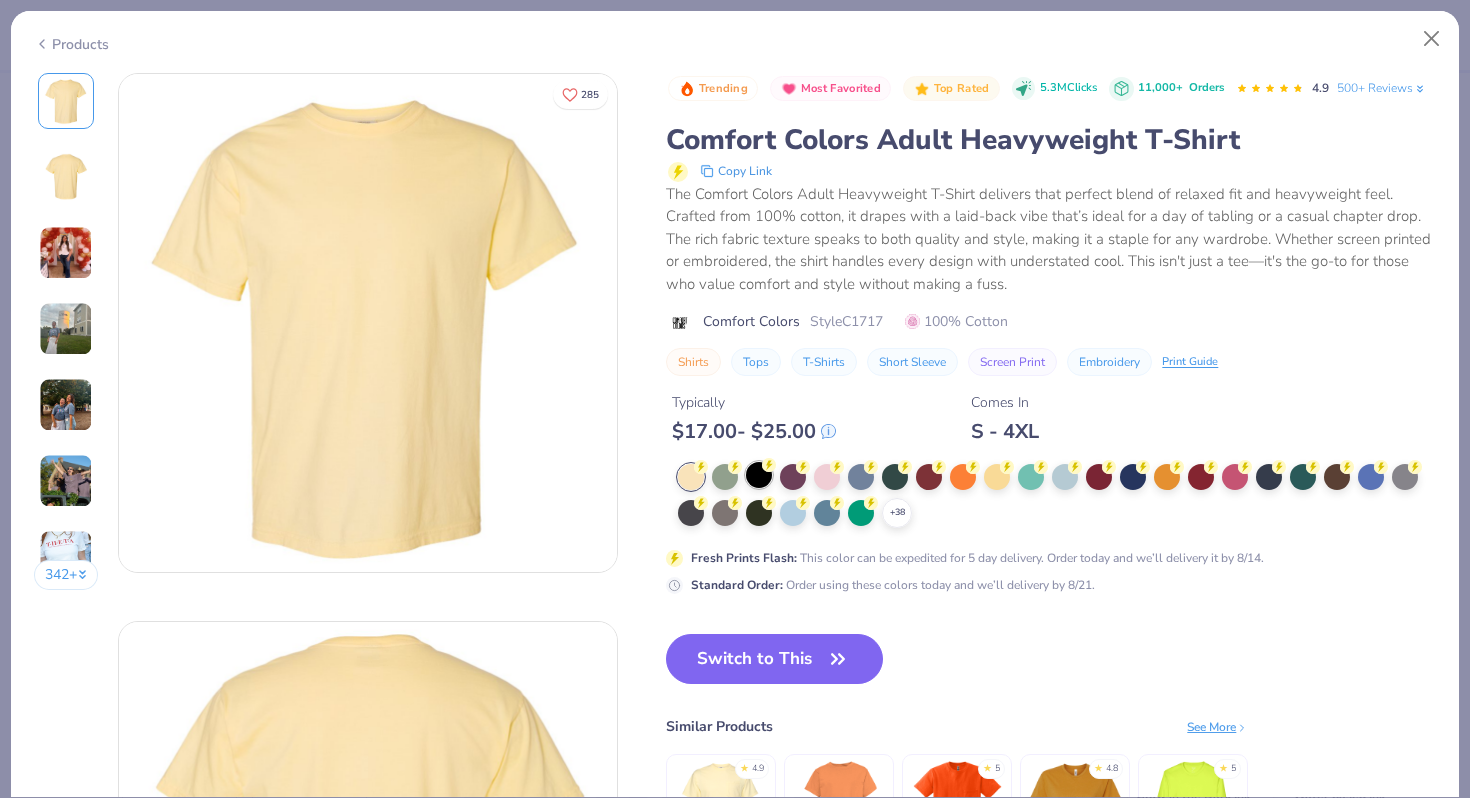 click at bounding box center [759, 475] 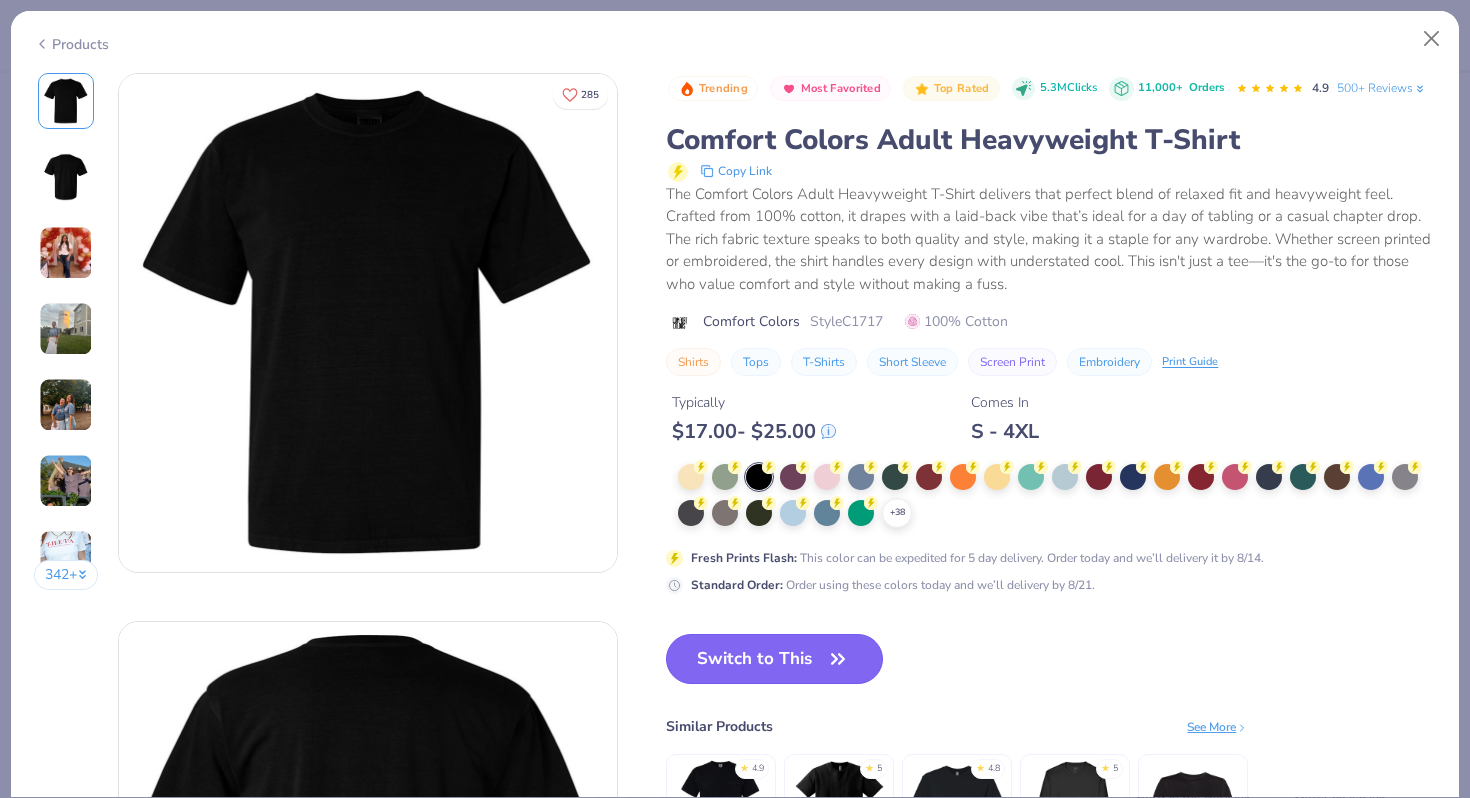 click on "Switch to This" at bounding box center (774, 659) 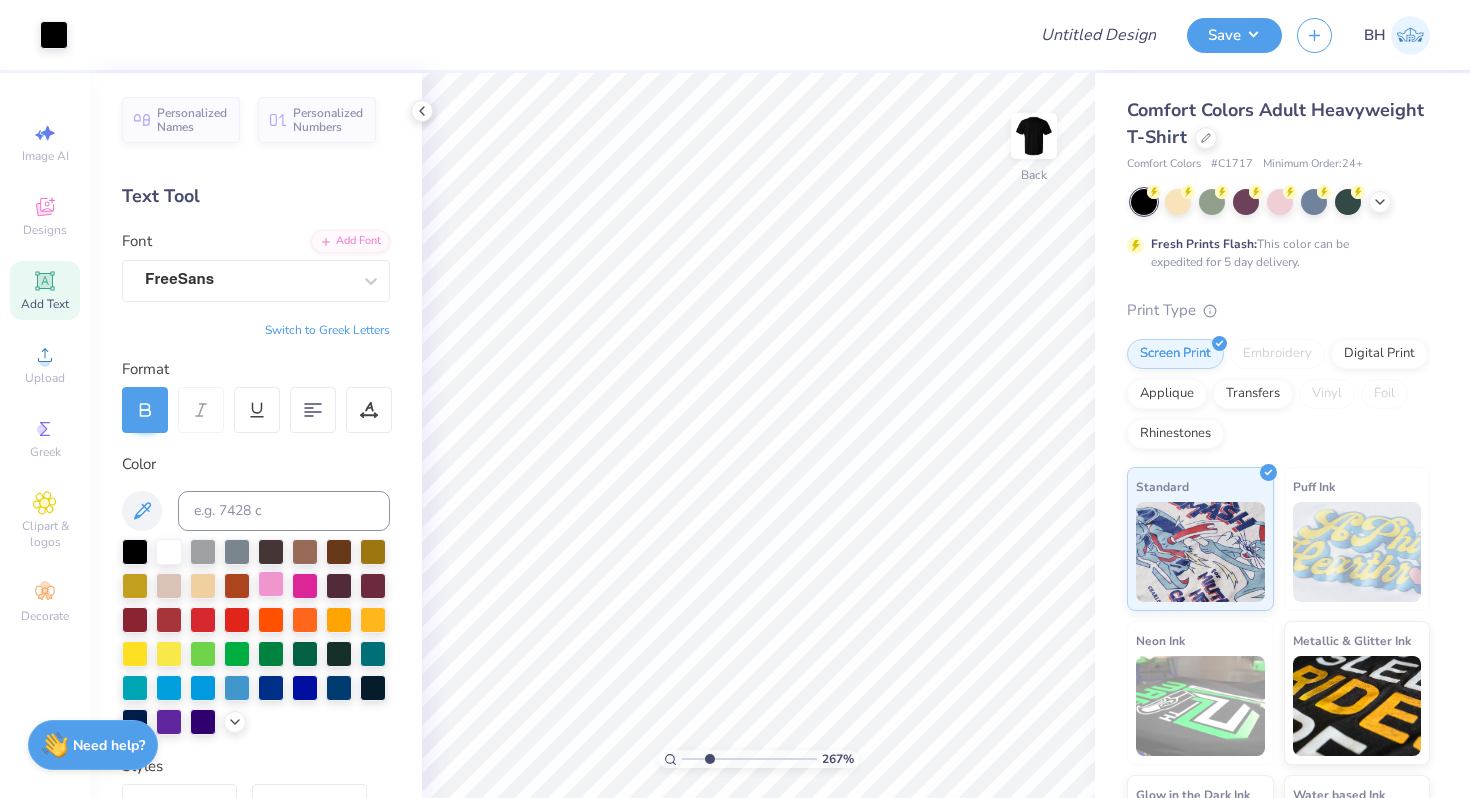 click at bounding box center (271, 584) 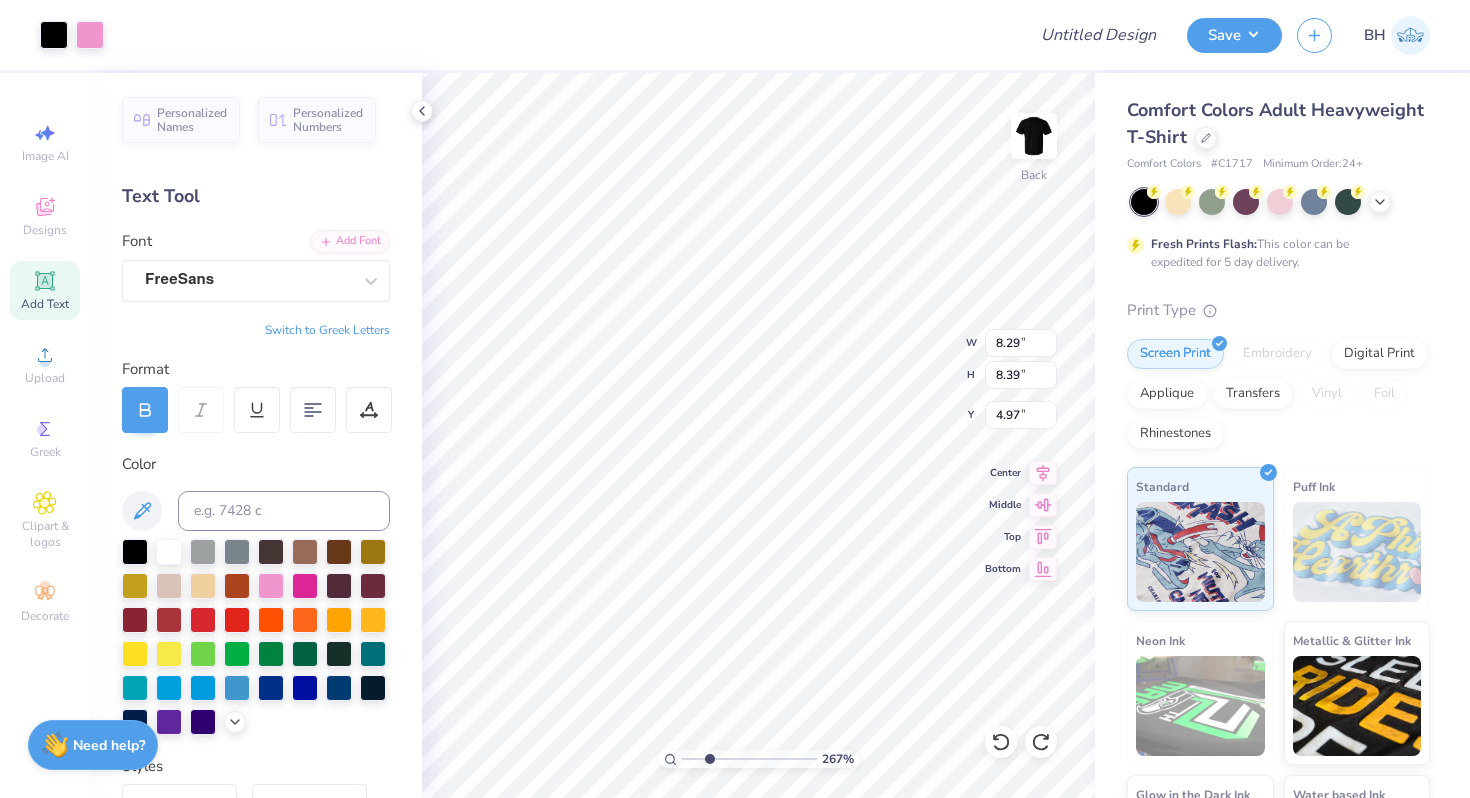 type on "4.98" 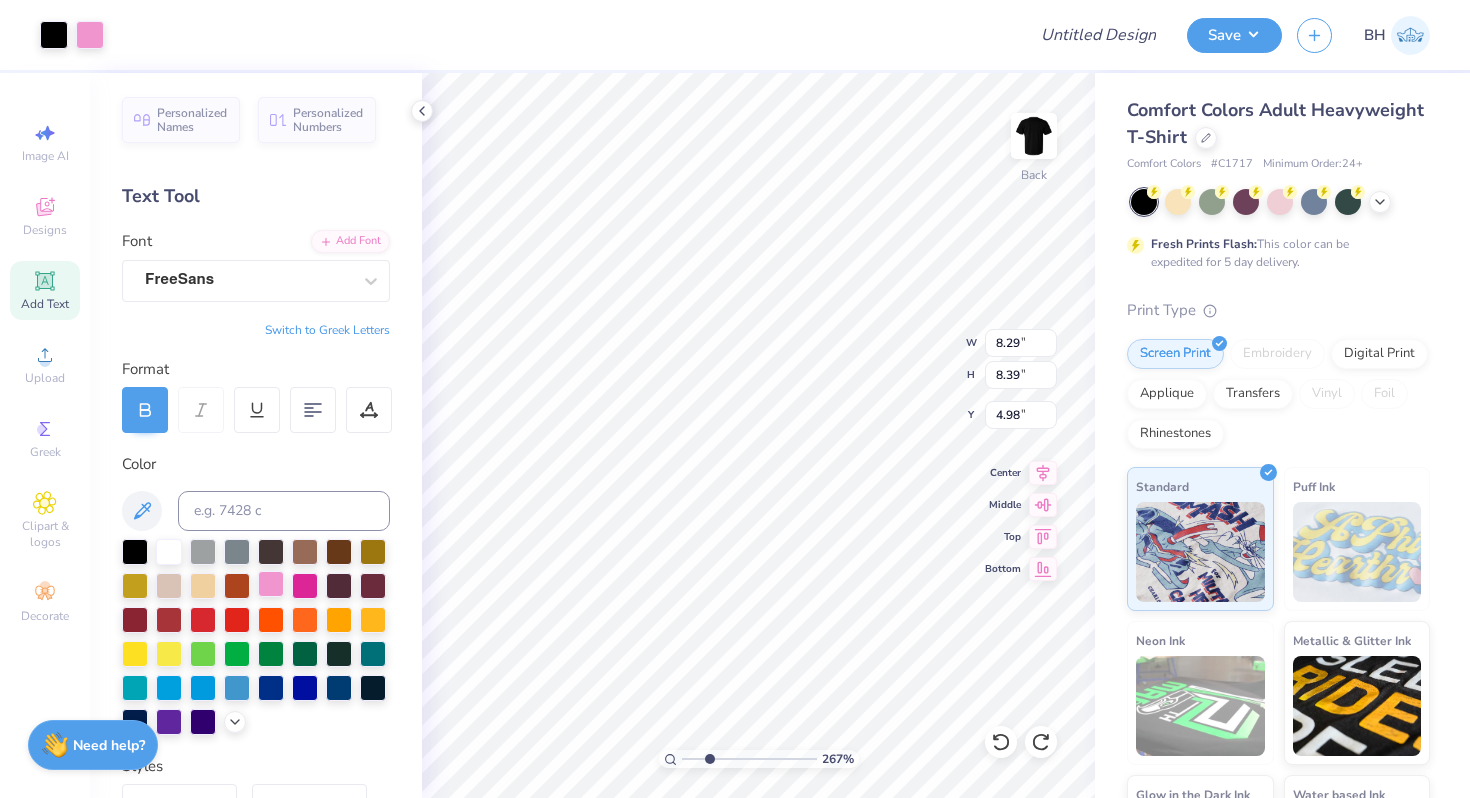 click at bounding box center (271, 584) 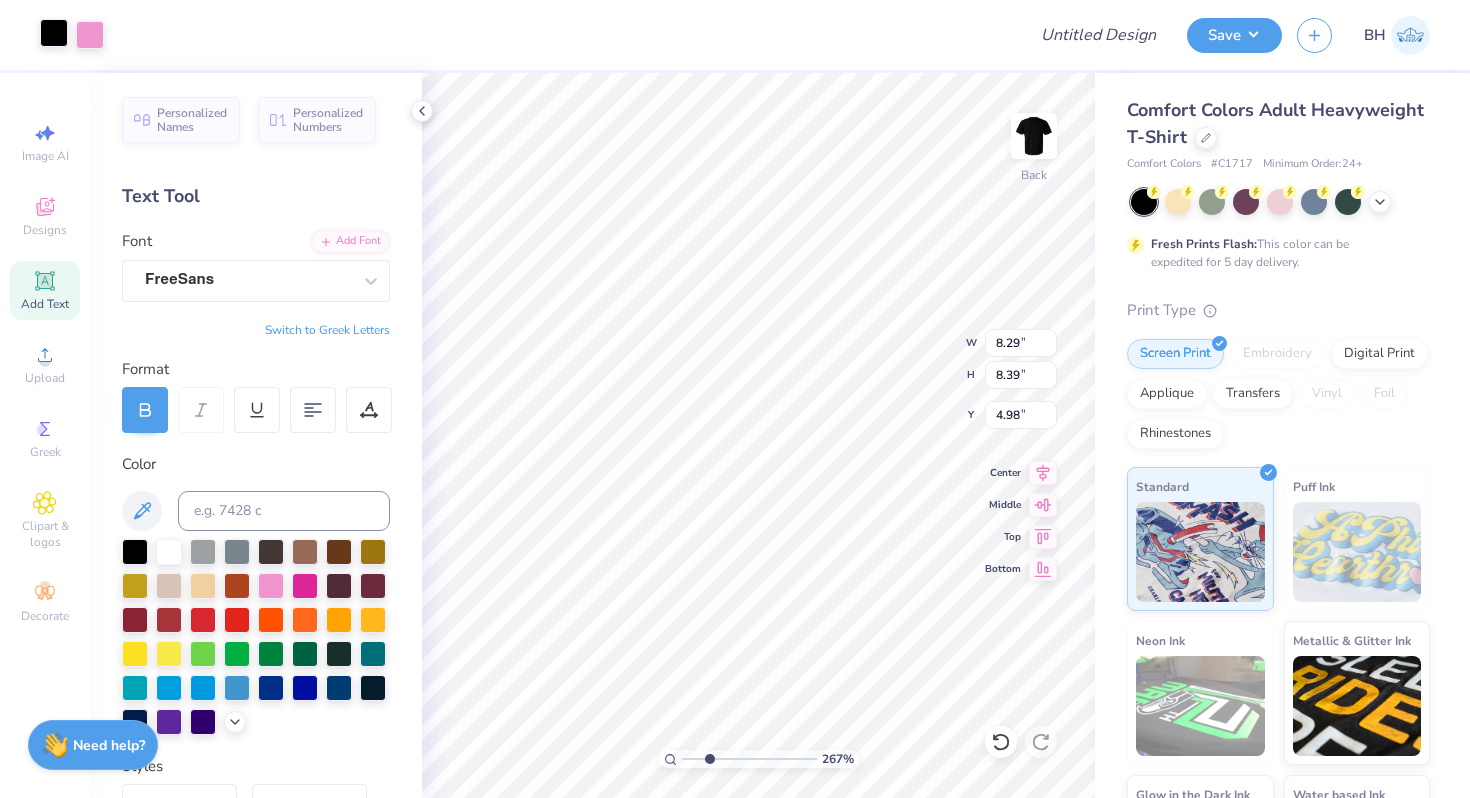 click at bounding box center (54, 33) 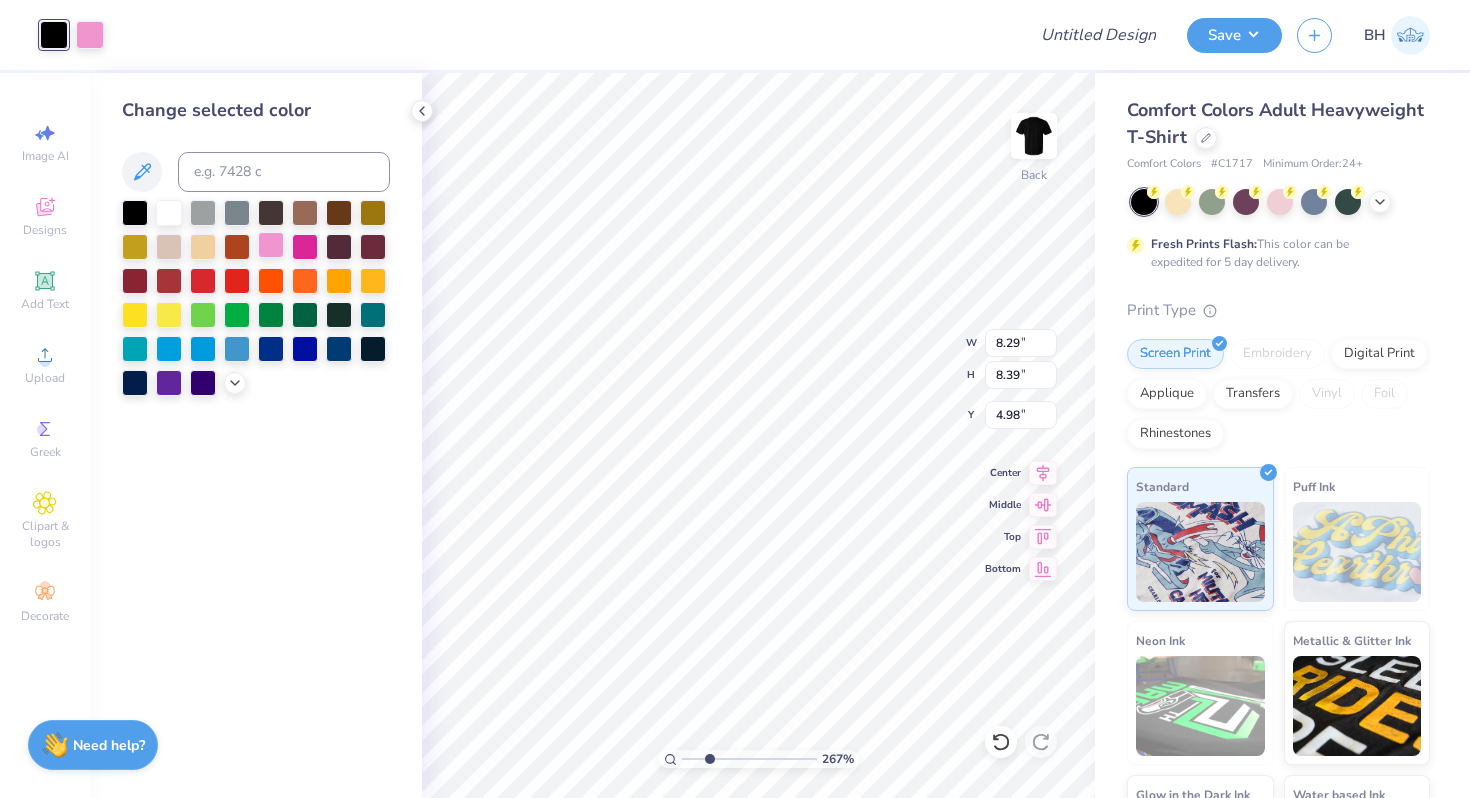 click at bounding box center (271, 245) 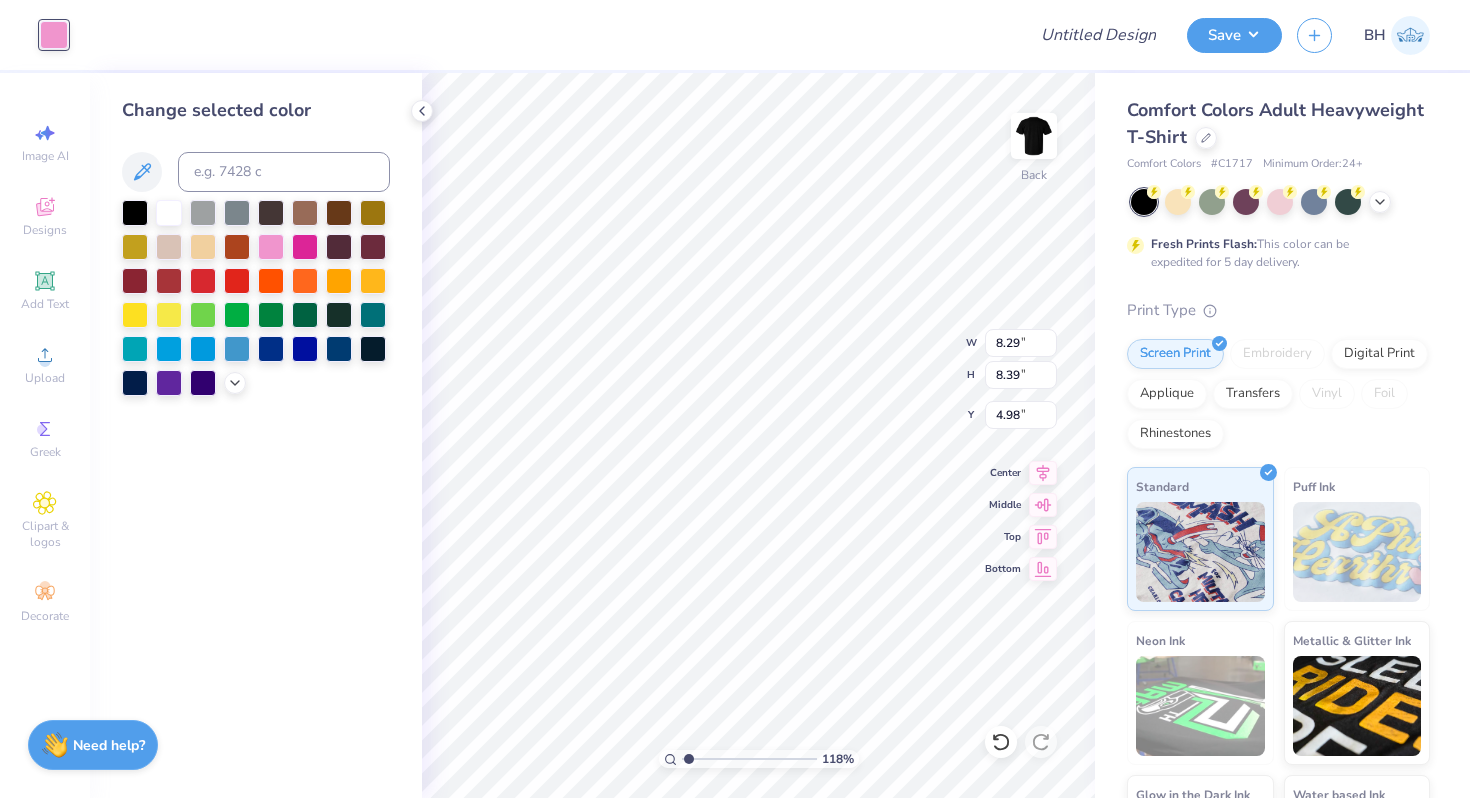 drag, startPoint x: 711, startPoint y: 757, endPoint x: 688, endPoint y: 756, distance: 23.021729 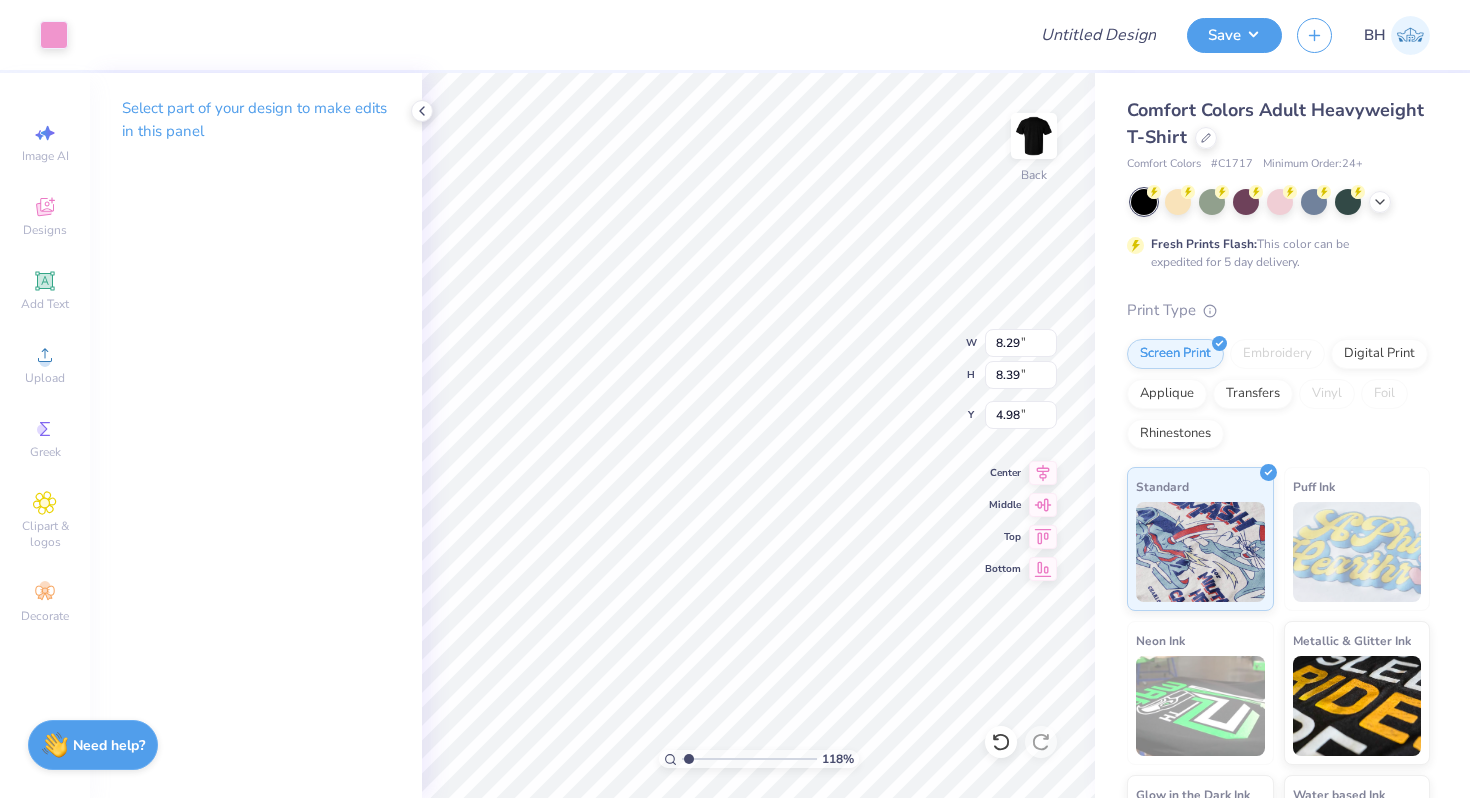 type on "3.39" 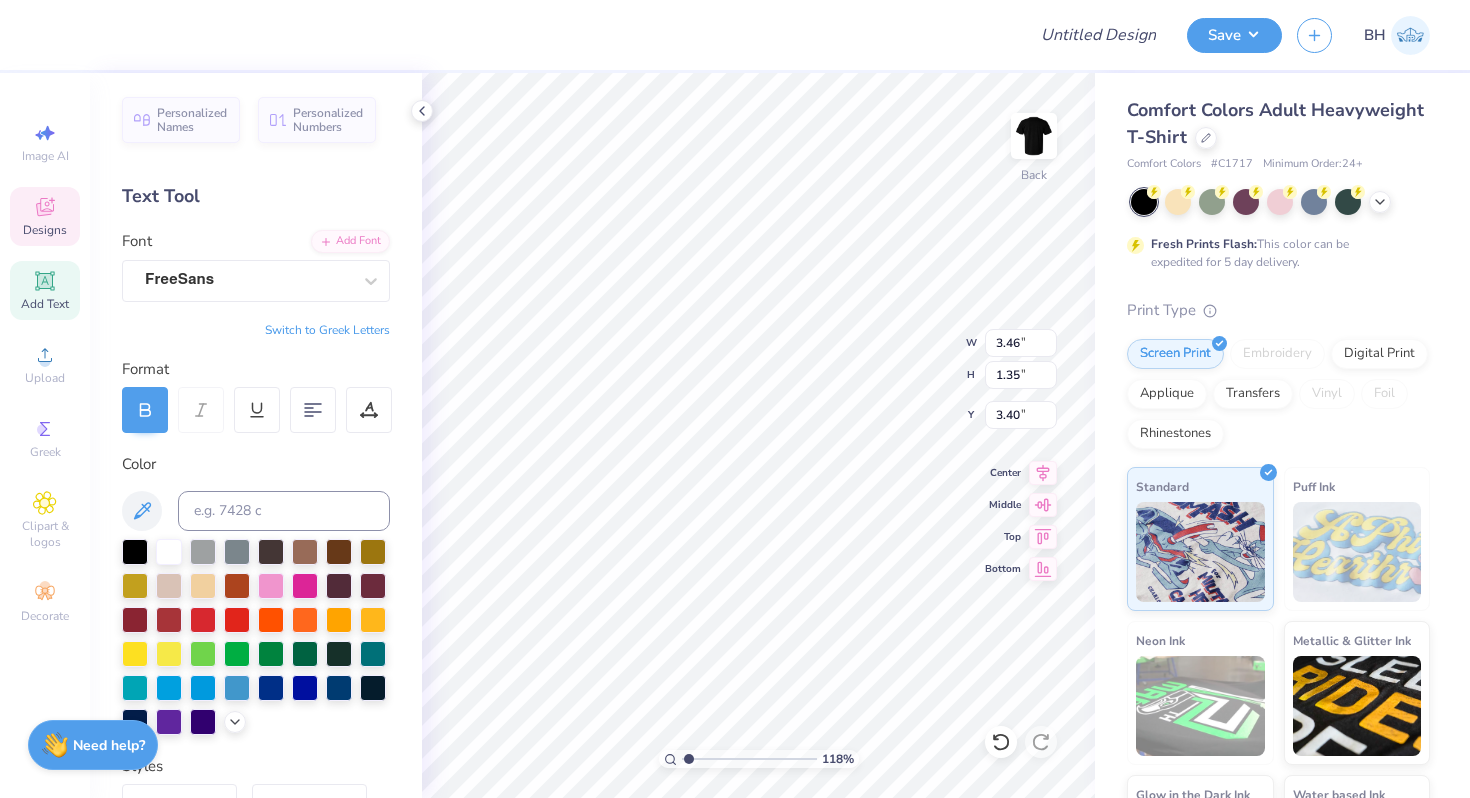 type on "2.62" 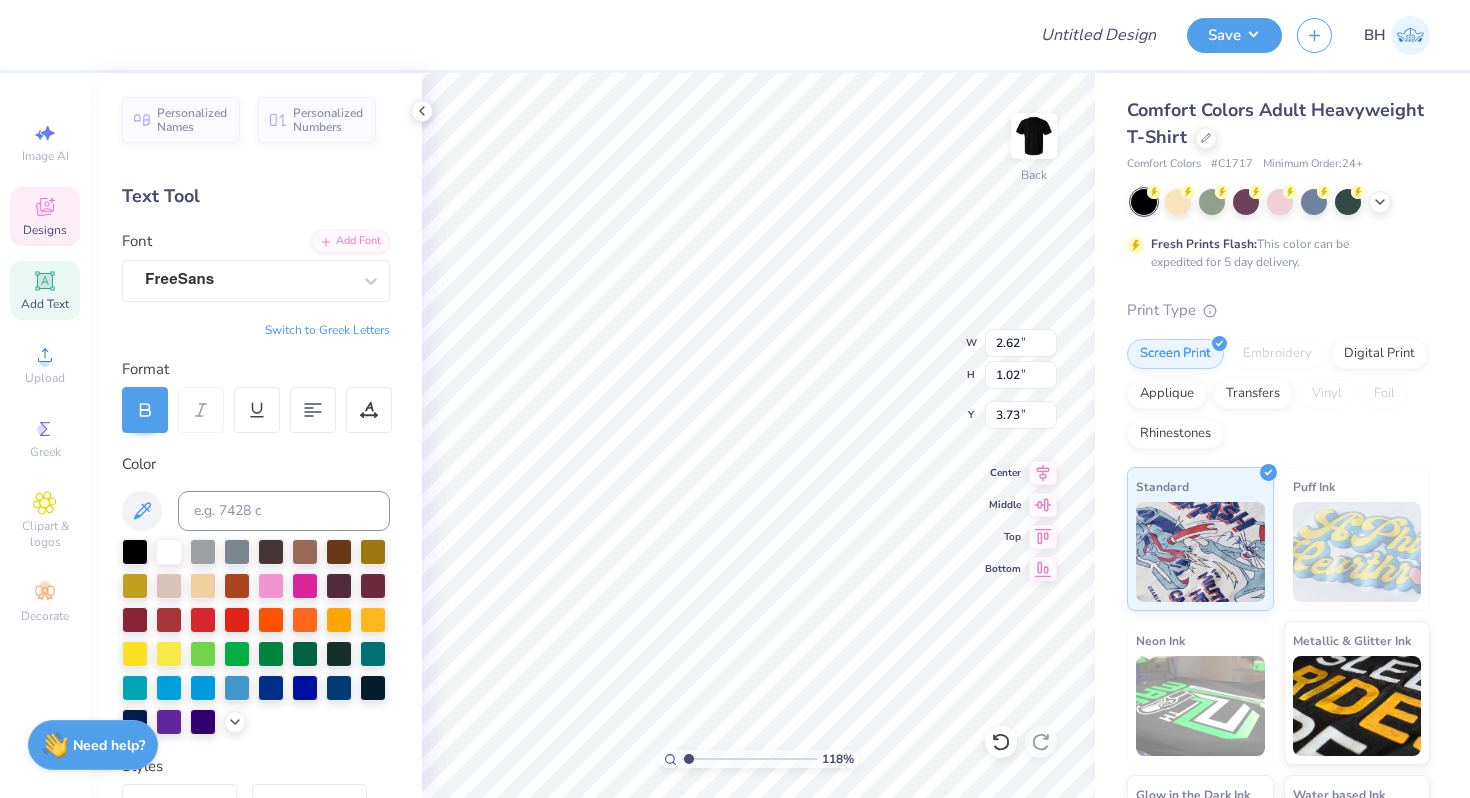 type on "3.71" 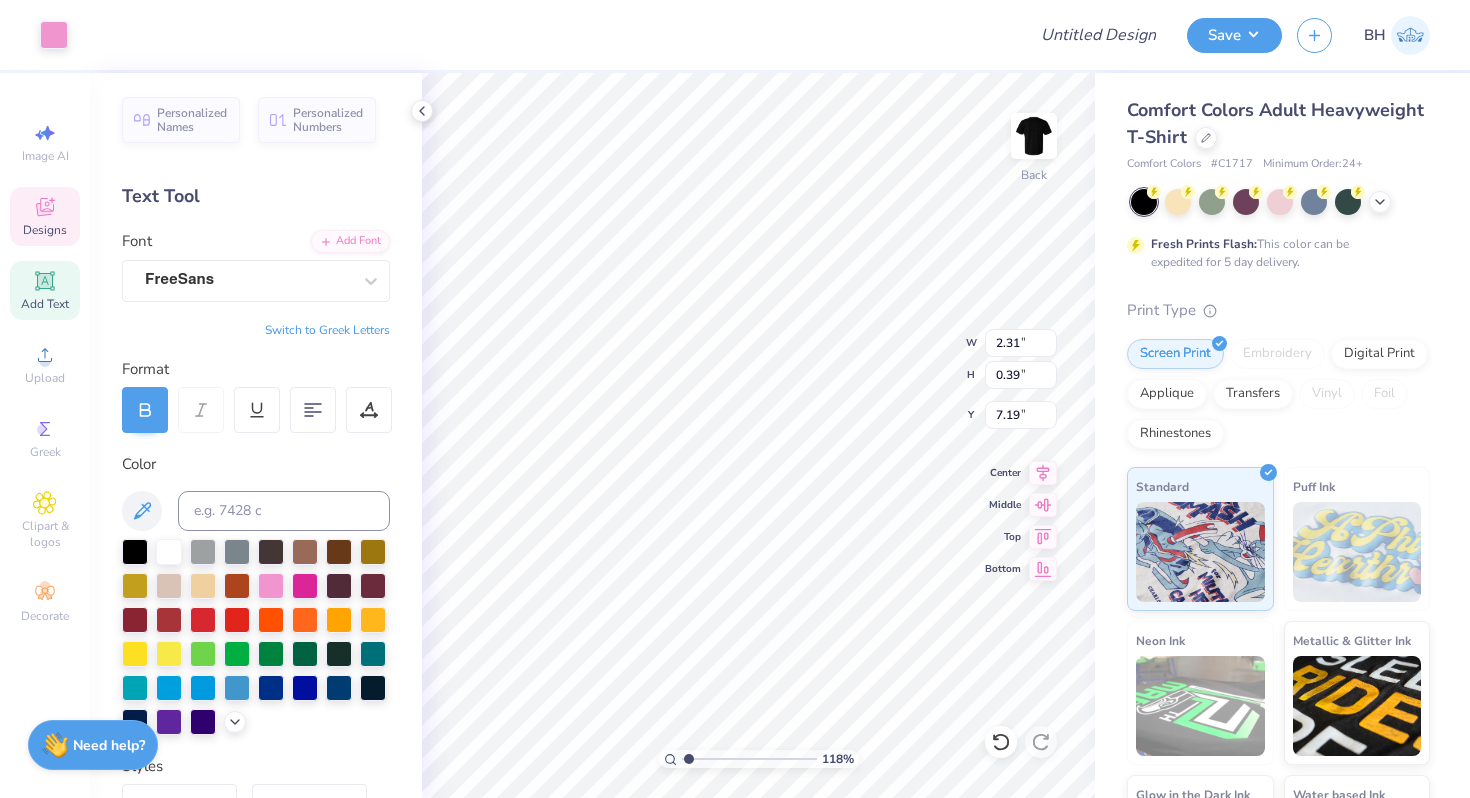 type on "5.47" 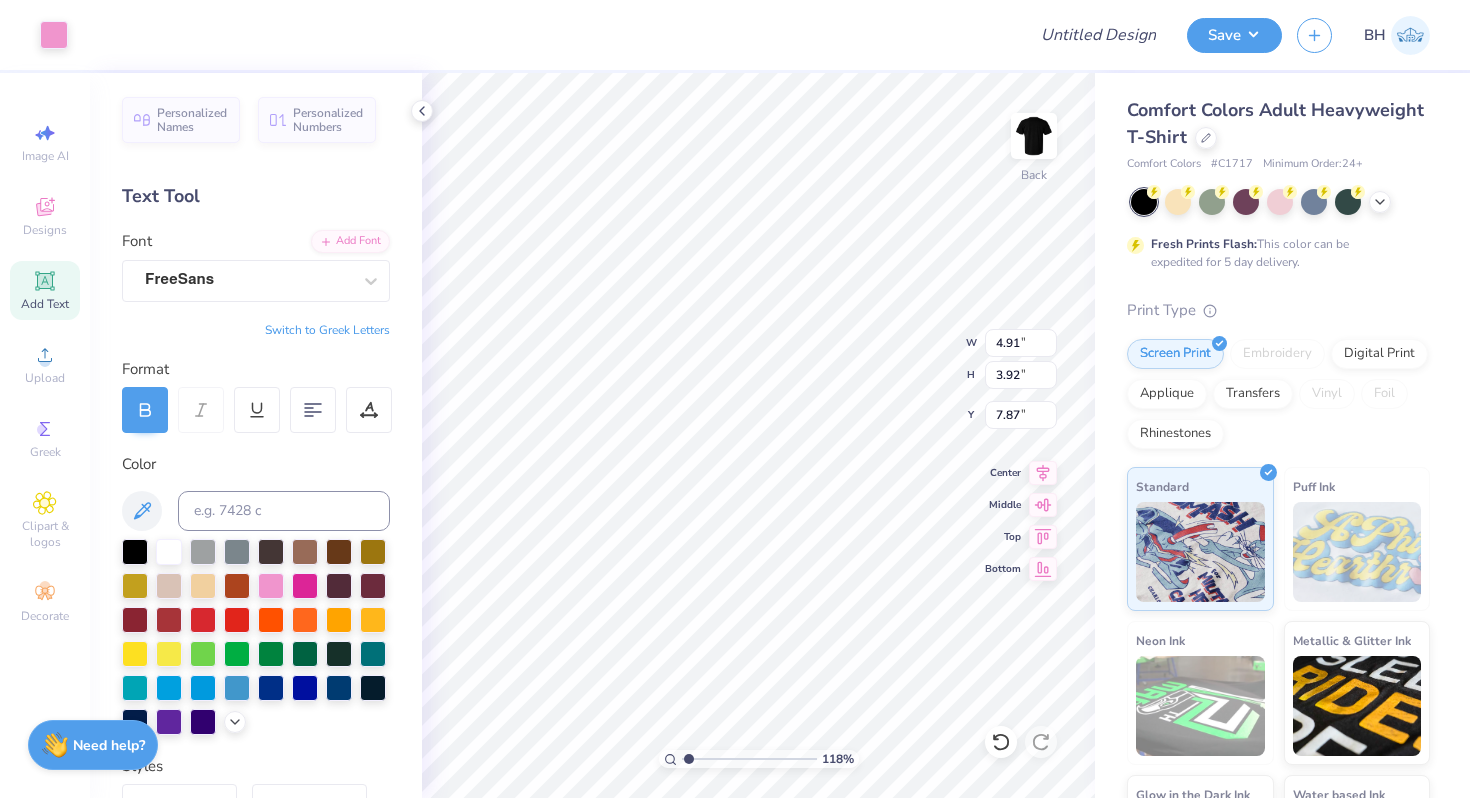 type on "4.91" 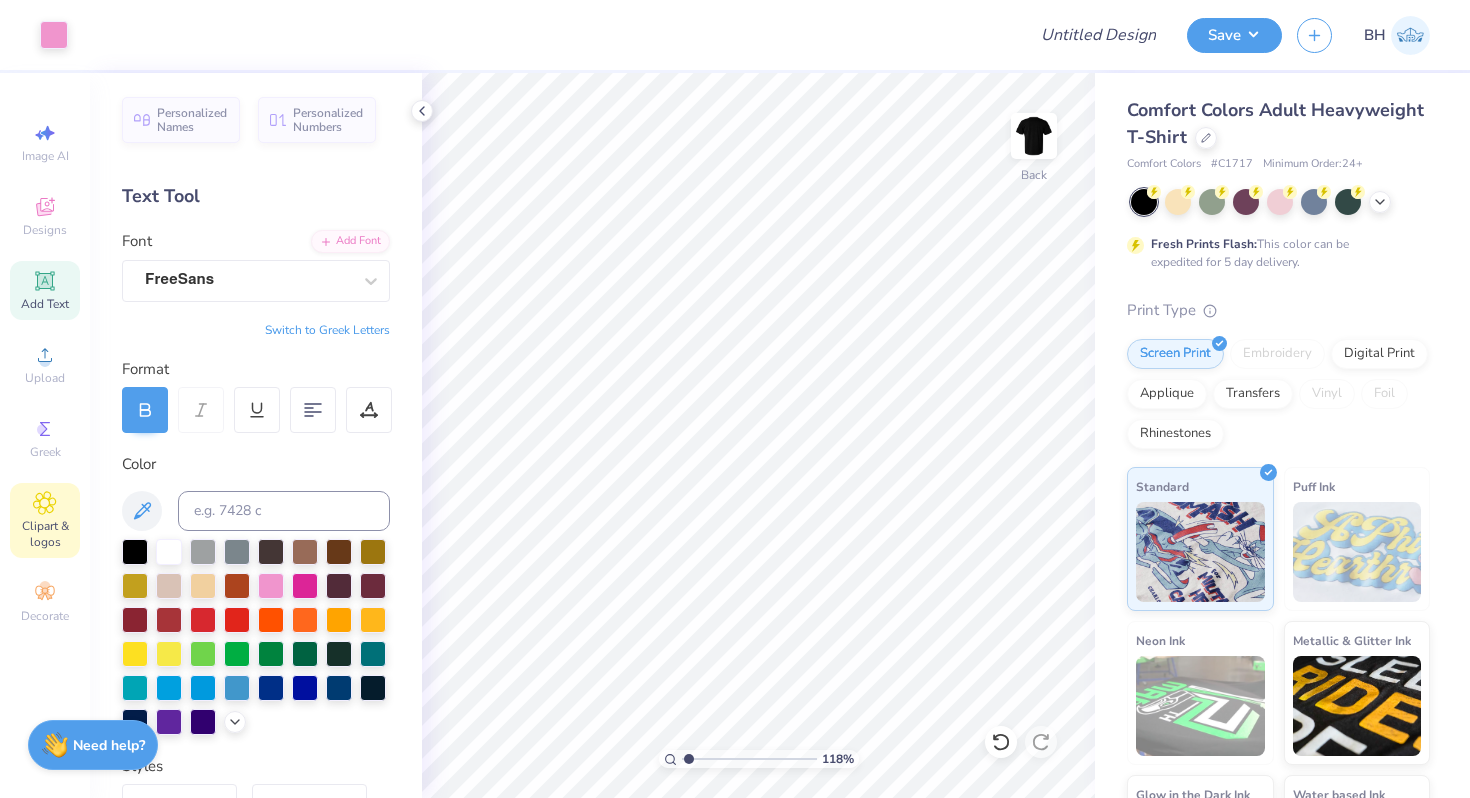 click on "Clipart & logos" at bounding box center [45, 534] 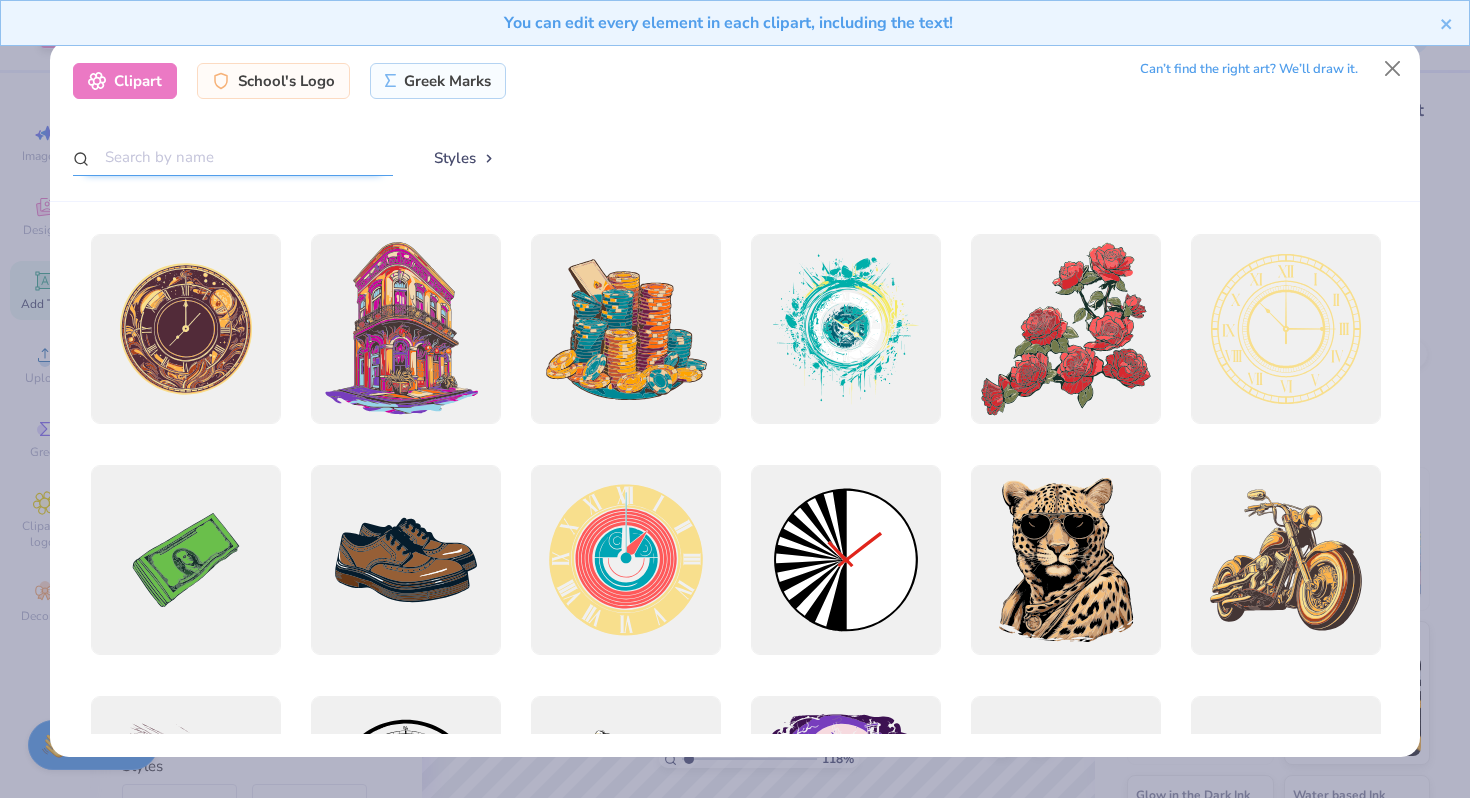 click at bounding box center [233, 157] 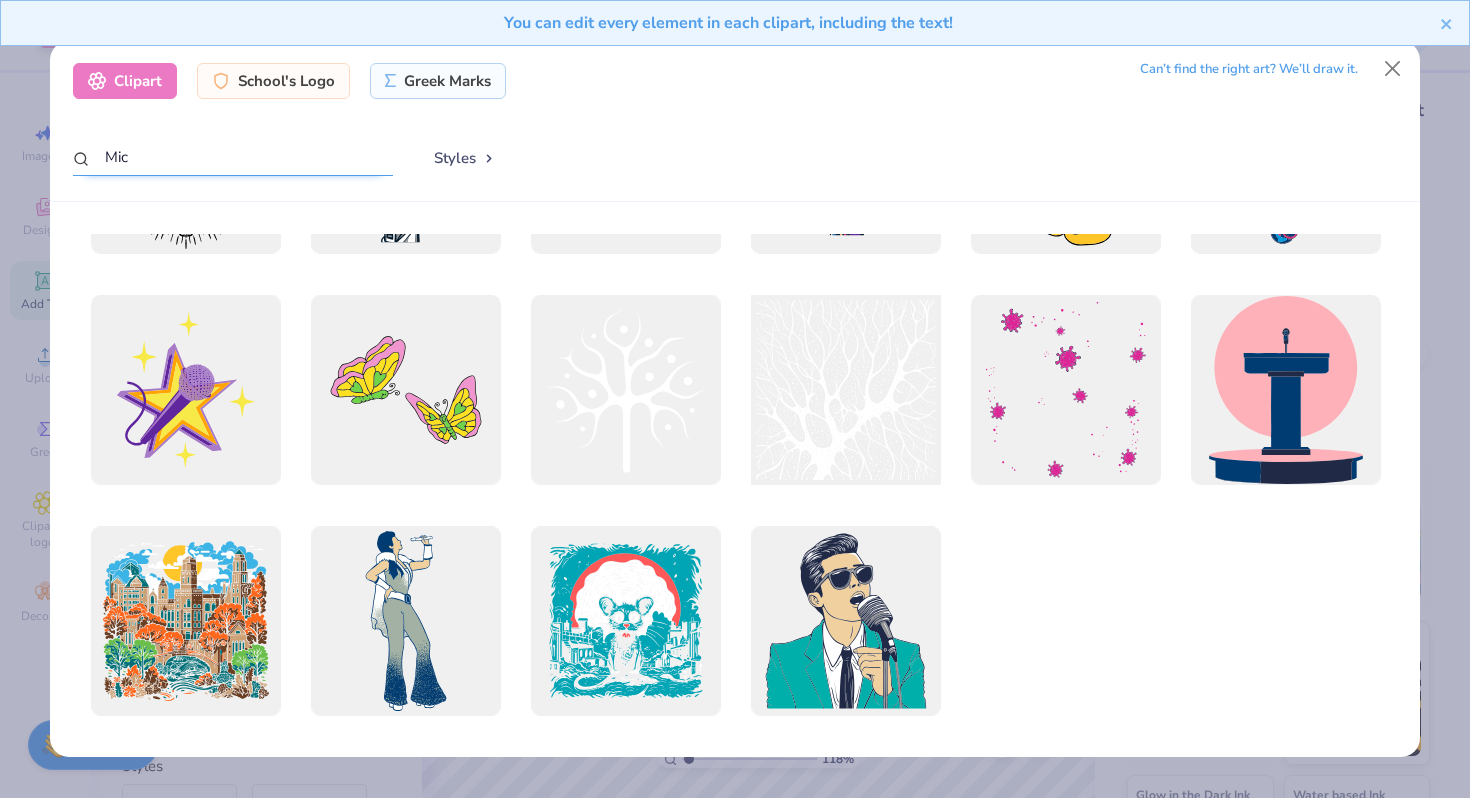 scroll, scrollTop: 0, scrollLeft: 0, axis: both 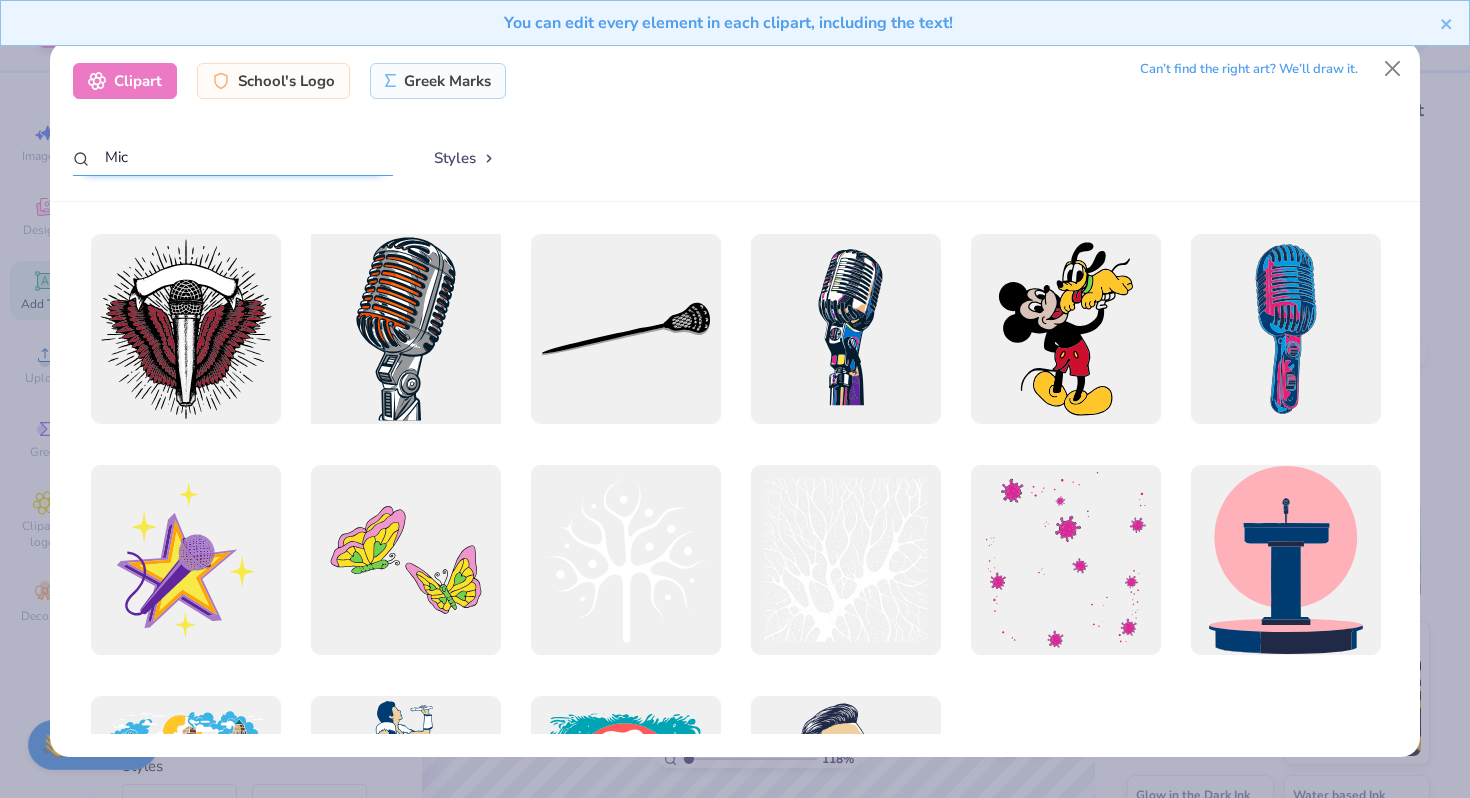 type on "Mic" 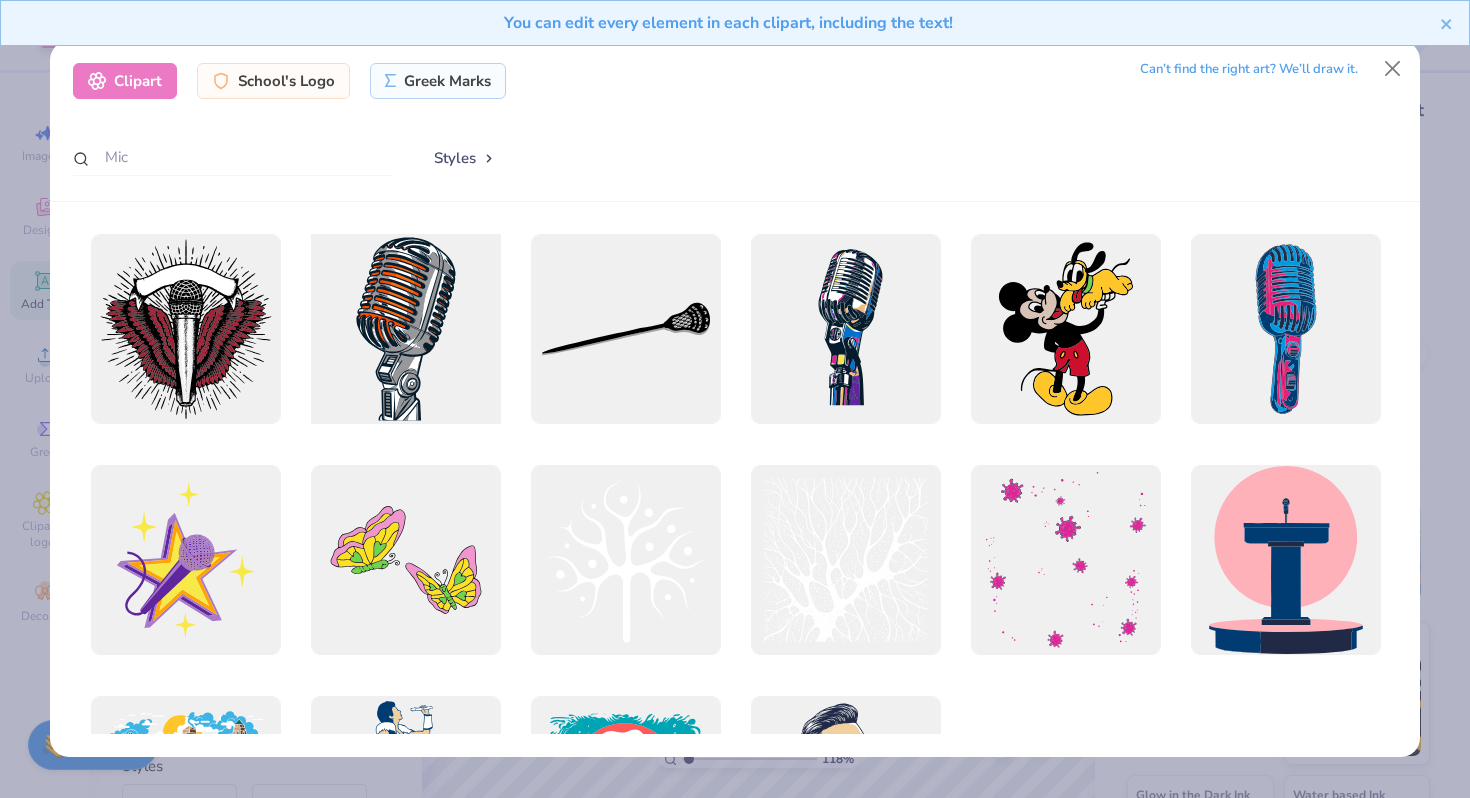 click at bounding box center (405, 329) 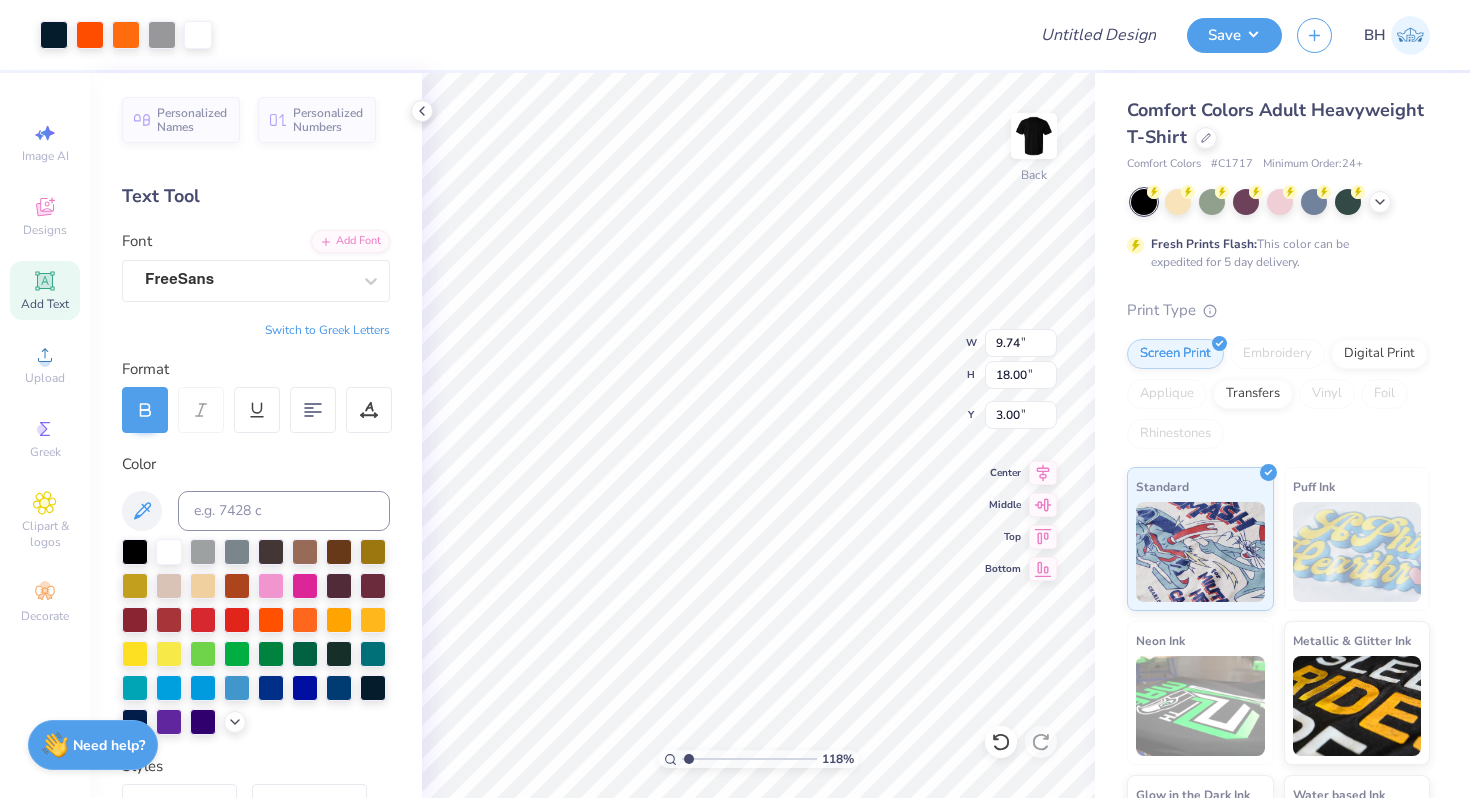 type on "2.77" 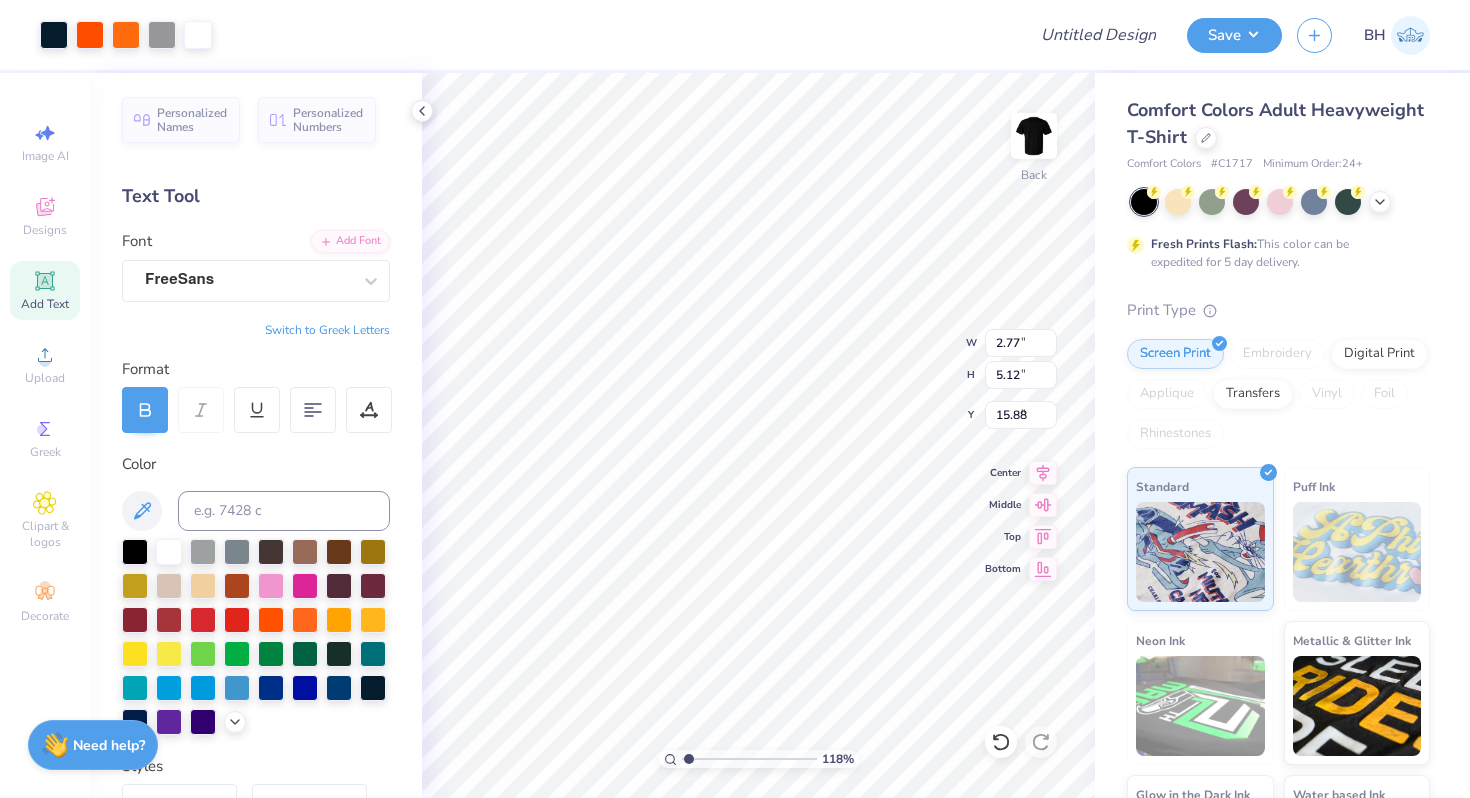 type on "5.47" 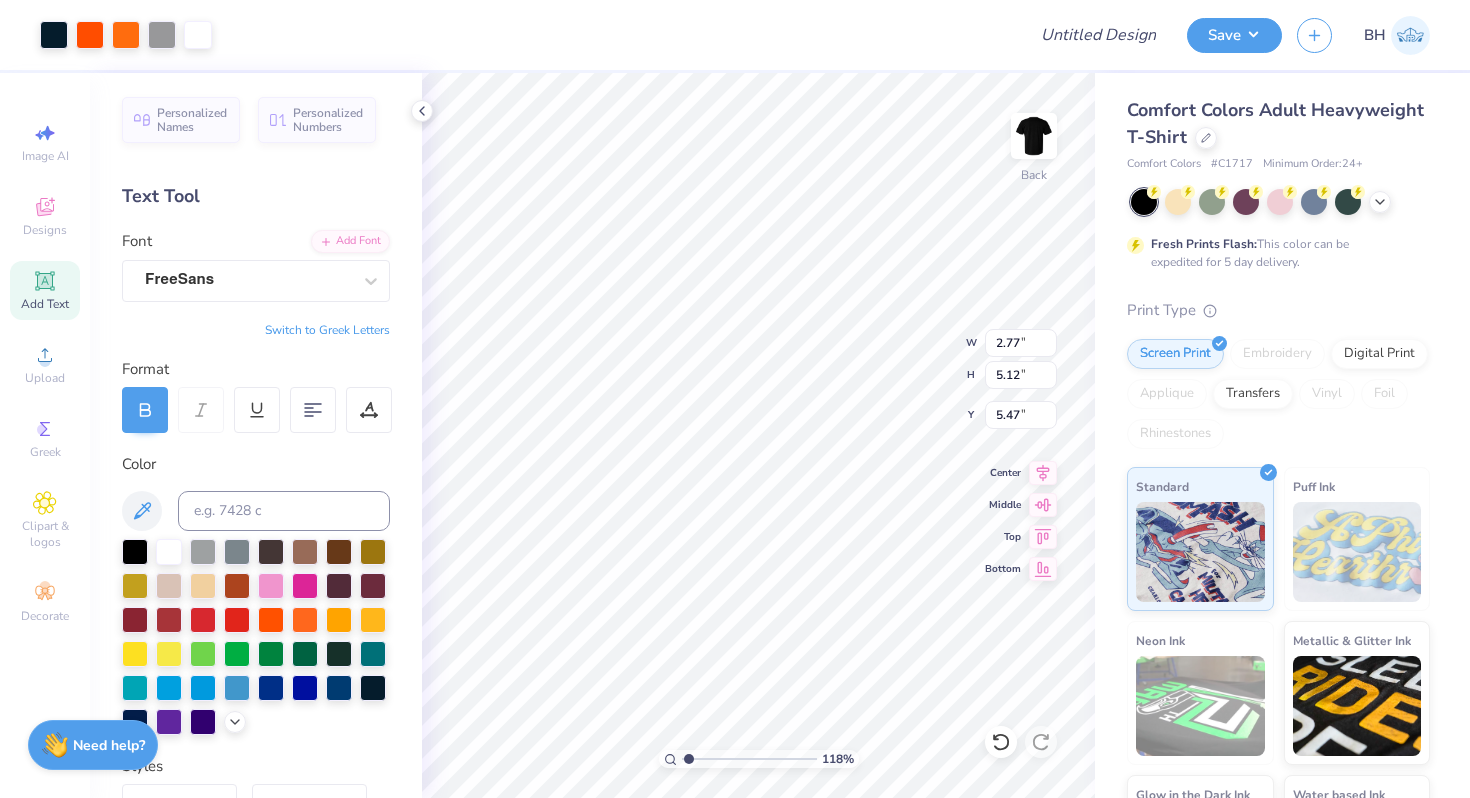 type on "2.62" 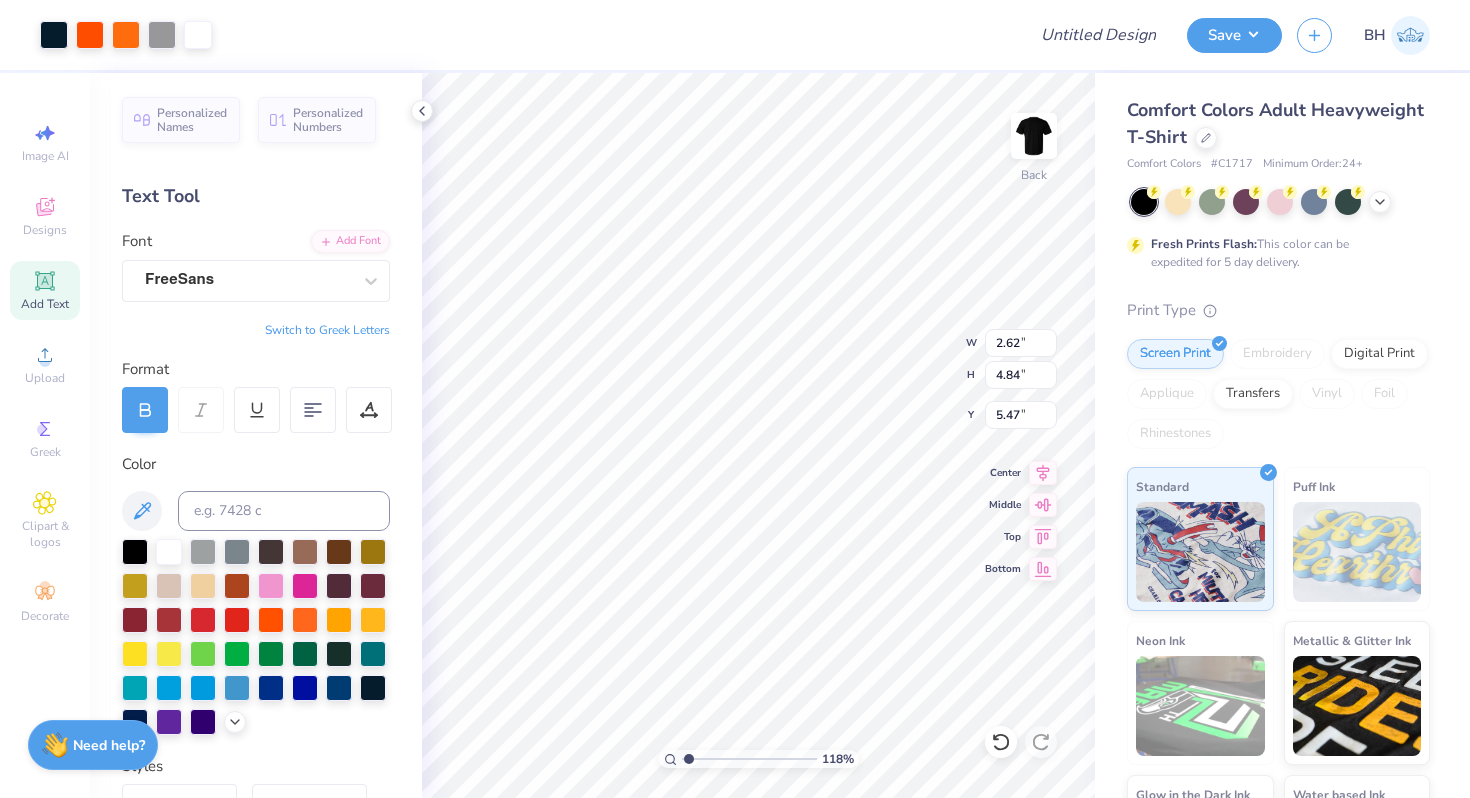 type on "2.95" 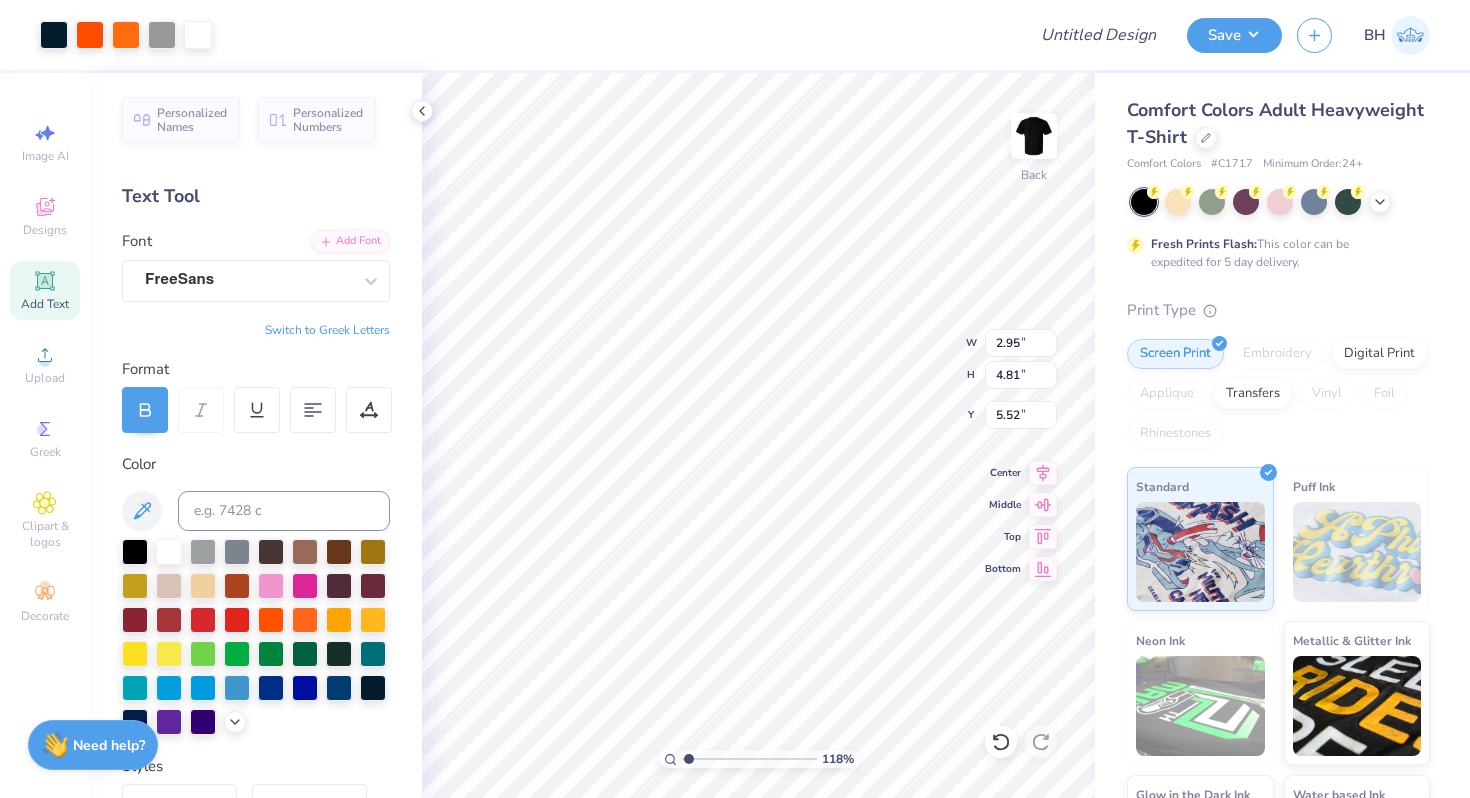 type on "5.86" 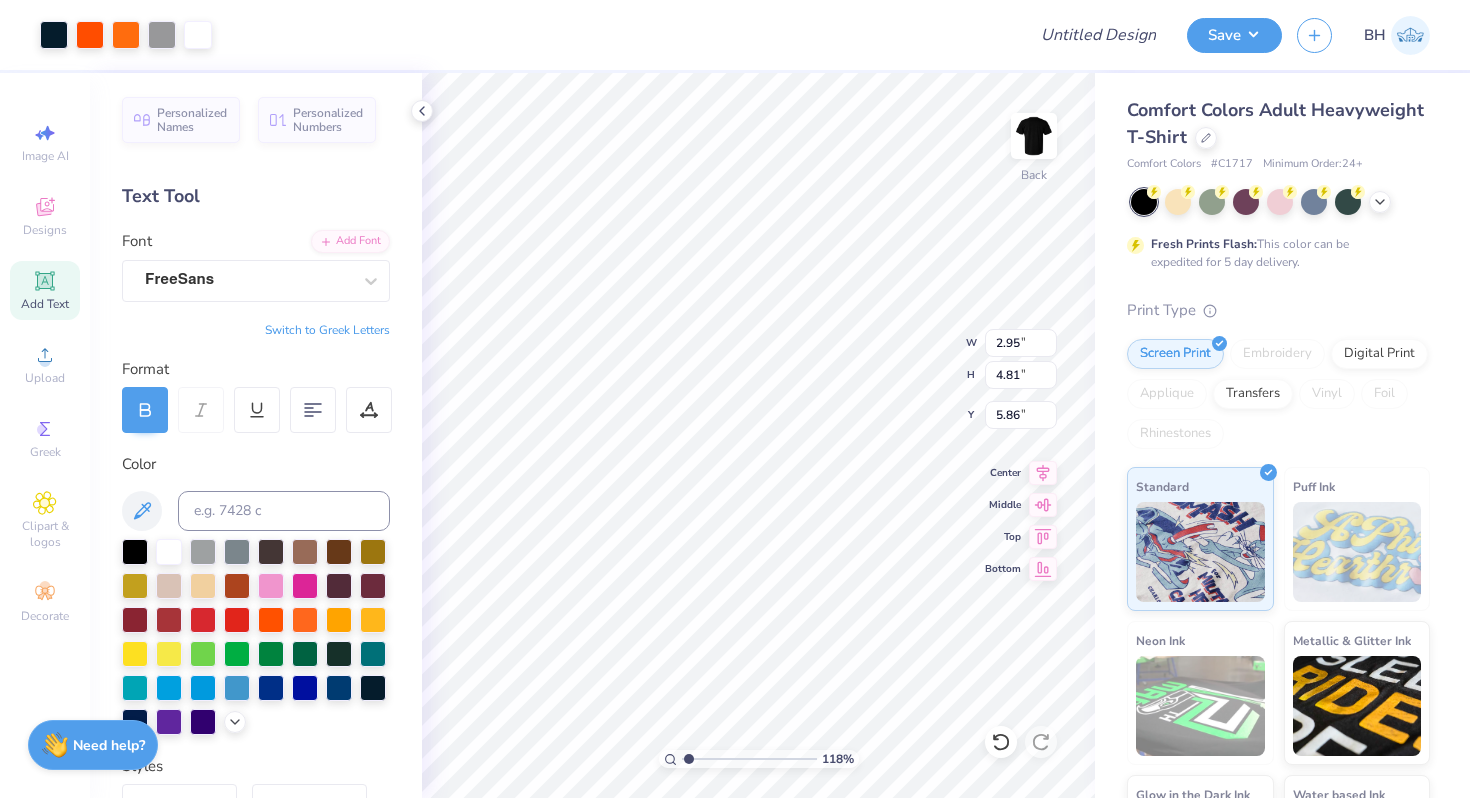 type on "2.59" 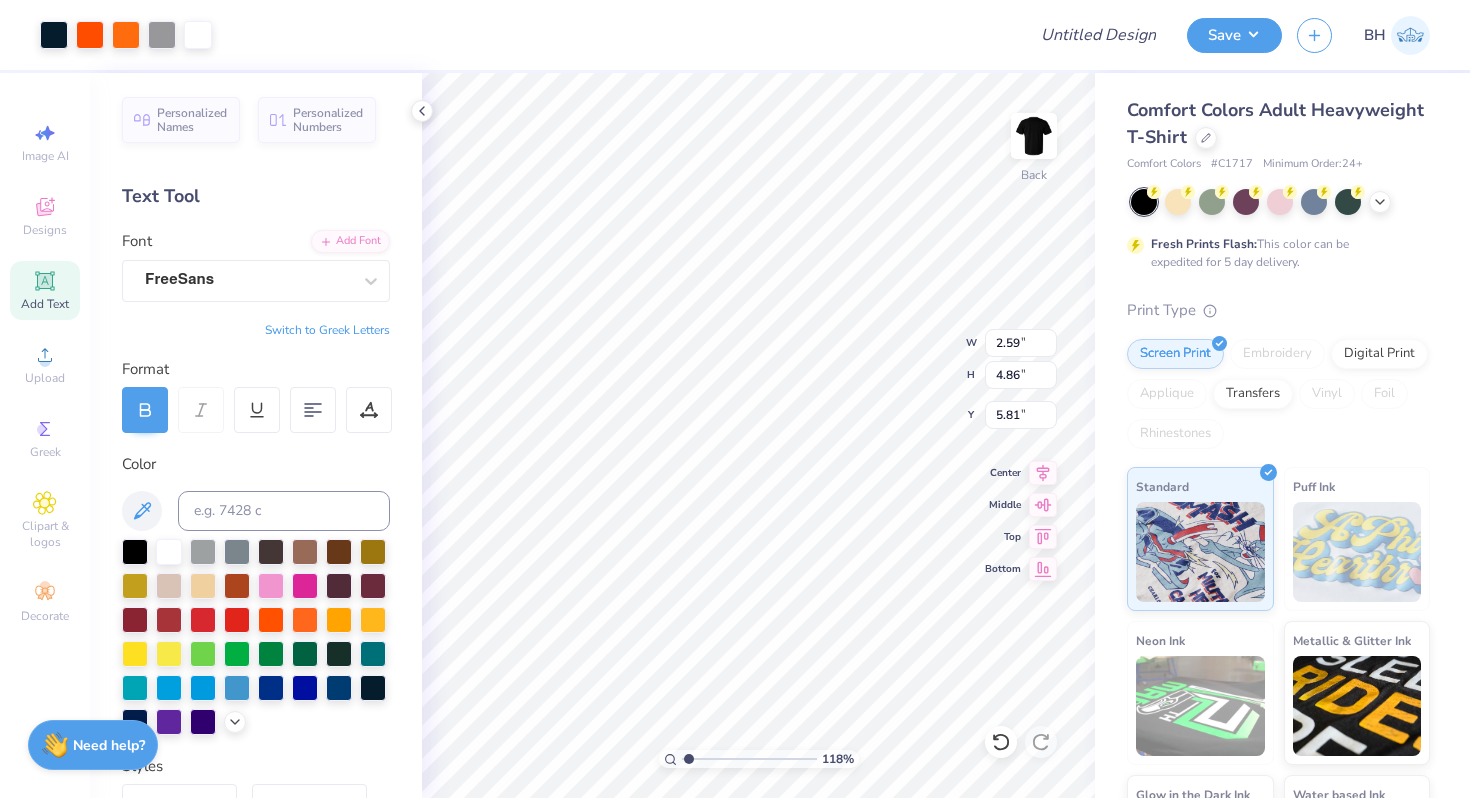 type on "6.78" 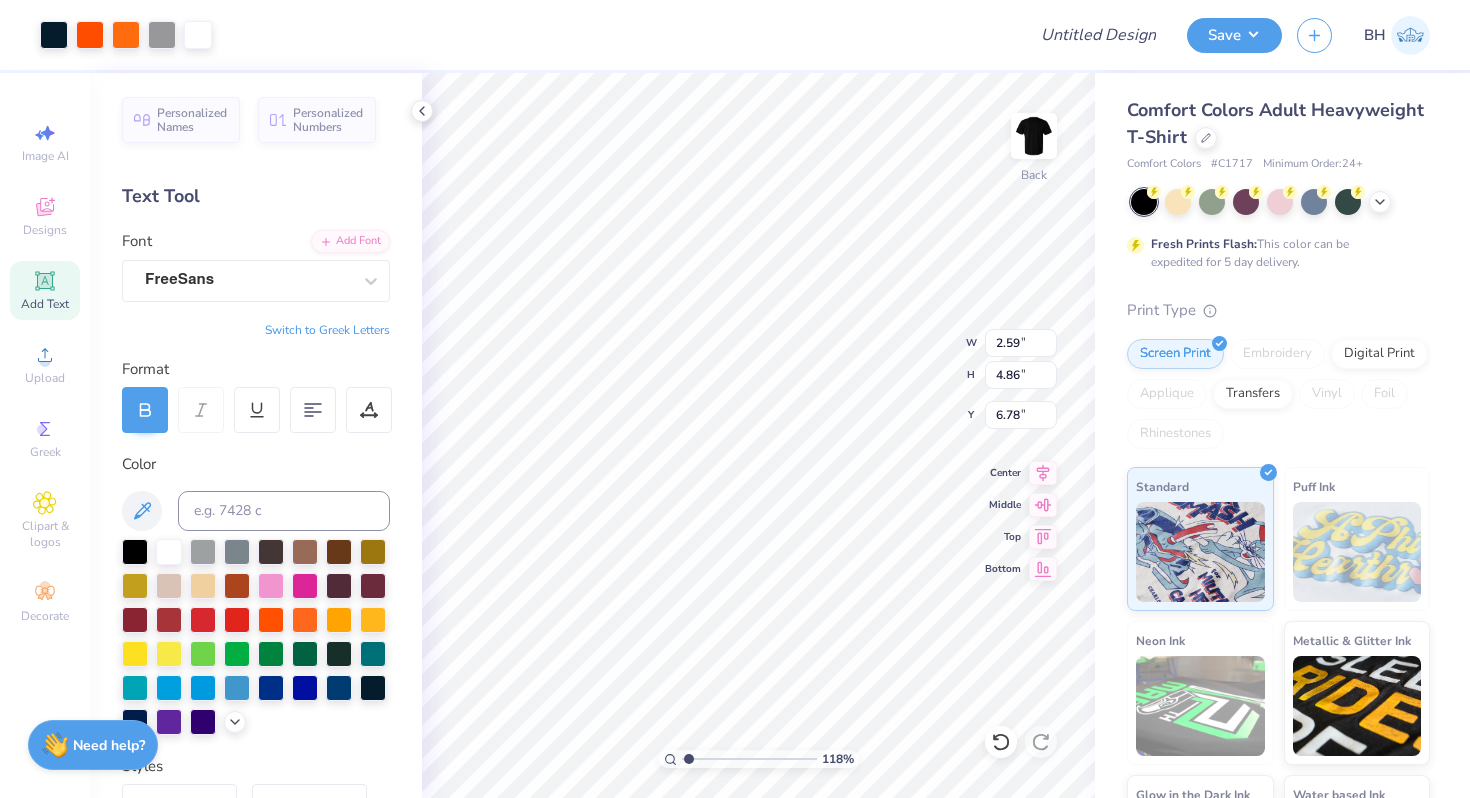type on "3.77" 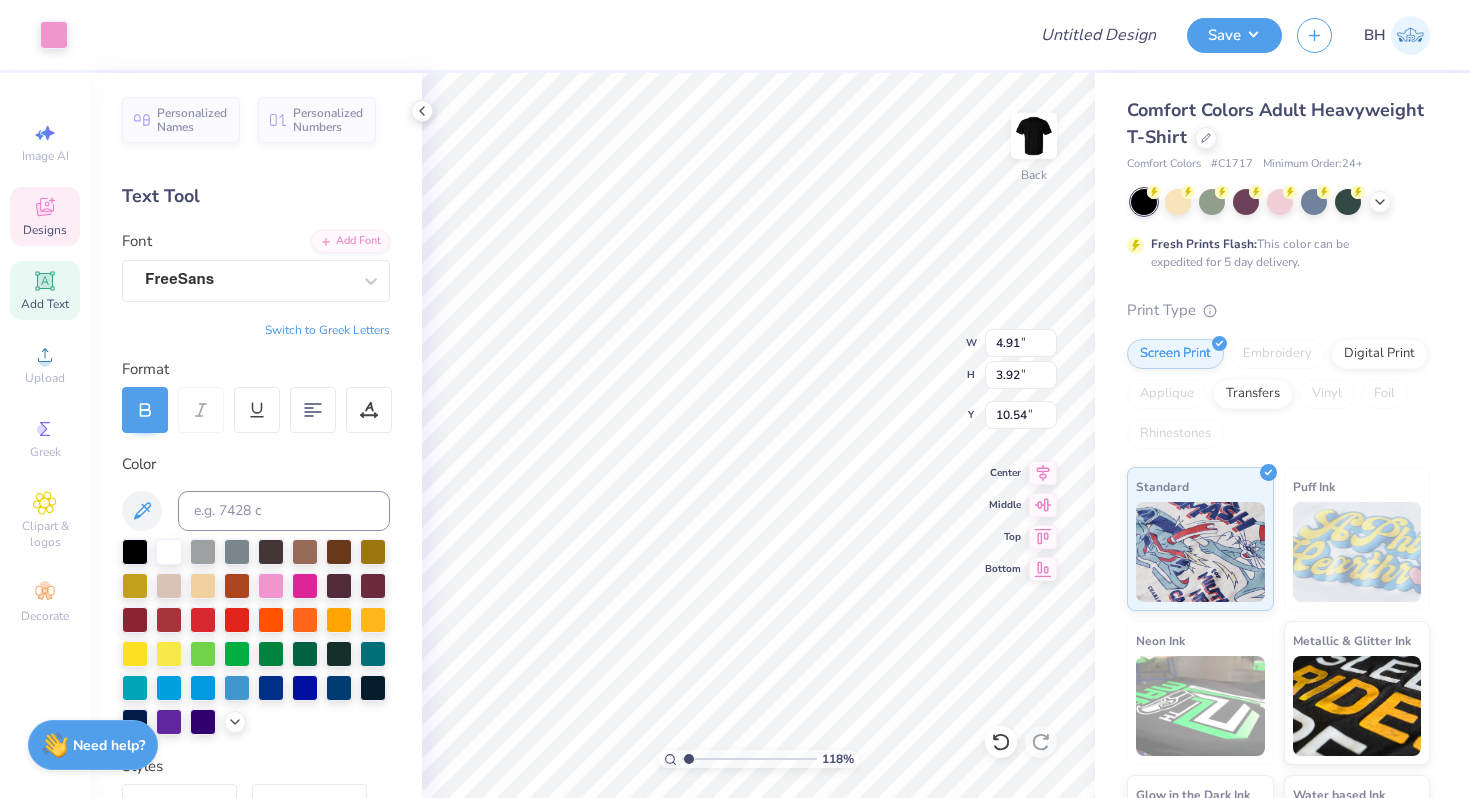 type on "10.54" 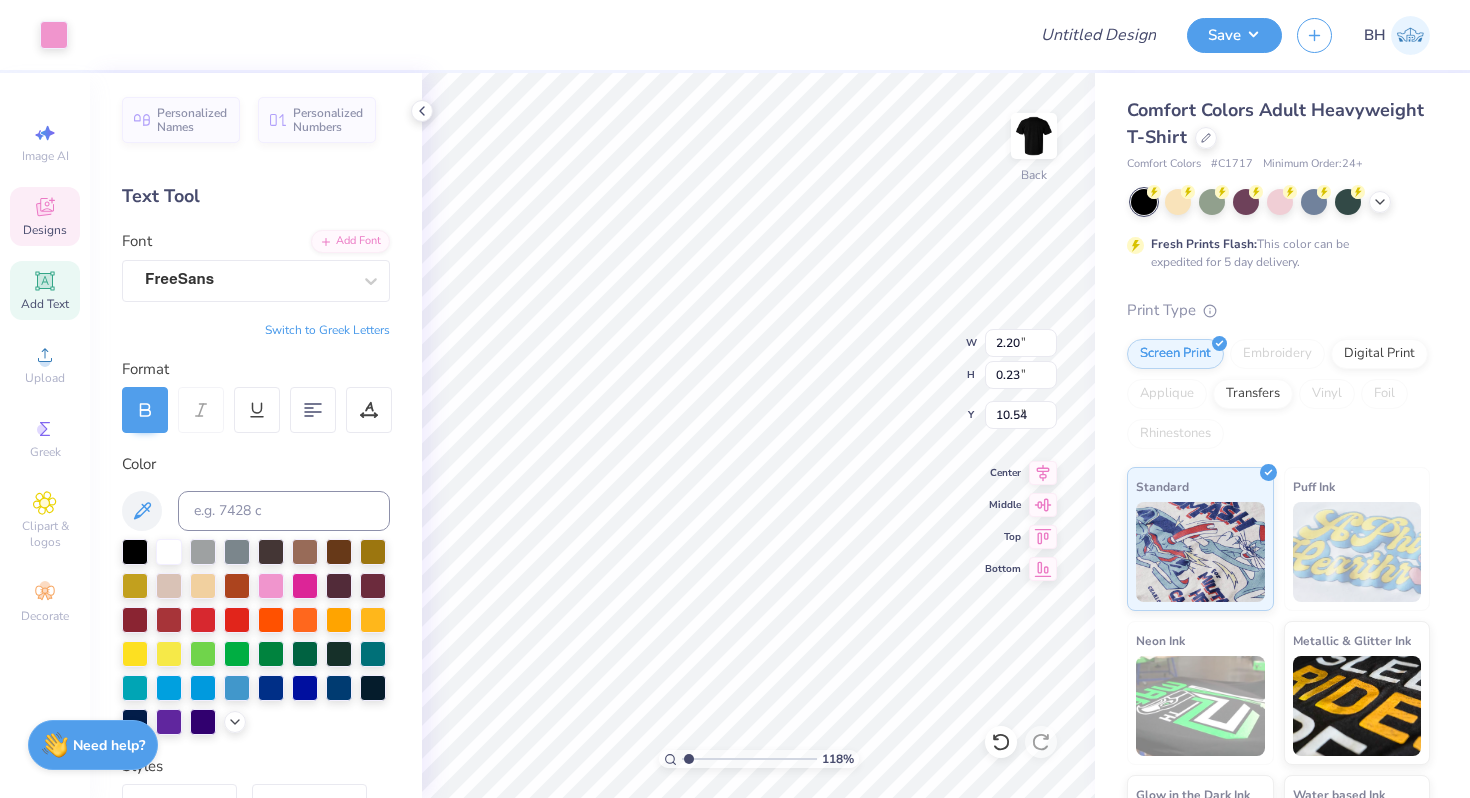 type on "2.20" 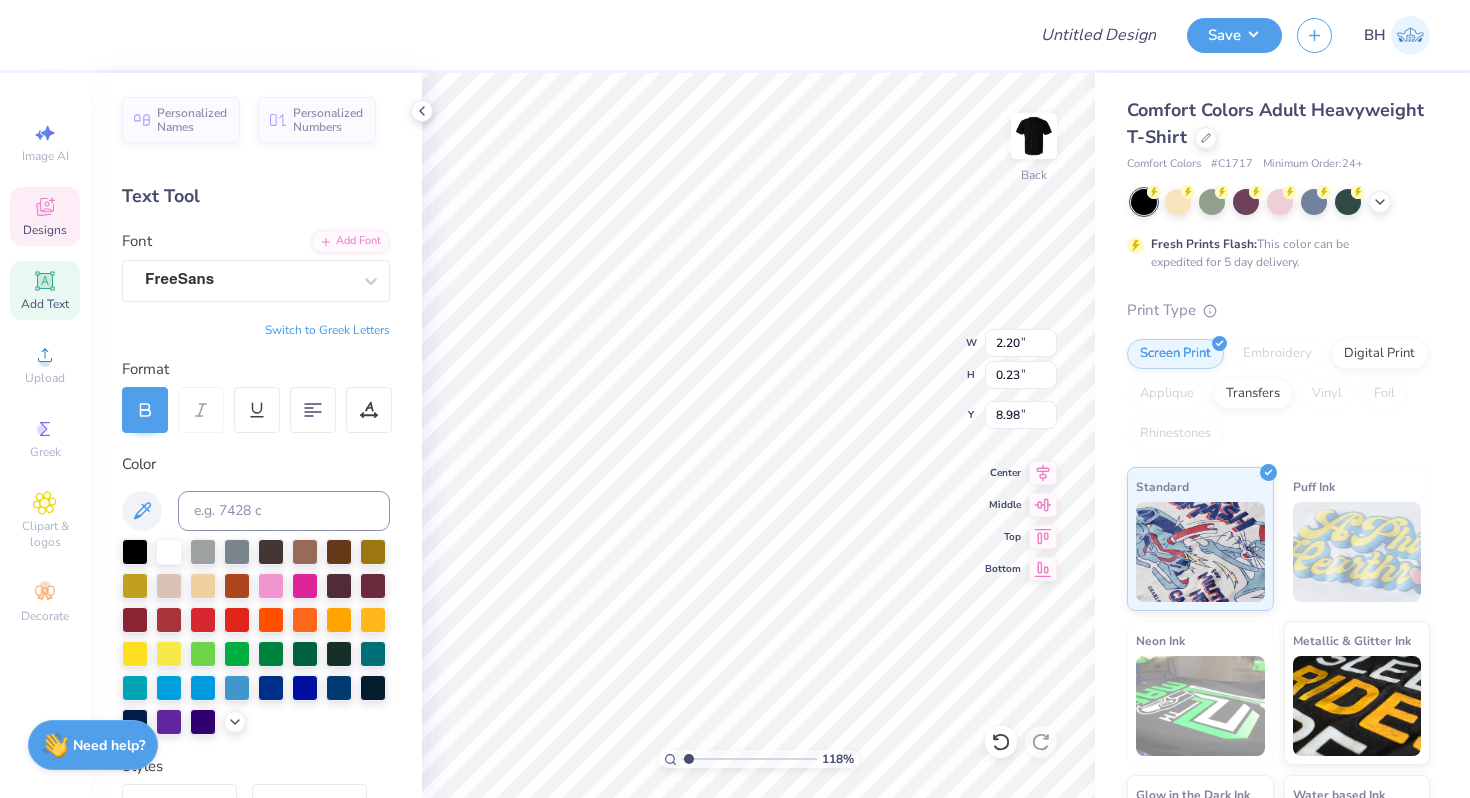 type on "6.15" 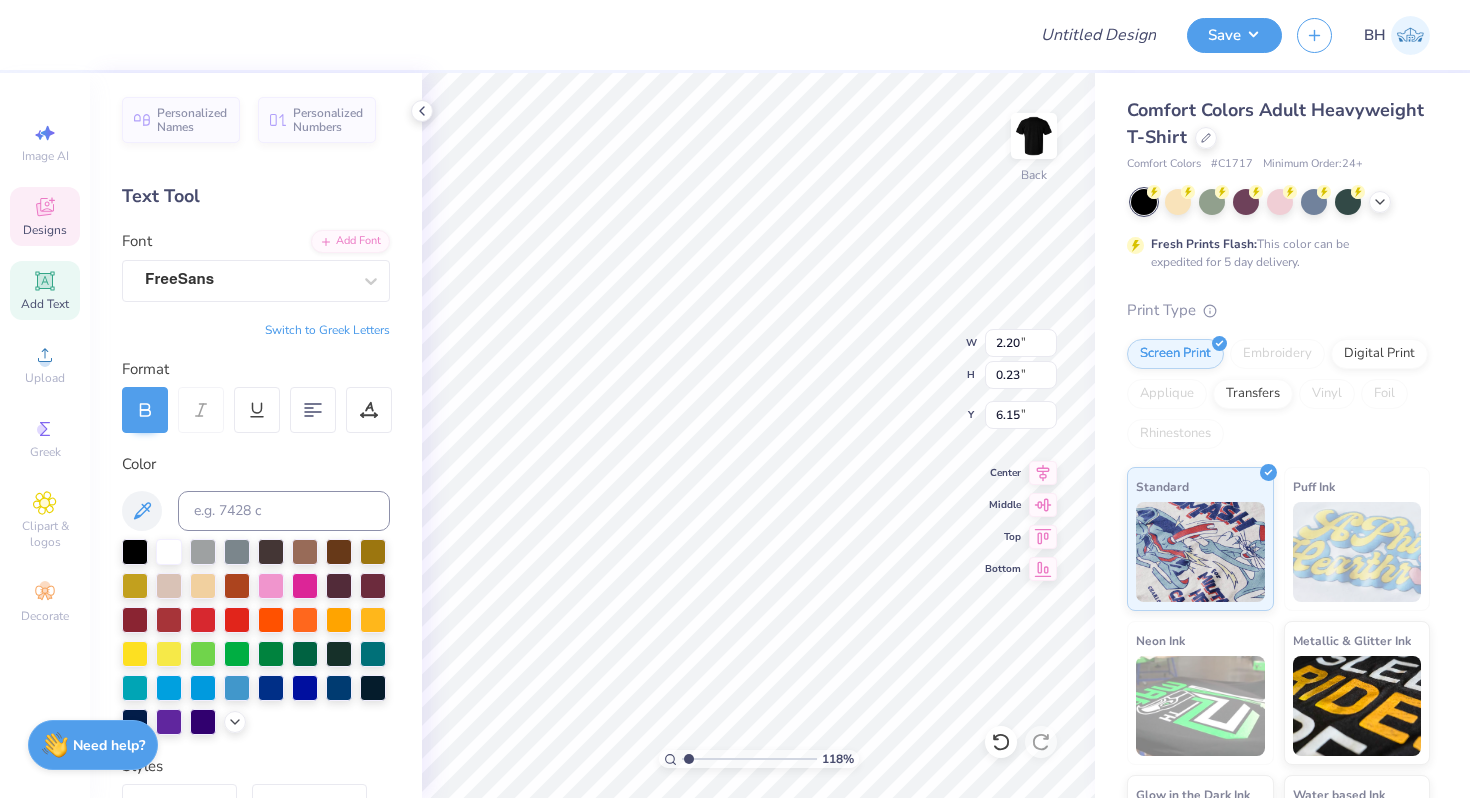 type on "2.59" 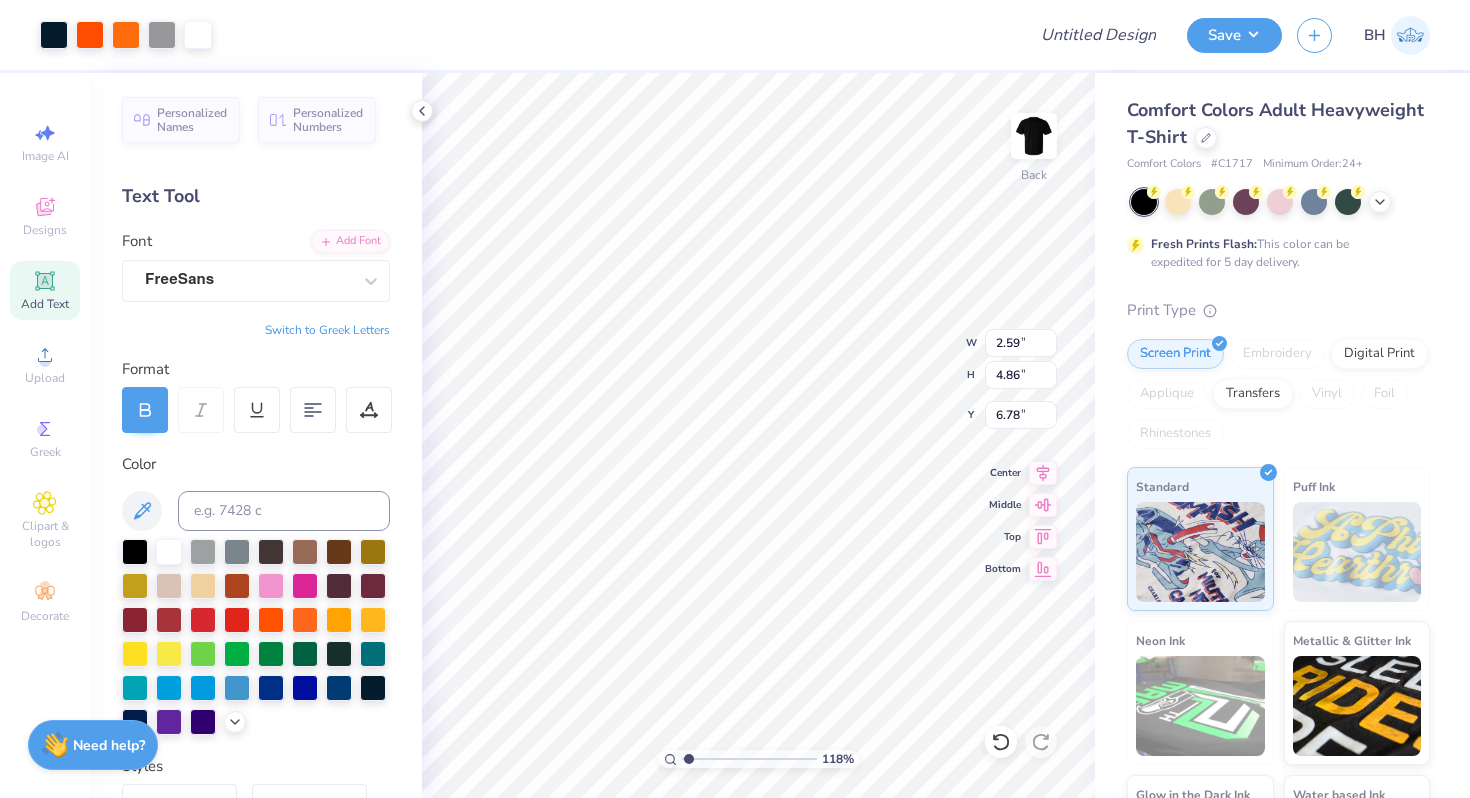type on "5.16" 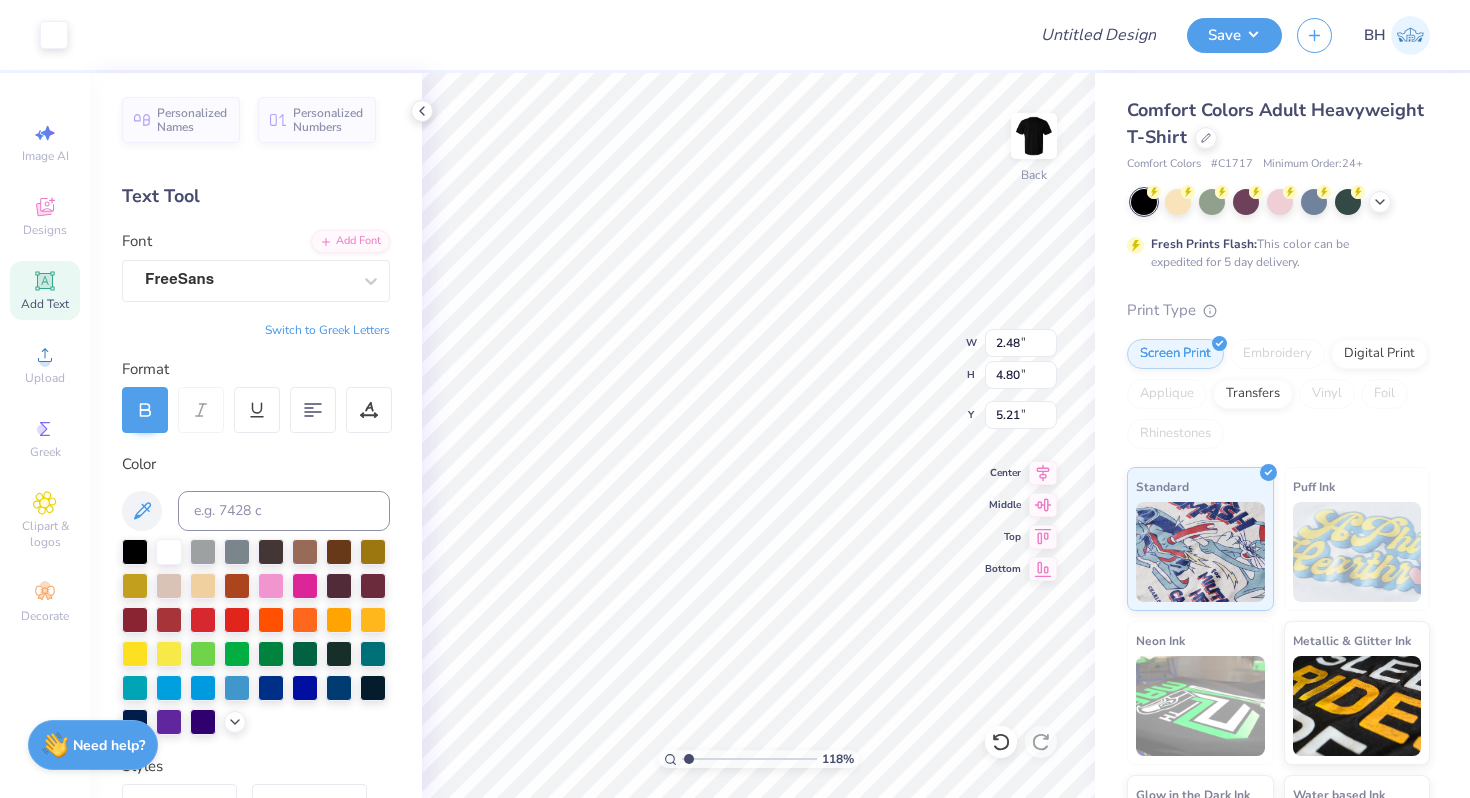 type on "4.75" 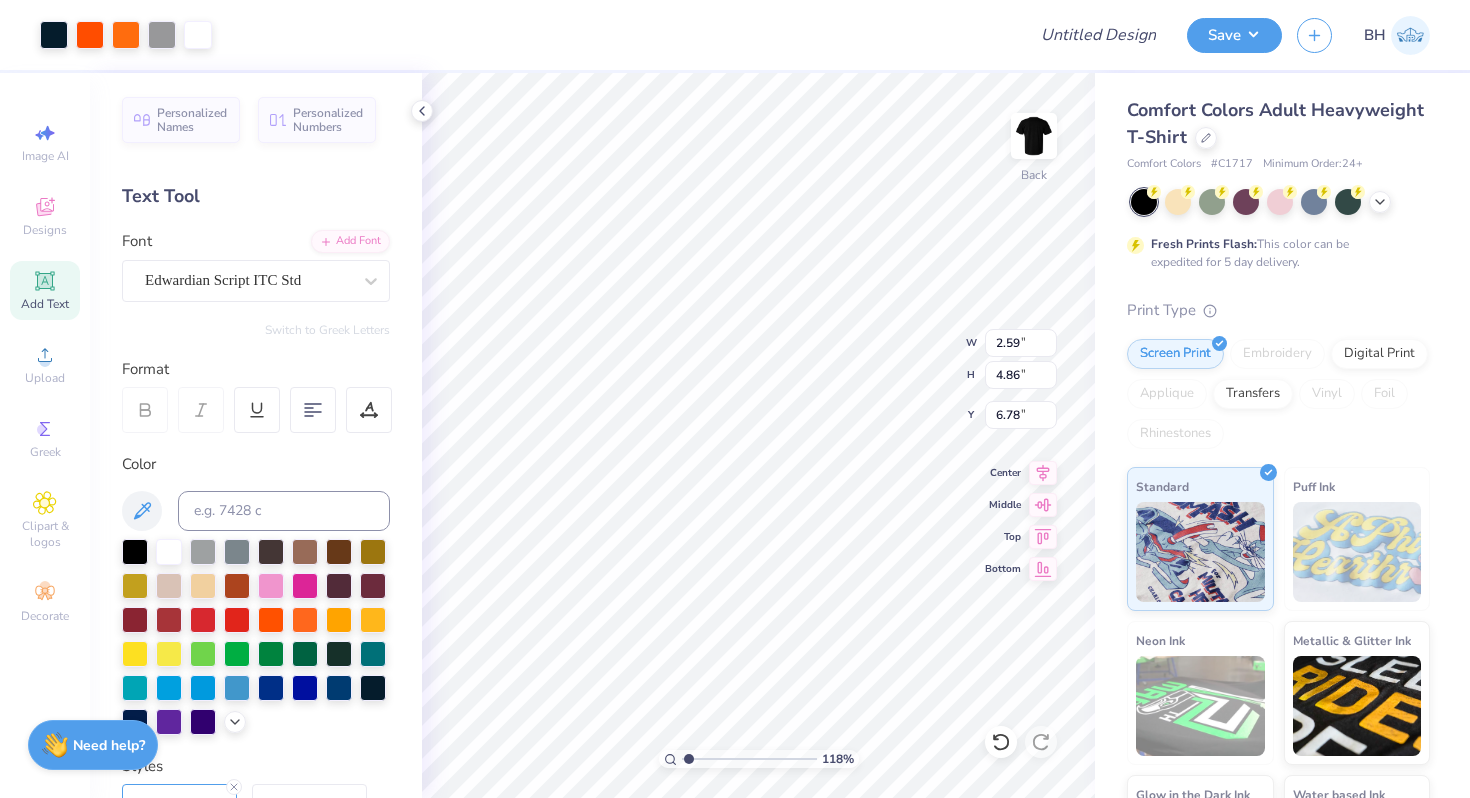 type on "8.38" 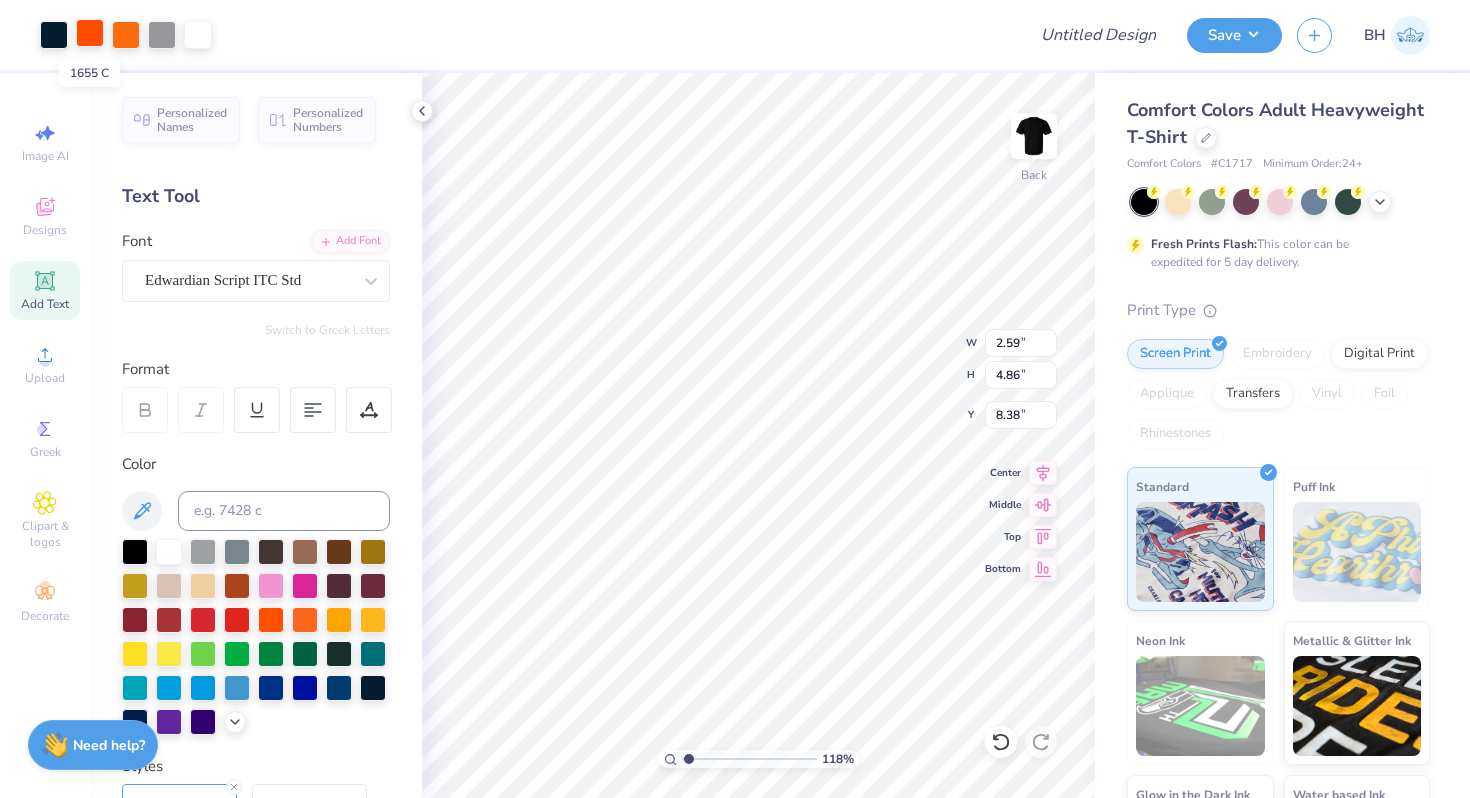 click at bounding box center (90, 33) 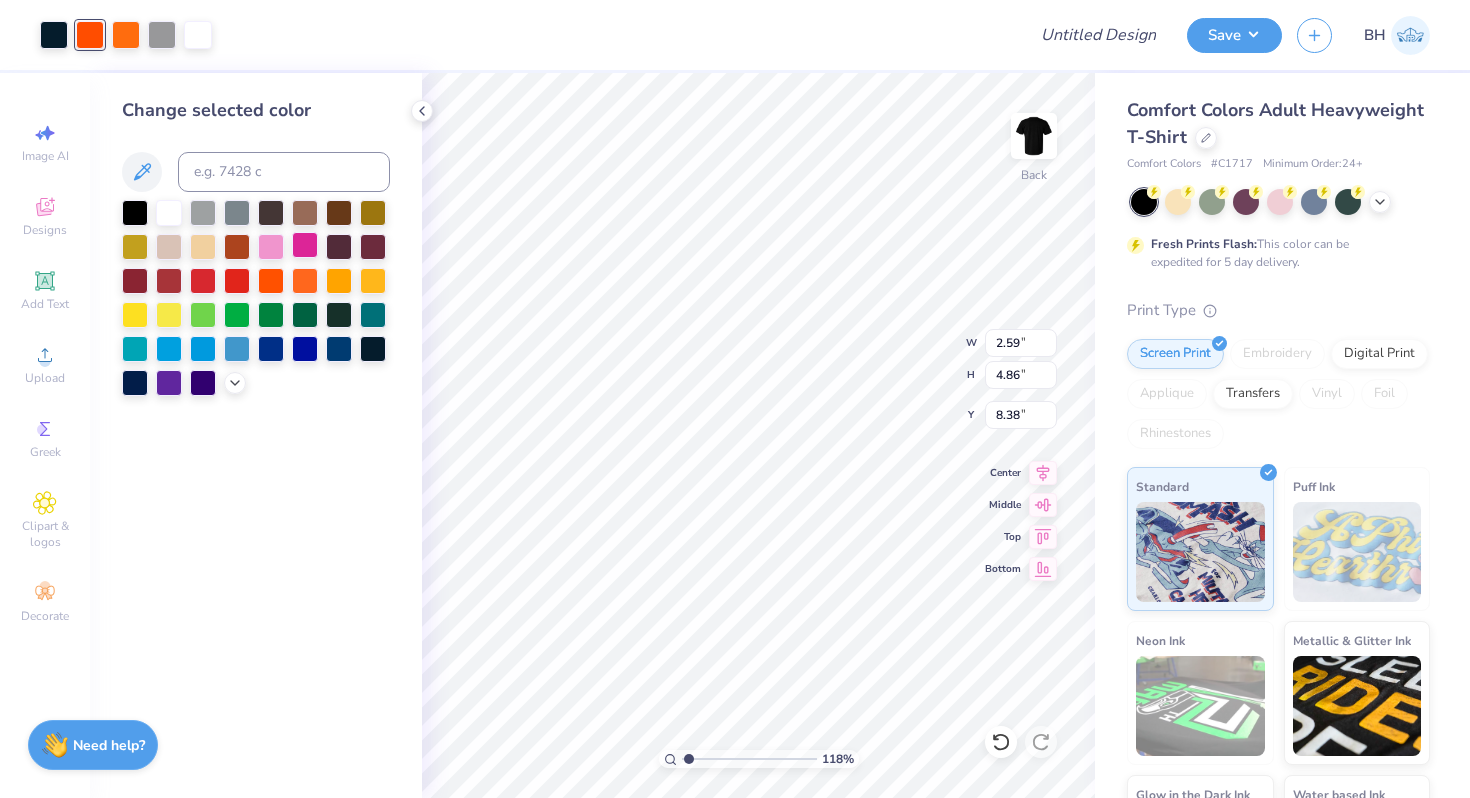click at bounding box center [305, 245] 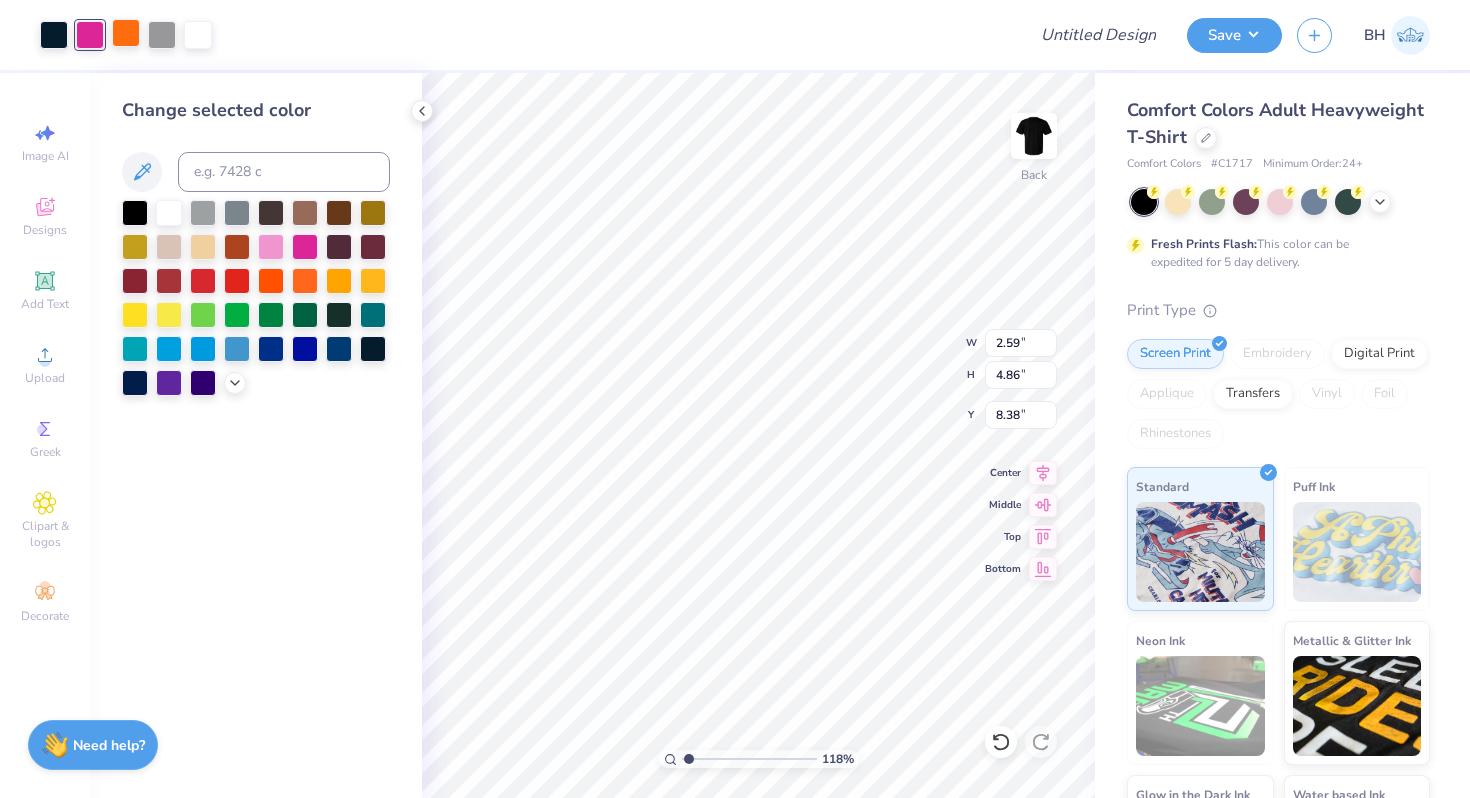 click at bounding box center [126, 33] 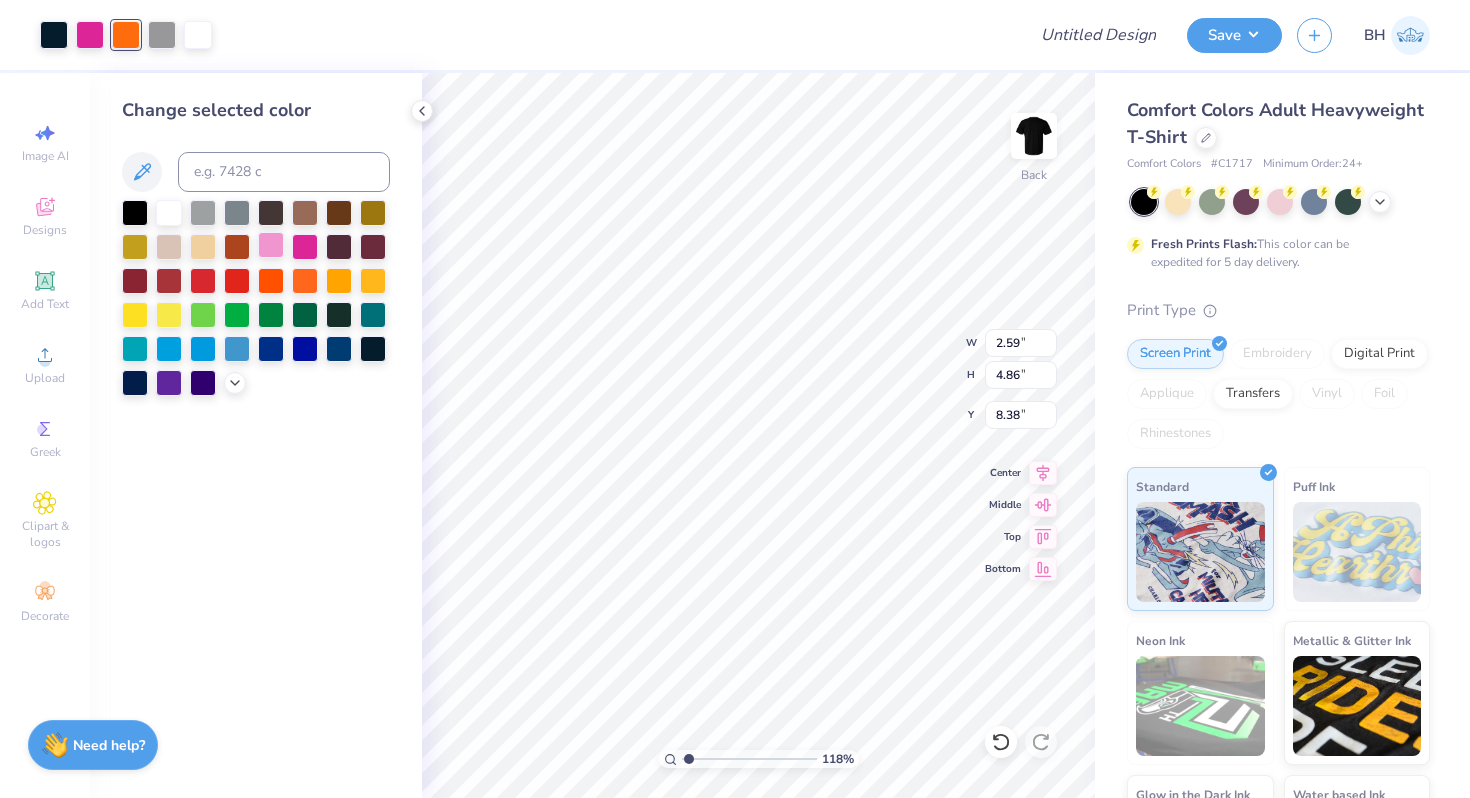 click at bounding box center (271, 245) 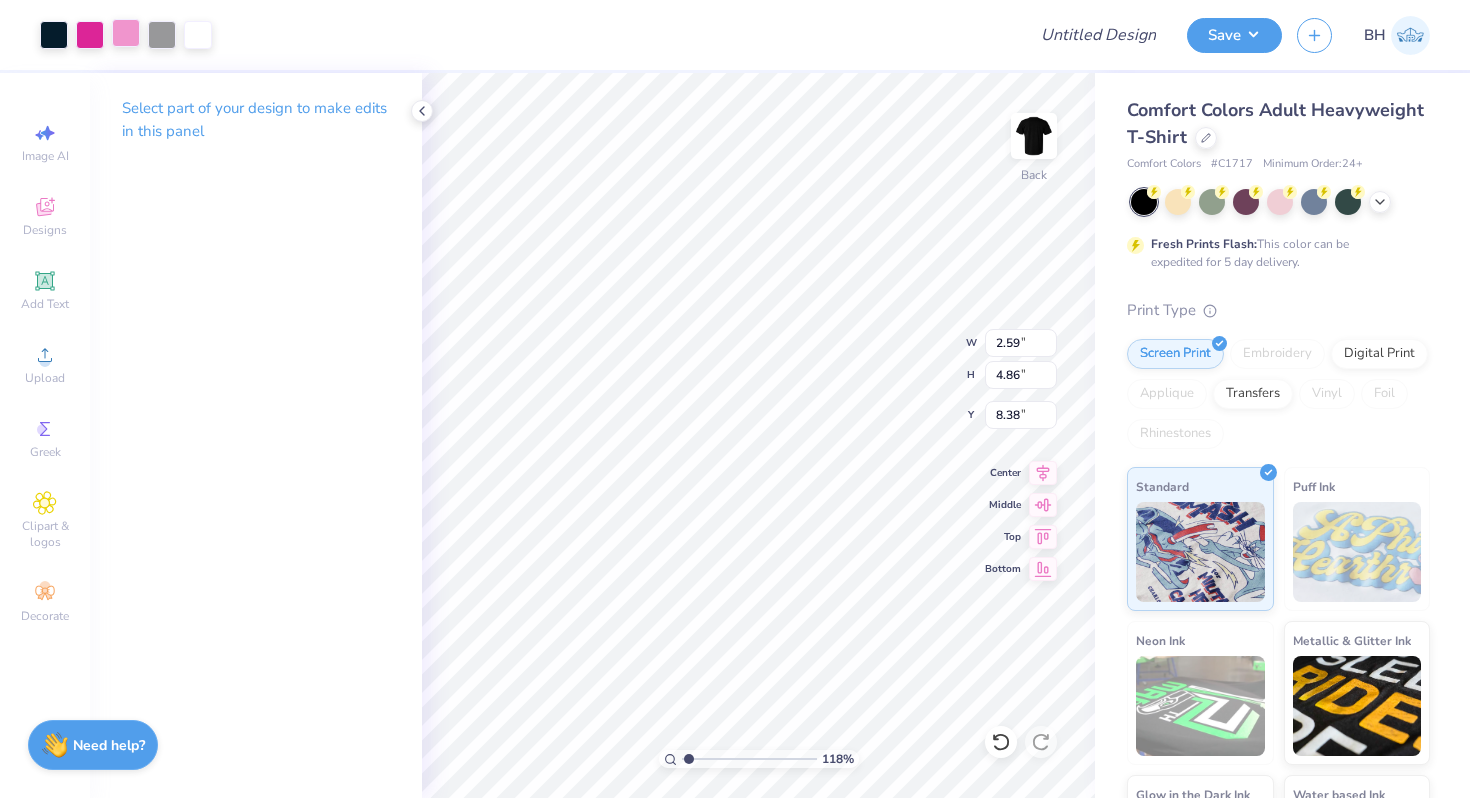 click at bounding box center (126, 33) 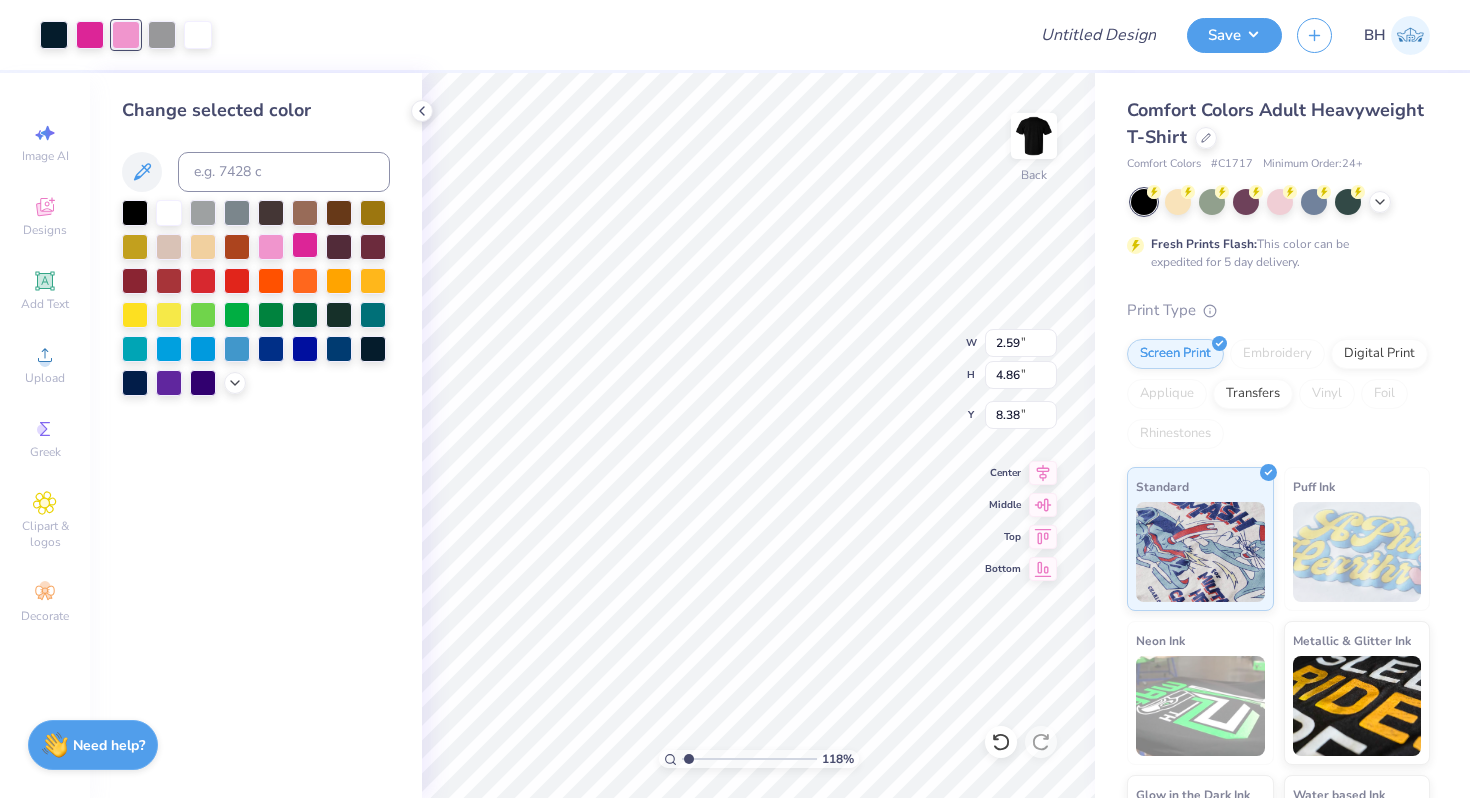 click at bounding box center (305, 245) 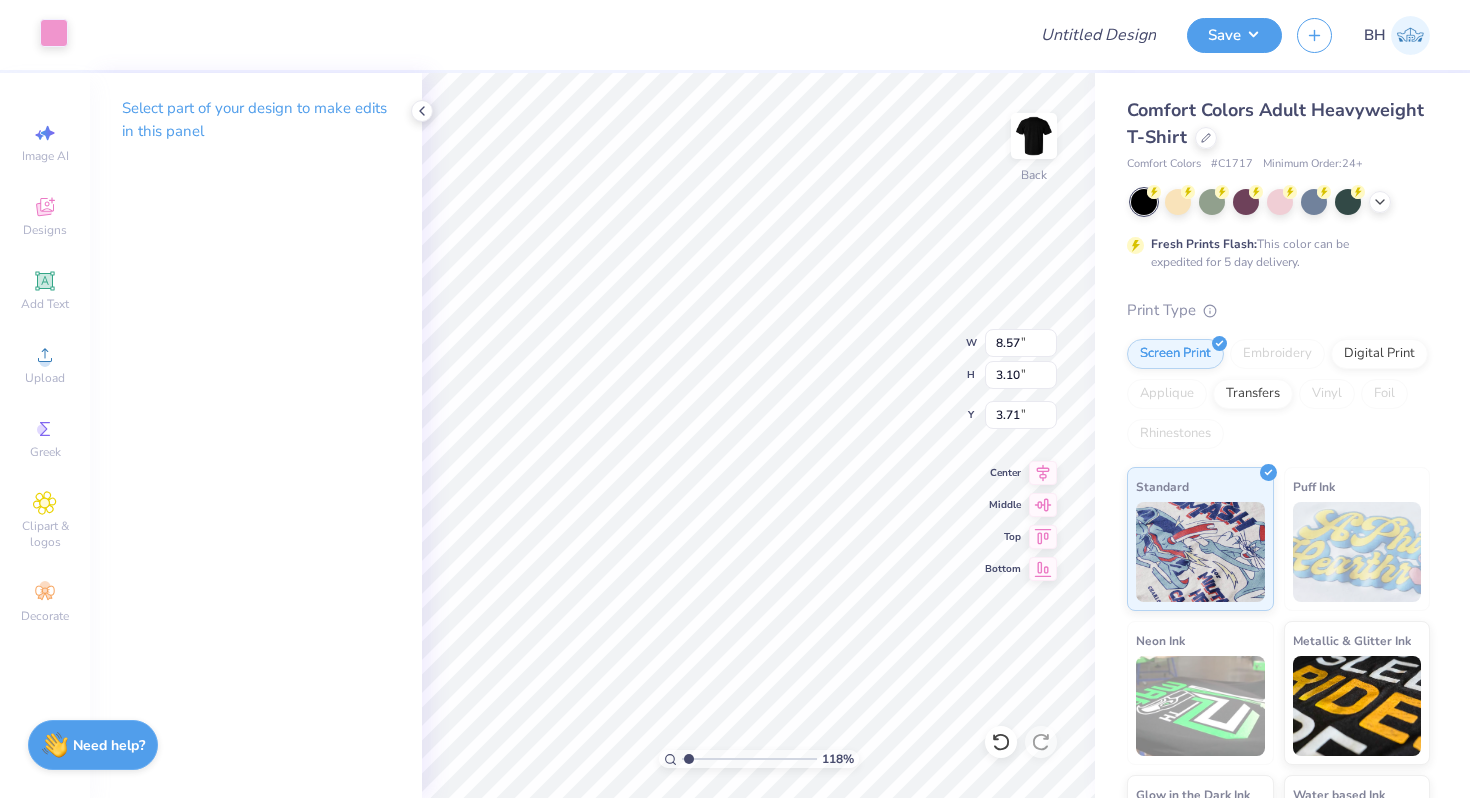 click at bounding box center (54, 33) 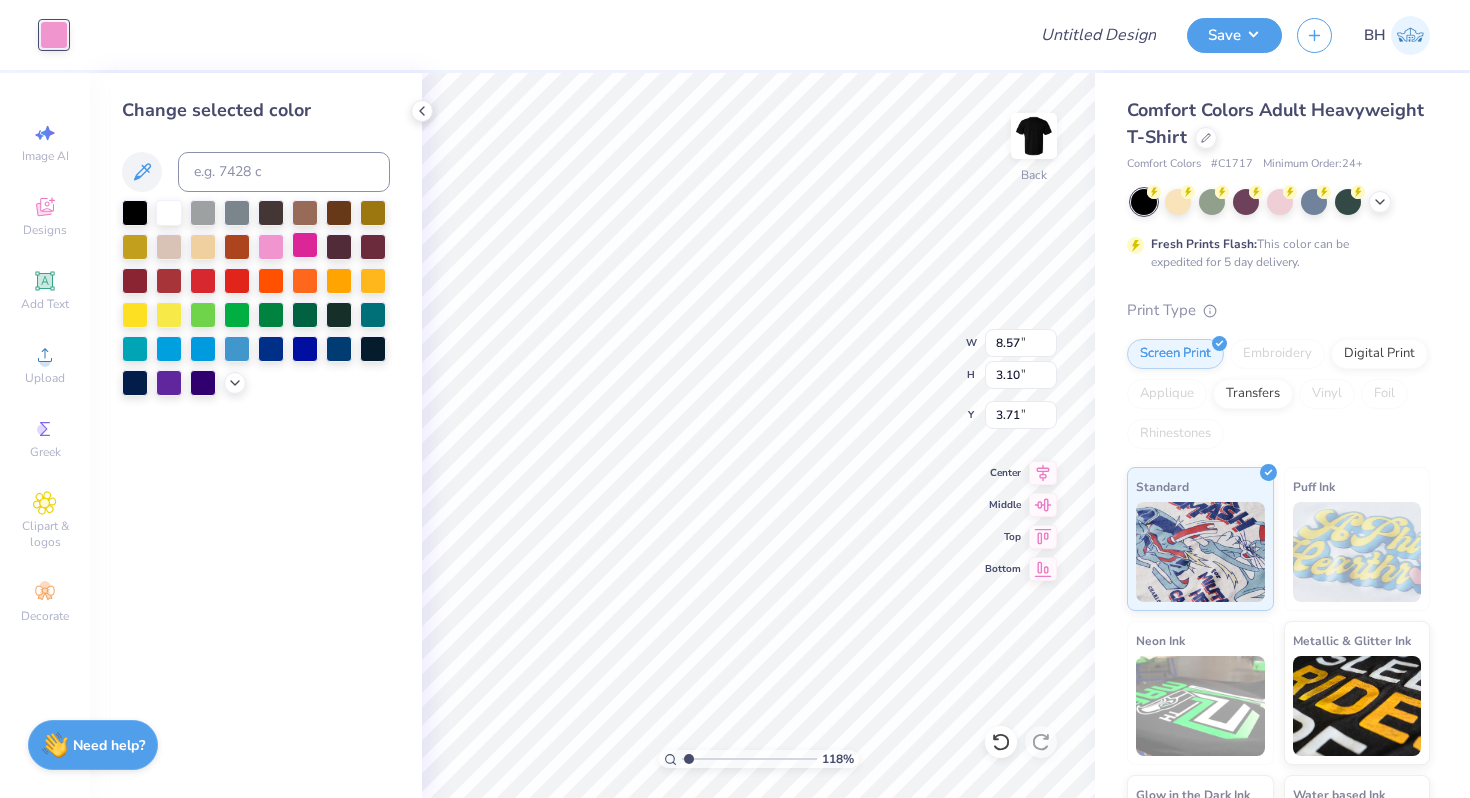 click at bounding box center [305, 245] 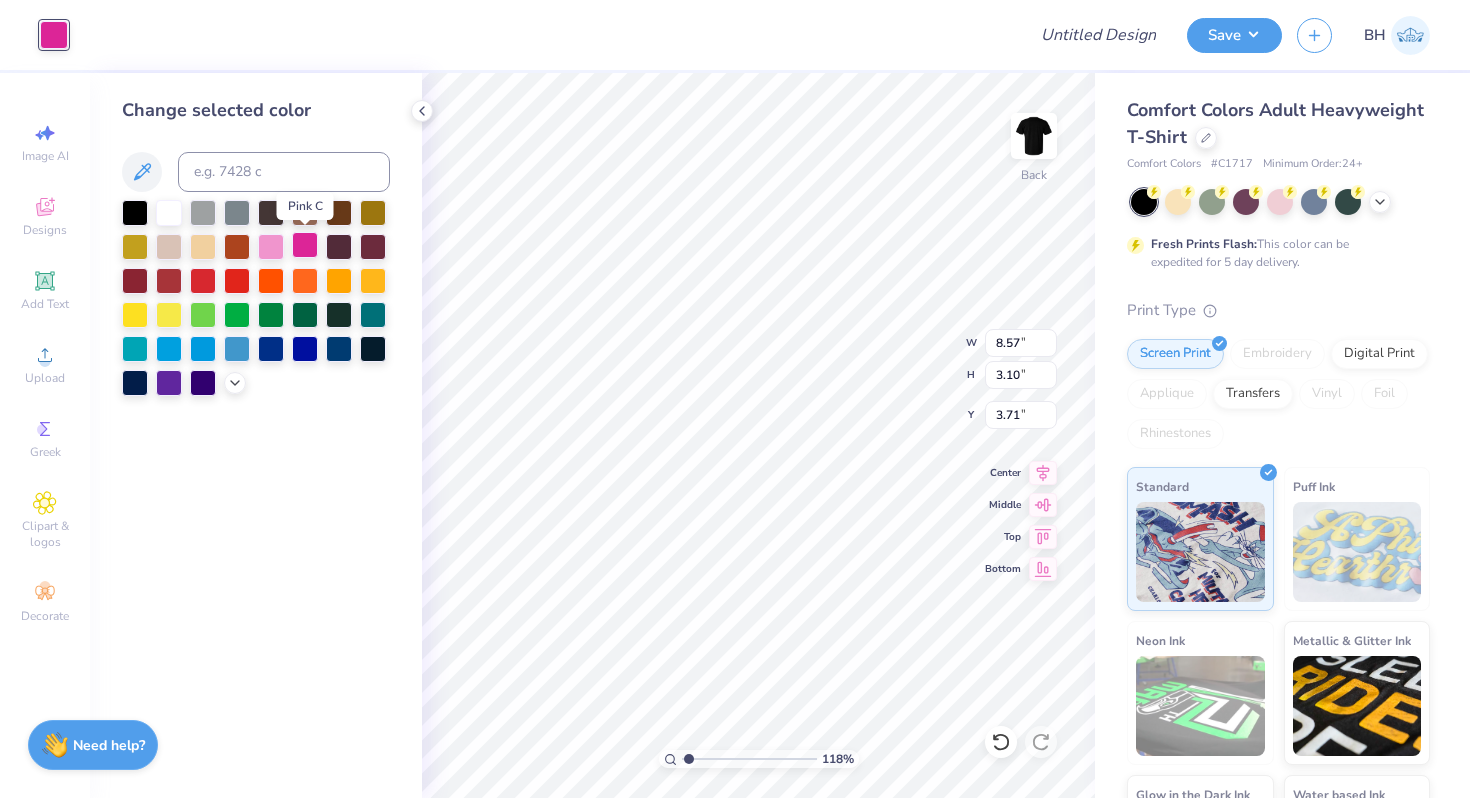 click at bounding box center [305, 245] 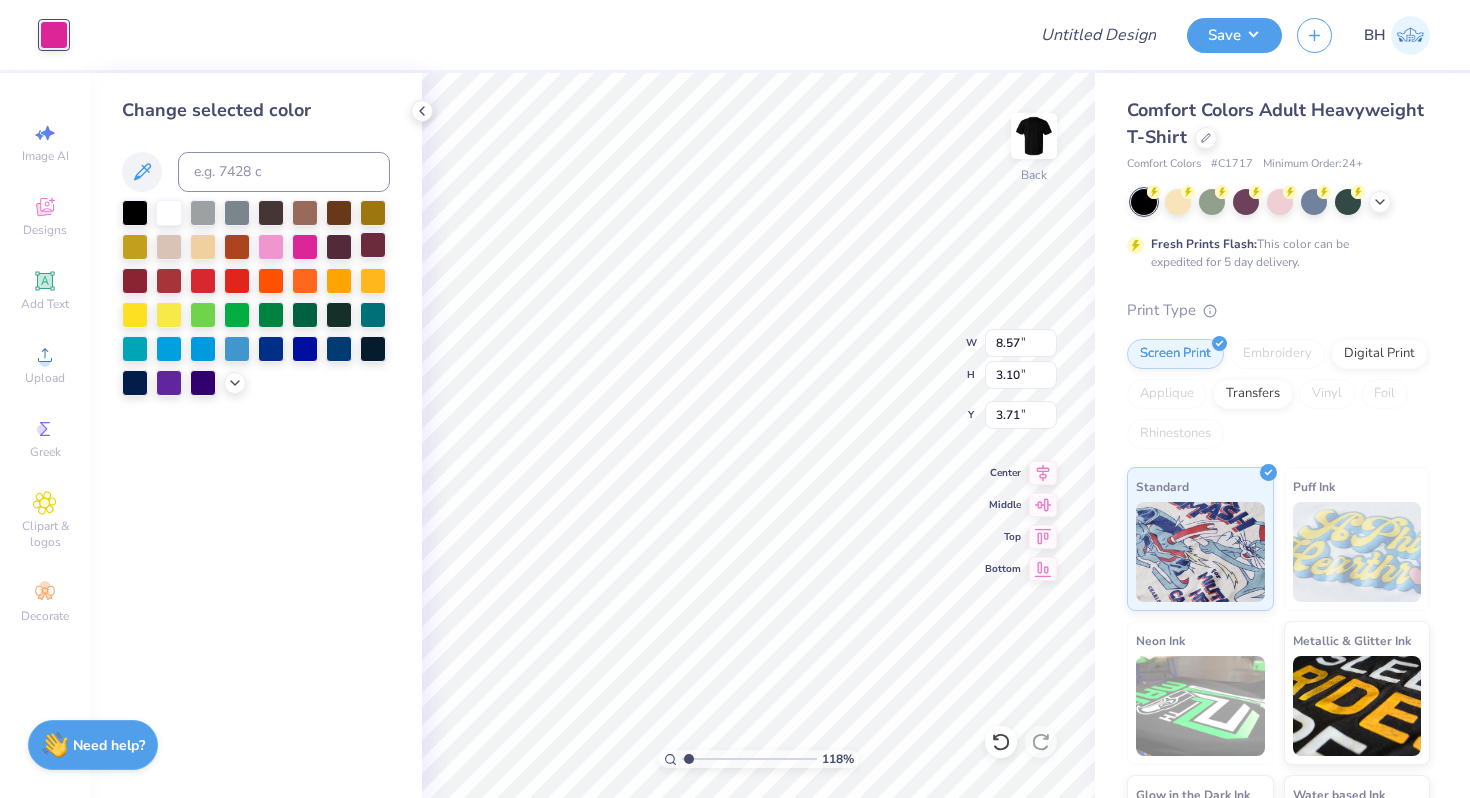 type on "2.59" 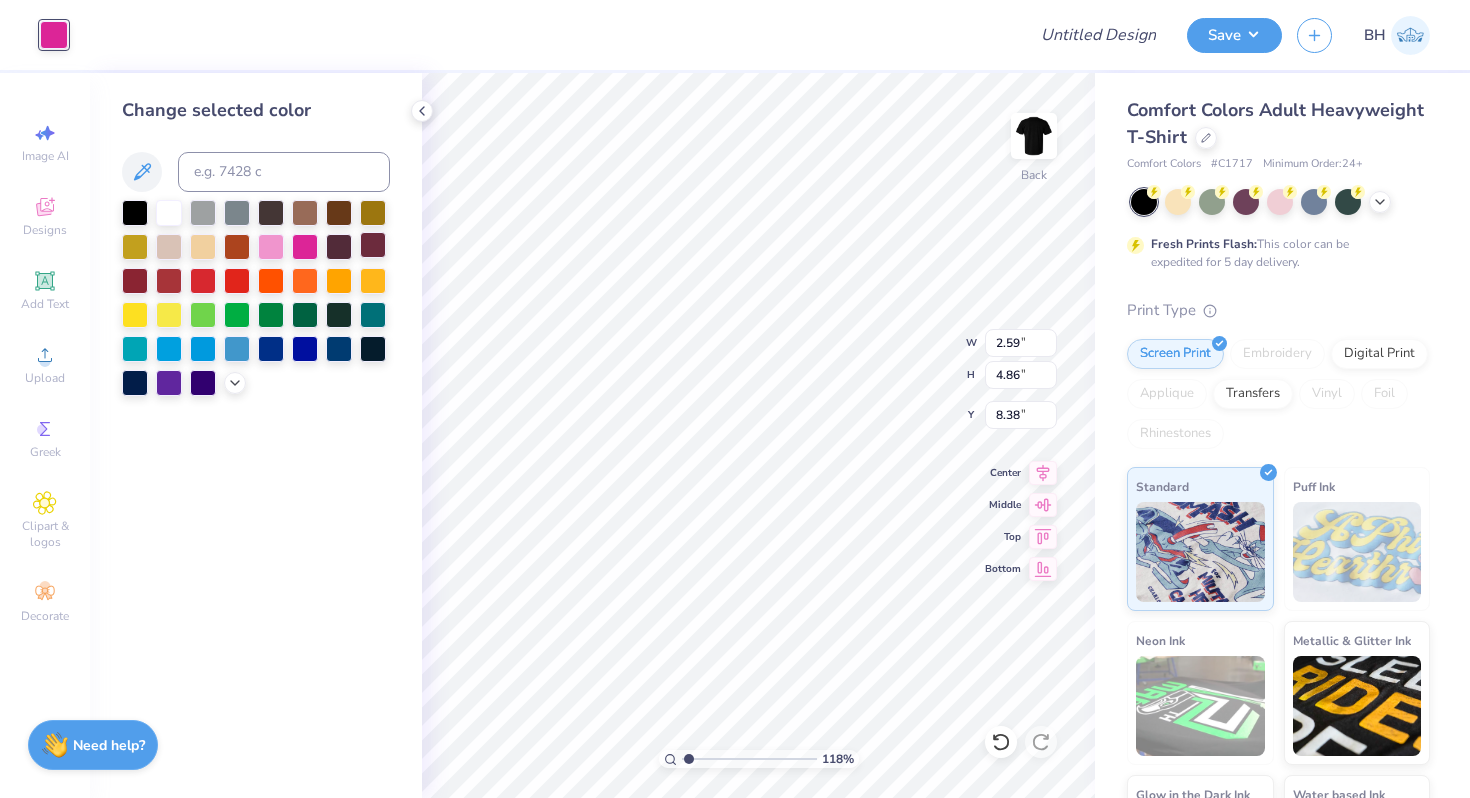 type on "8.39" 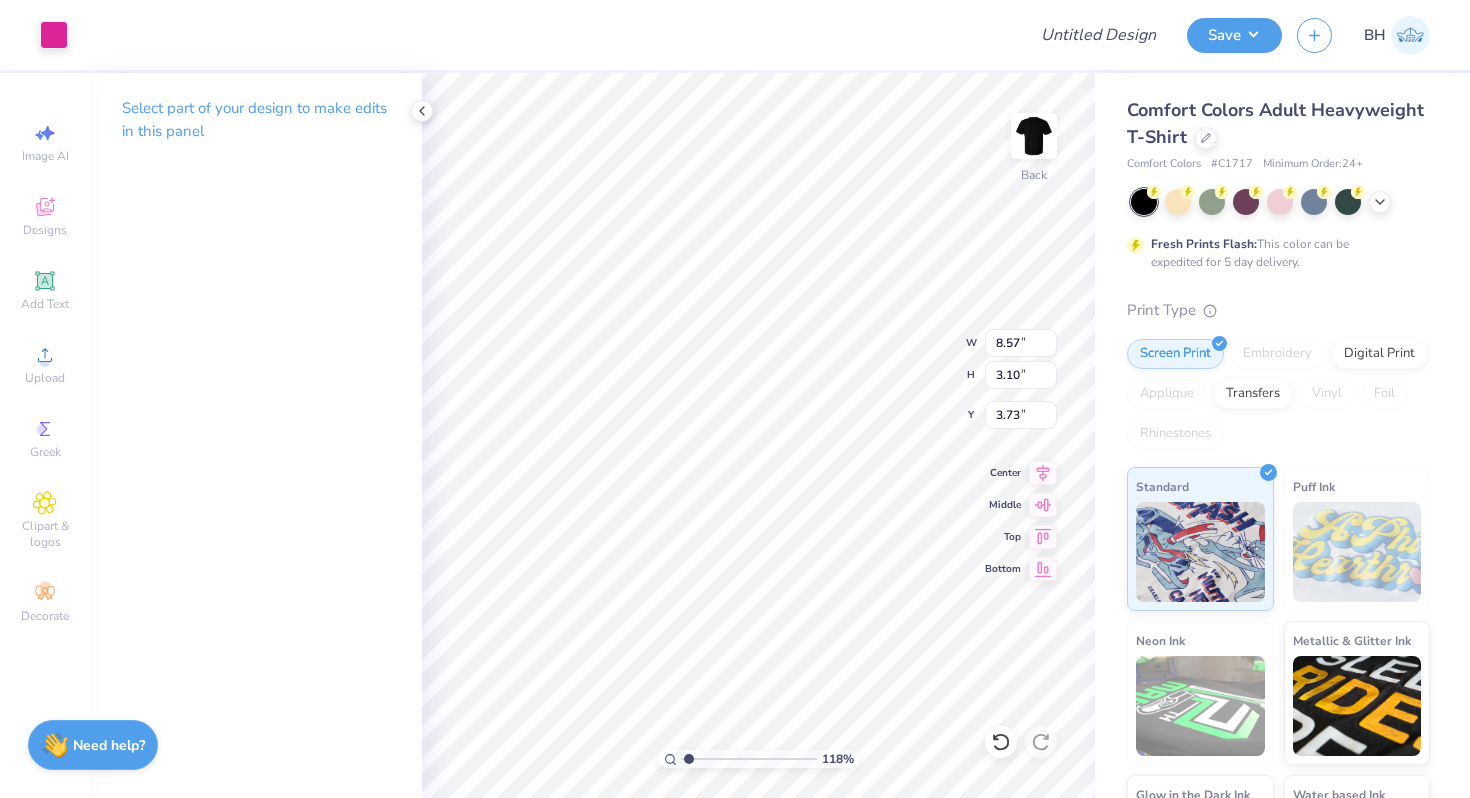 type on "3.73" 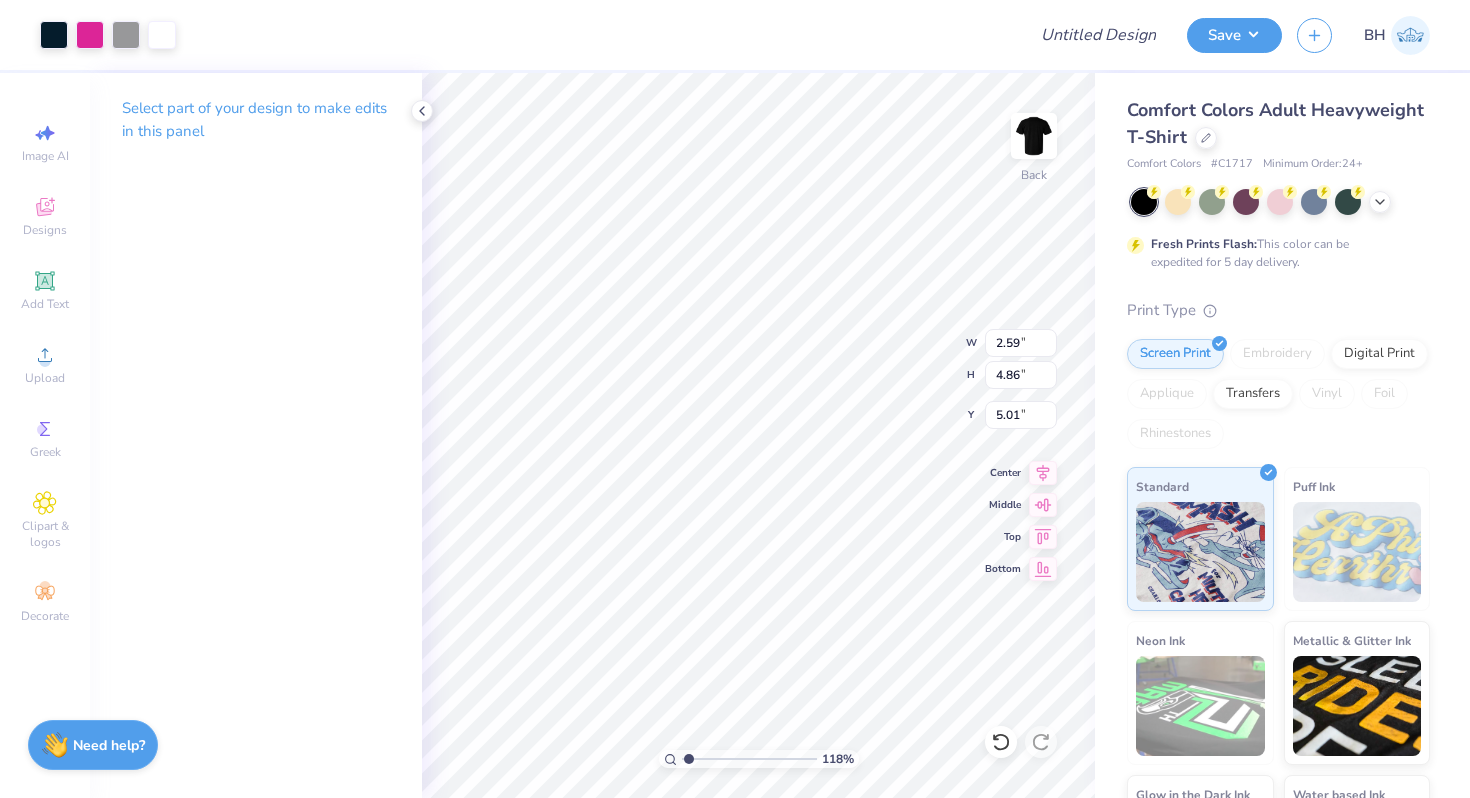 type on "4.24" 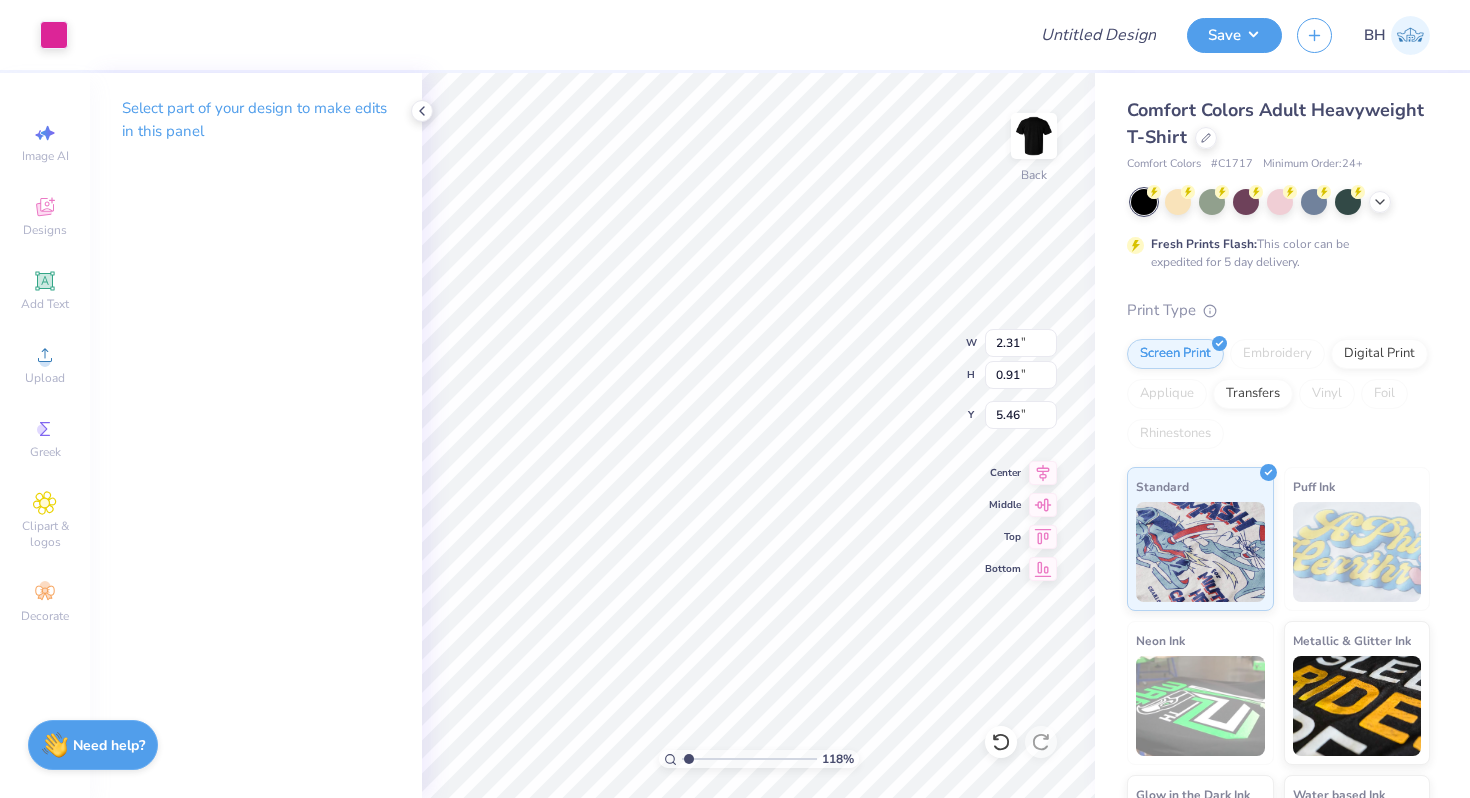 type on "5.46" 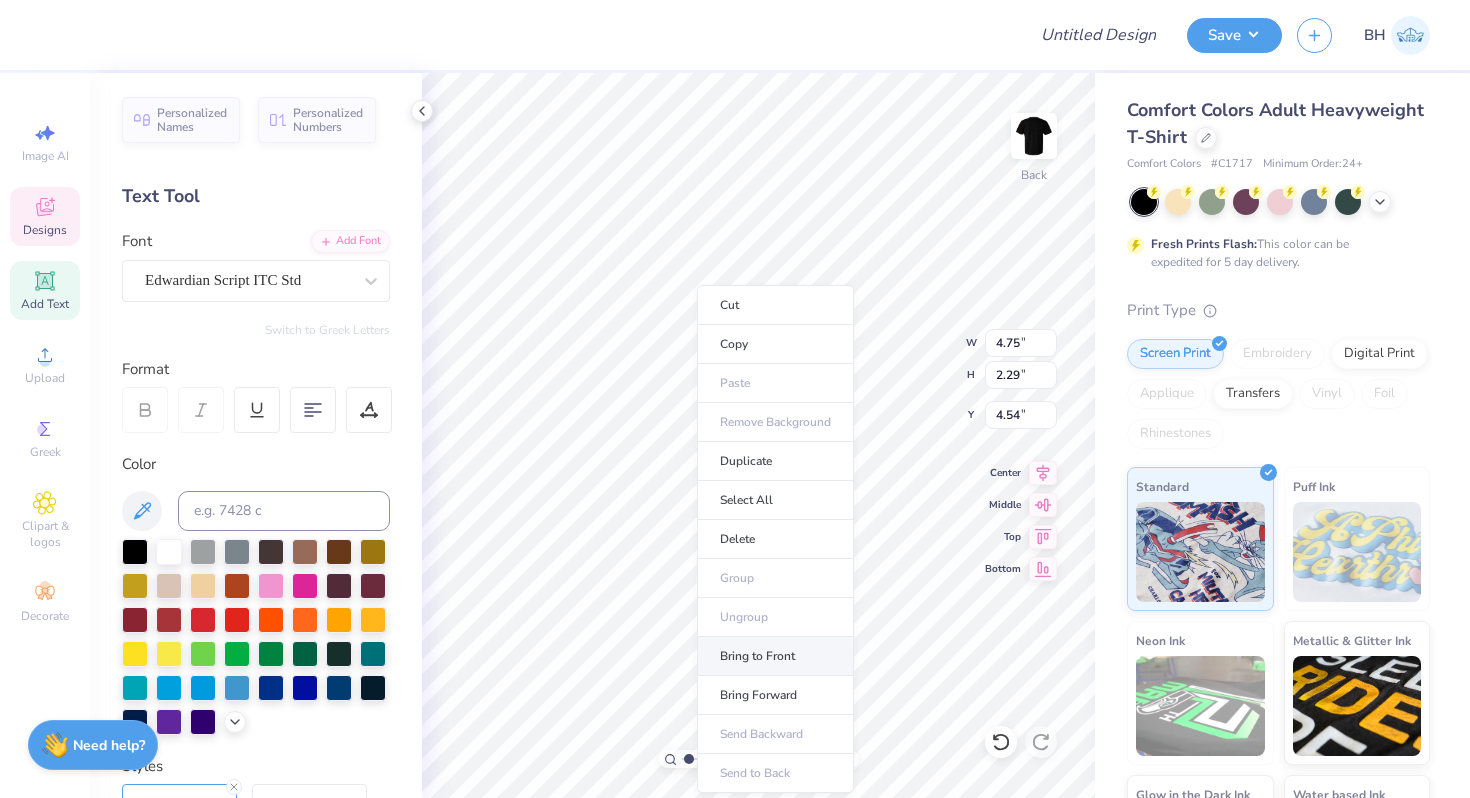 click on "Bring to Front" at bounding box center [775, 656] 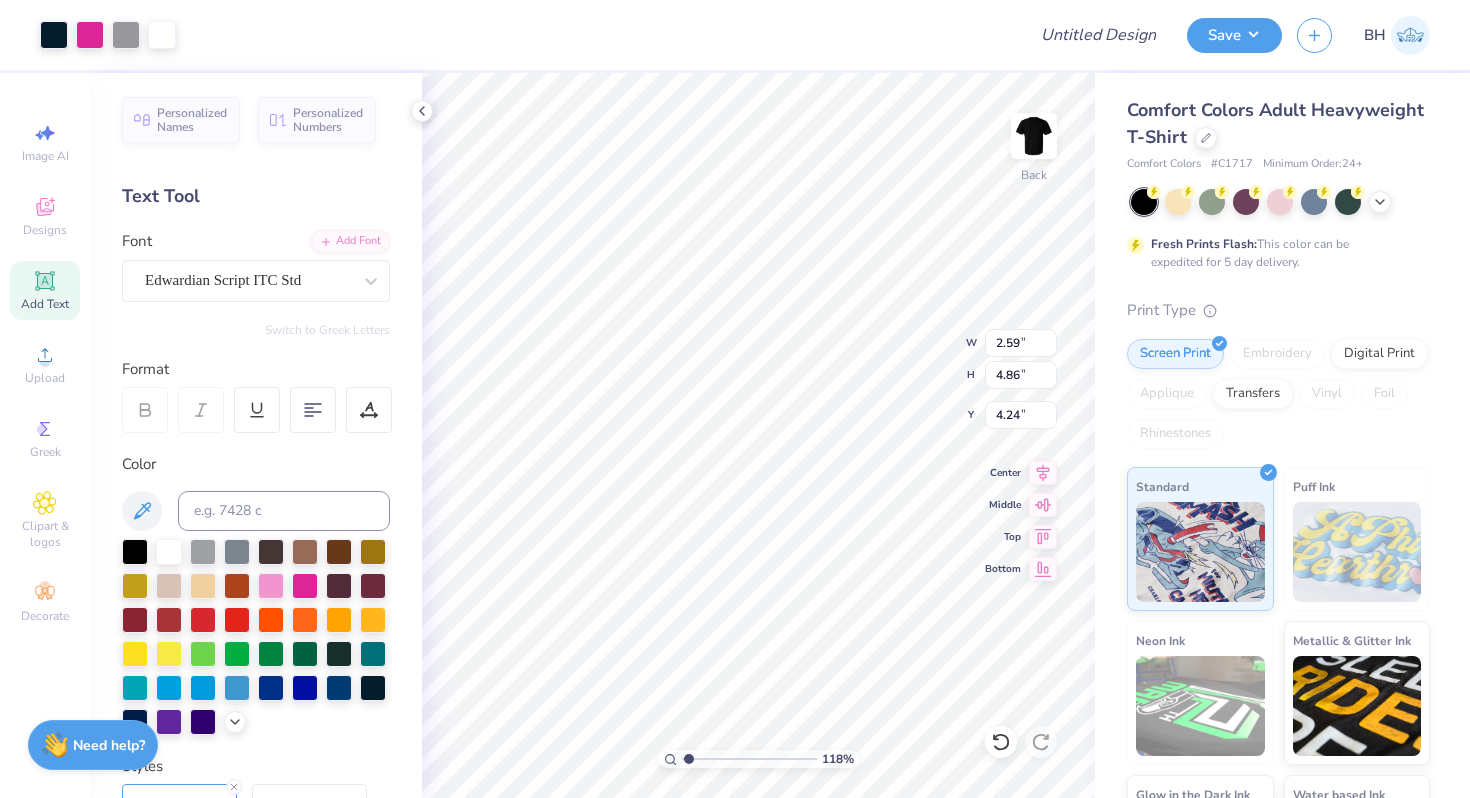 type on "4.75" 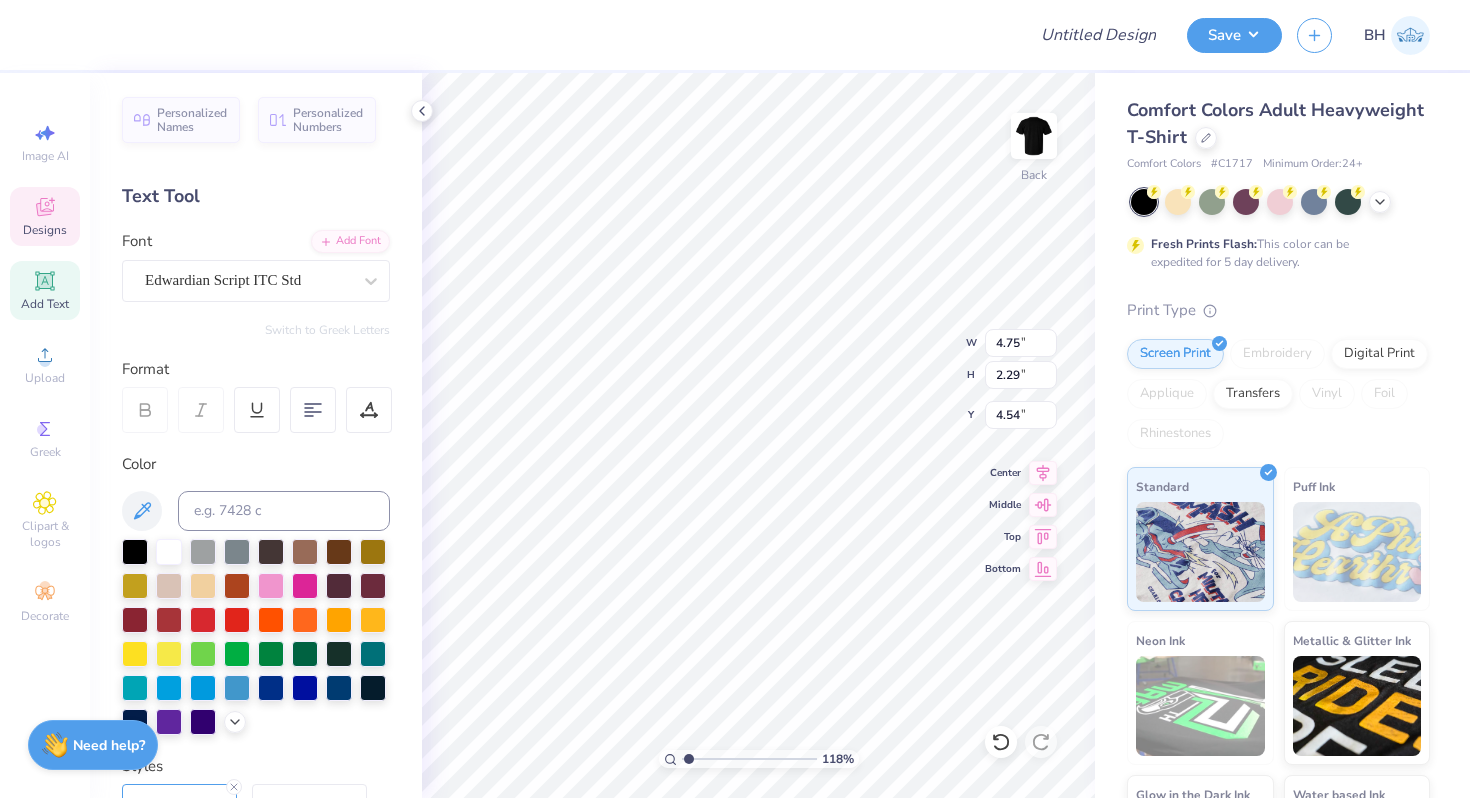 type on "4.51" 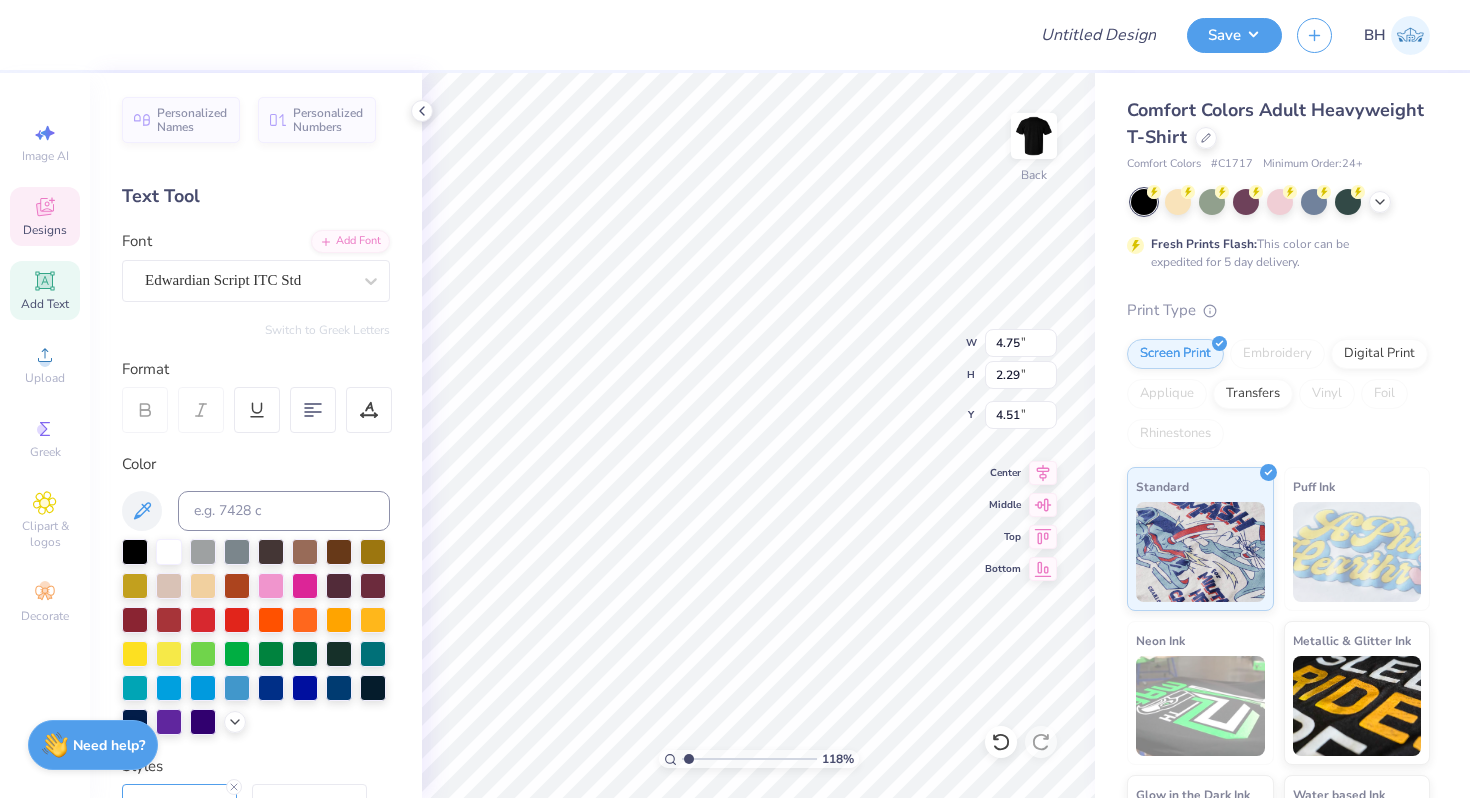 type on "2.59" 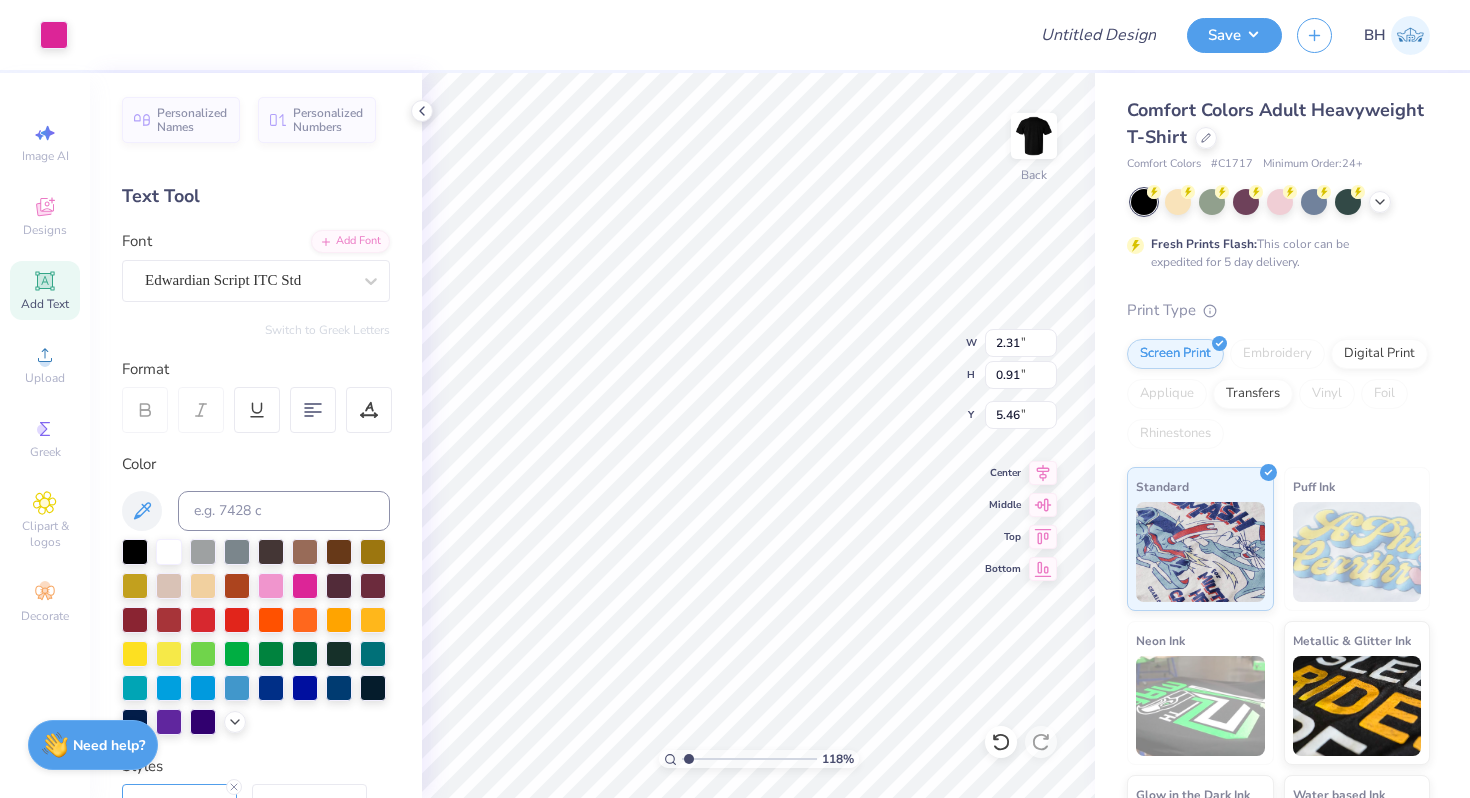 type on "6.34" 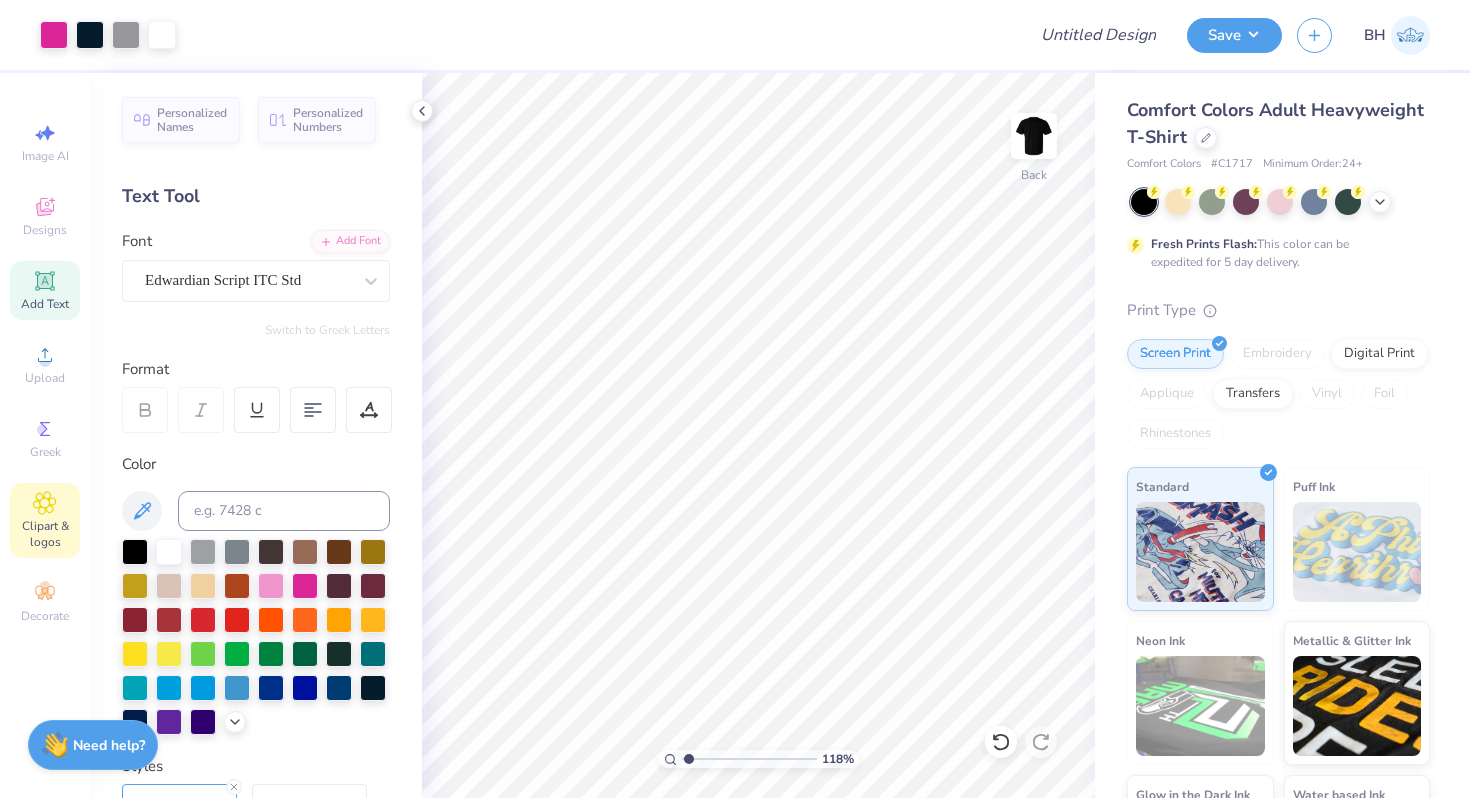 click 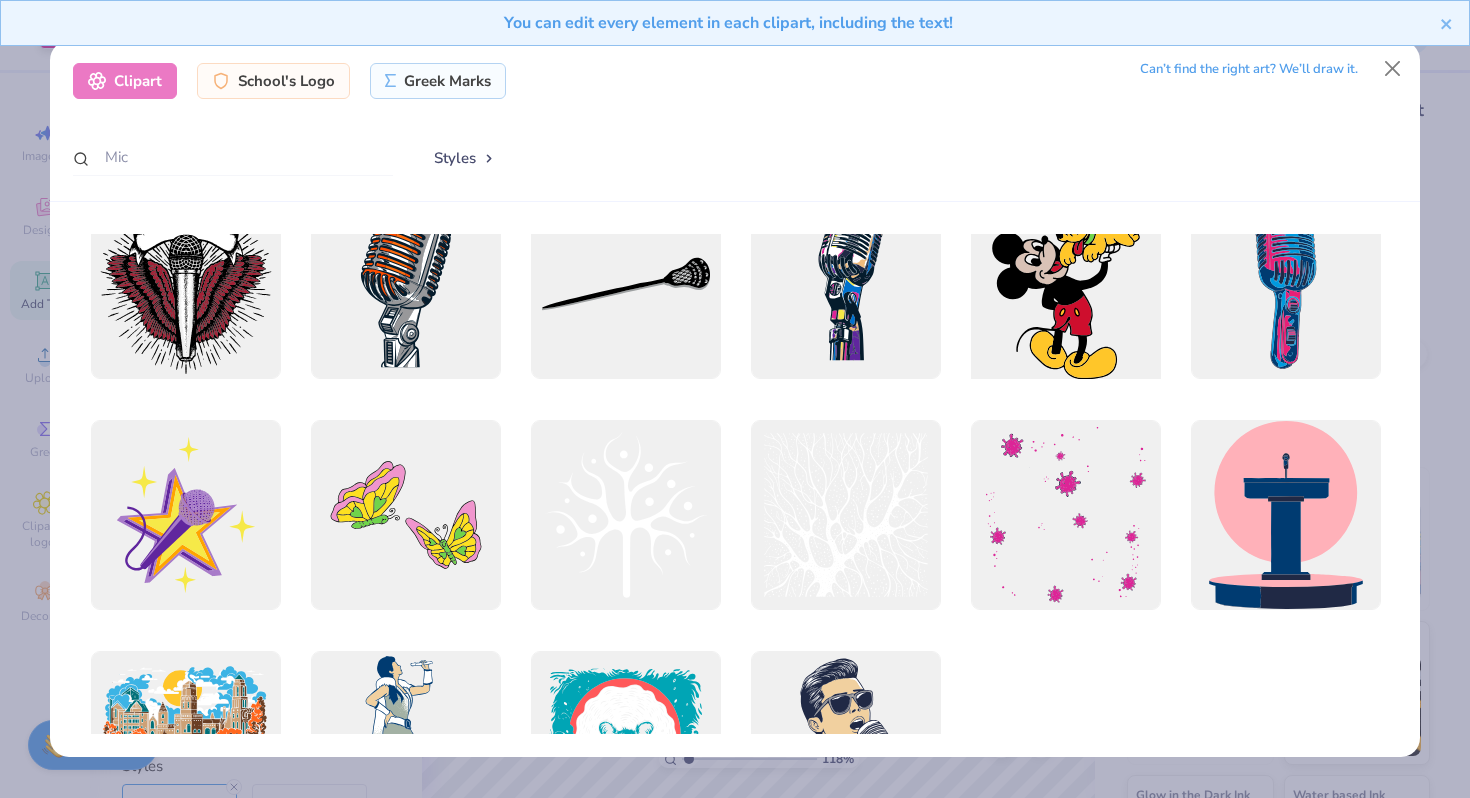 scroll, scrollTop: 0, scrollLeft: 0, axis: both 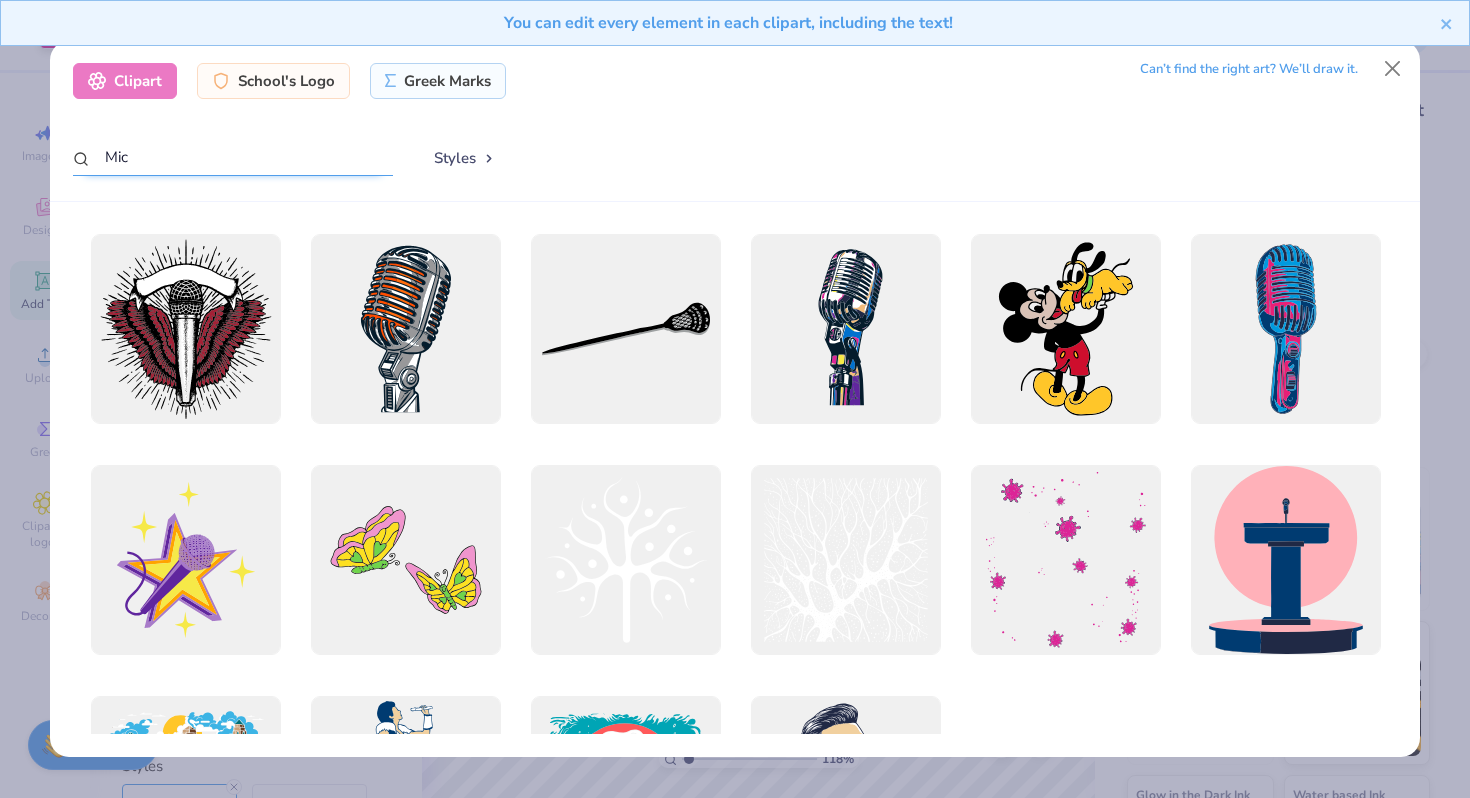 click on "Mic" at bounding box center (233, 157) 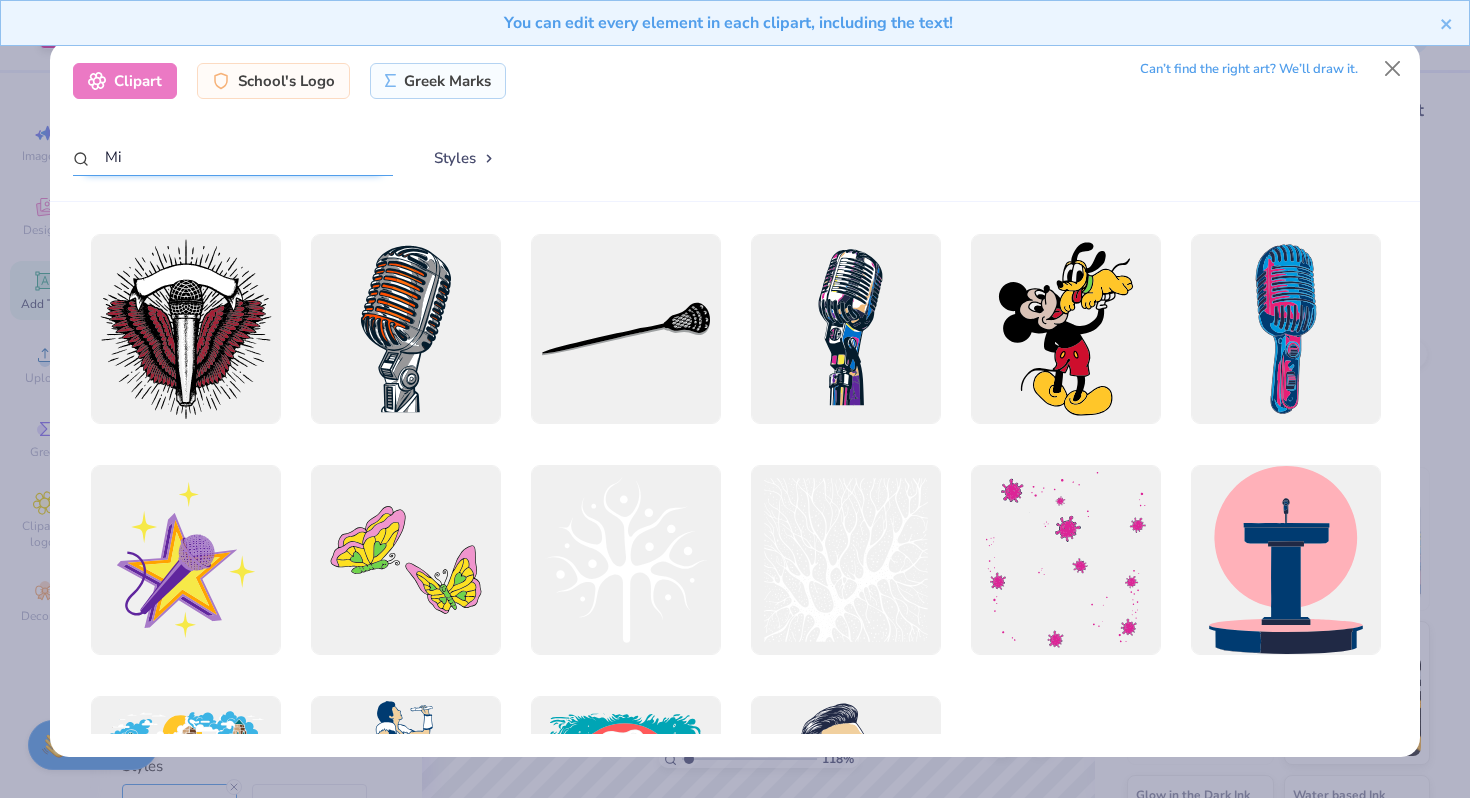 type on "M" 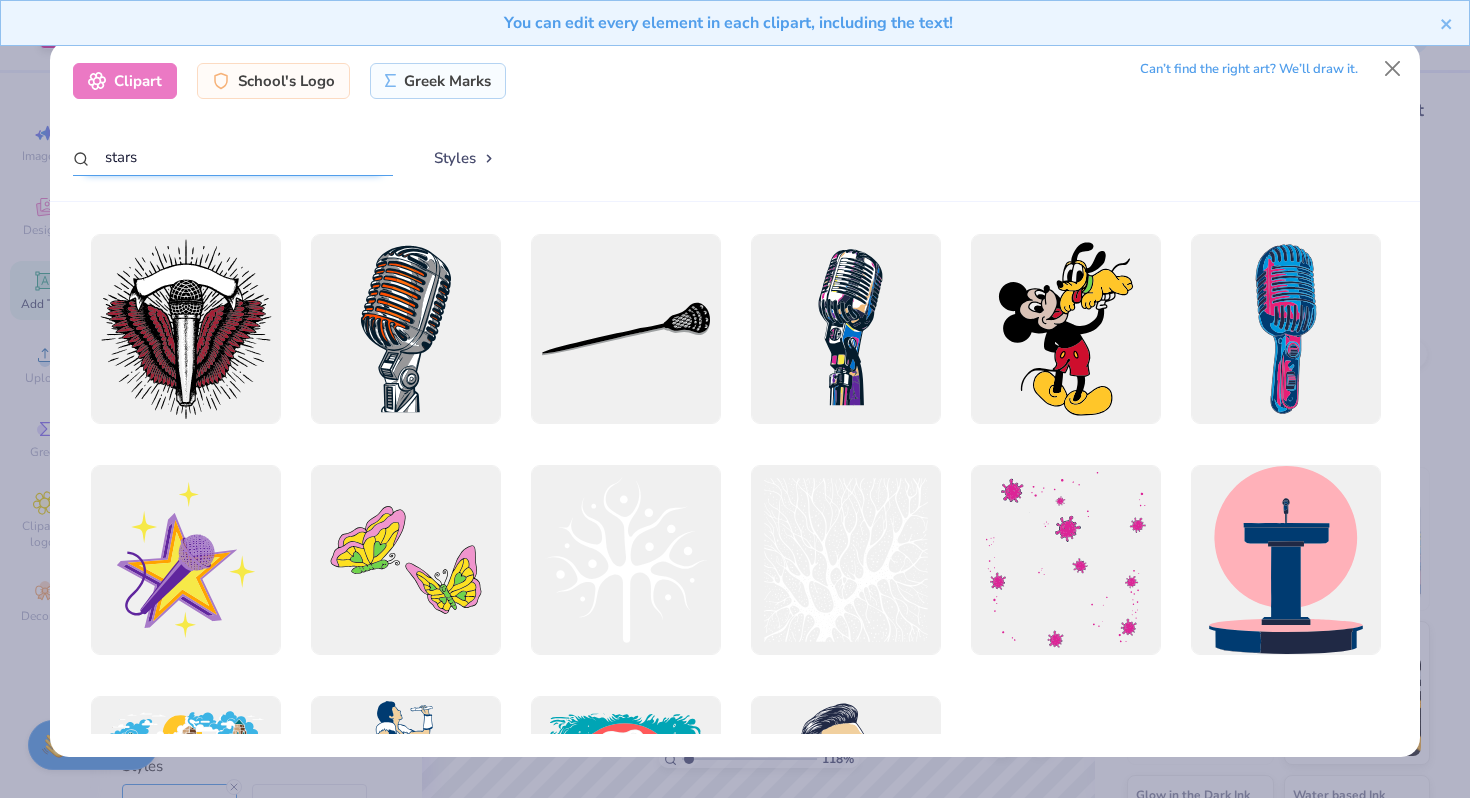 type on "stars" 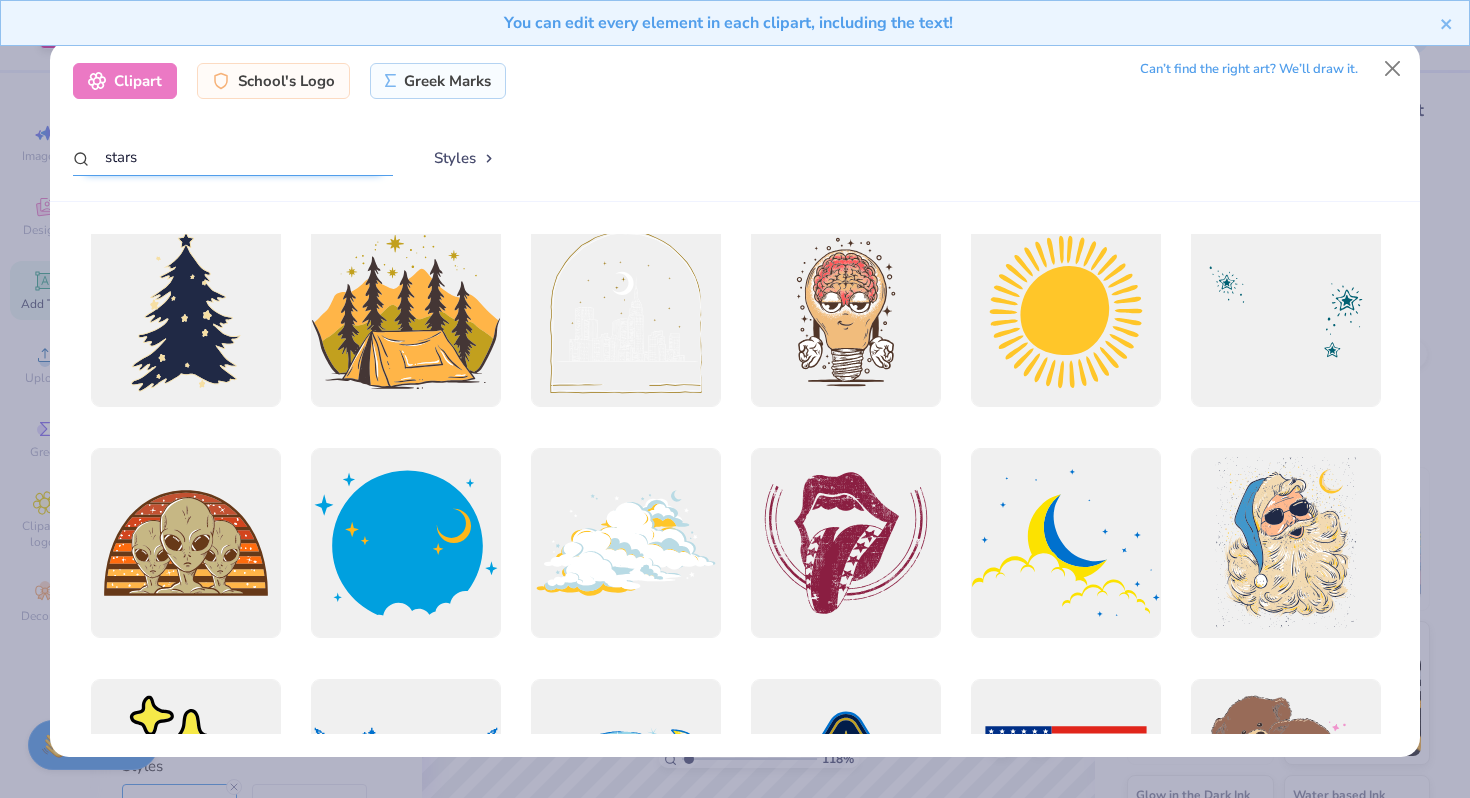 scroll, scrollTop: 1631, scrollLeft: 0, axis: vertical 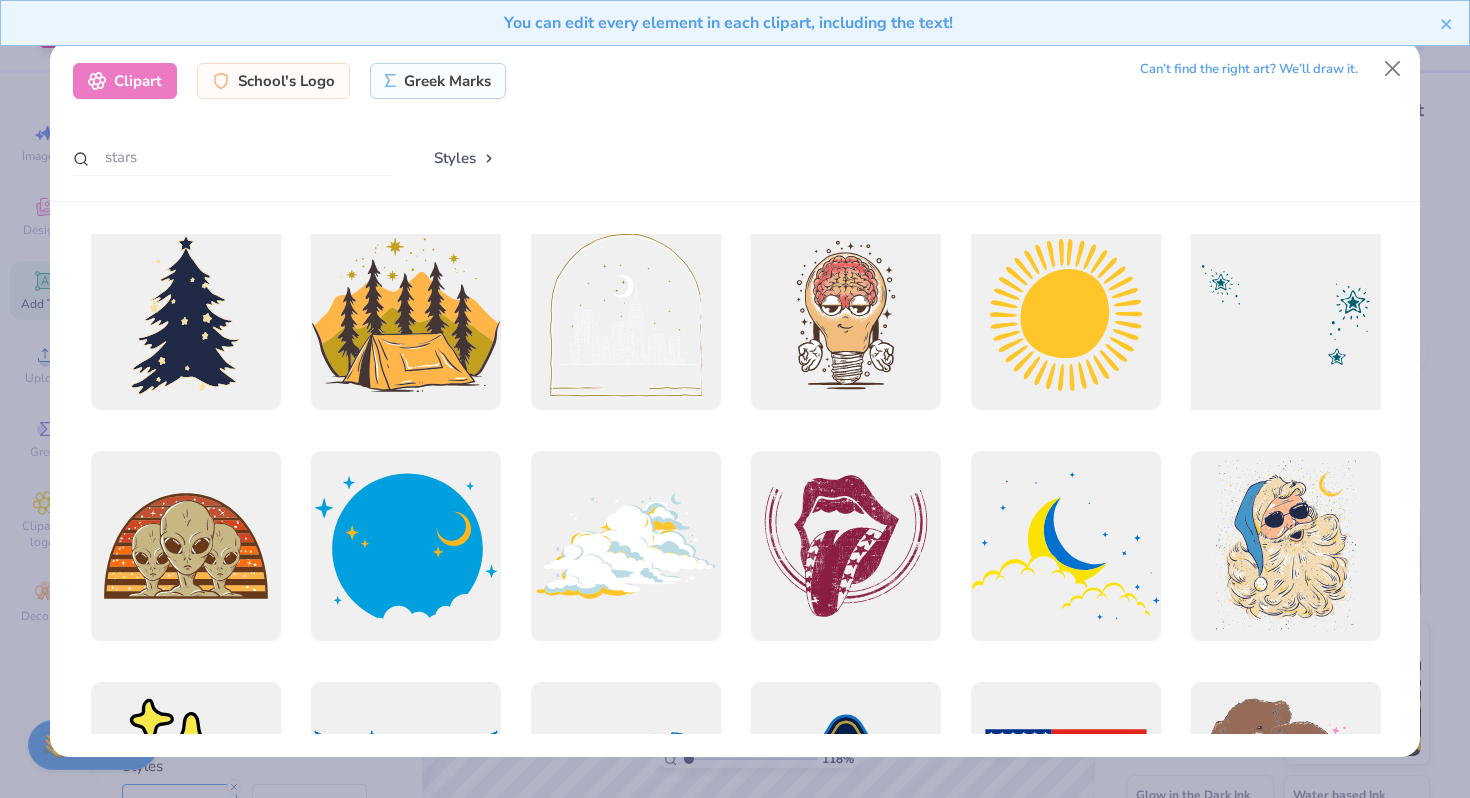 click at bounding box center [1285, 315] 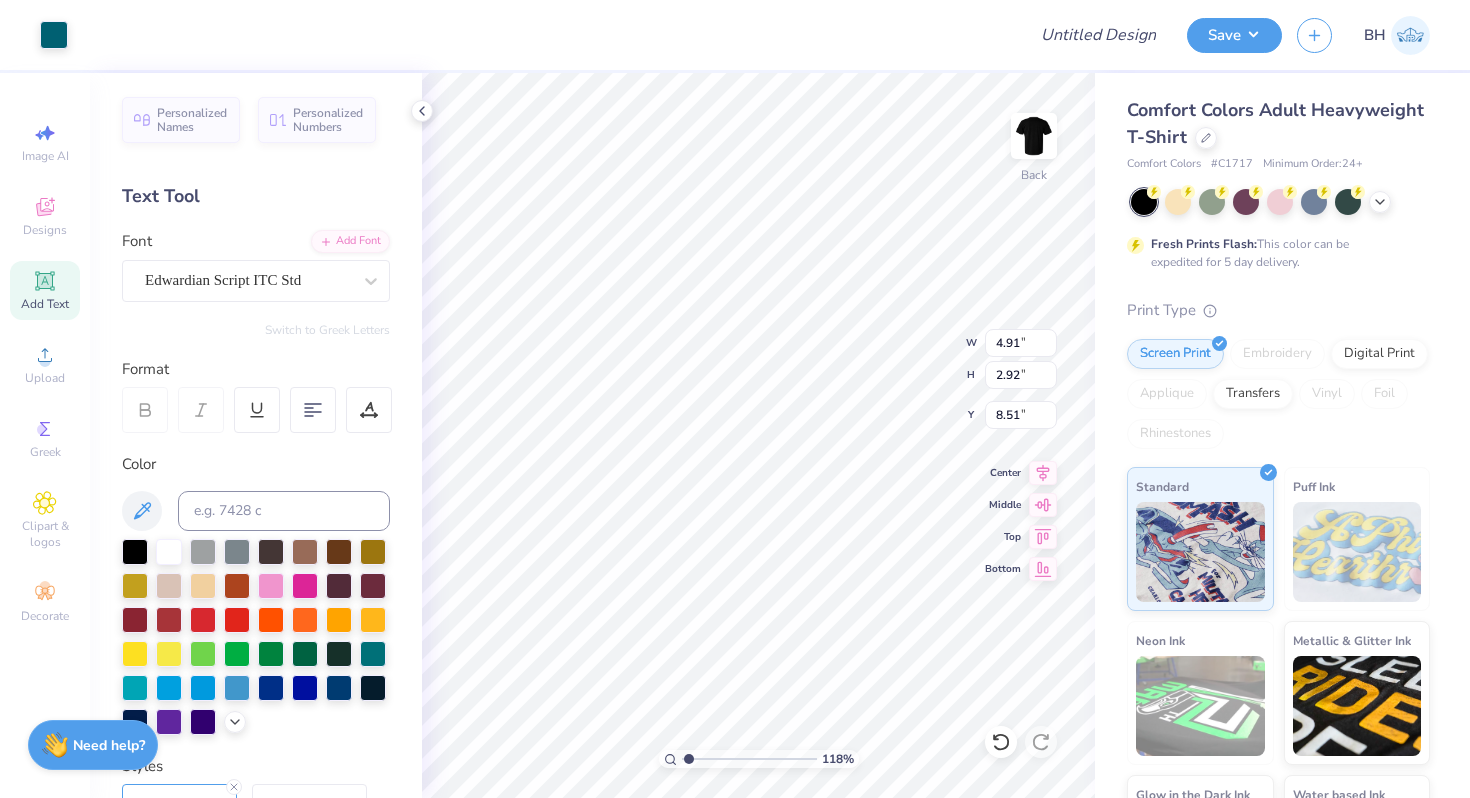 type on "4.91" 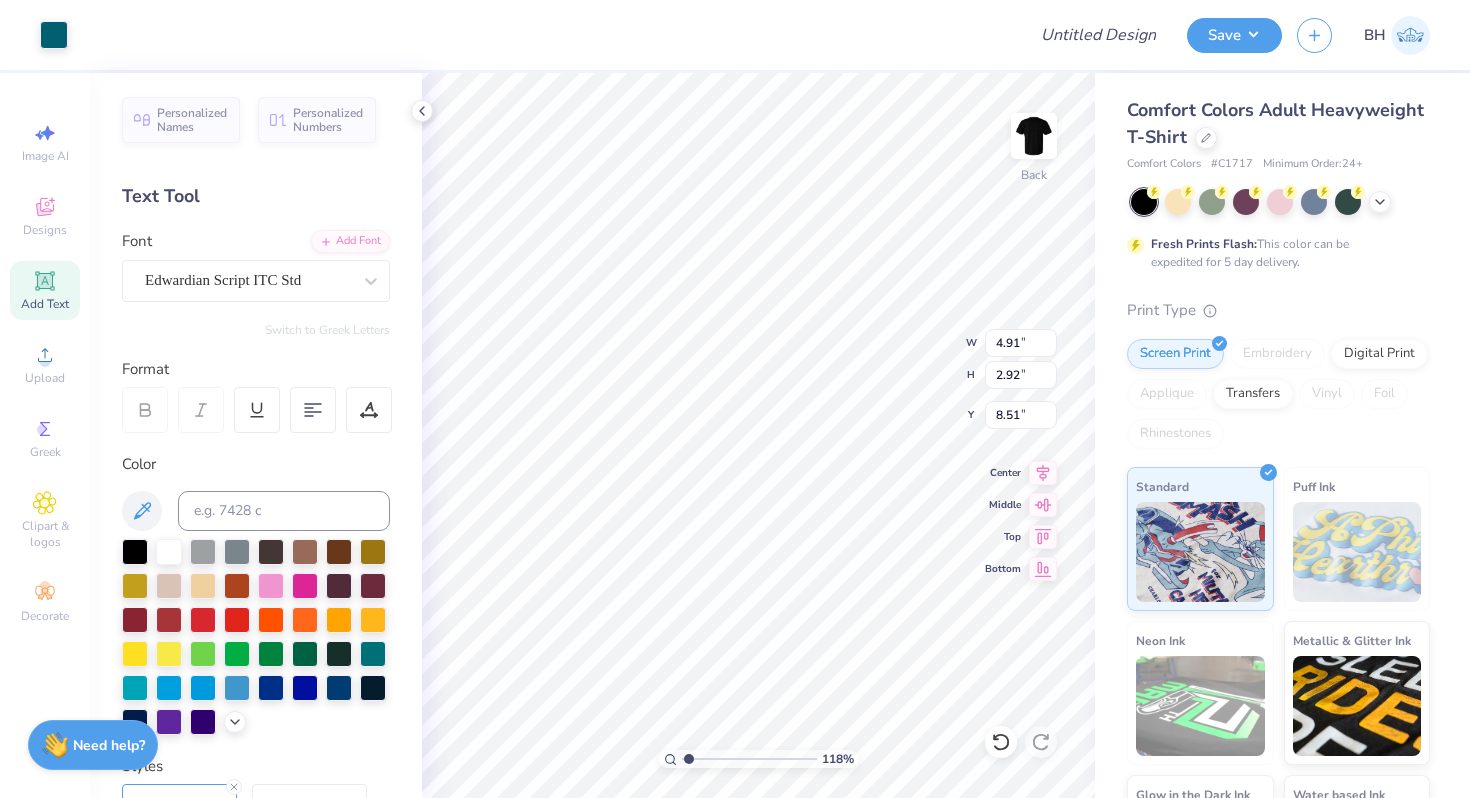 type on "6.68" 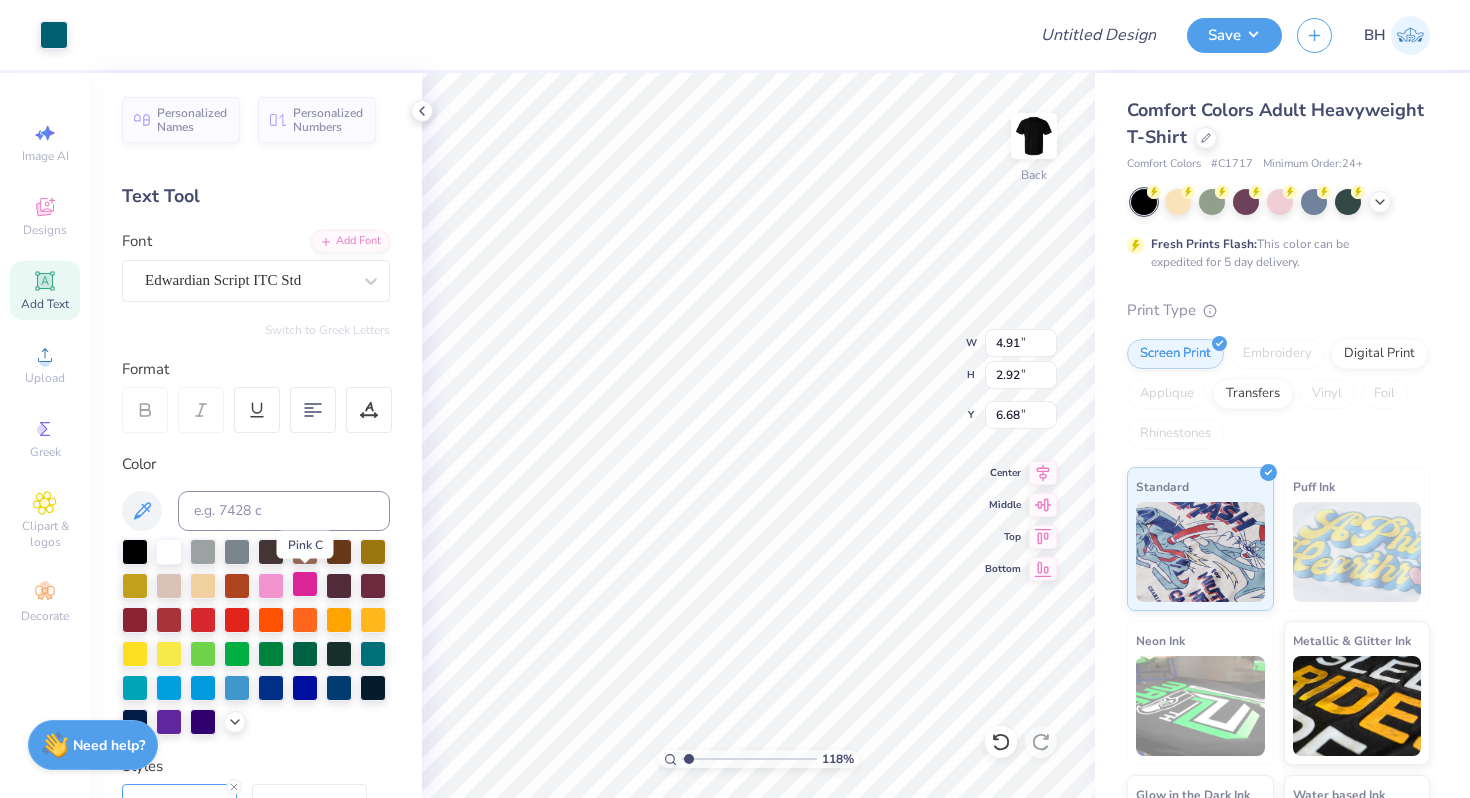 click at bounding box center (305, 584) 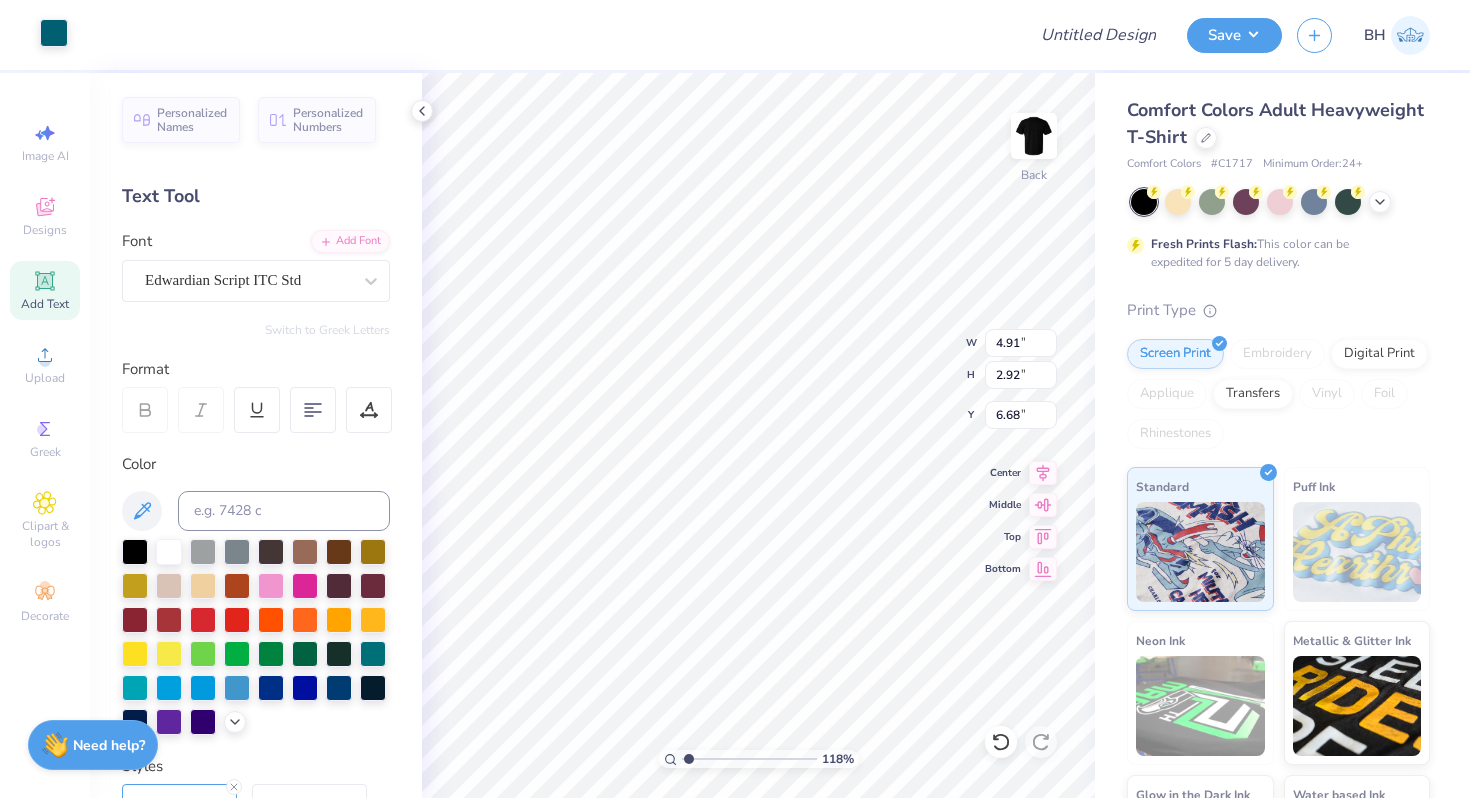 click at bounding box center (54, 33) 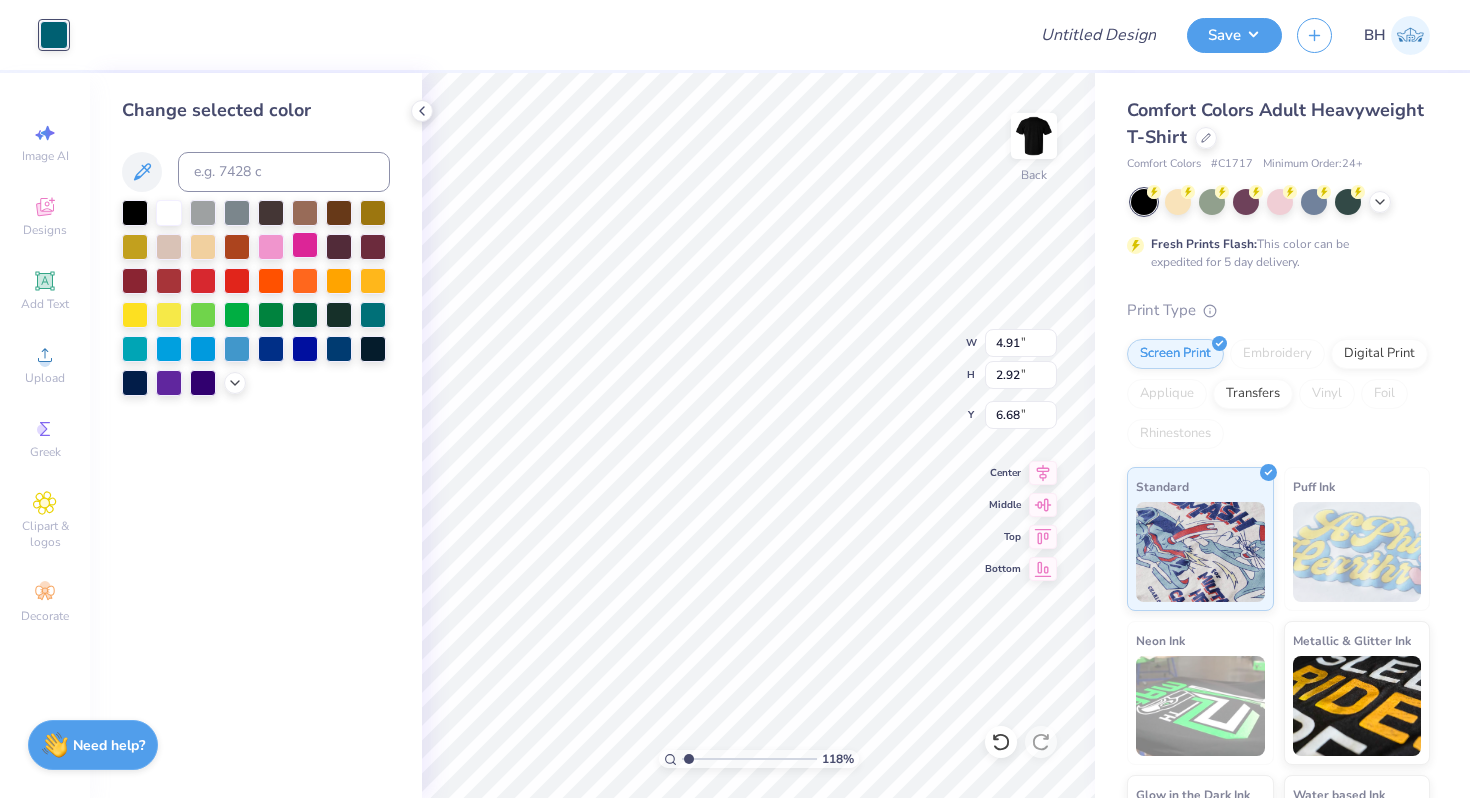 click at bounding box center (305, 245) 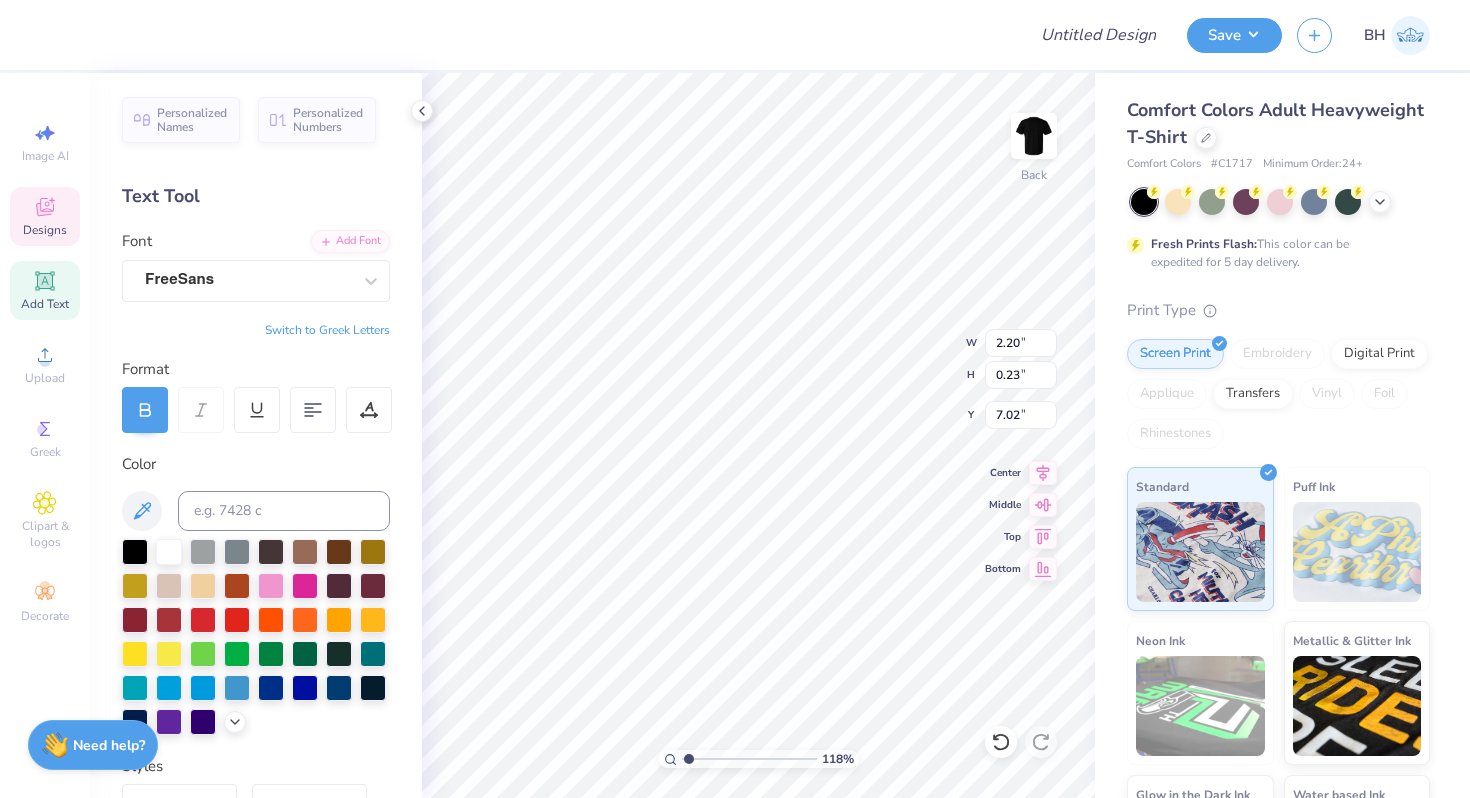 type on "6.80" 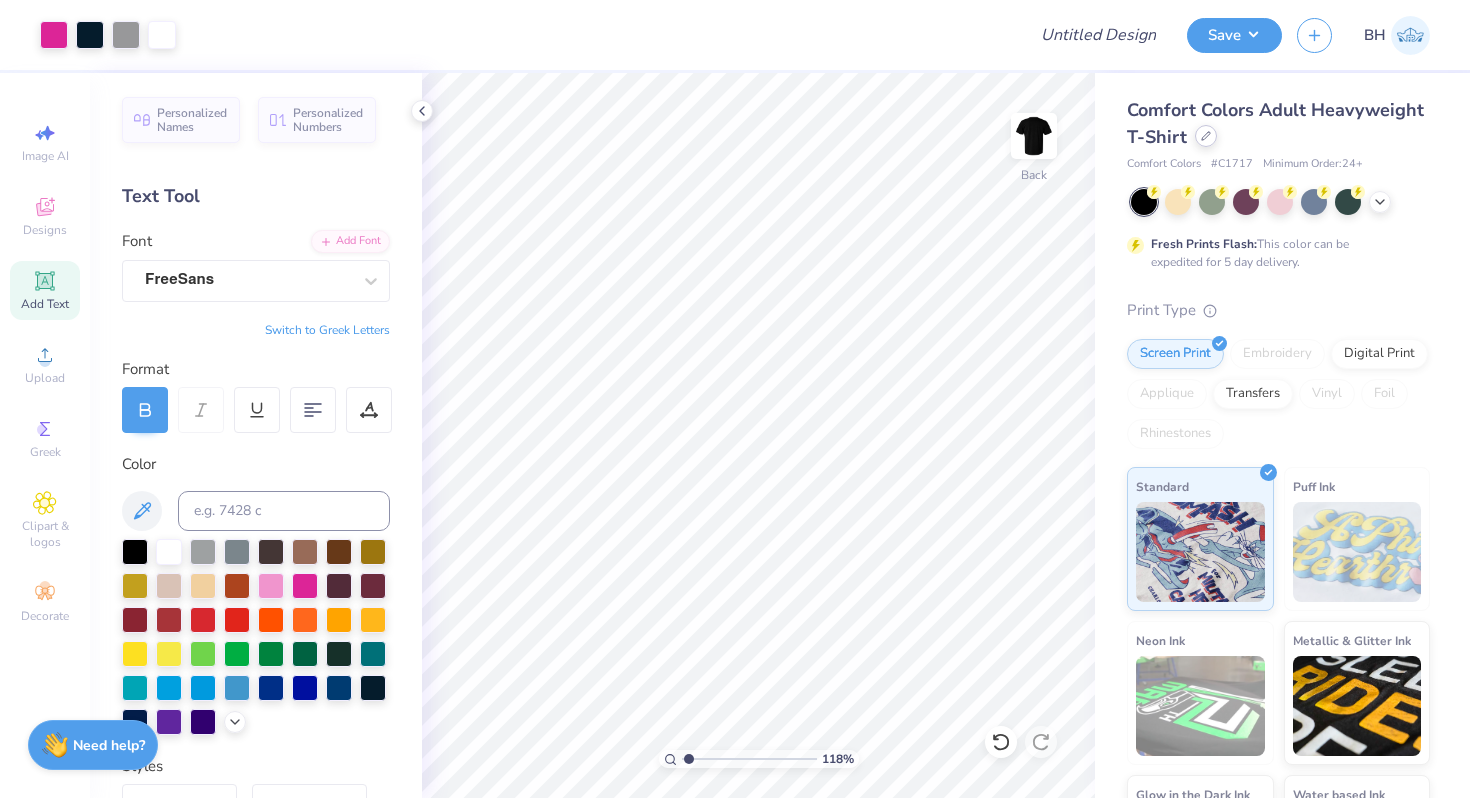 click at bounding box center [1206, 136] 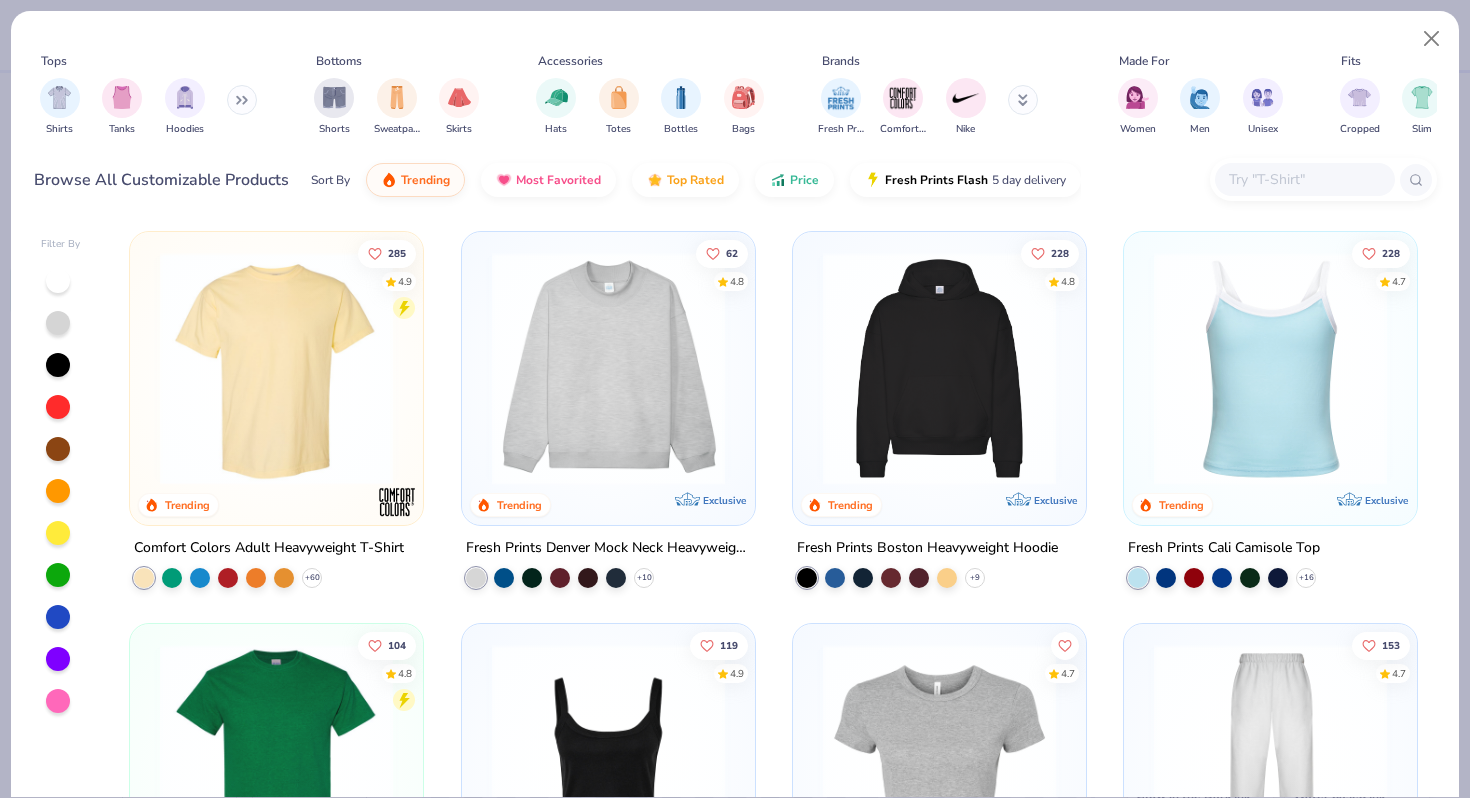 scroll, scrollTop: 59, scrollLeft: 0, axis: vertical 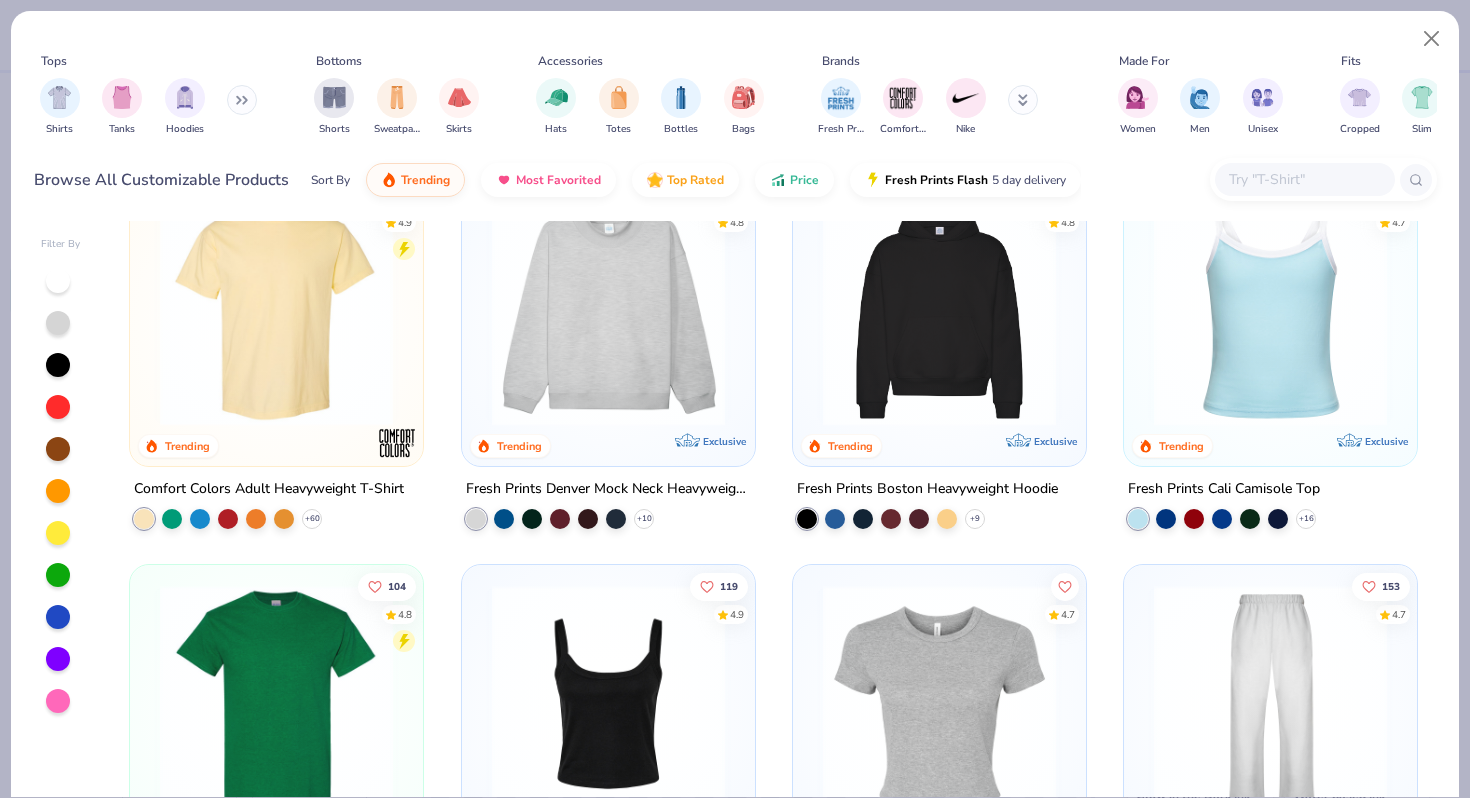 click at bounding box center (608, 701) 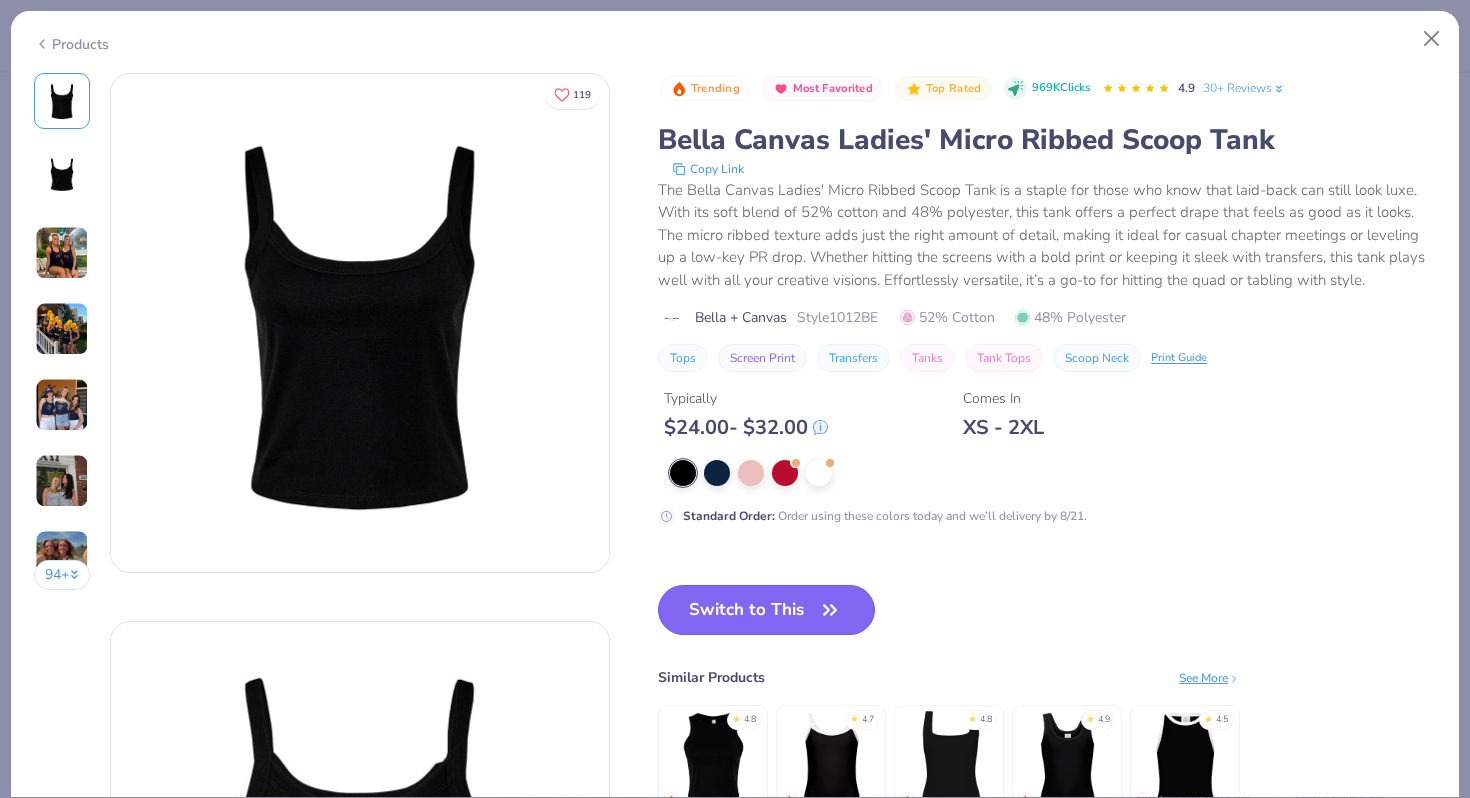 click on "Switch to This" at bounding box center [766, 610] 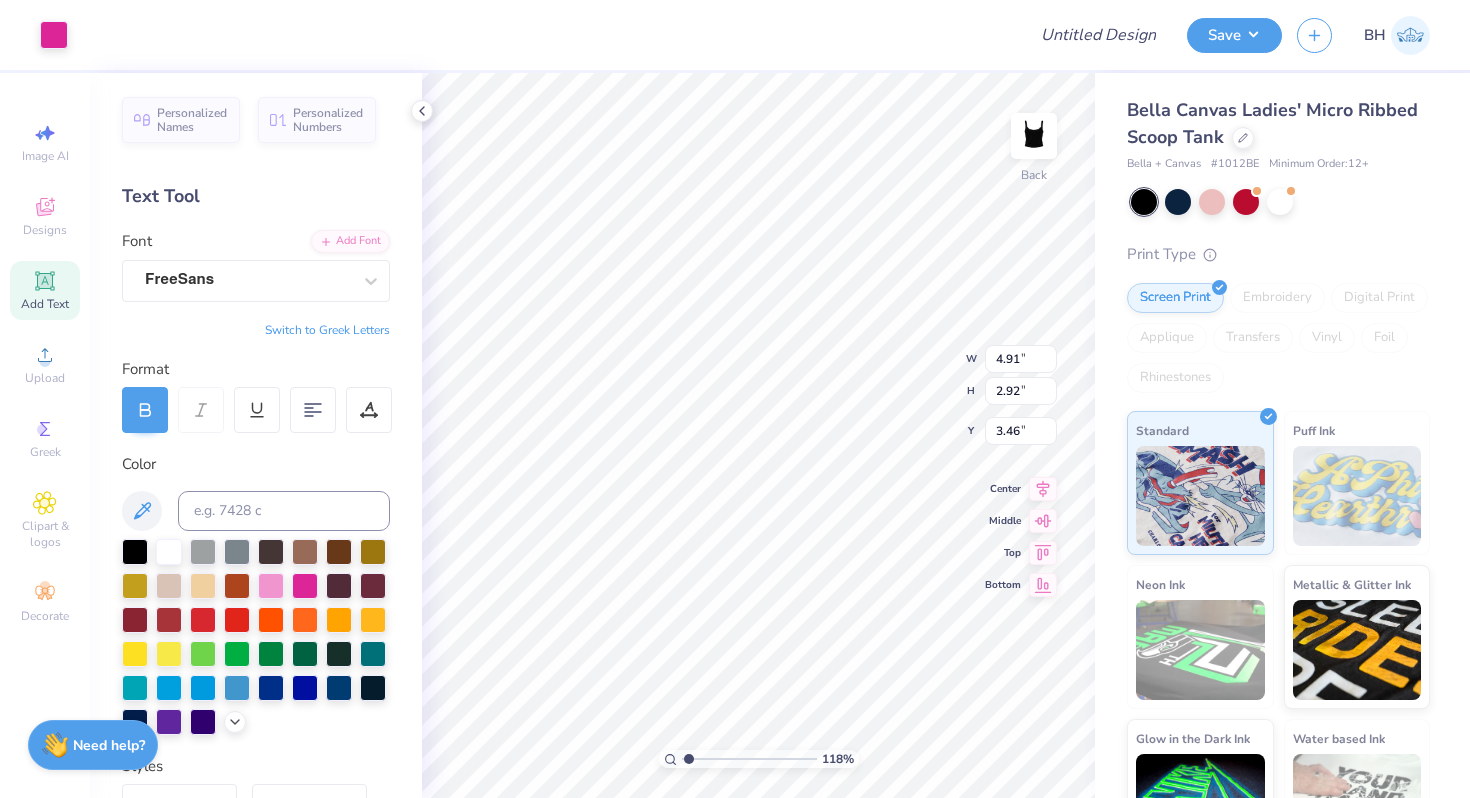type on "4.66" 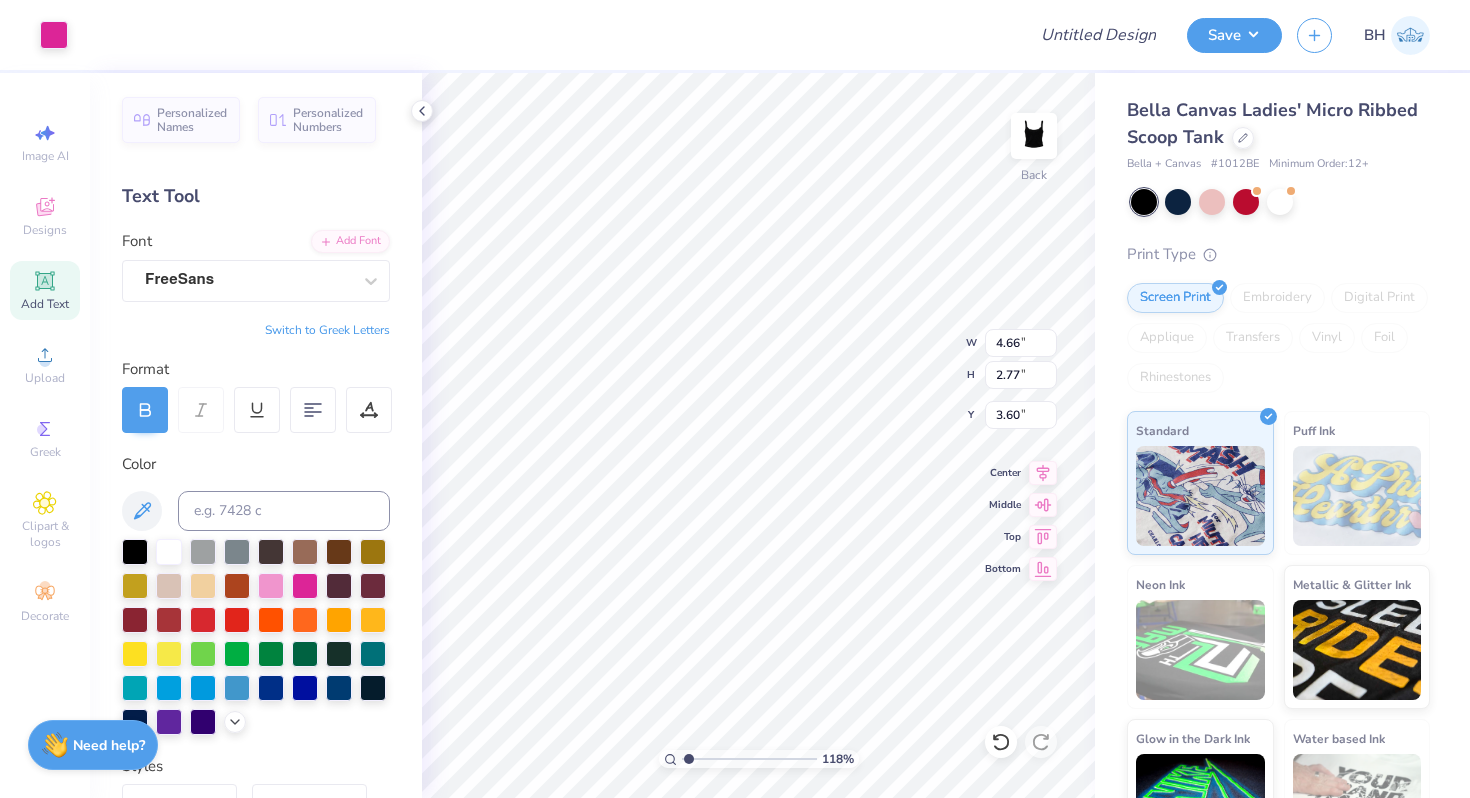 type on "3.57" 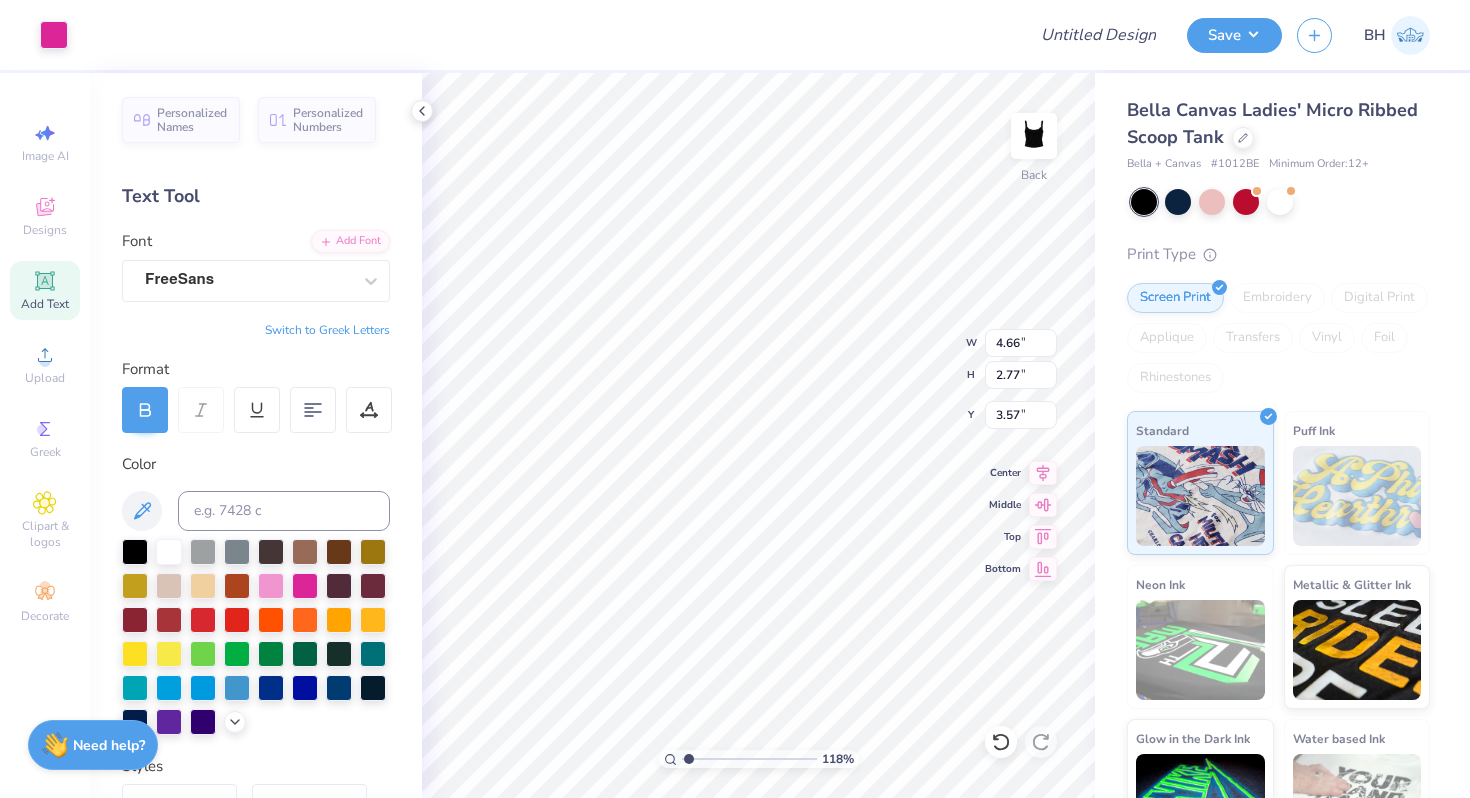 type on "4.24" 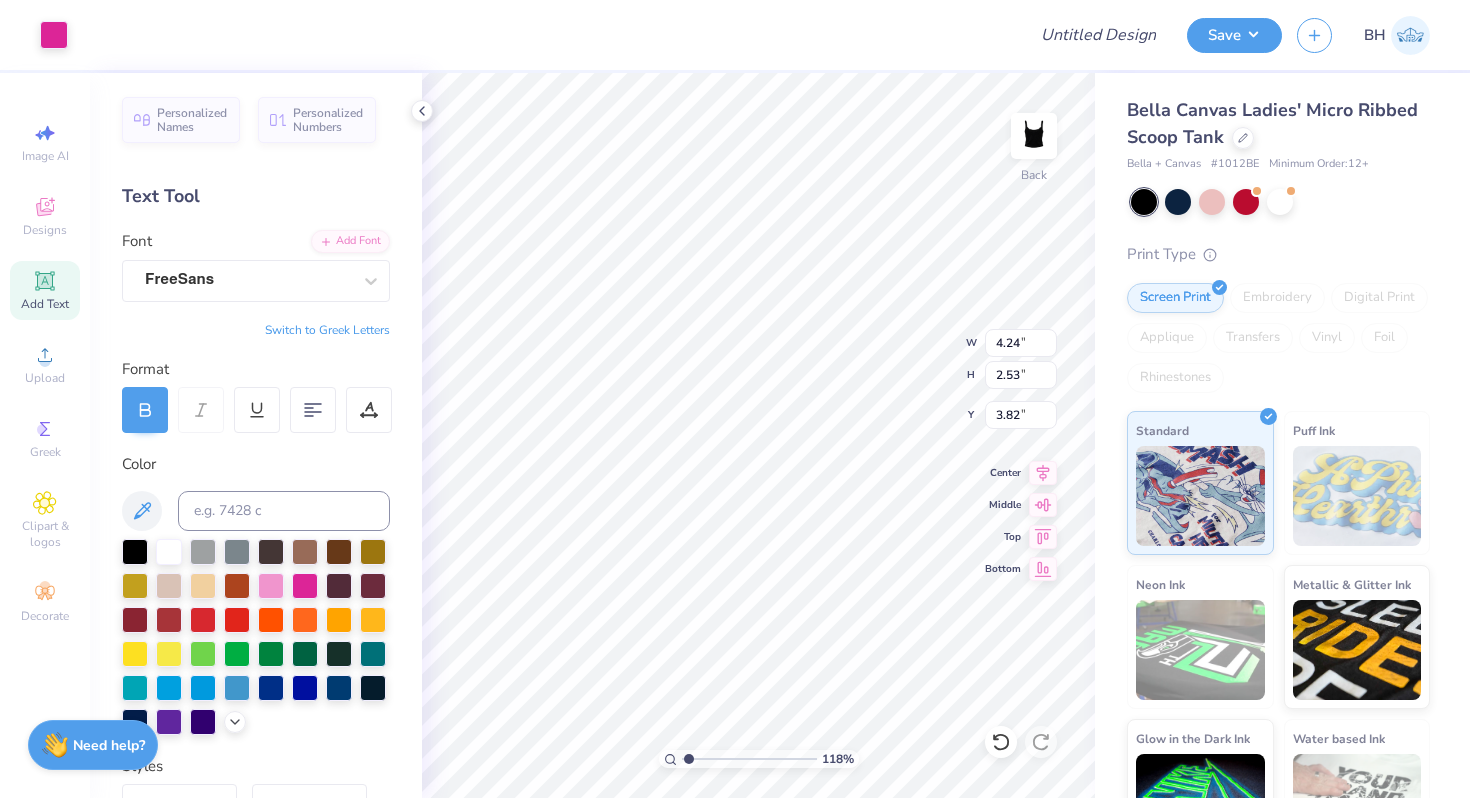 type on "3.31" 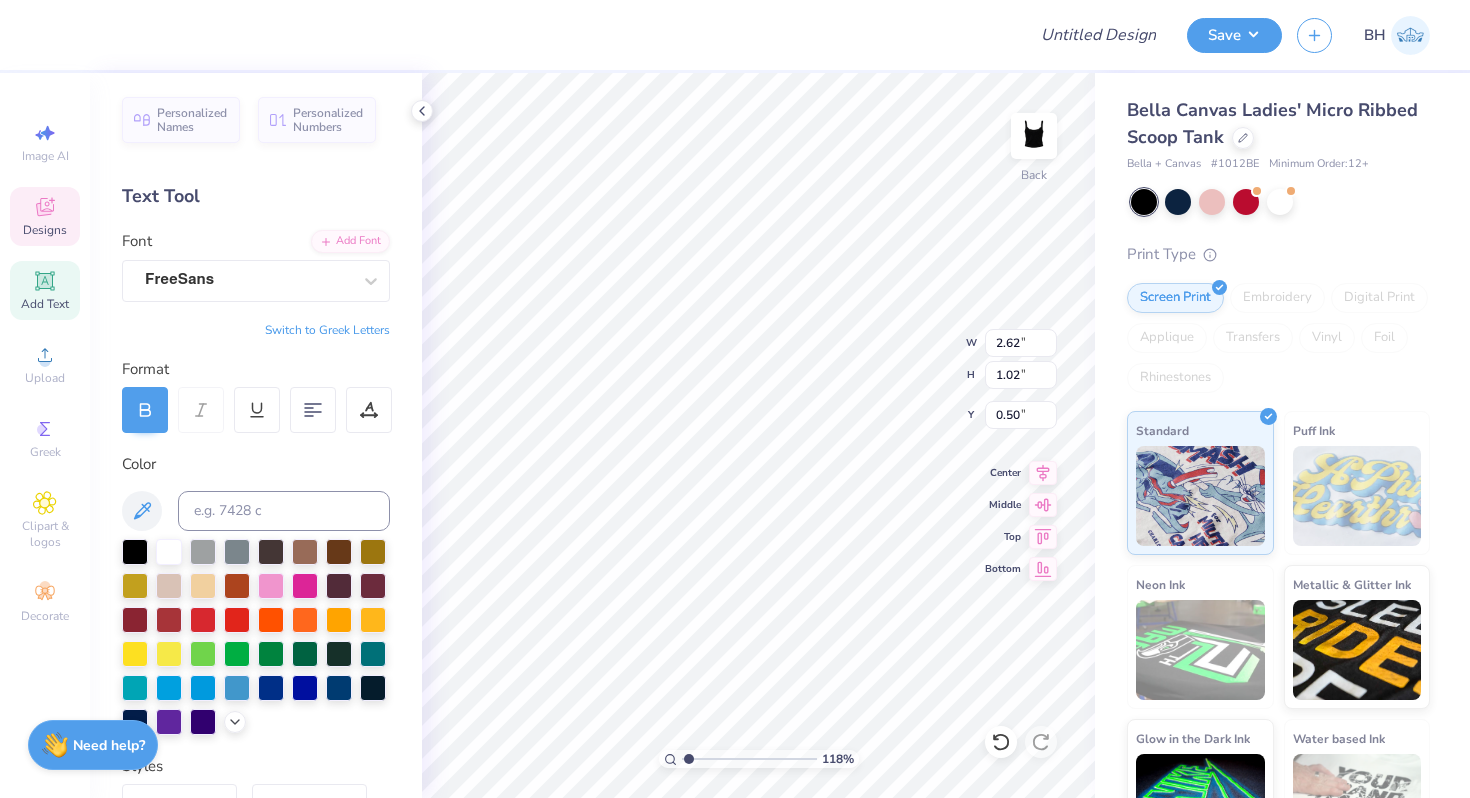 type on "1.92" 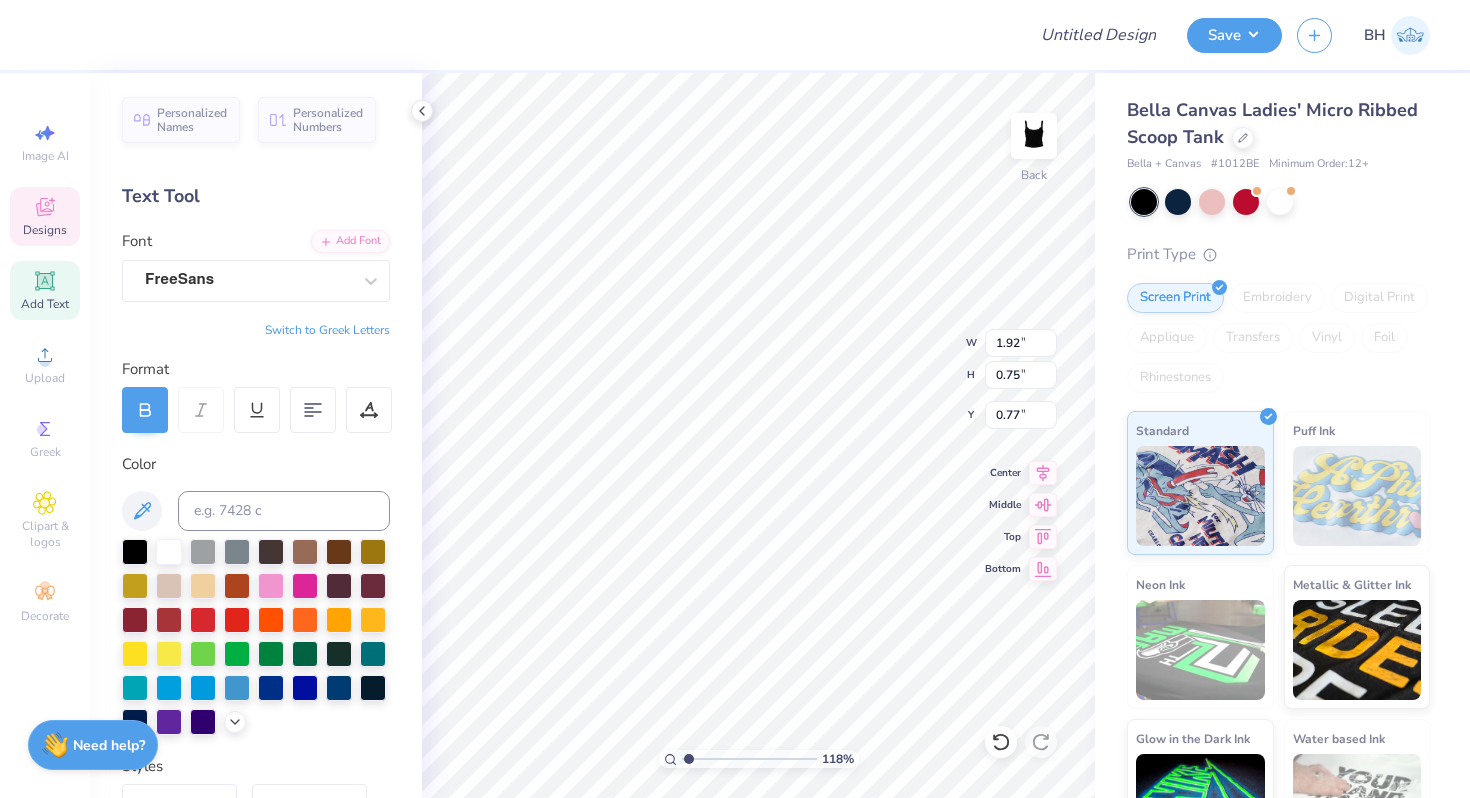 type on "4.75" 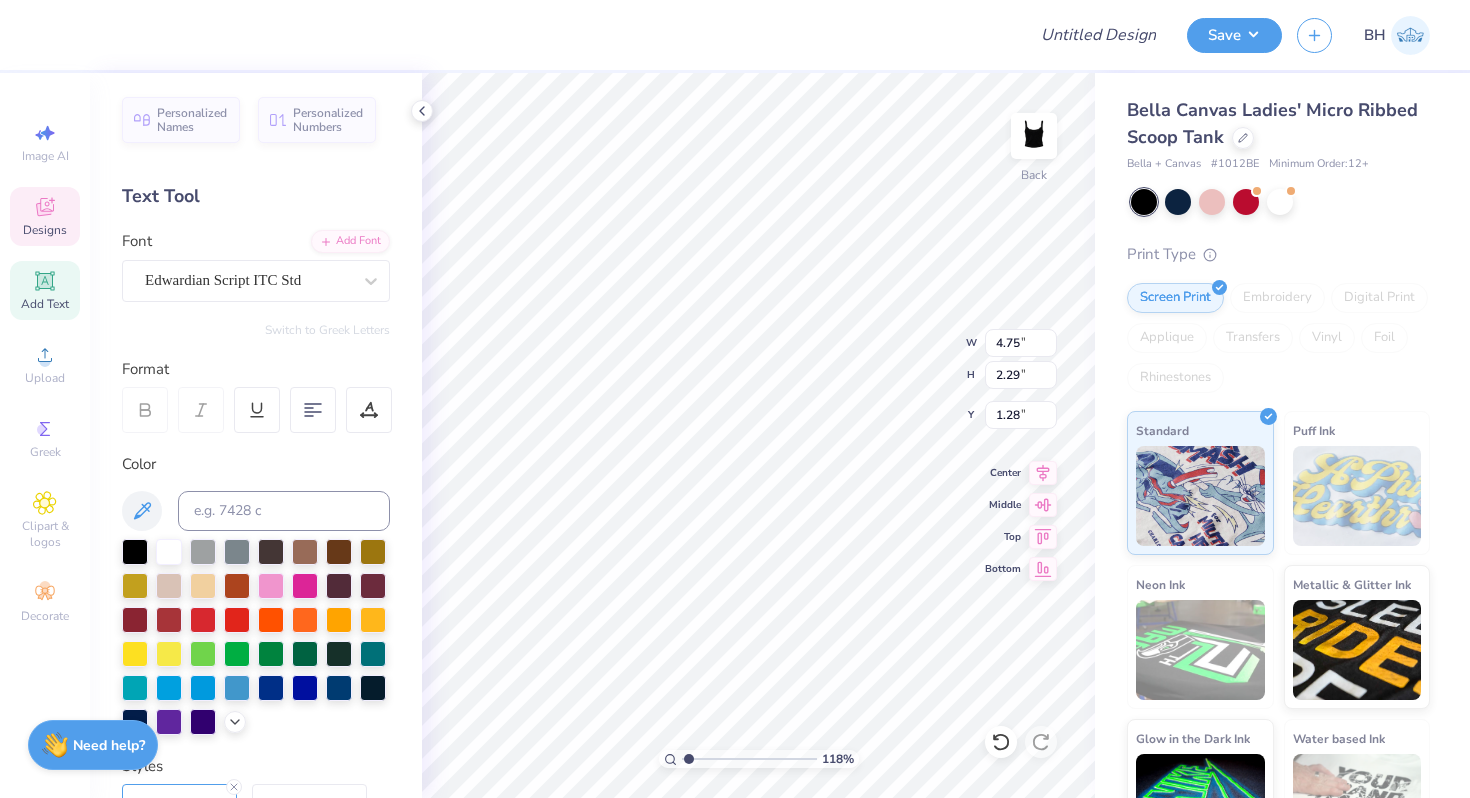 type on "4.34" 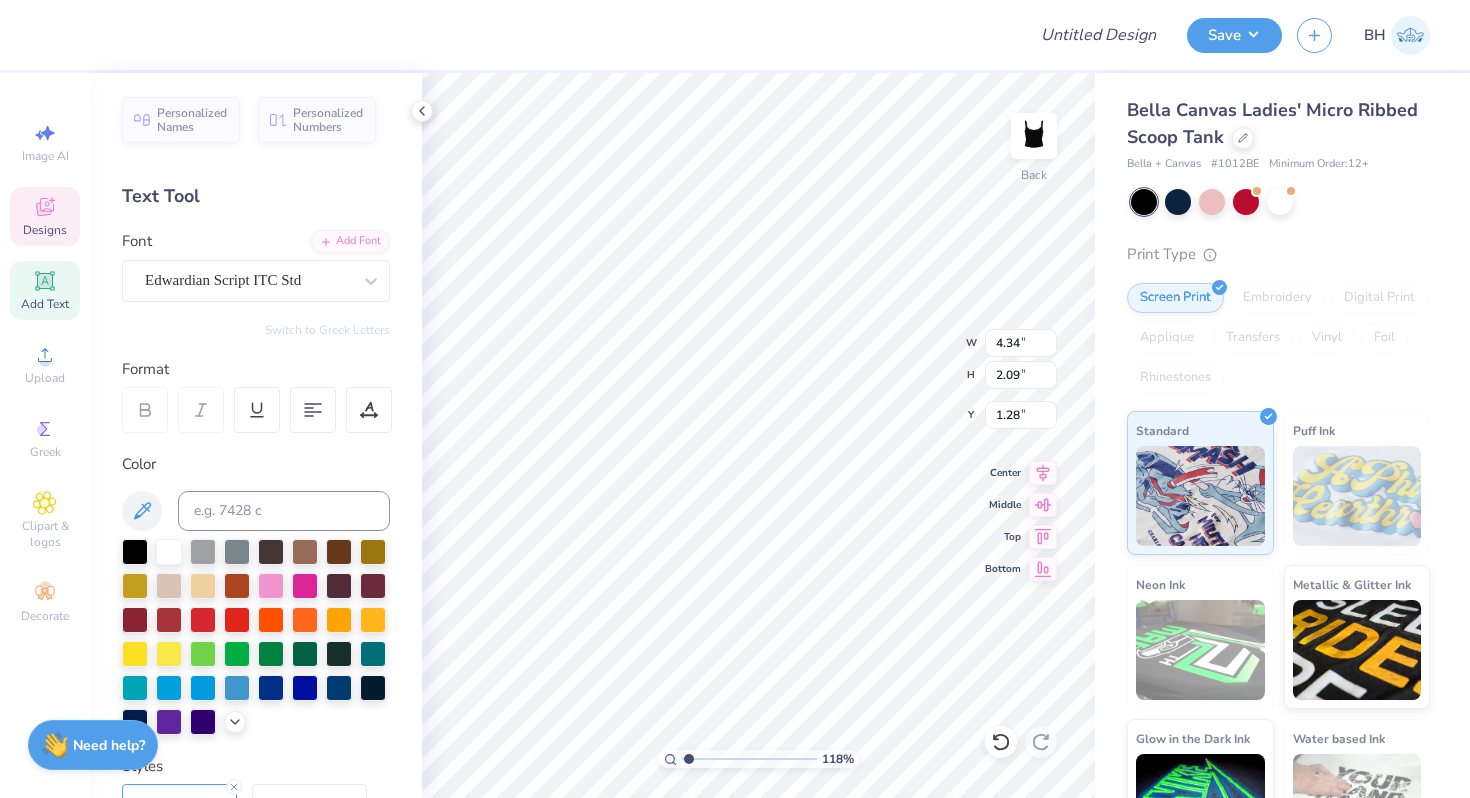 type on "2.31" 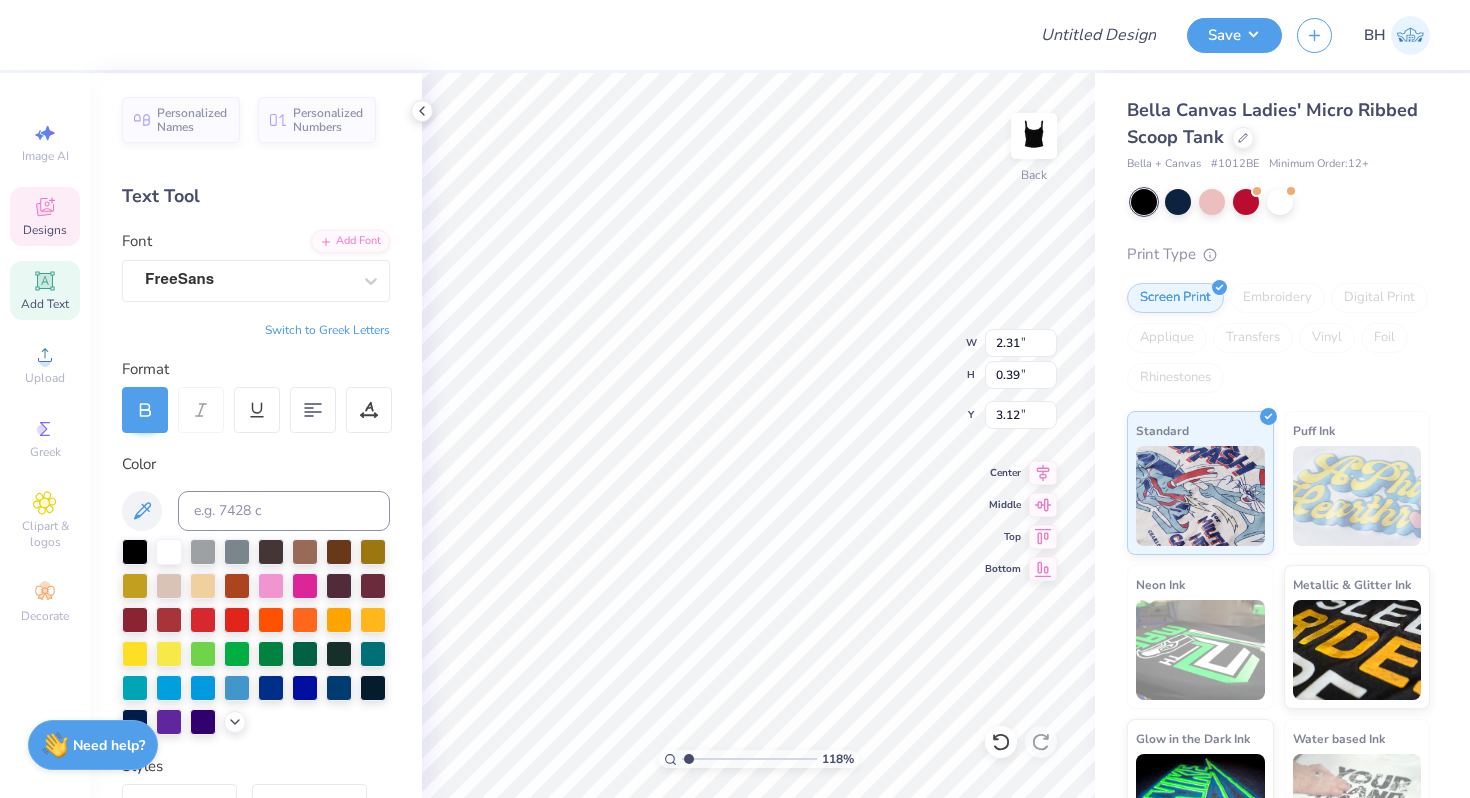 type on "1.88" 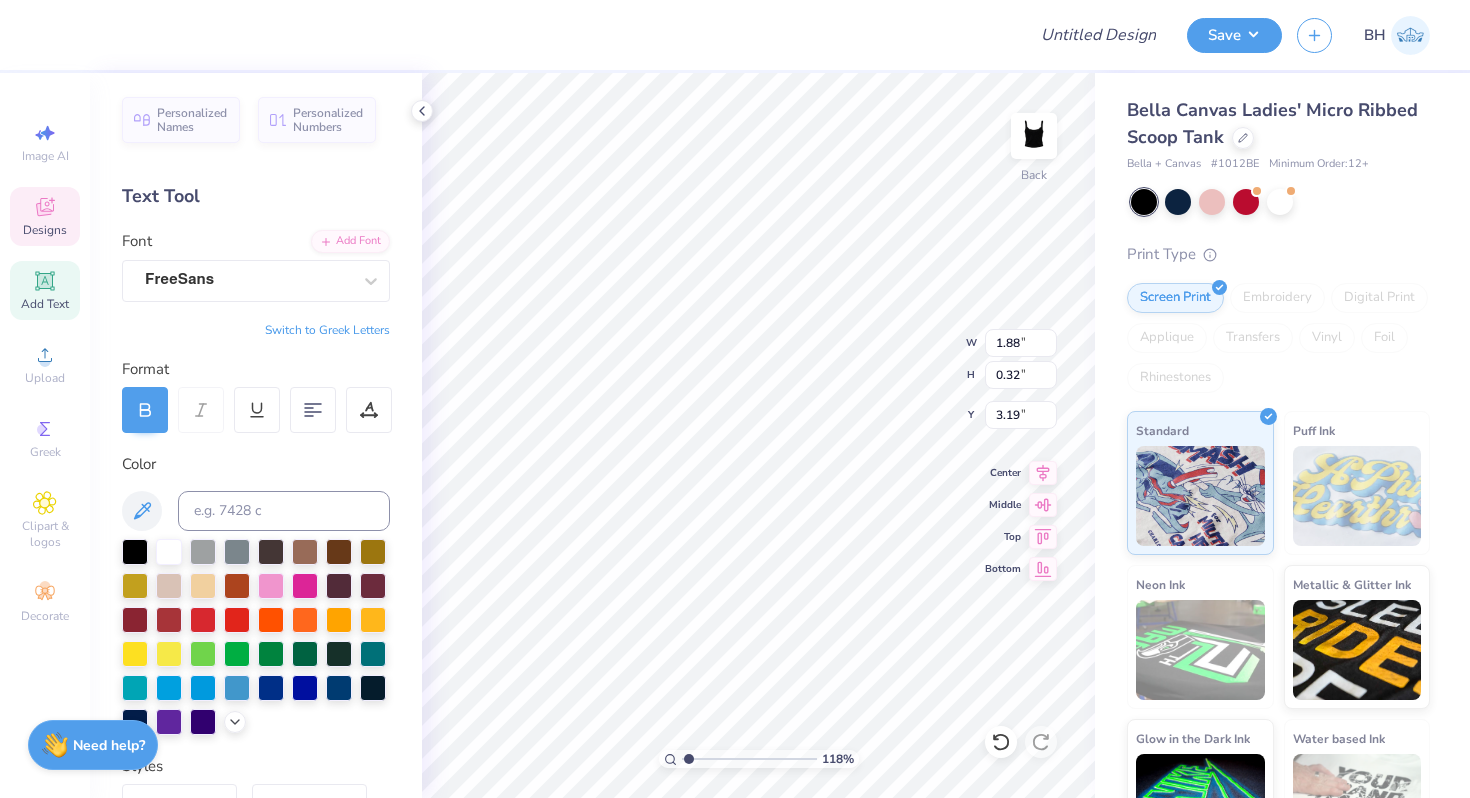 type on "3.15" 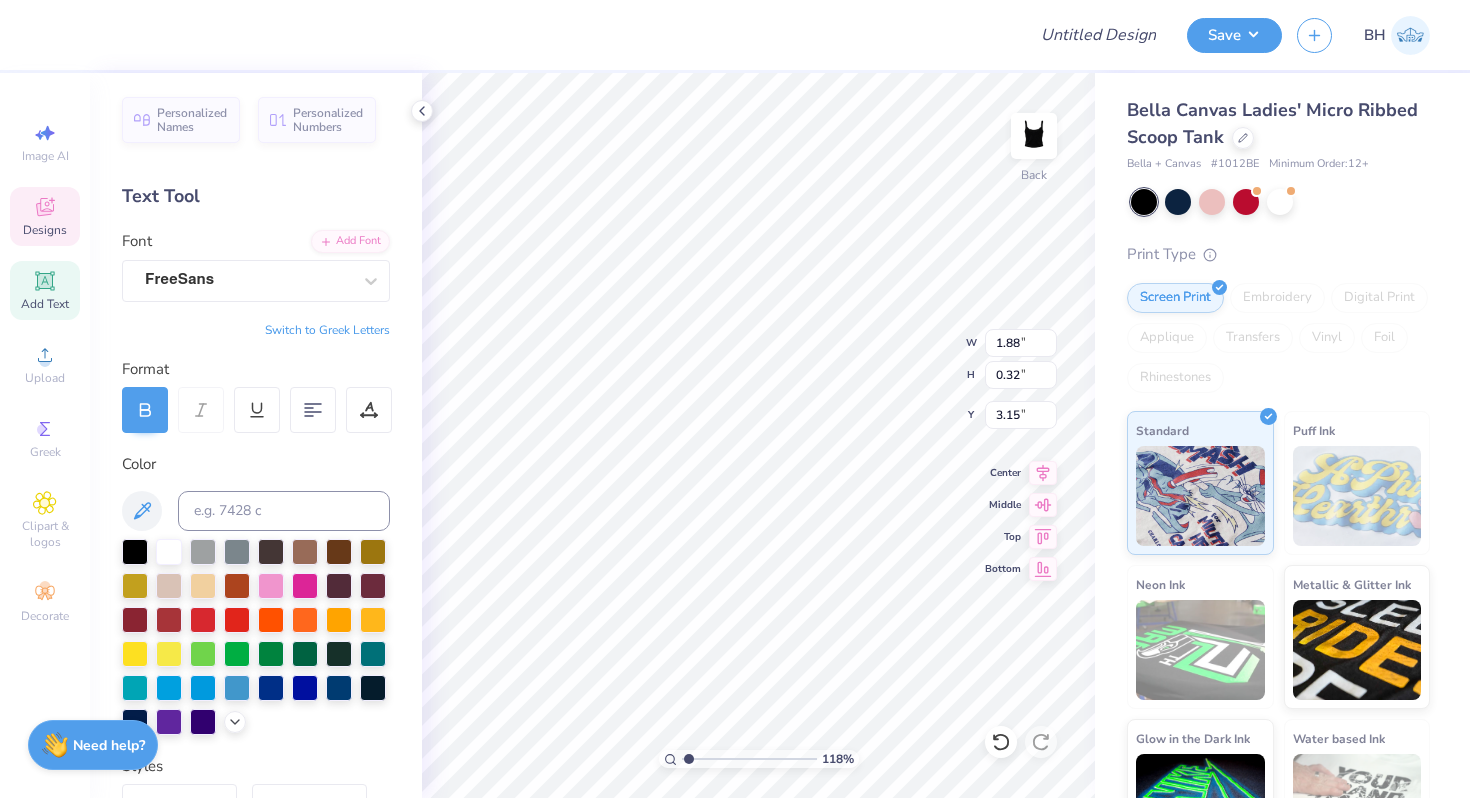 type on "2.20" 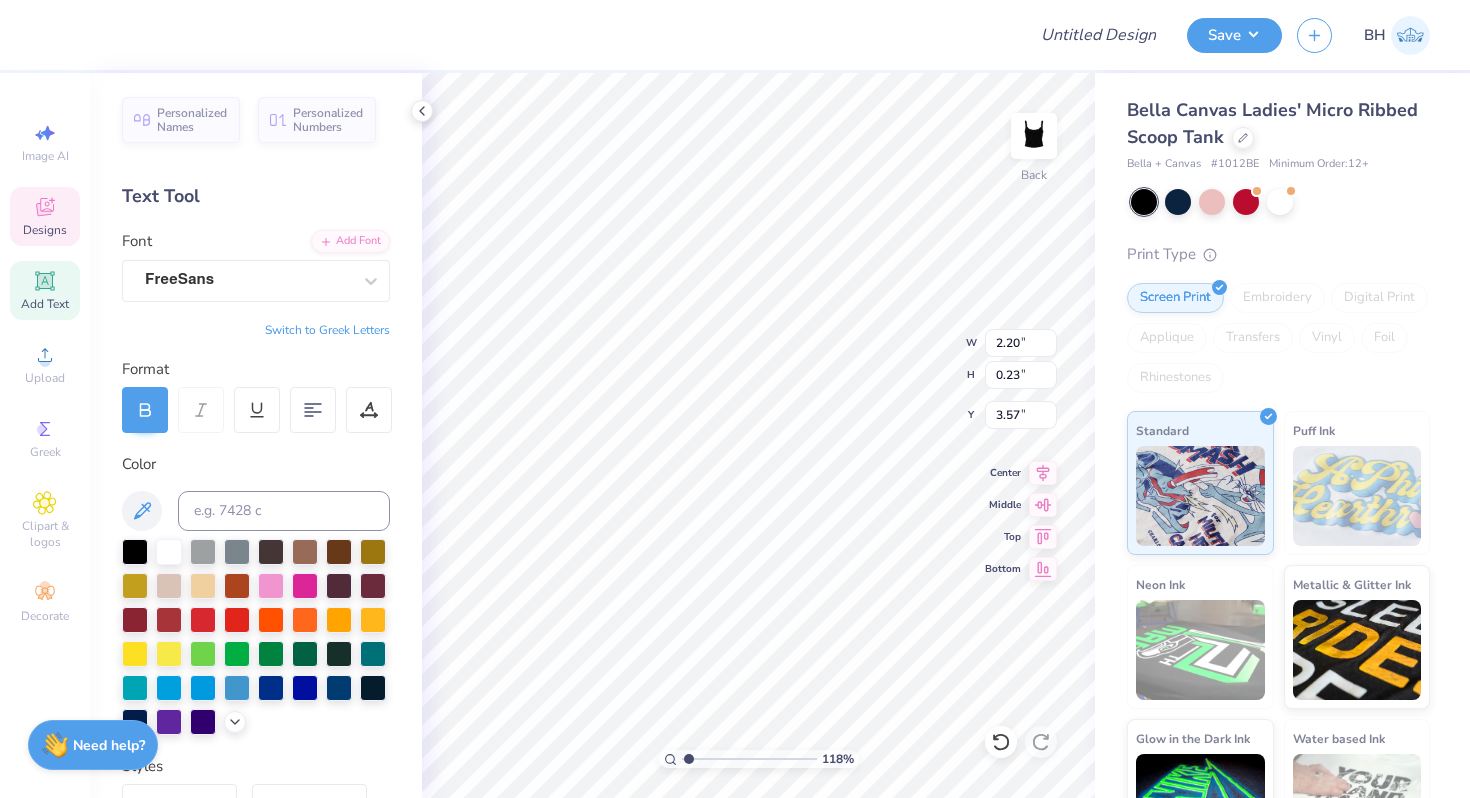 type on "3.47" 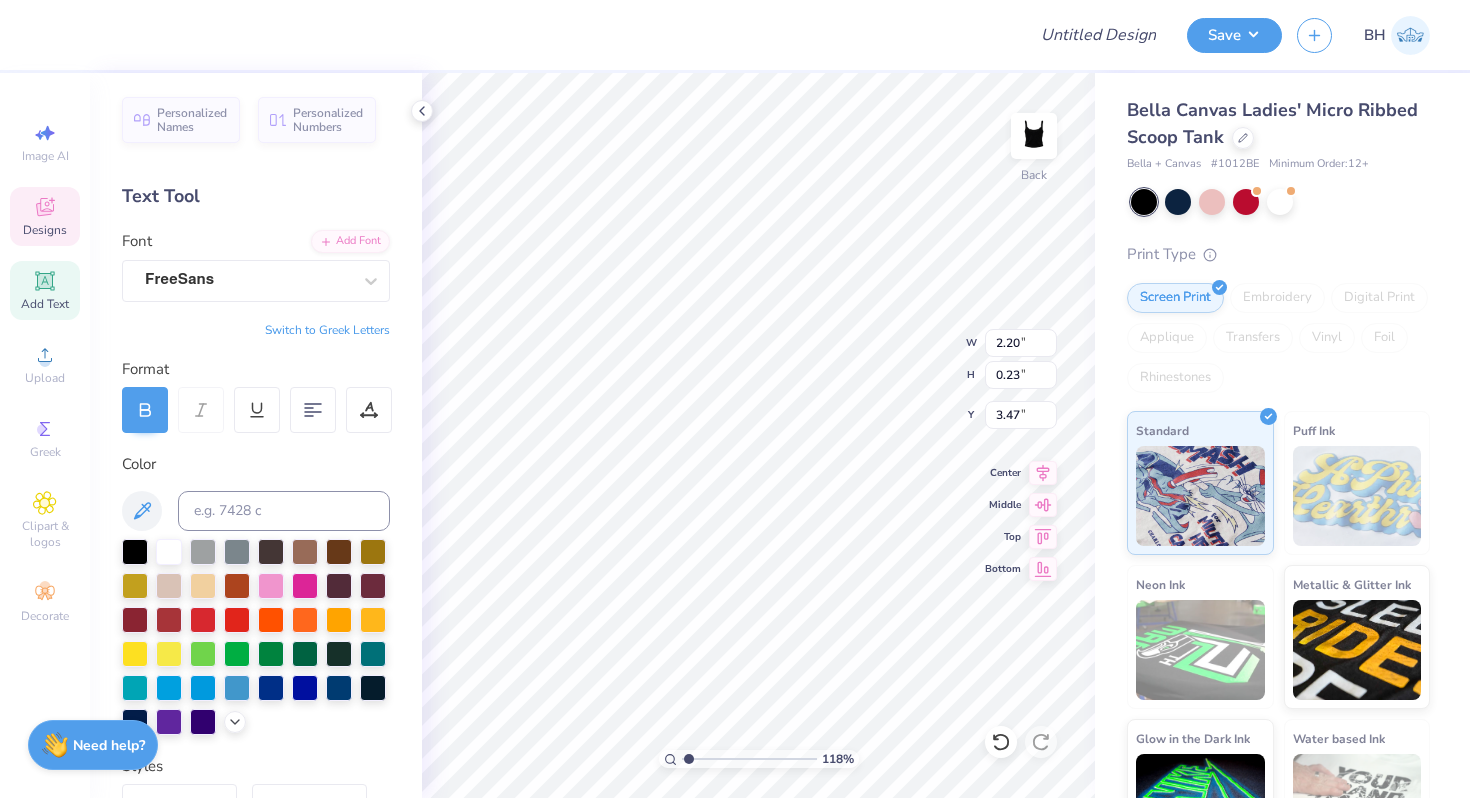 type on "1.92" 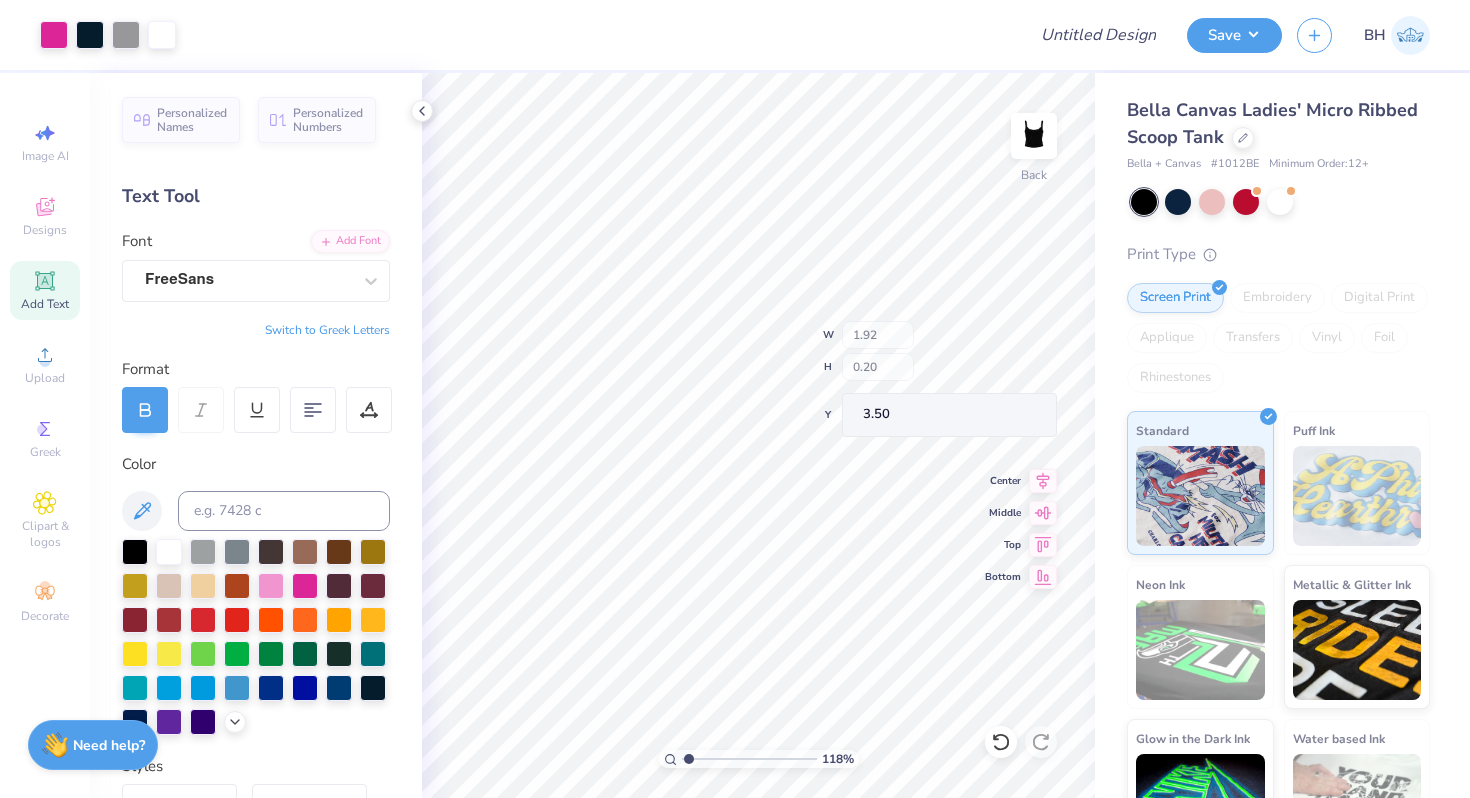 type on "3.47" 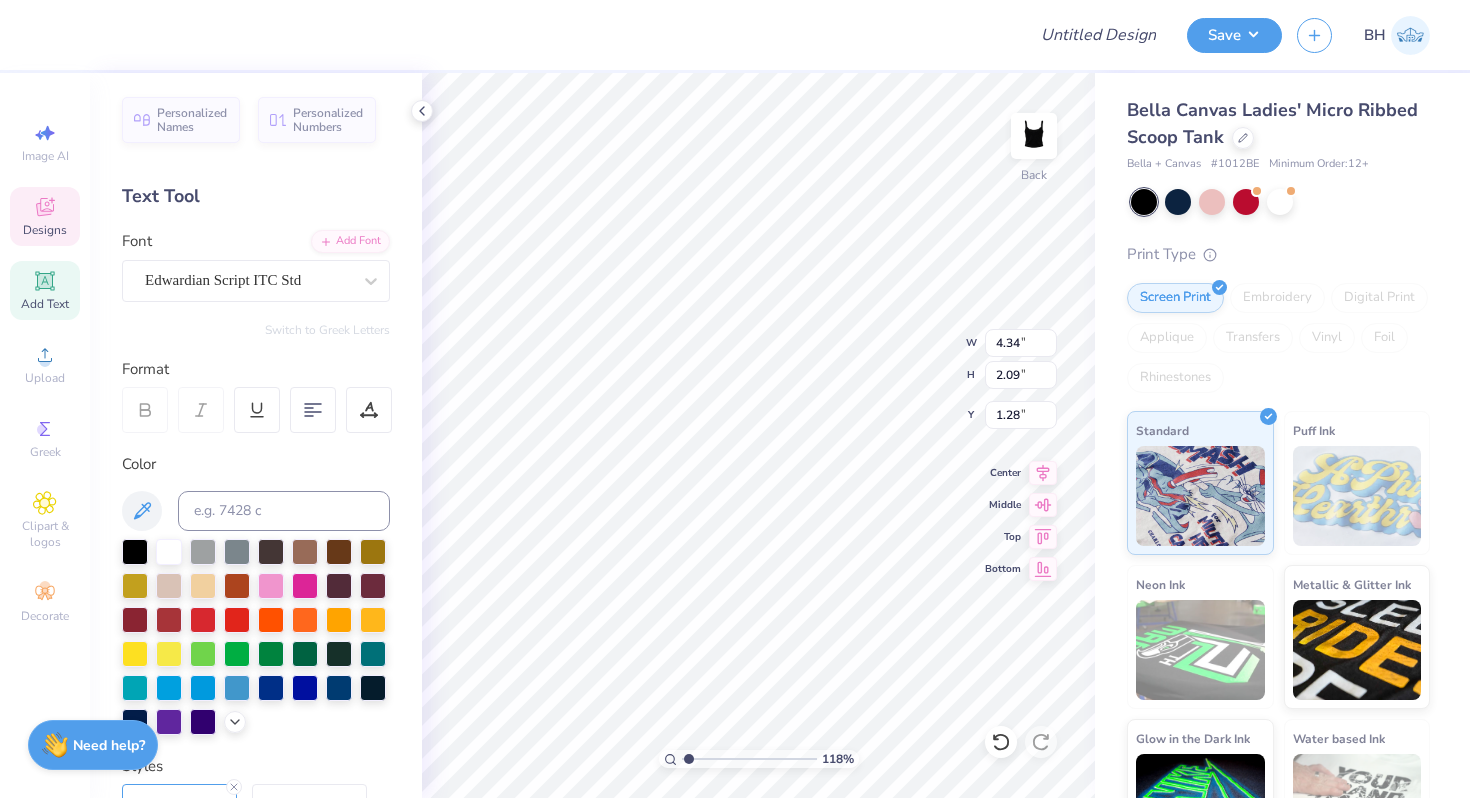 type on "1.22" 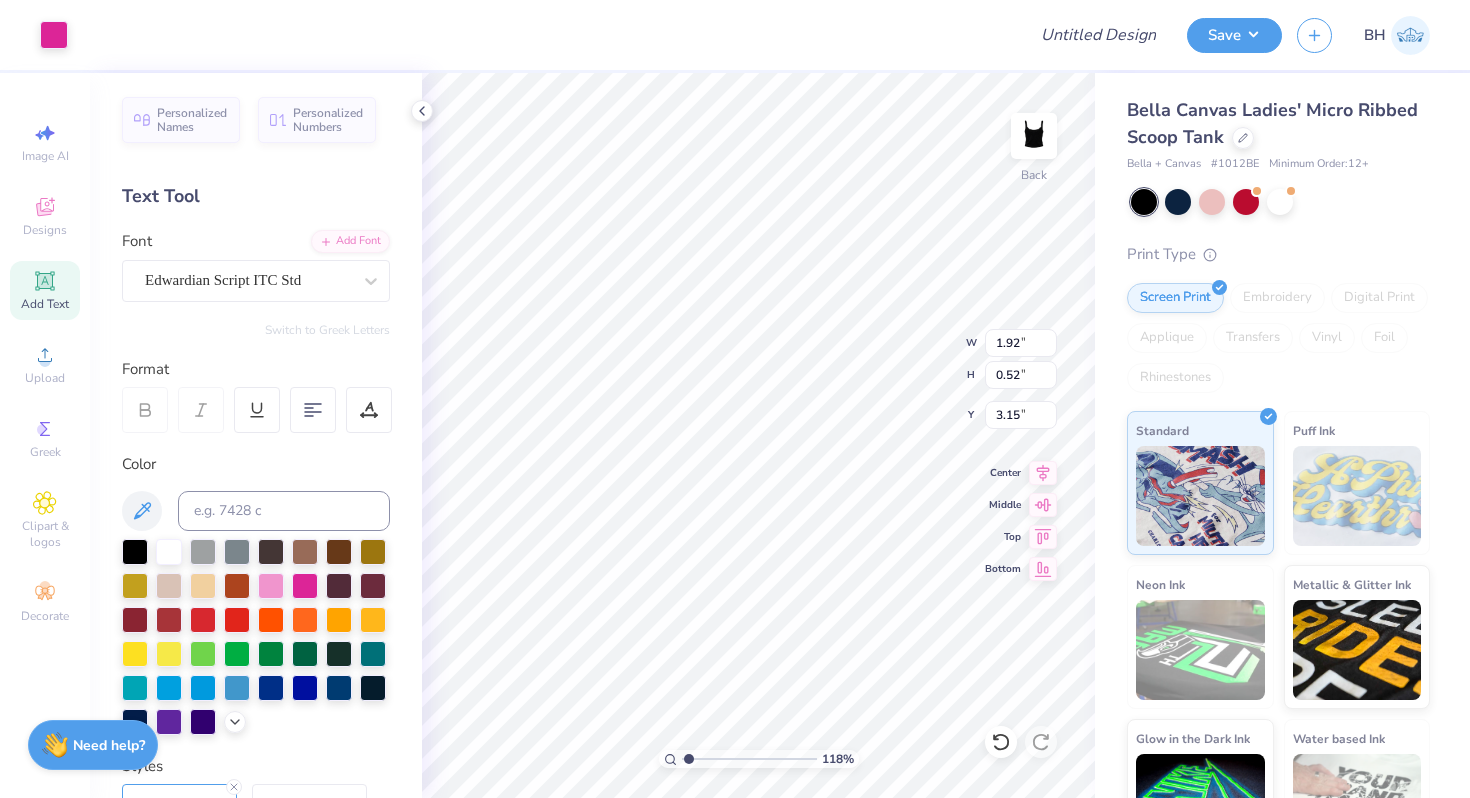 type on "3.69" 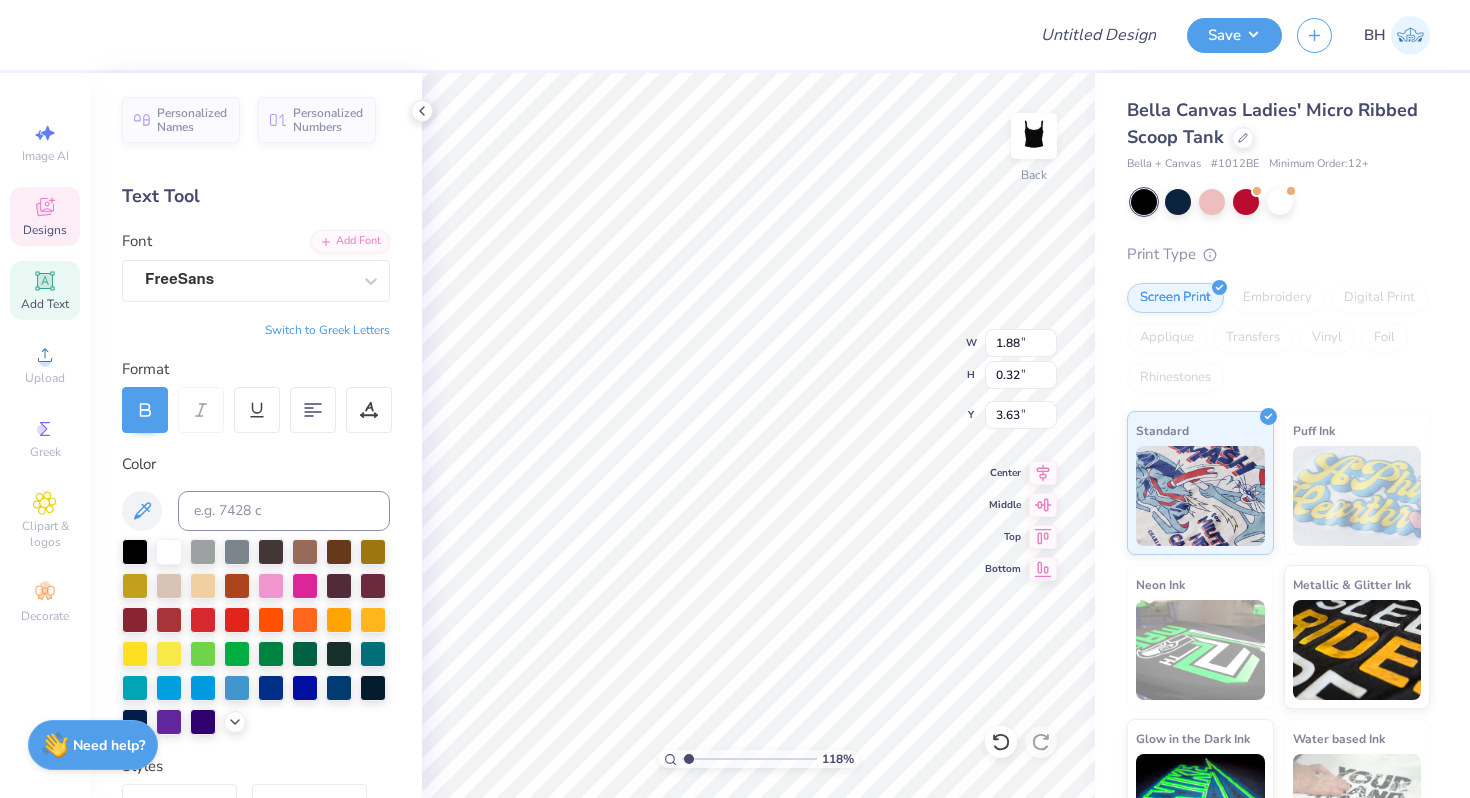 type on "3.63" 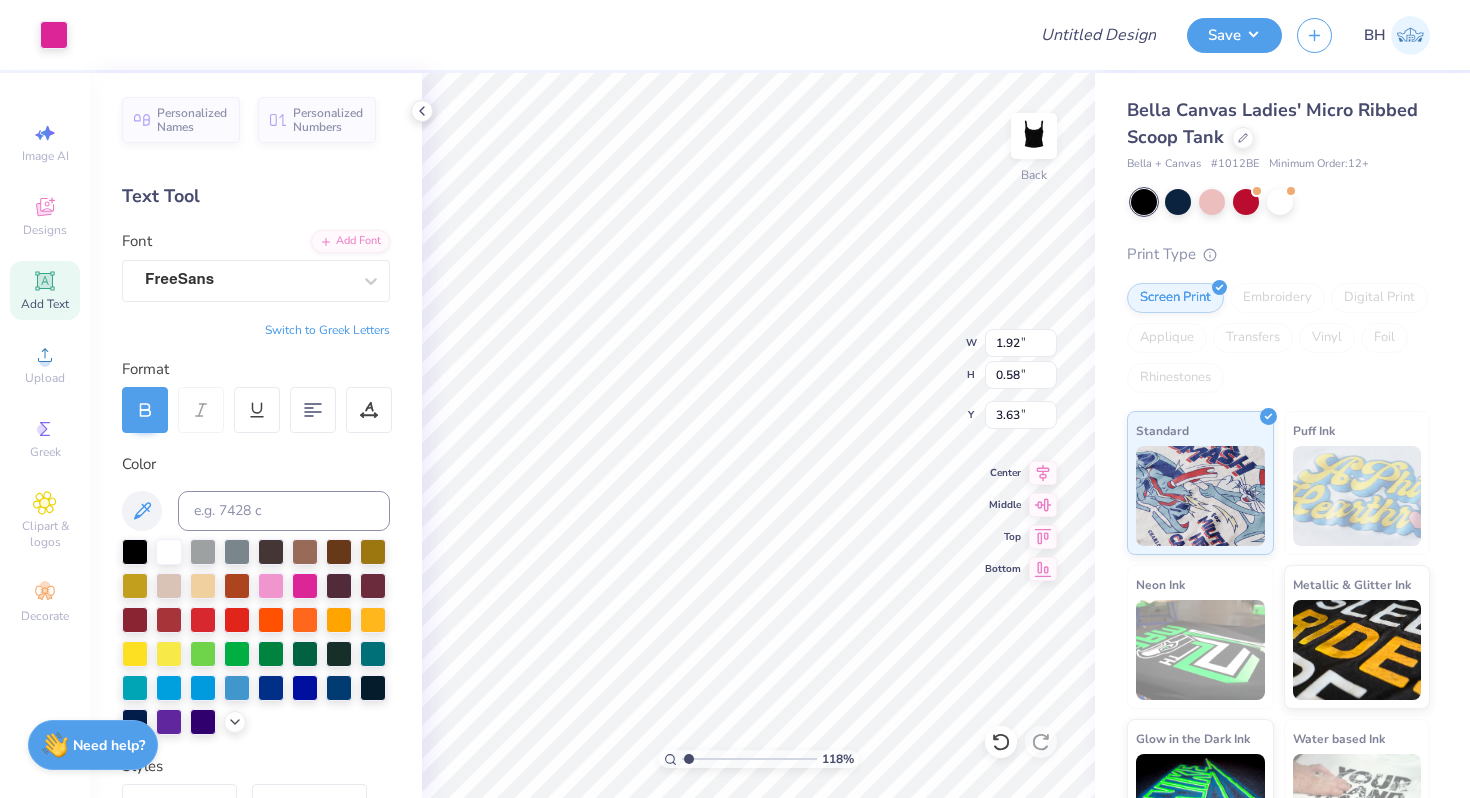 type on "3.02" 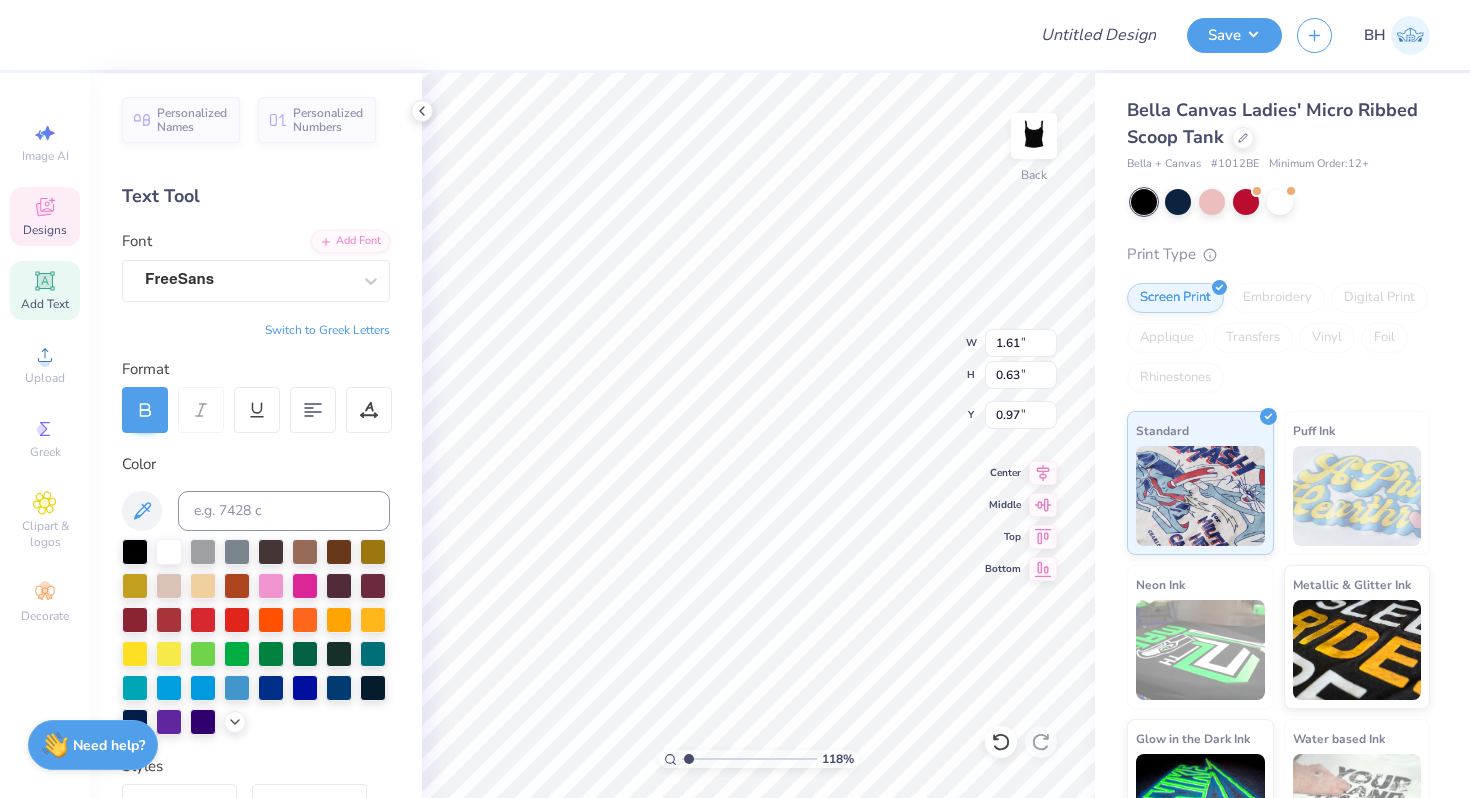type on "1.61" 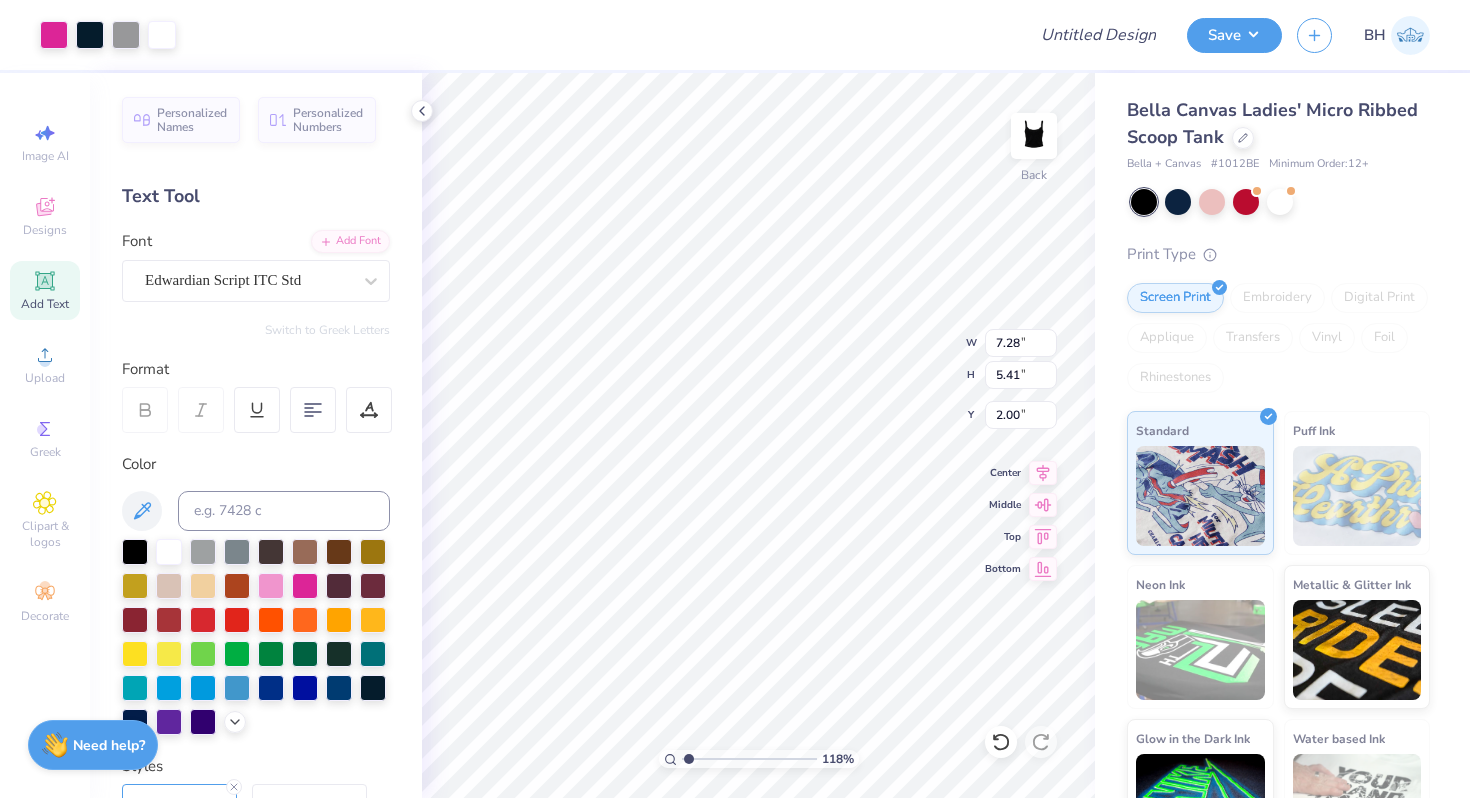 type on "2.00" 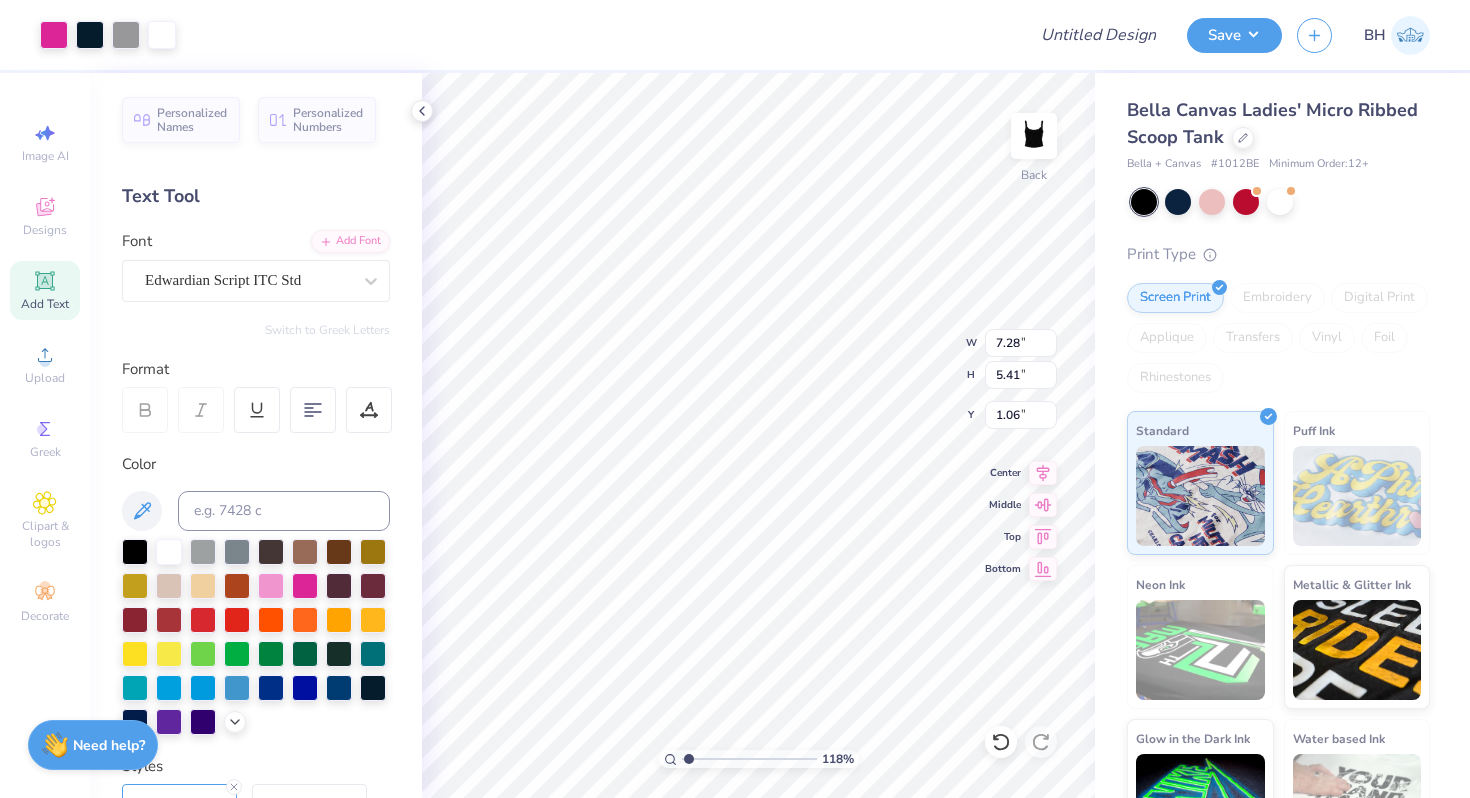 type on "1.06" 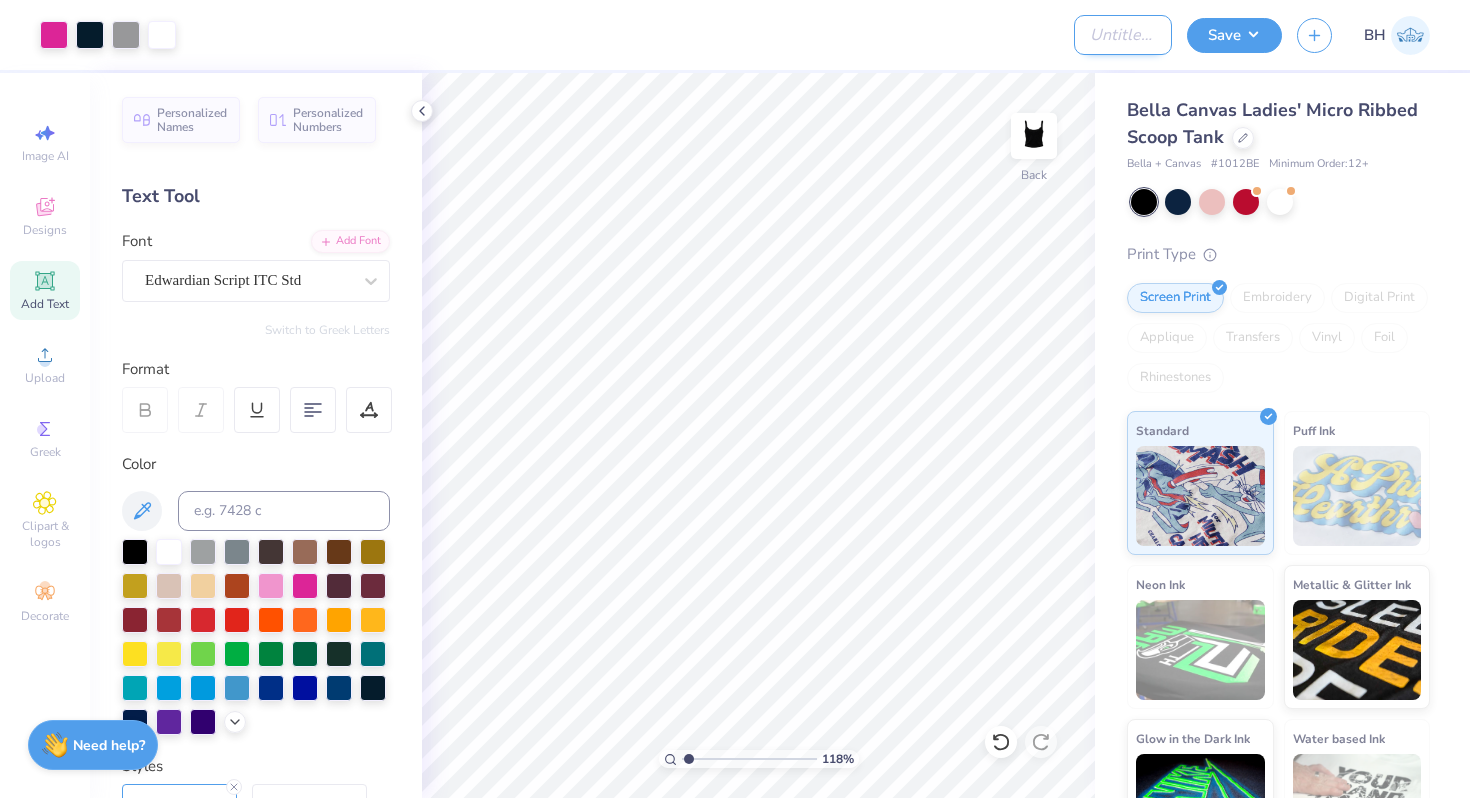click on "Design Title" at bounding box center [1123, 35] 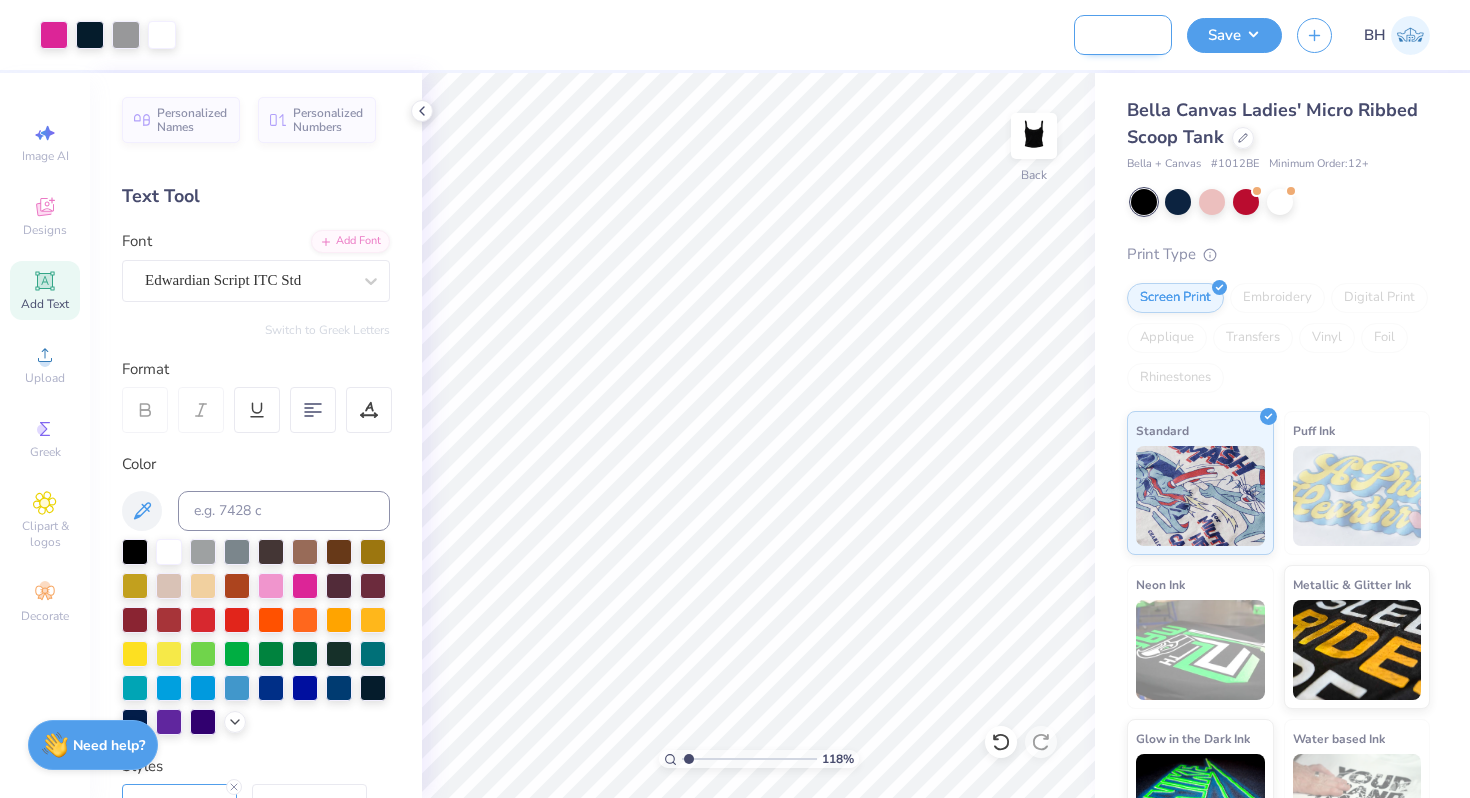 scroll, scrollTop: 0, scrollLeft: 105, axis: horizontal 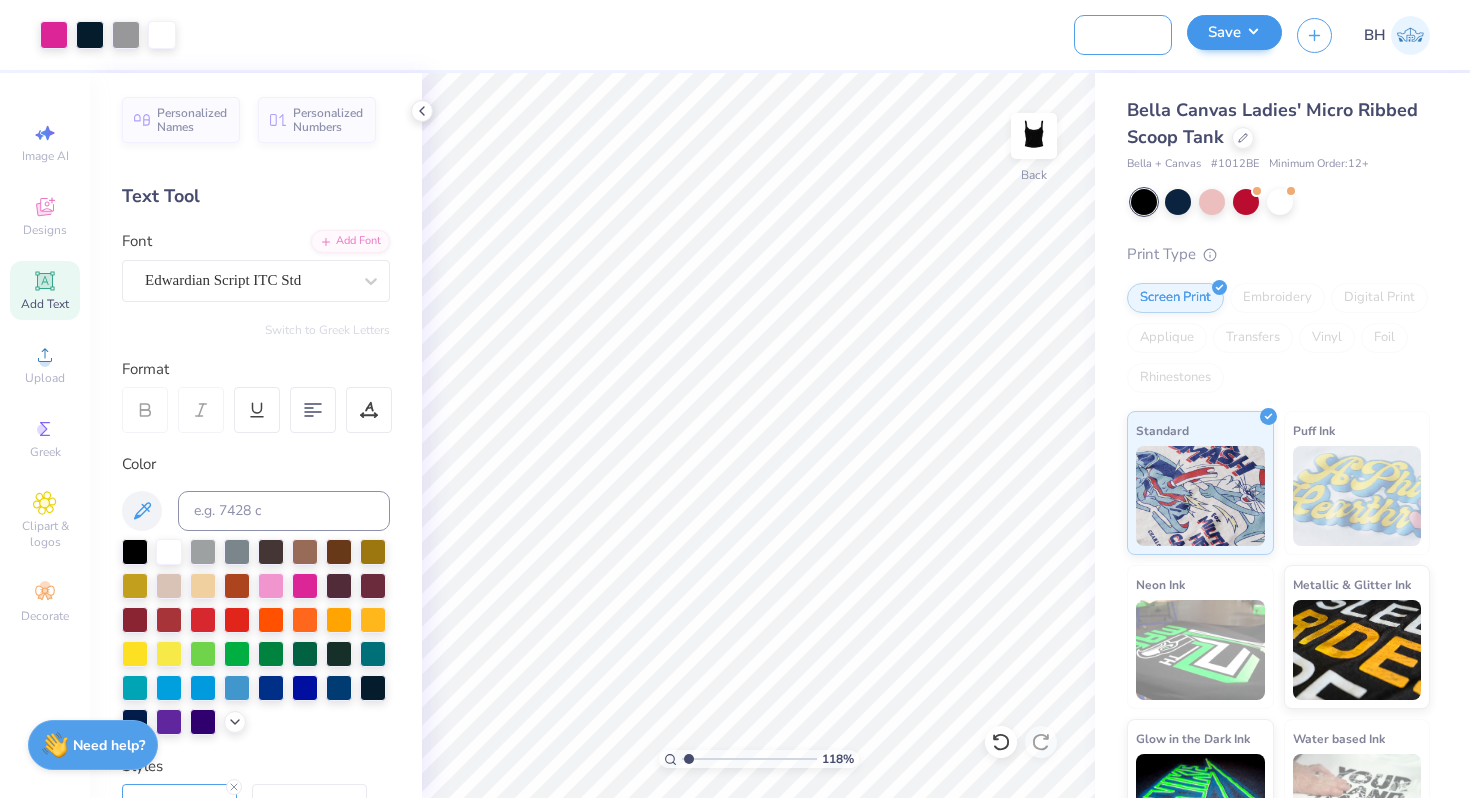 type on "The Spokes Black Tank" 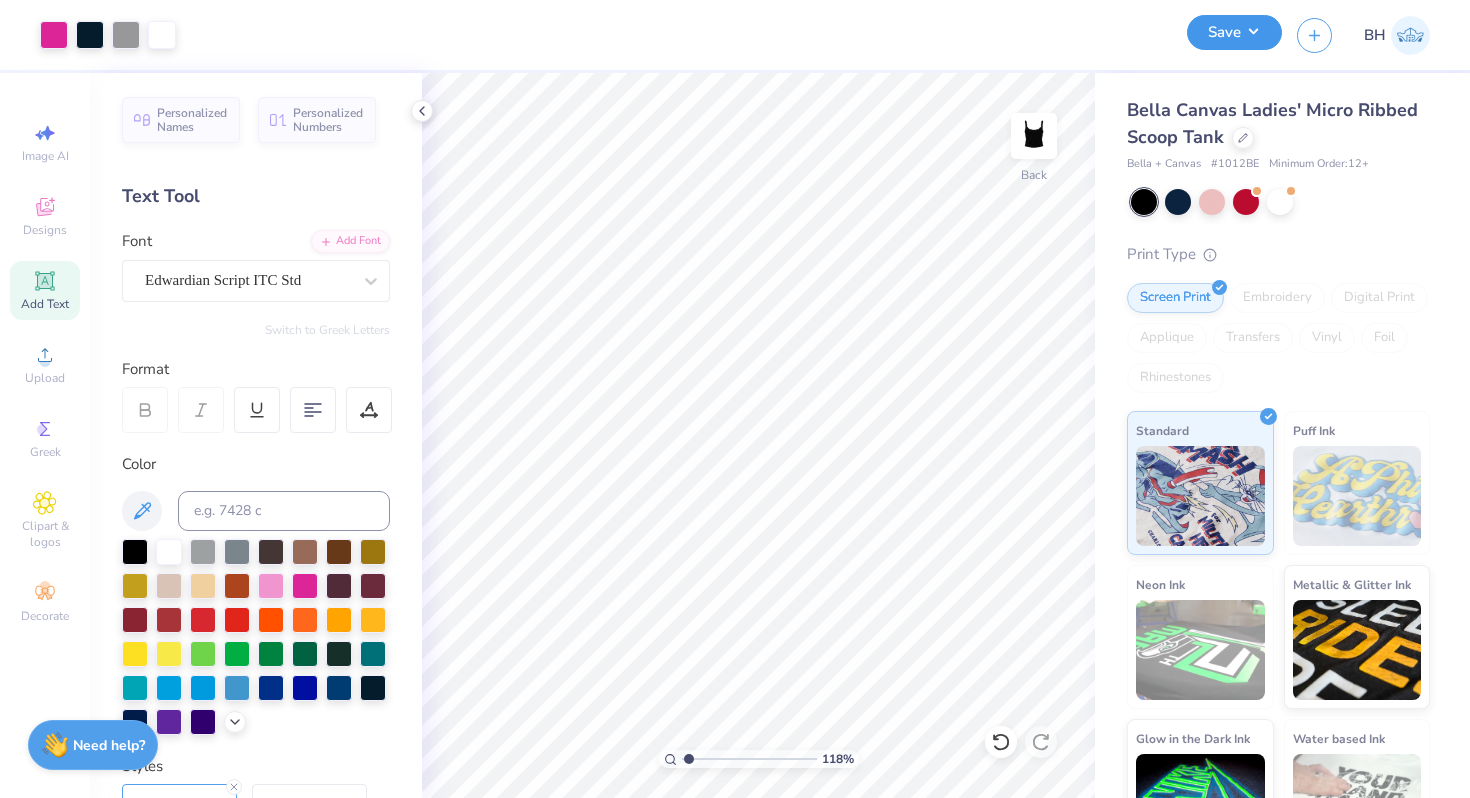 click on "Save" at bounding box center (1234, 32) 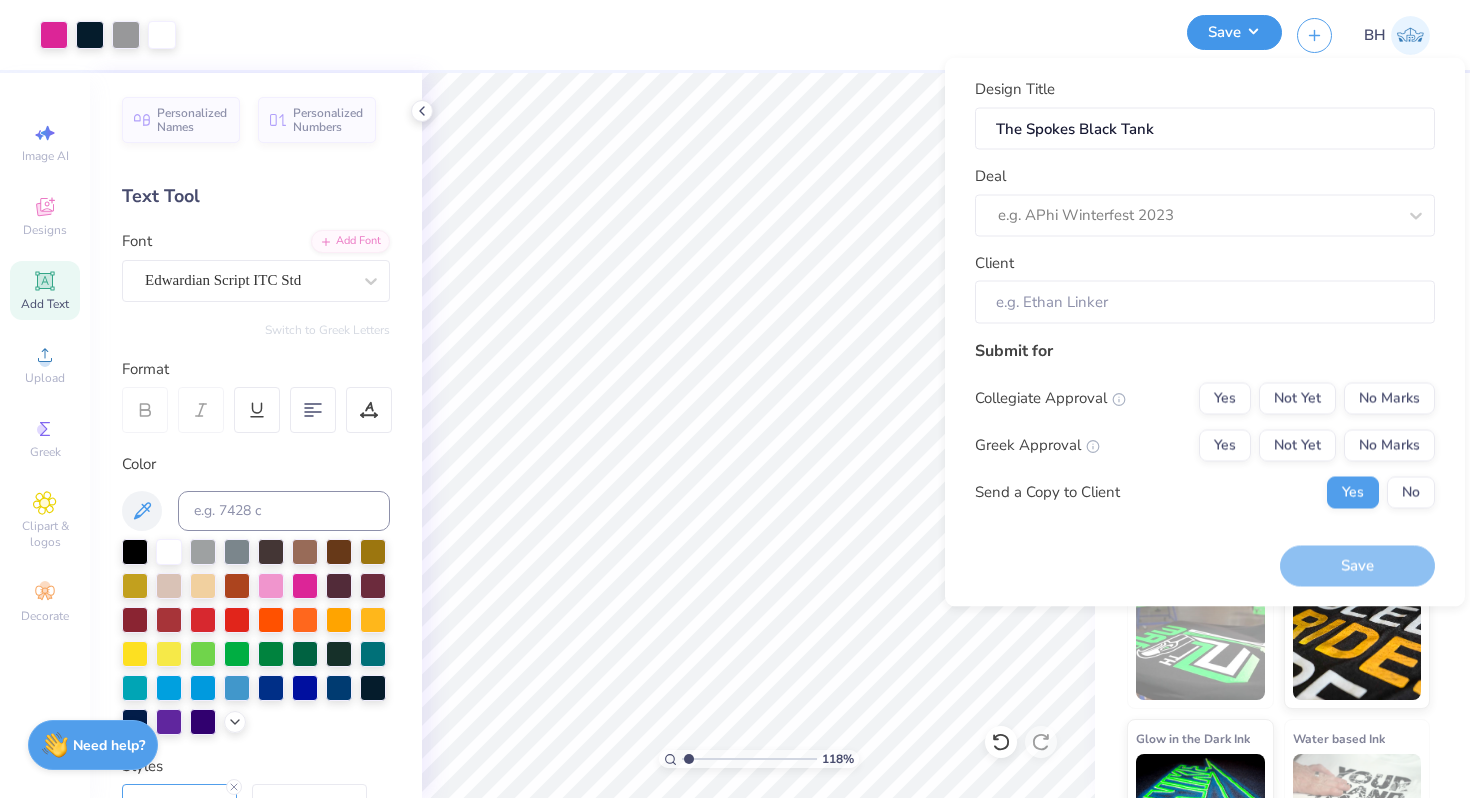 scroll, scrollTop: 0, scrollLeft: 0, axis: both 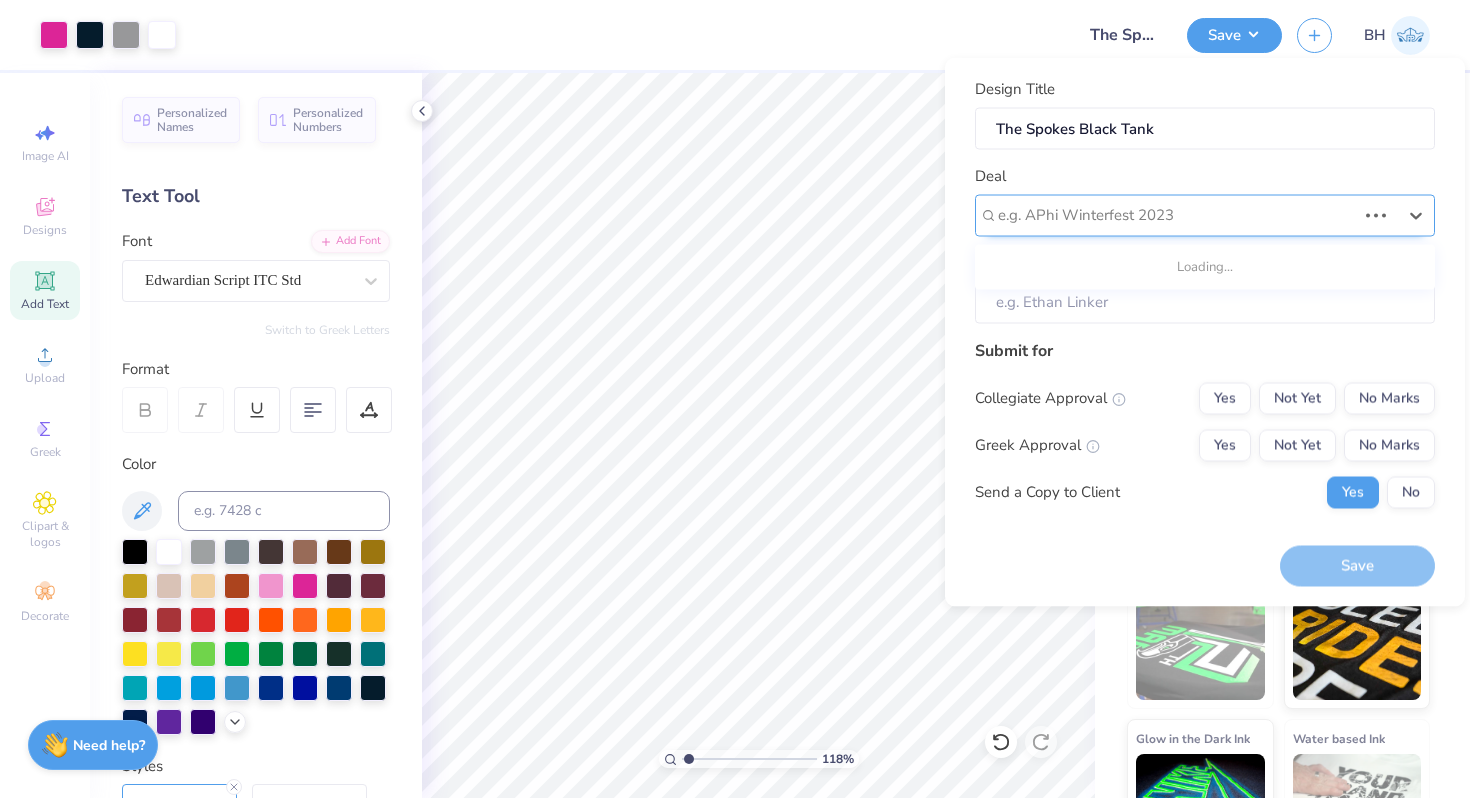 click at bounding box center [1177, 215] 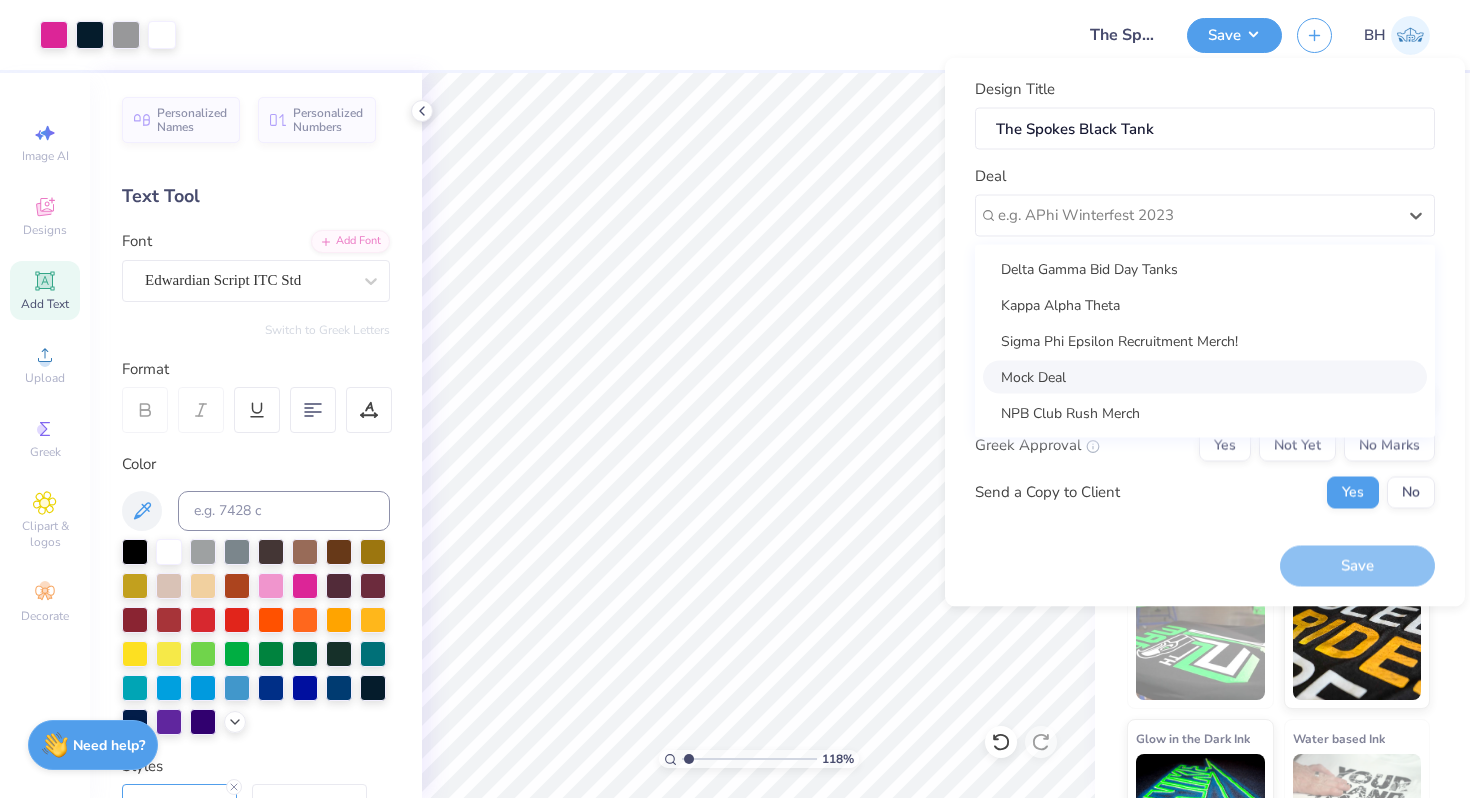 click on "Mock Deal" at bounding box center (1205, 376) 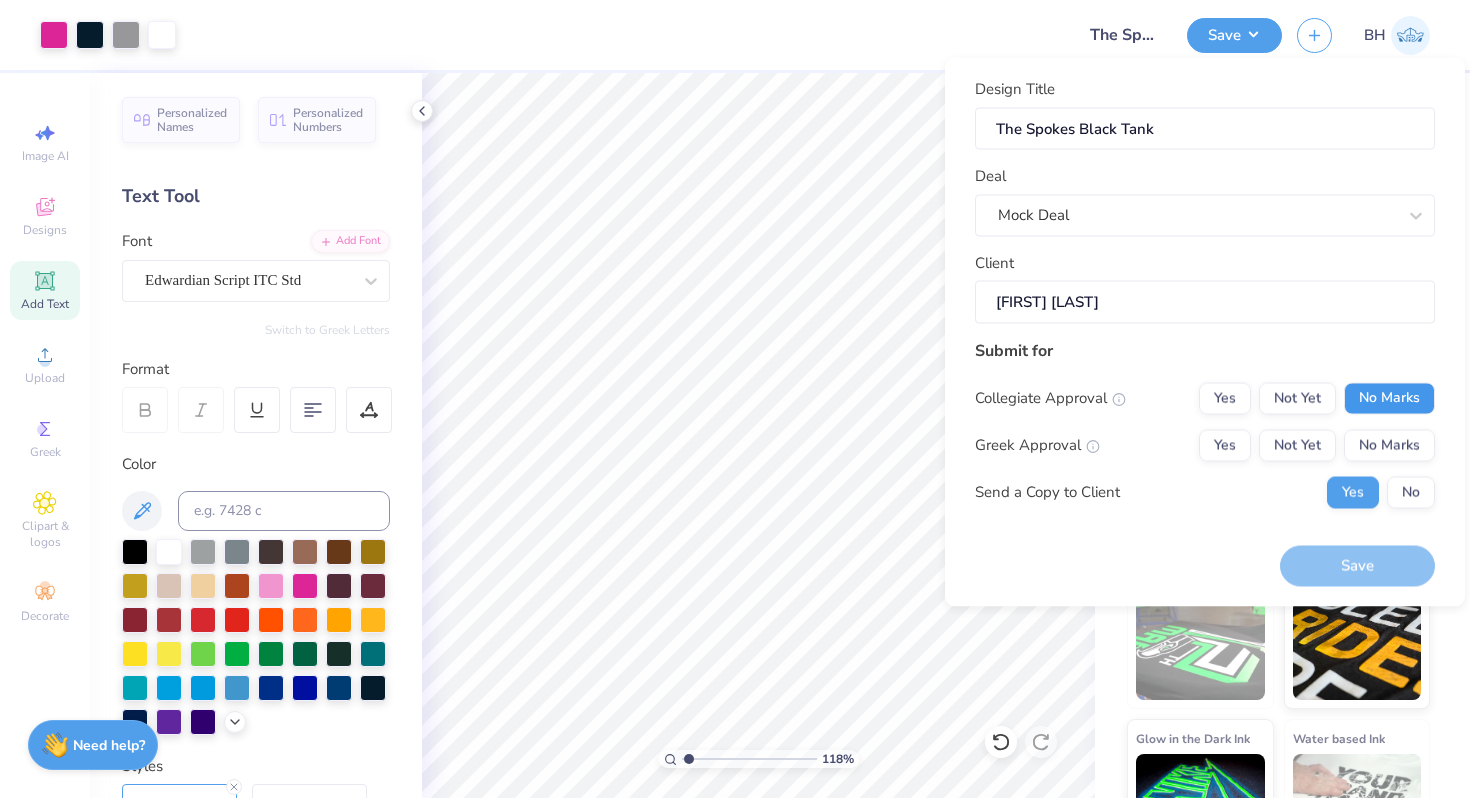 click on "No Marks" at bounding box center [1389, 398] 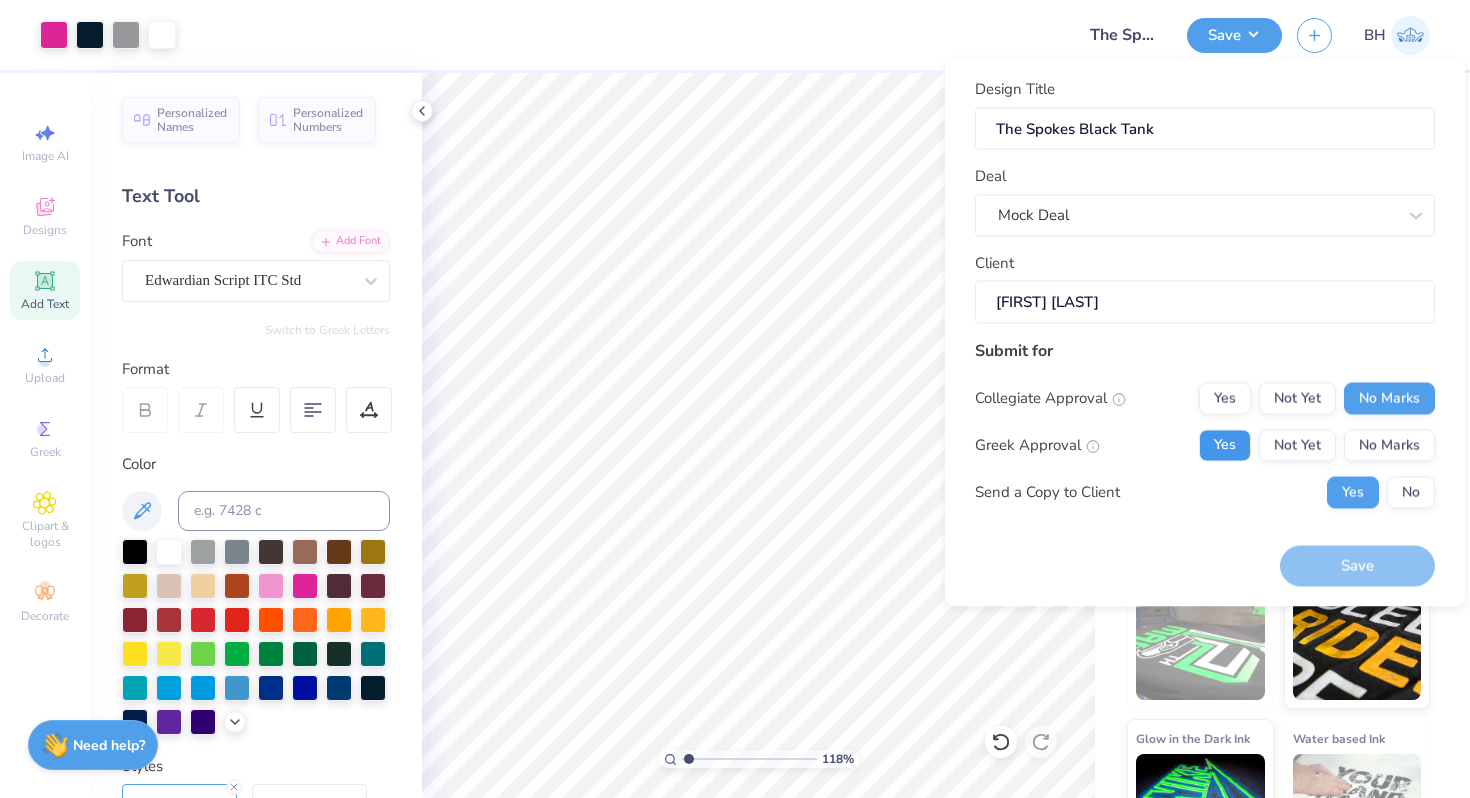 click on "Yes" at bounding box center [1225, 445] 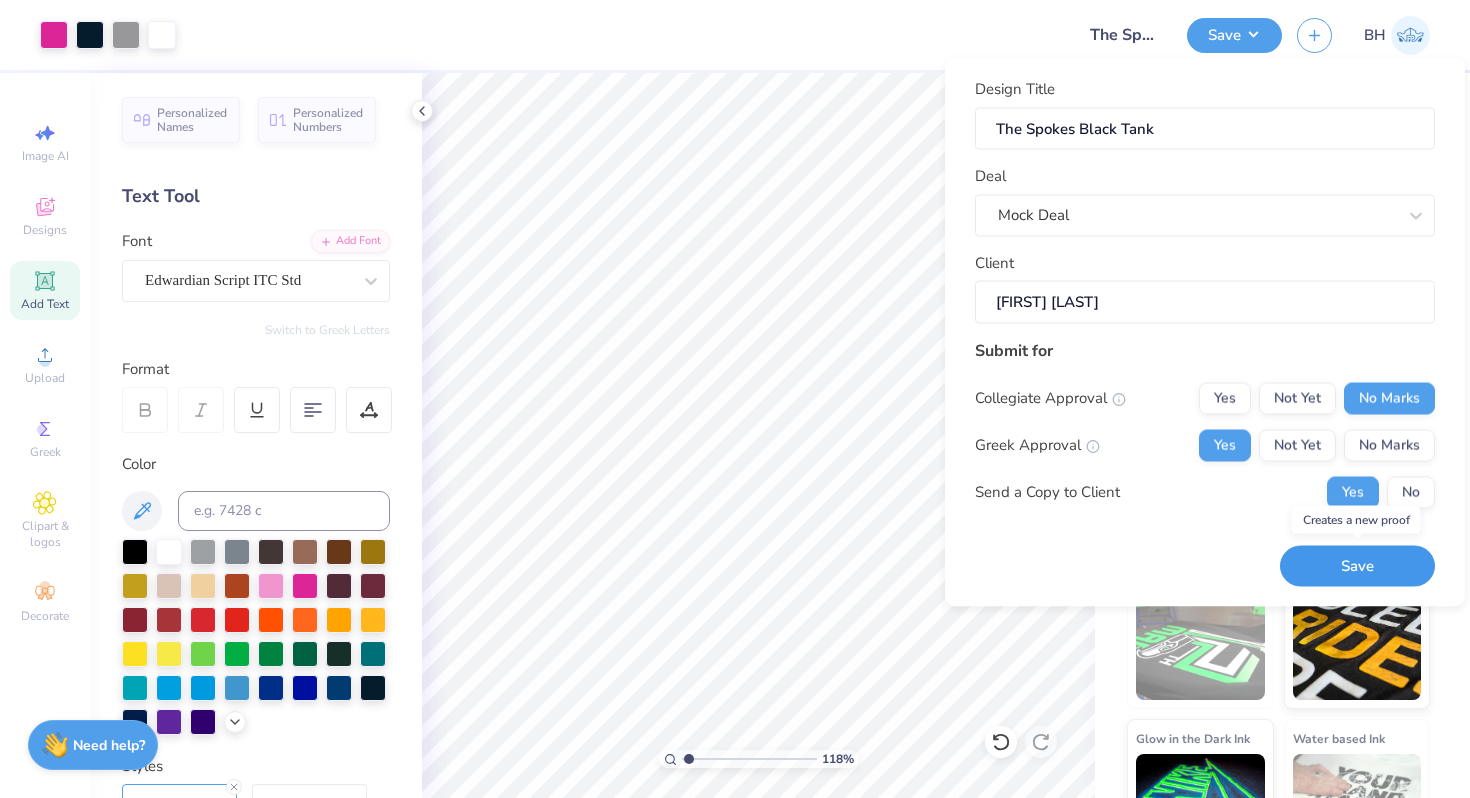 click on "Save" at bounding box center (1357, 566) 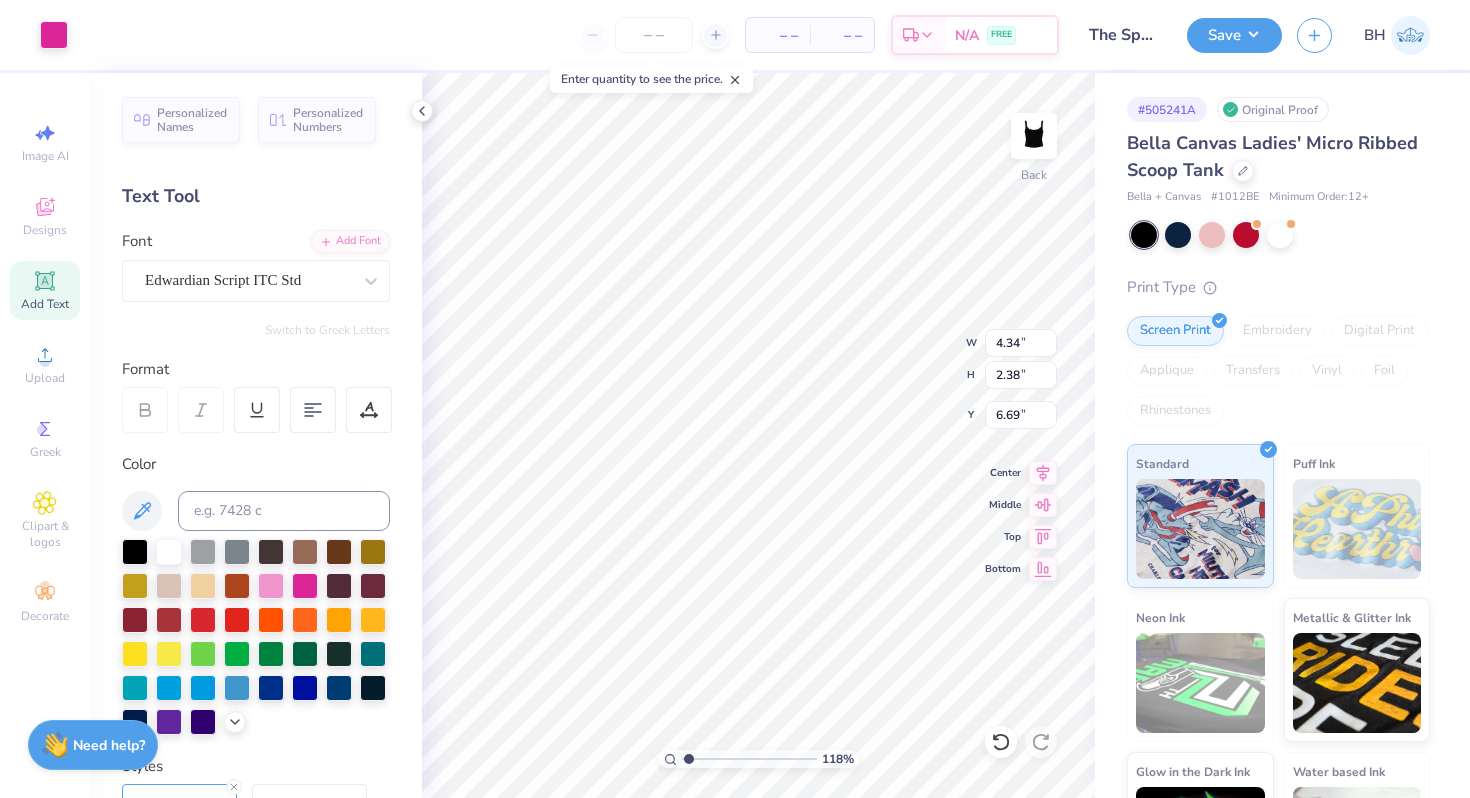type on "6.69" 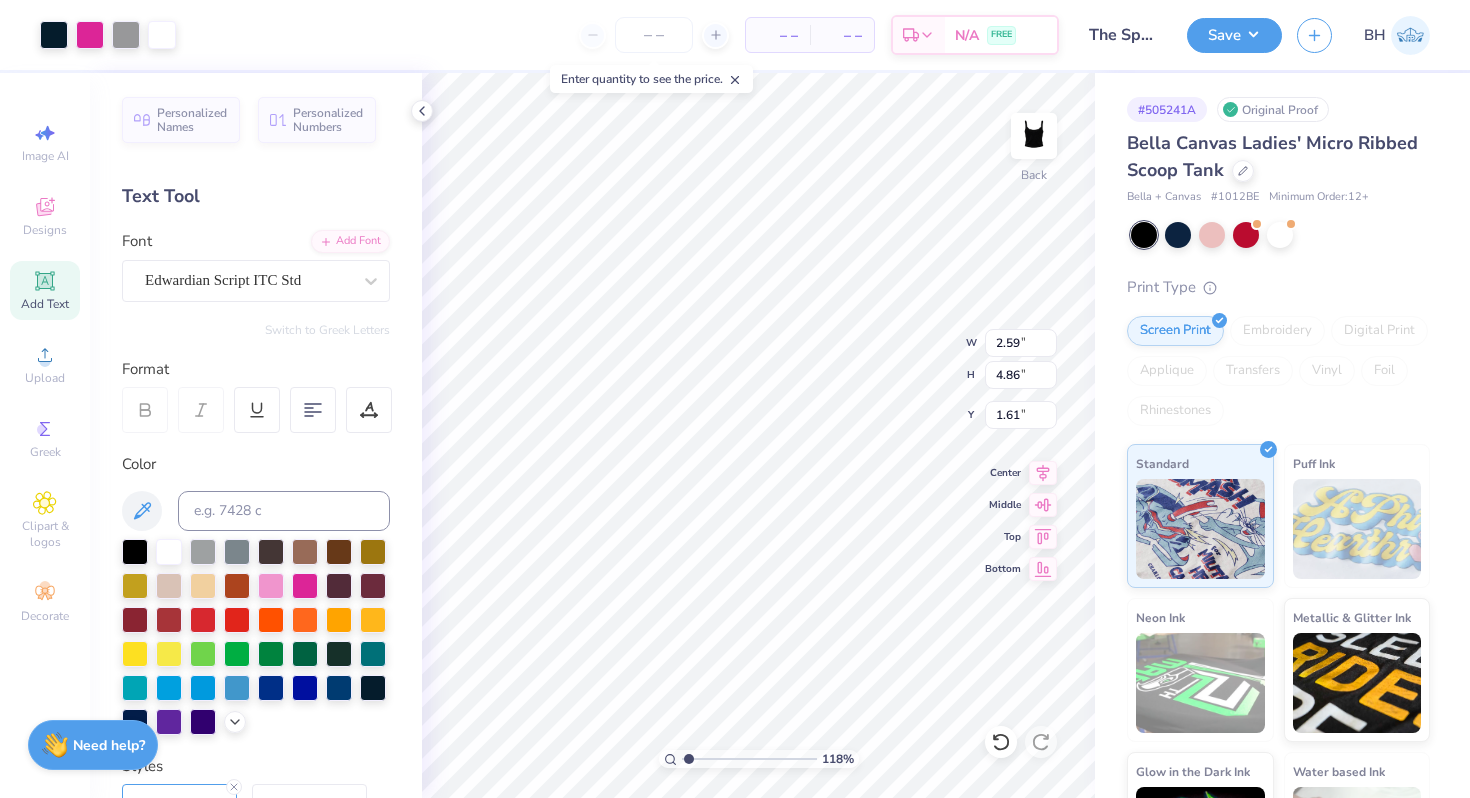 type on "0.64" 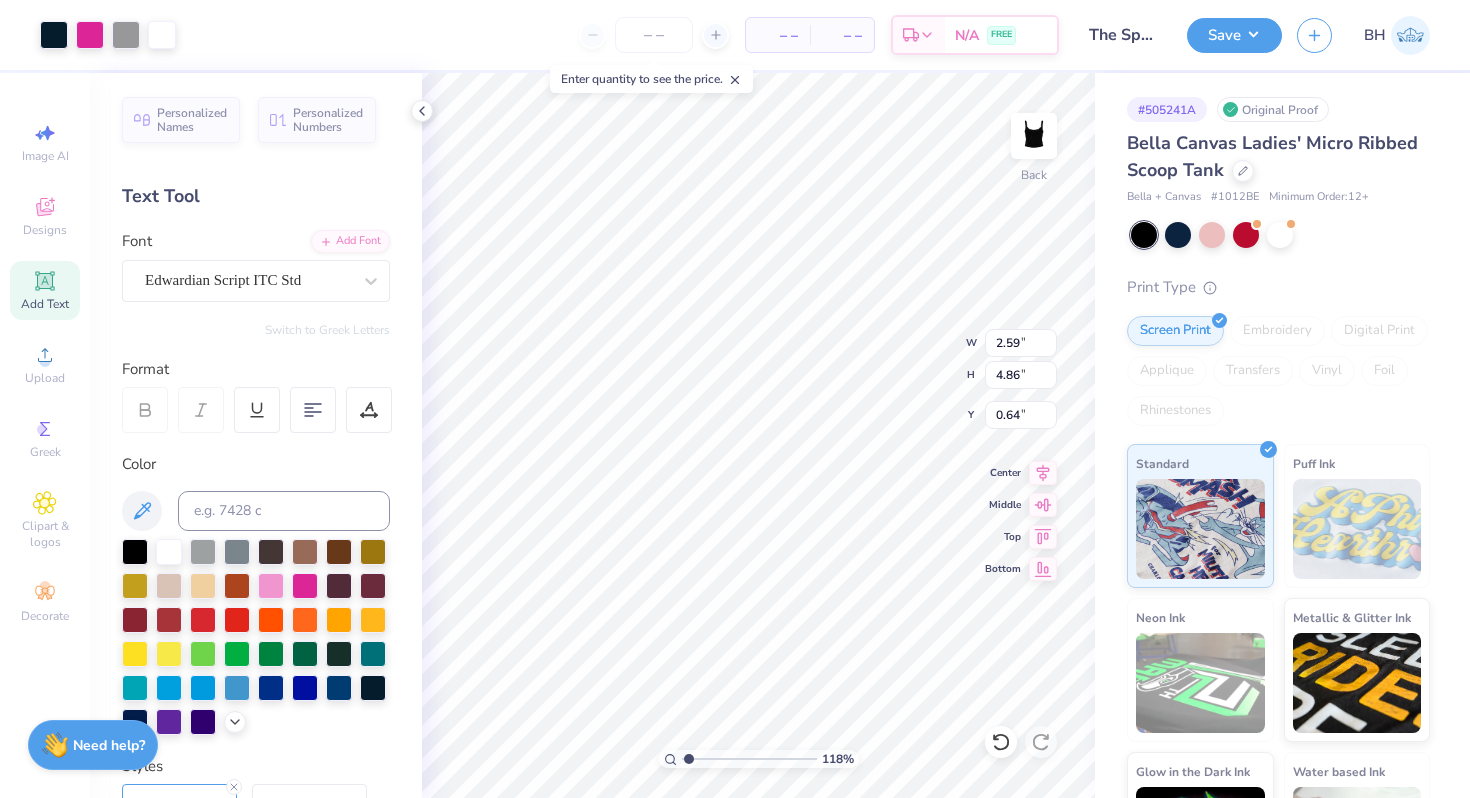 type on "1.33" 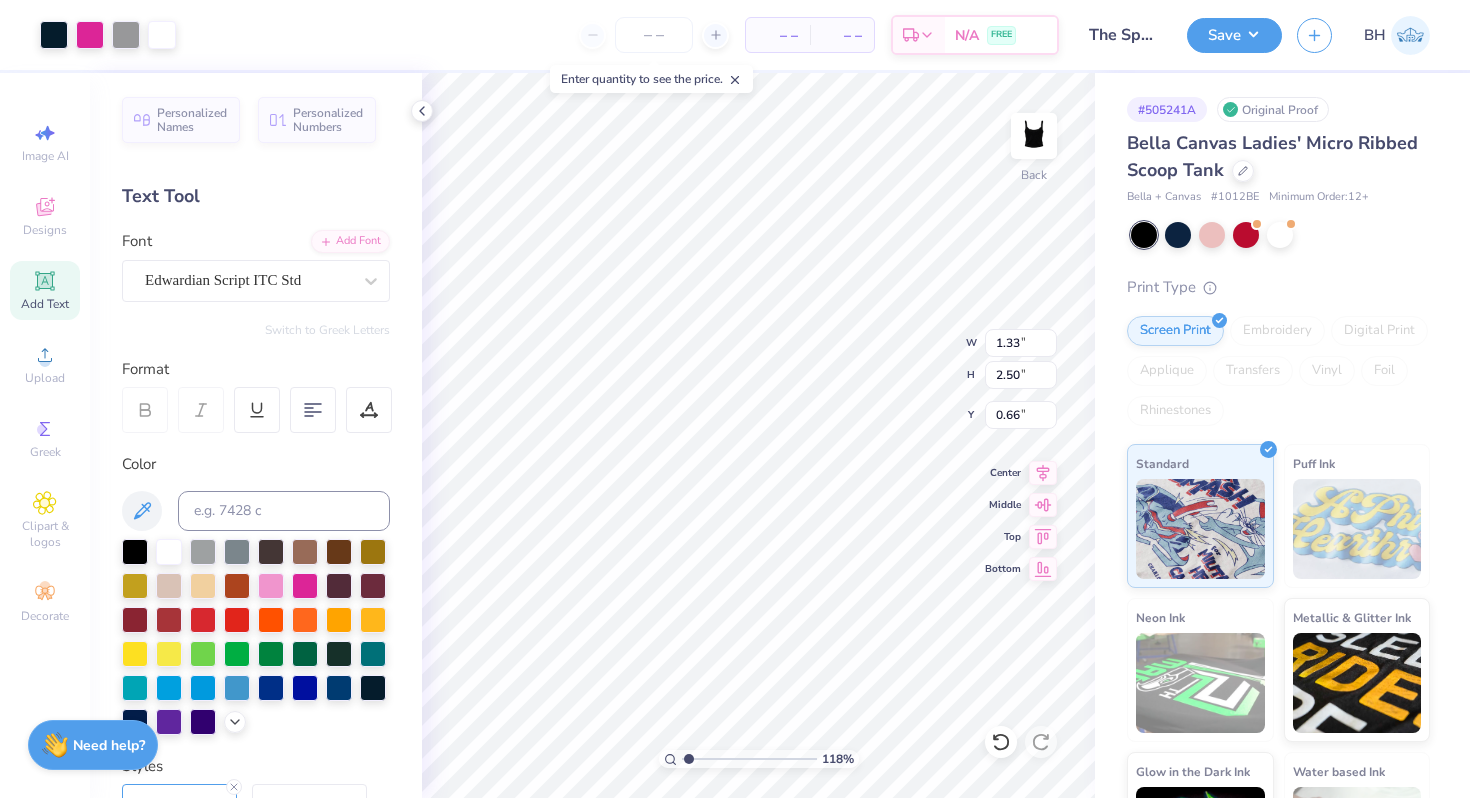 type on "1.61" 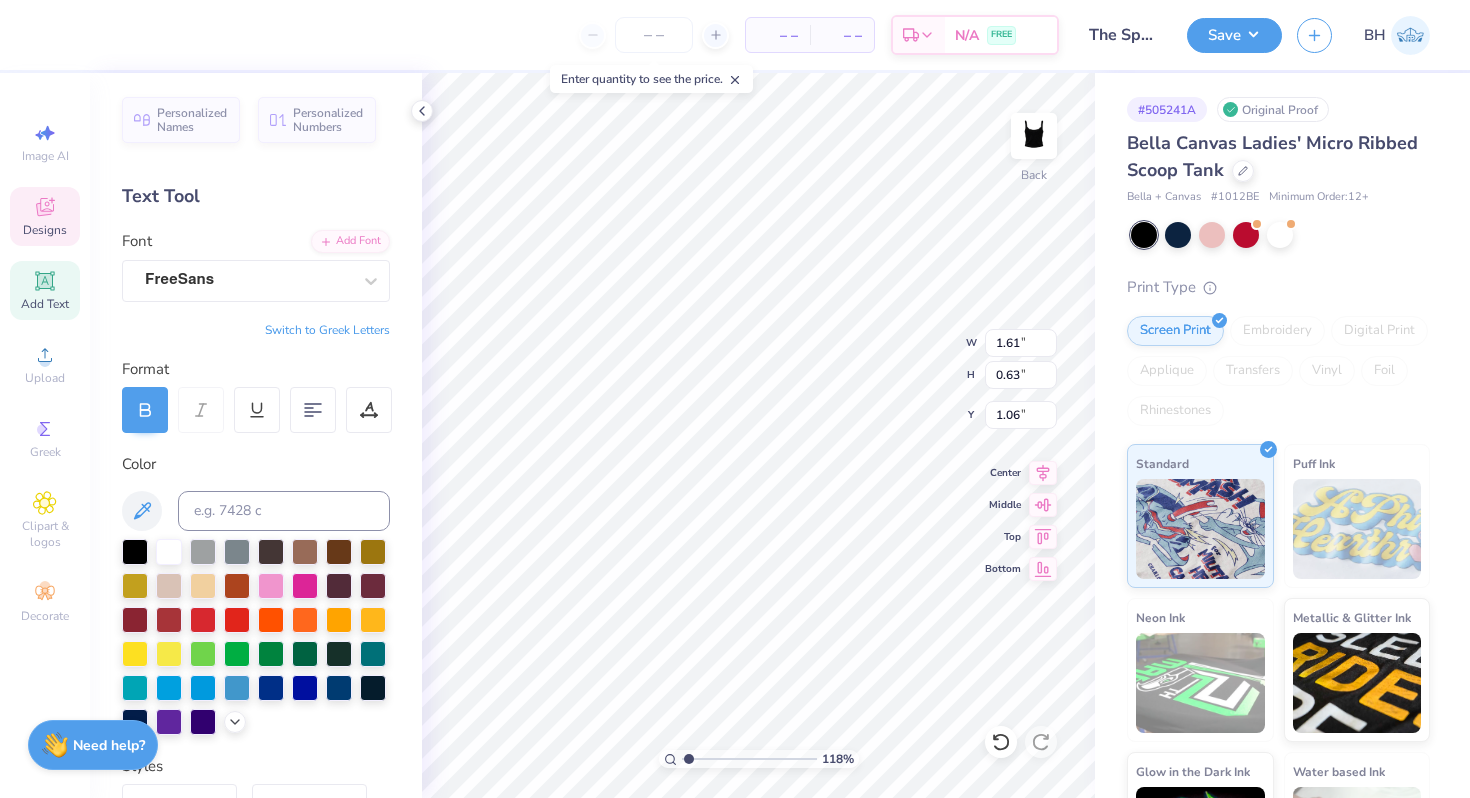 type on "6.69" 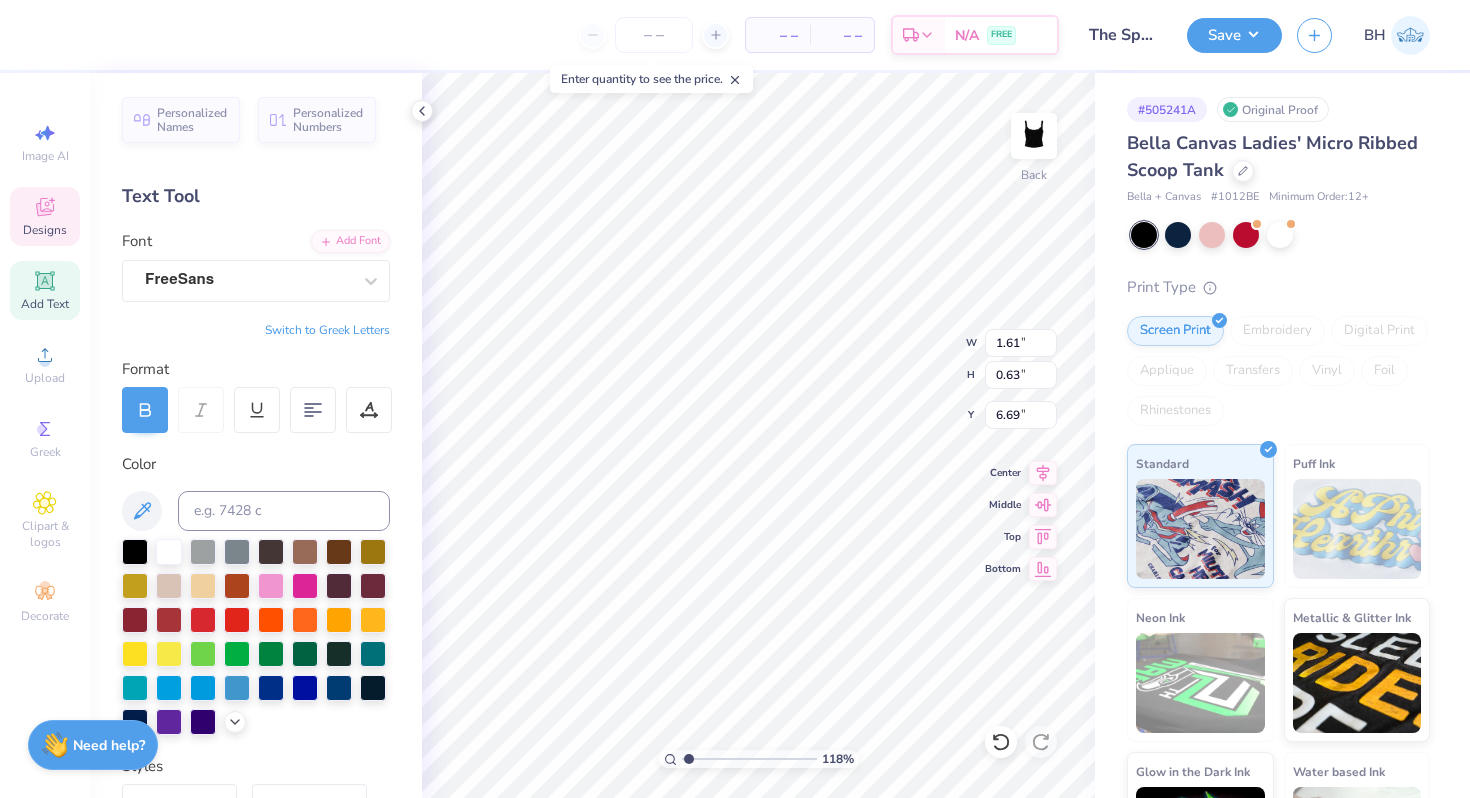 type on "1.33" 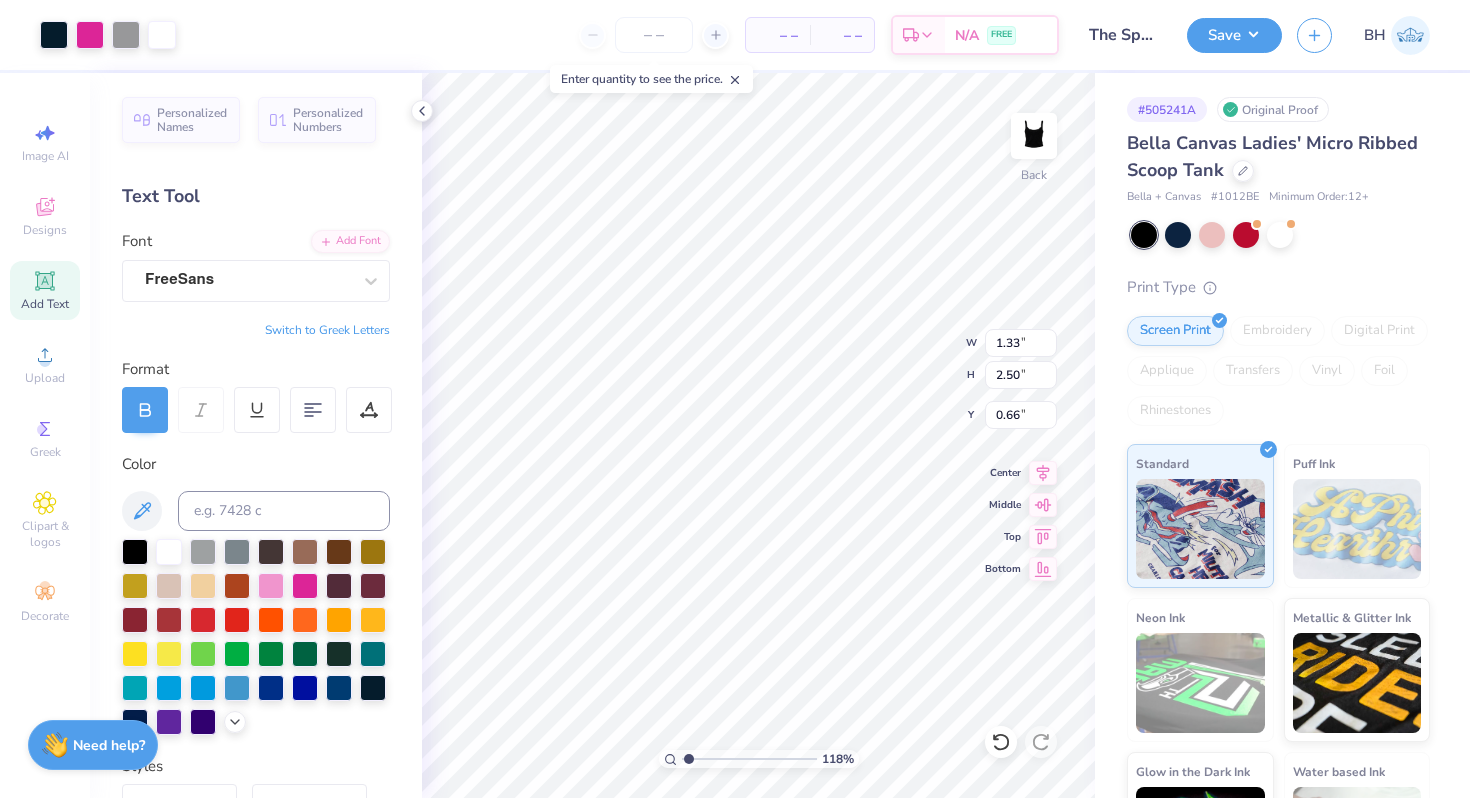 type on "1.64" 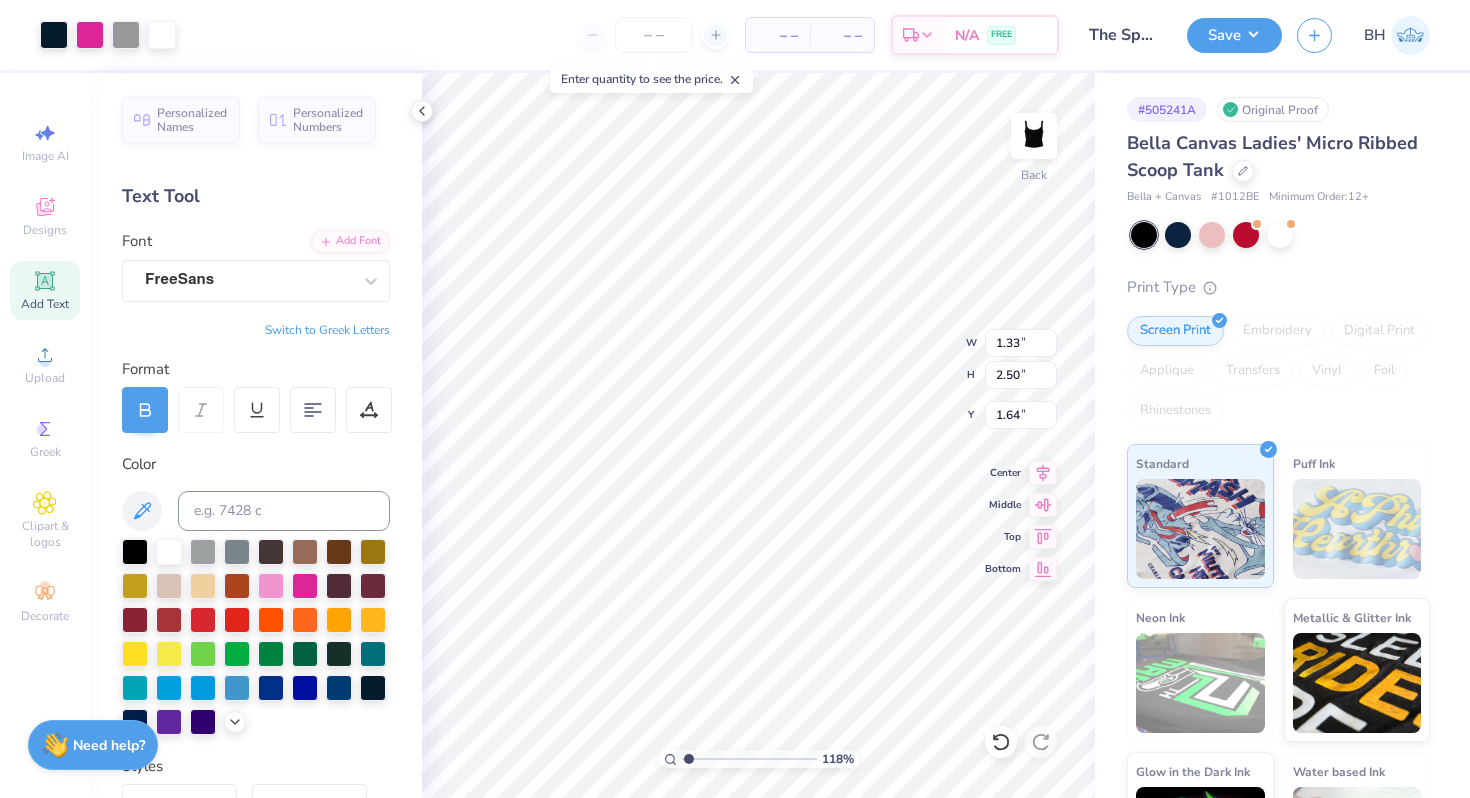 type on "1.53" 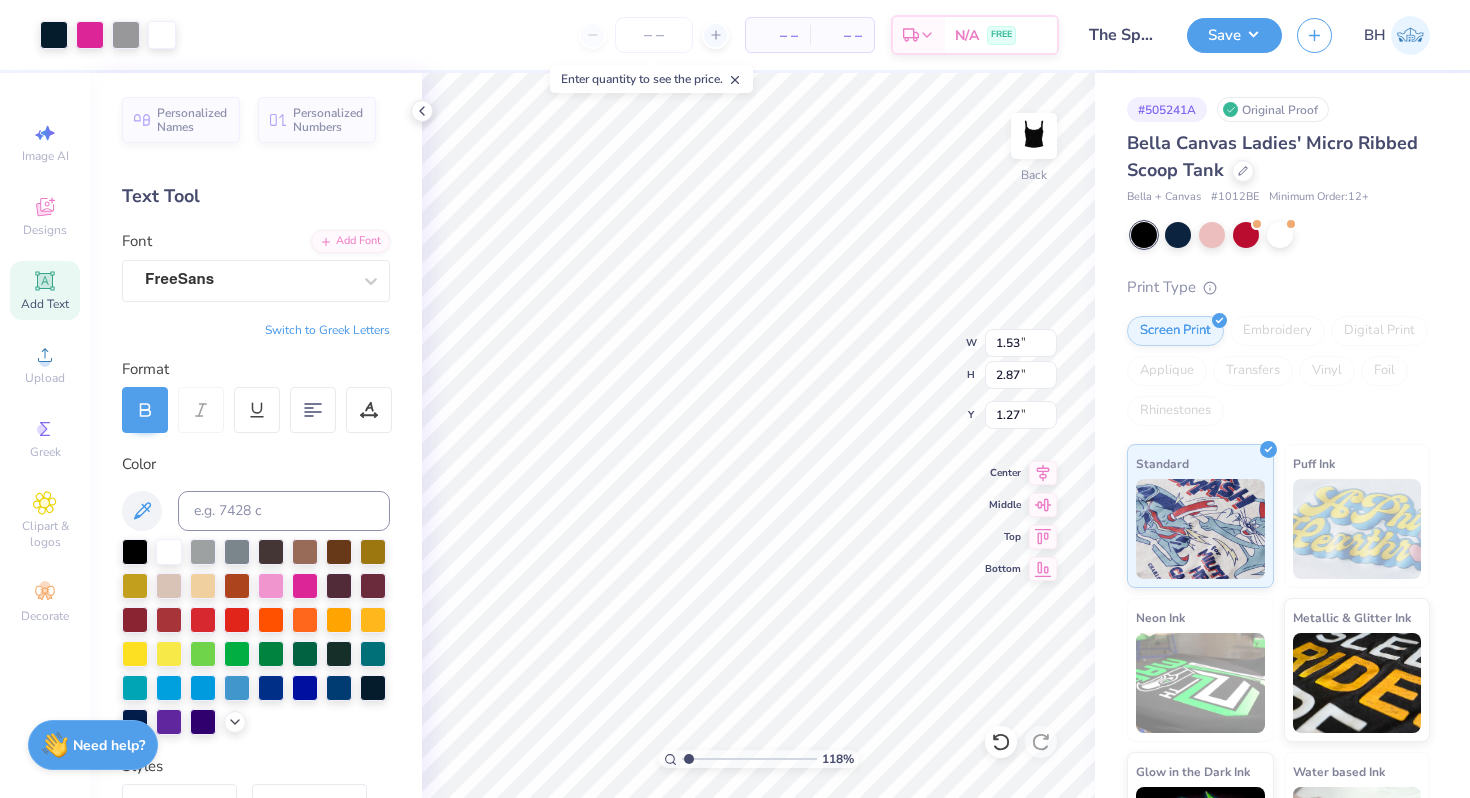 type on "1.24" 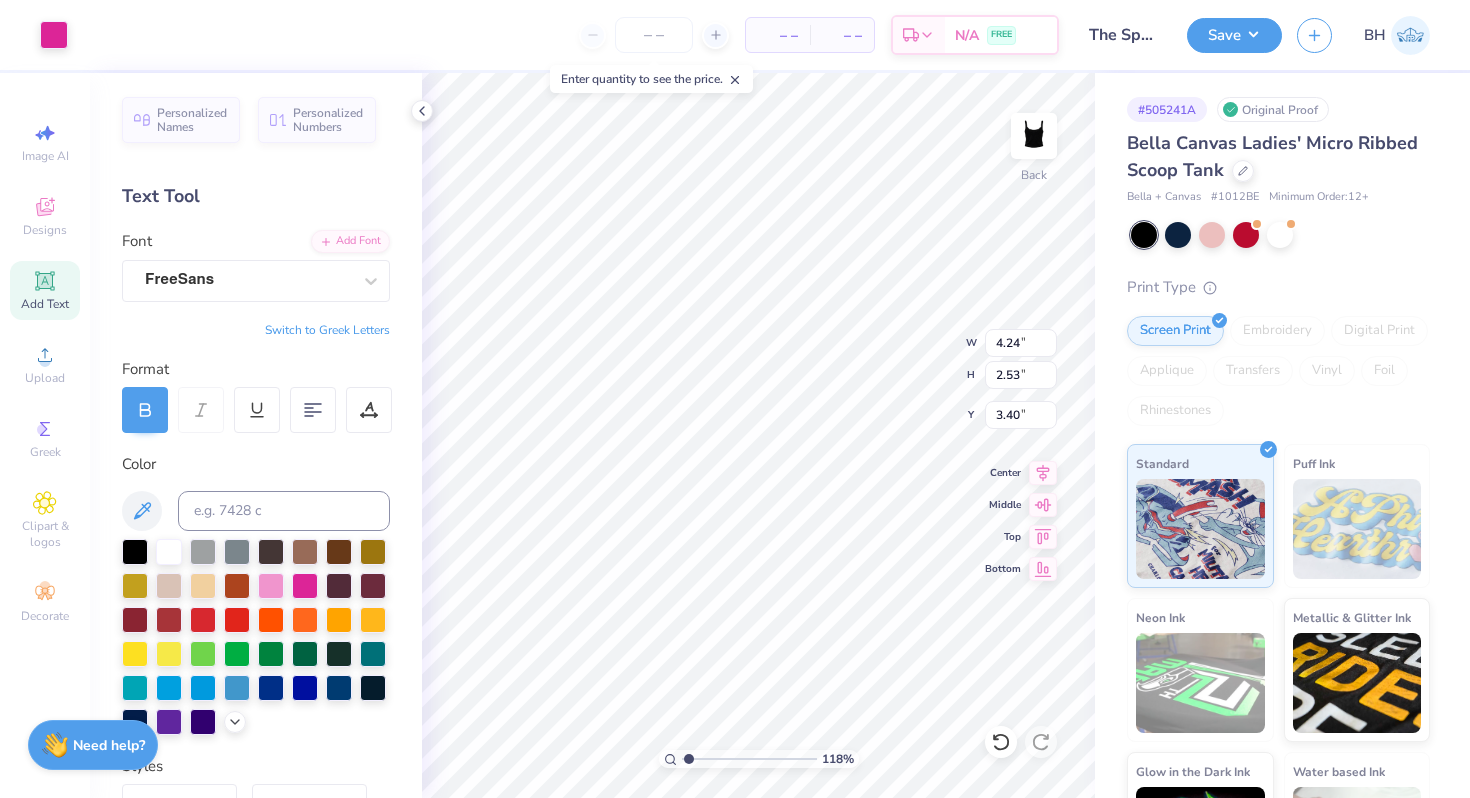 type on "1.86" 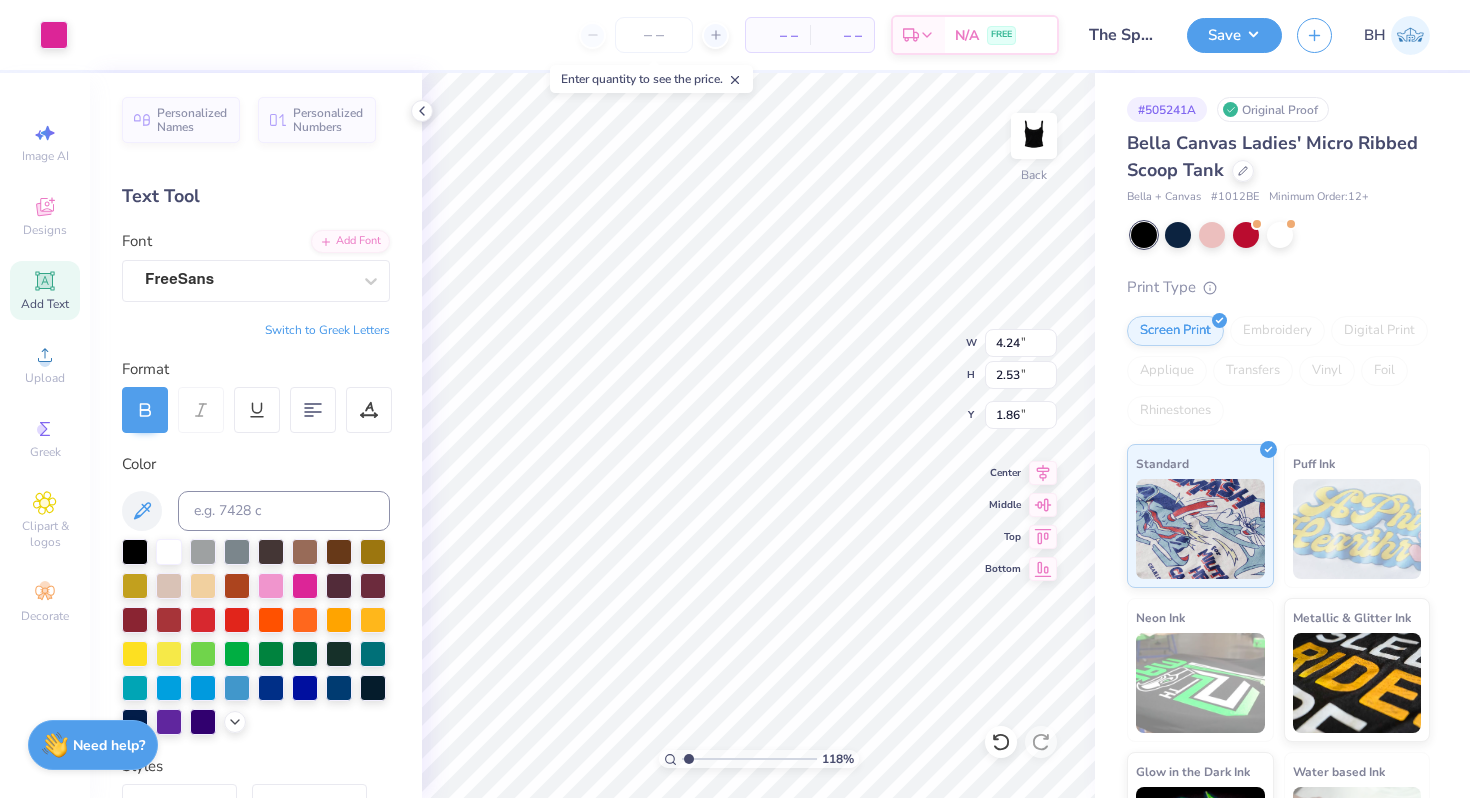 type on "3.56" 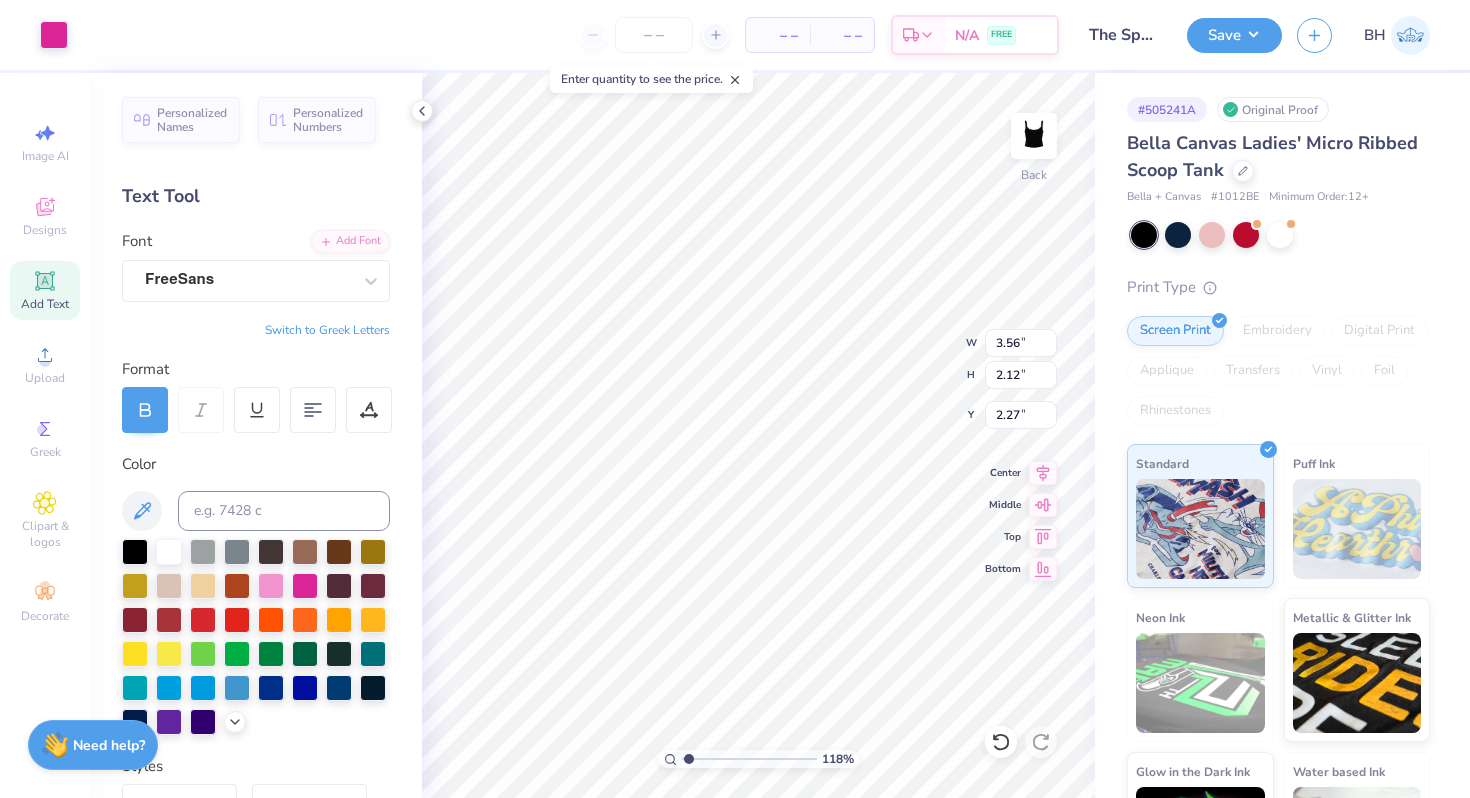 type on "1.62" 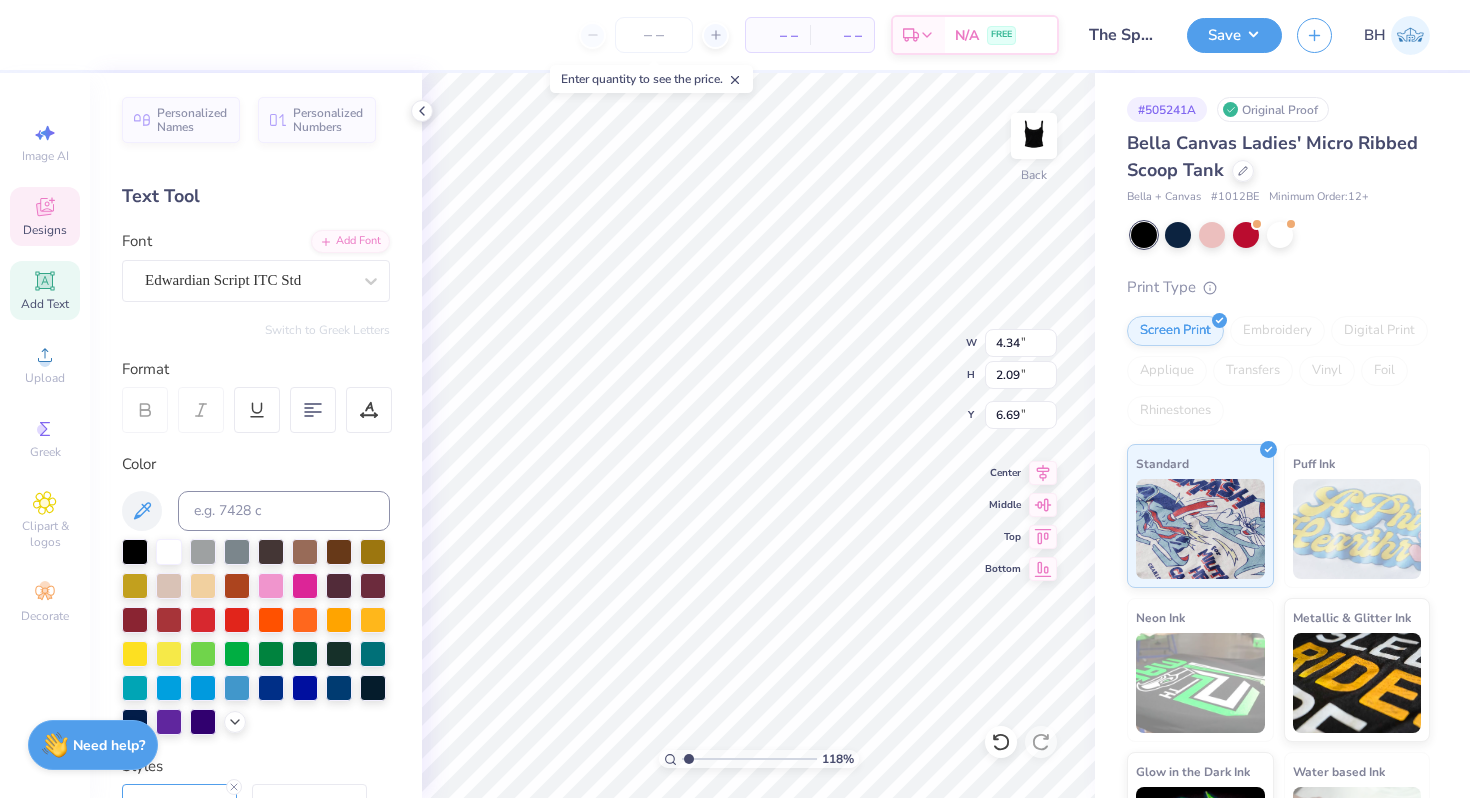 type on "4.11" 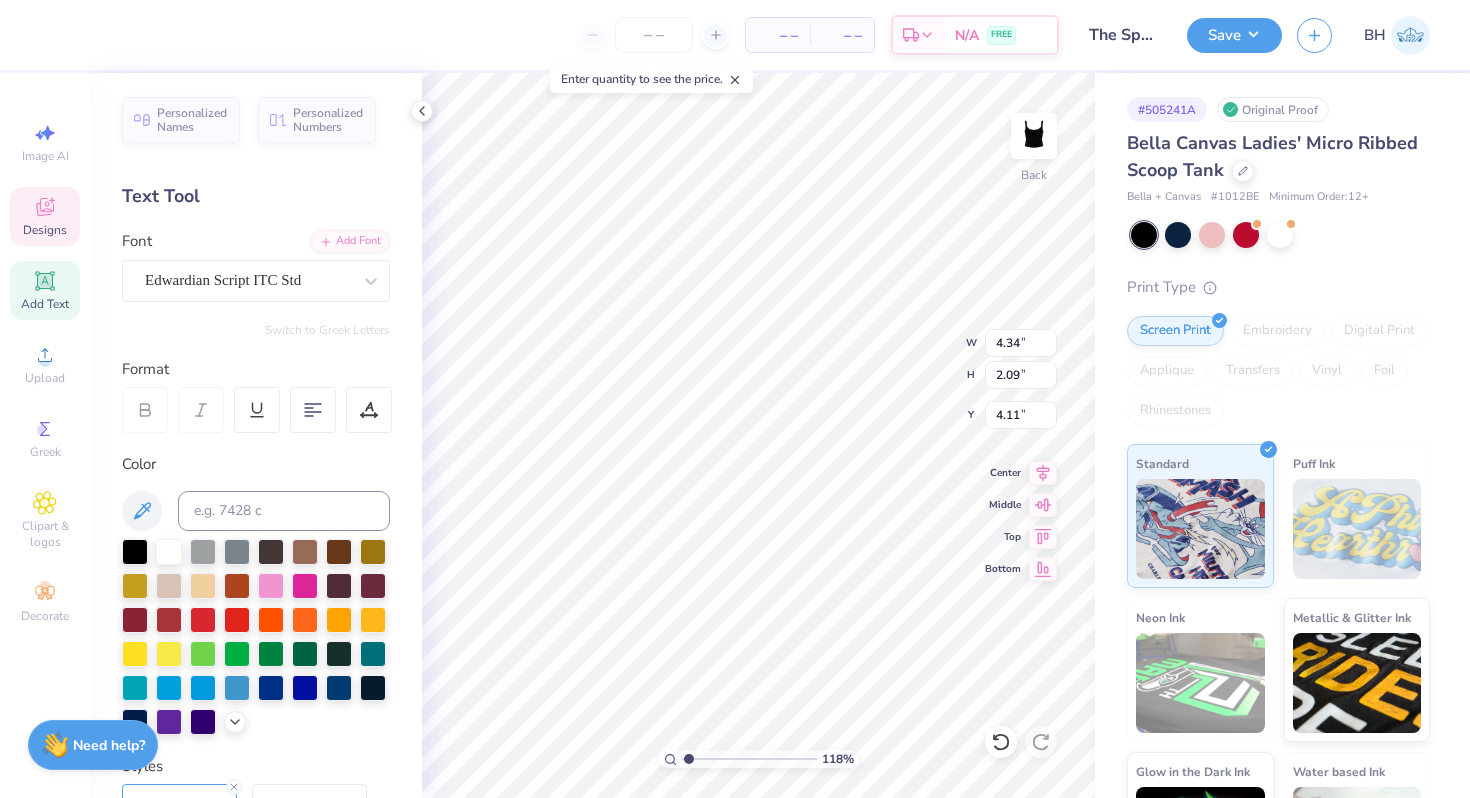 type on "The Spokes" 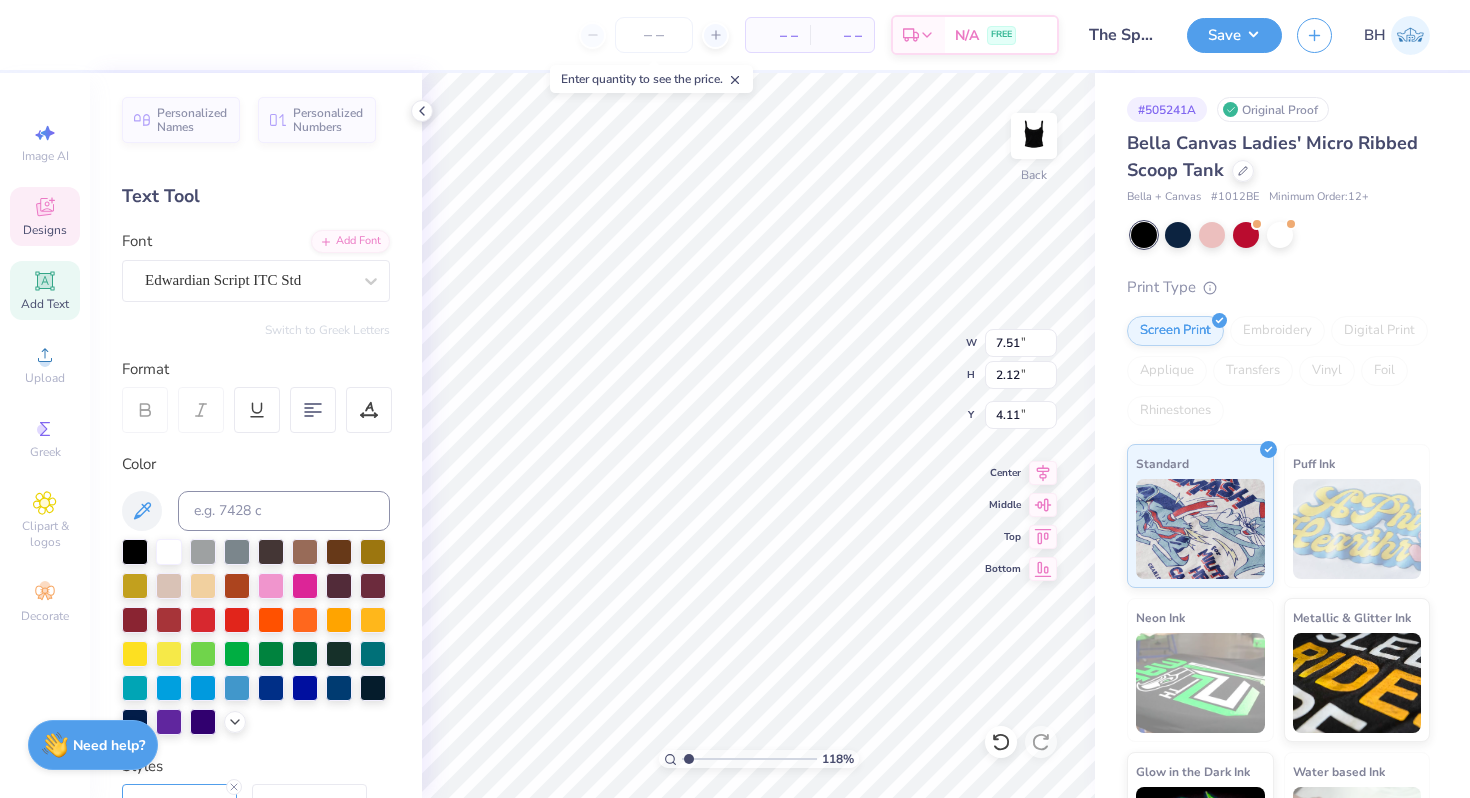 type on "3.78" 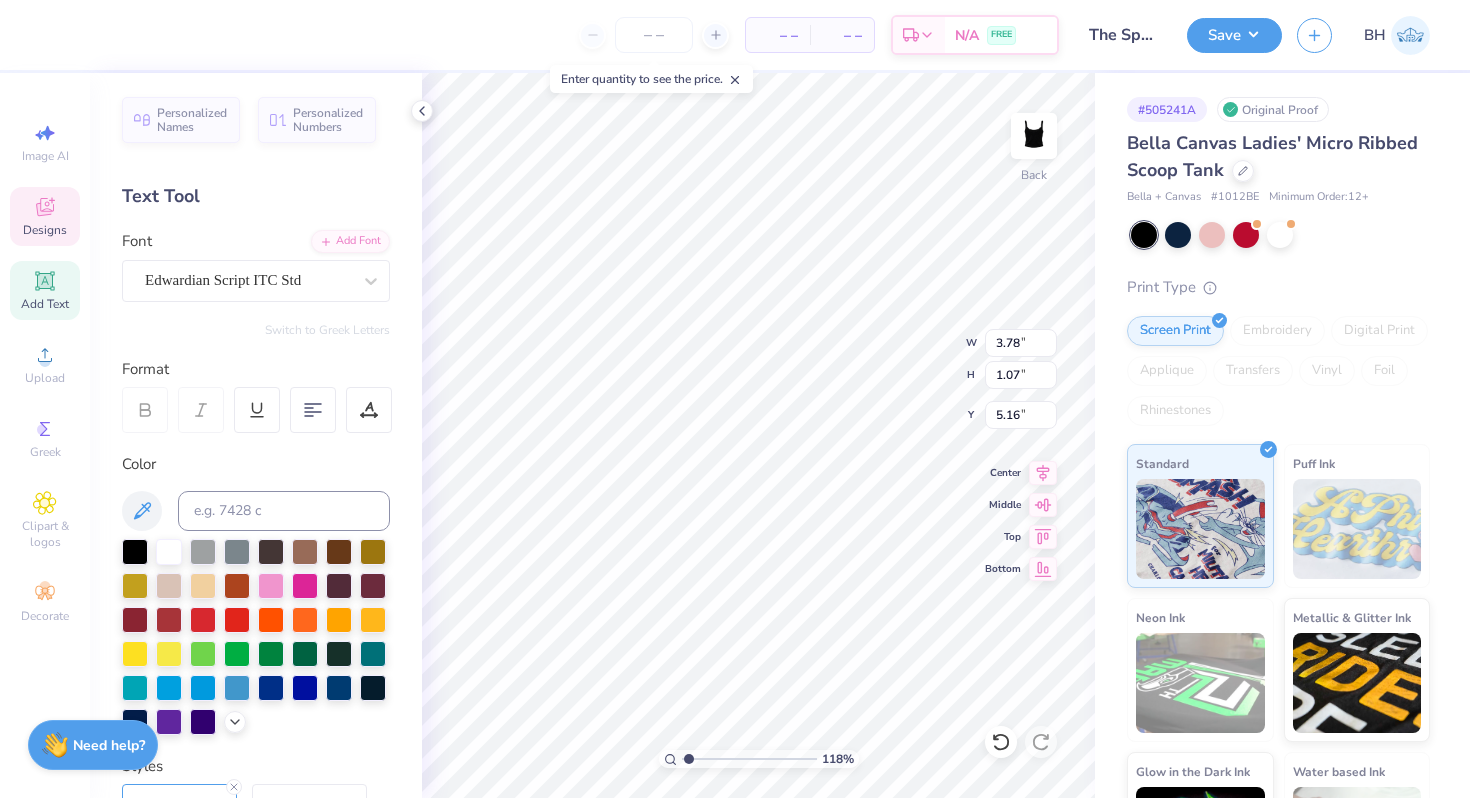 type on "4.11" 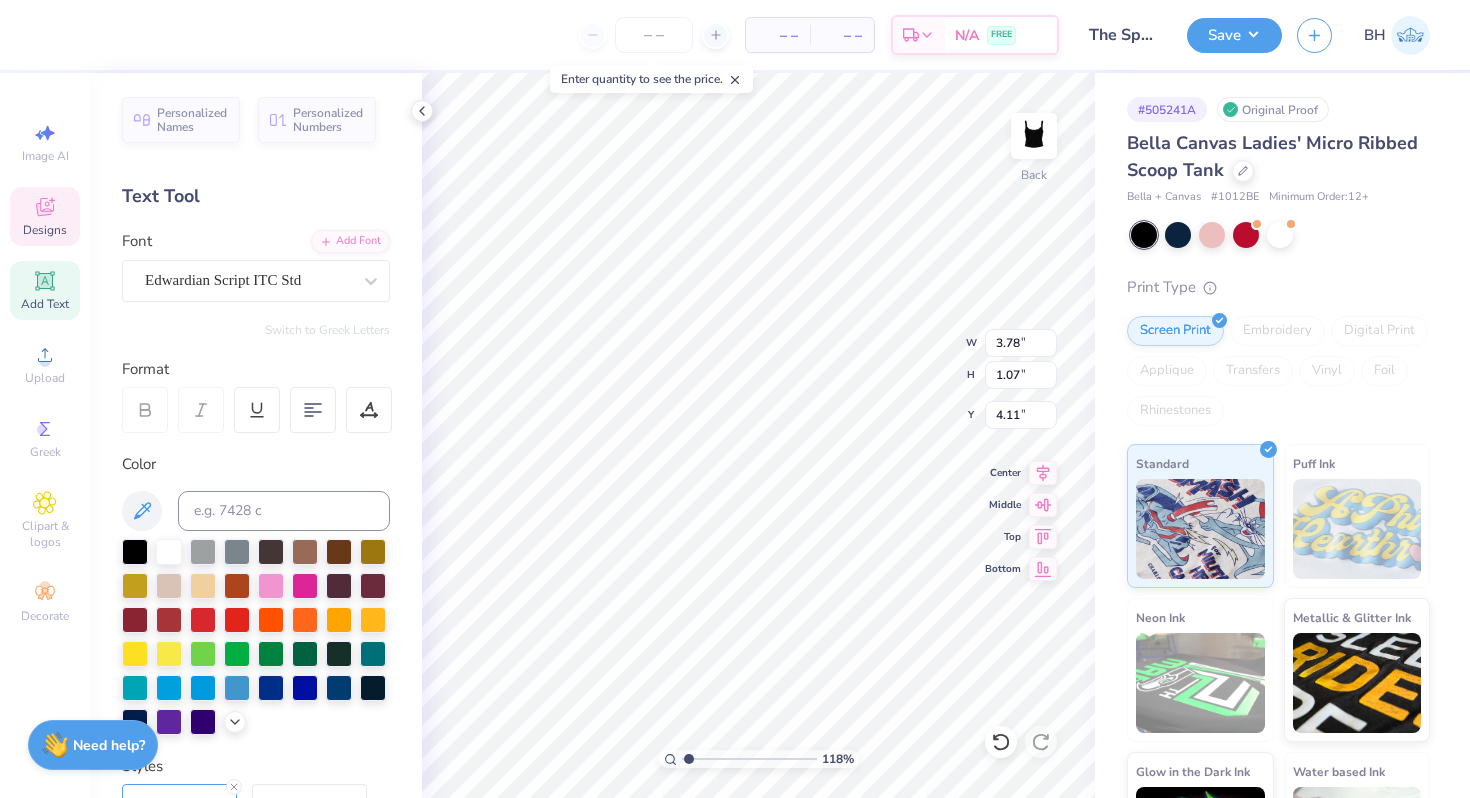 type on "7.00" 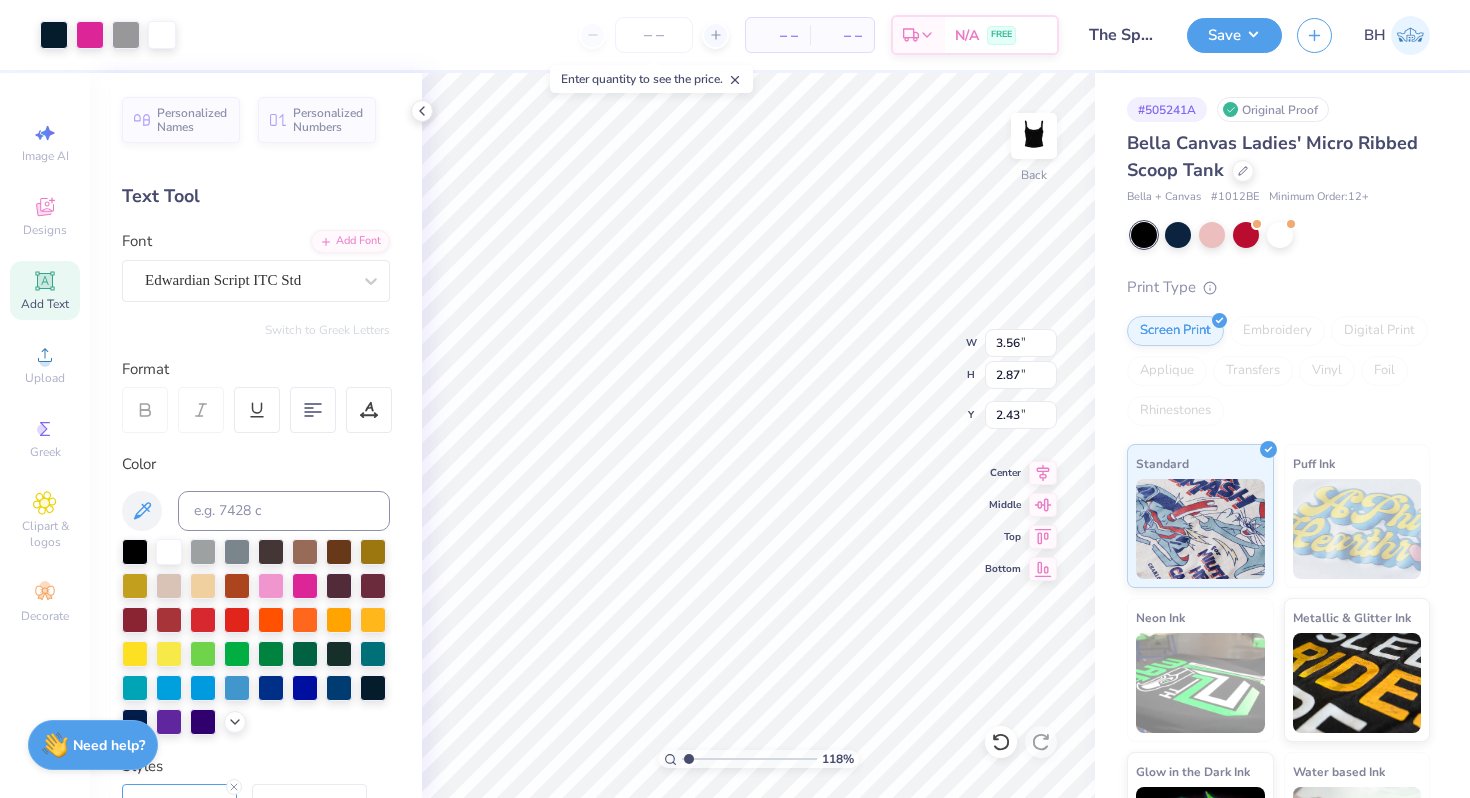type on "2.43" 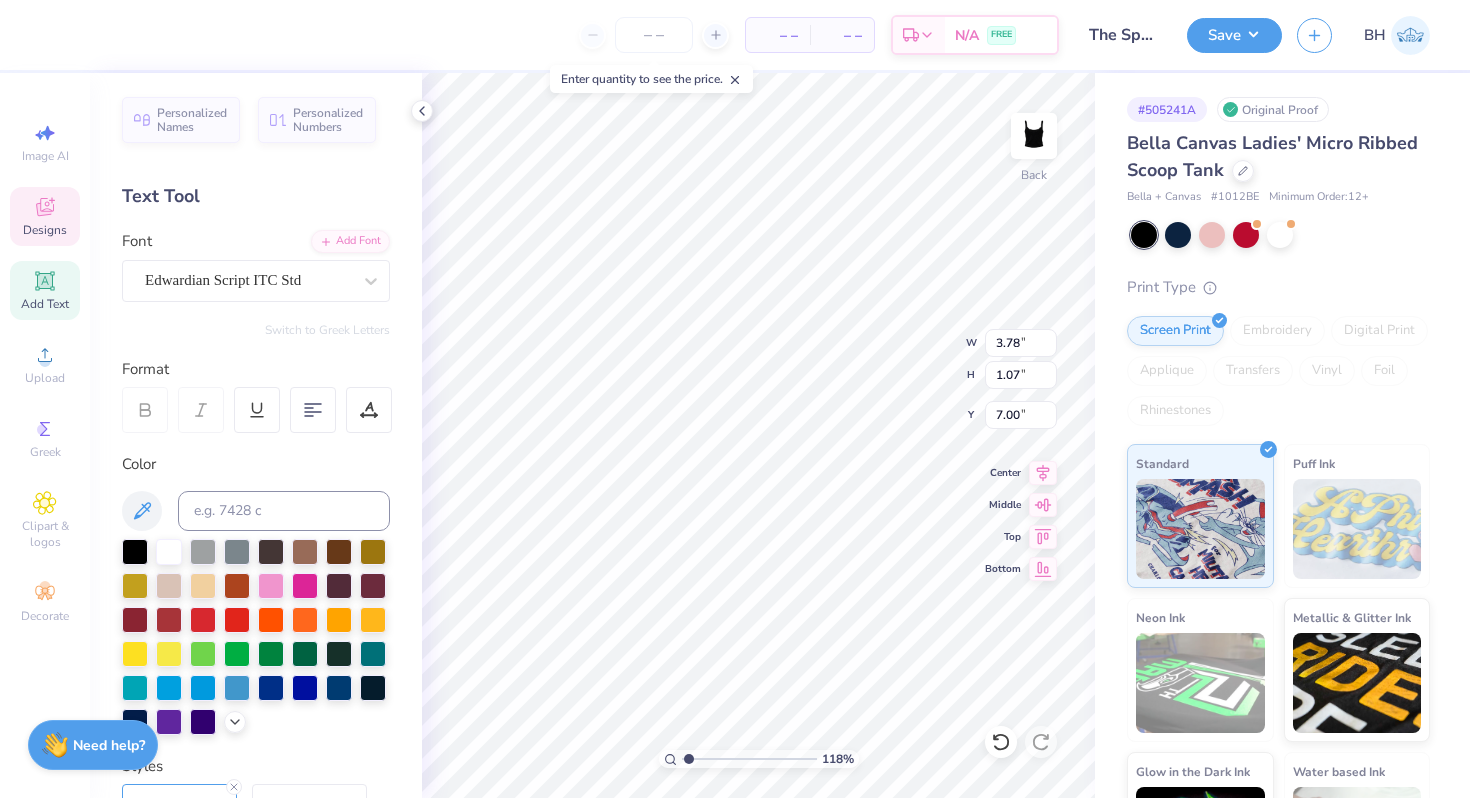 type on "0.50" 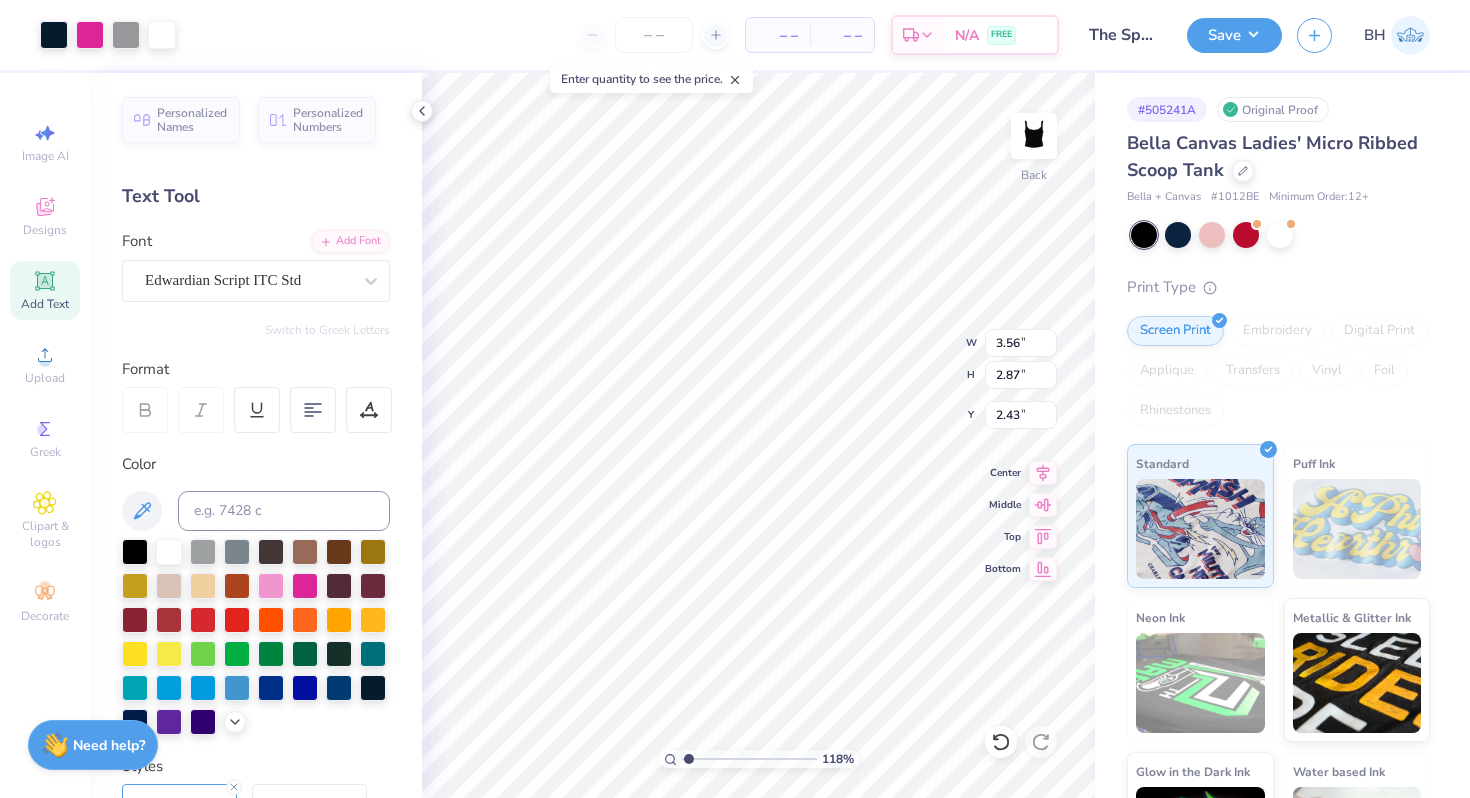type on "1.74" 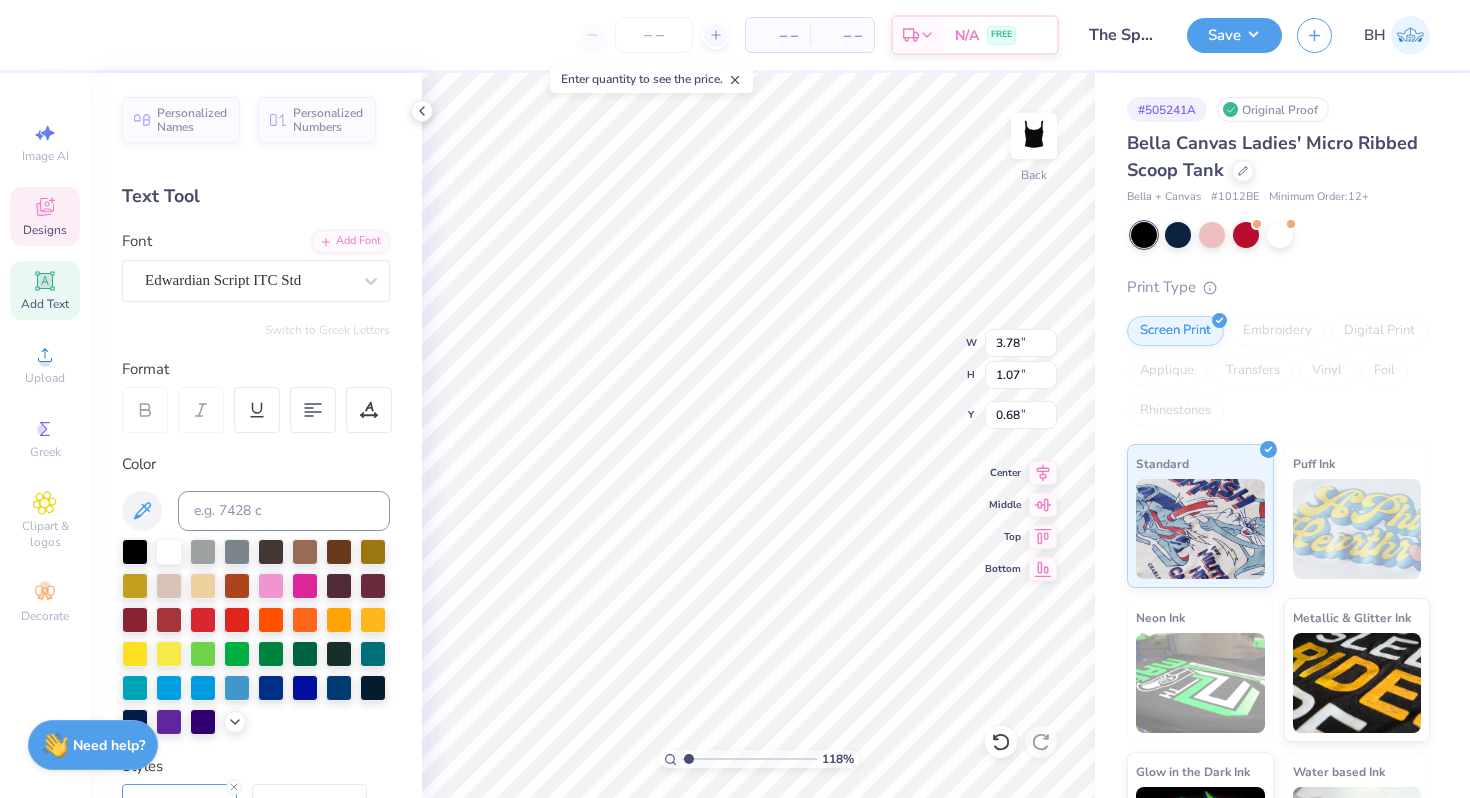 type on "0.68" 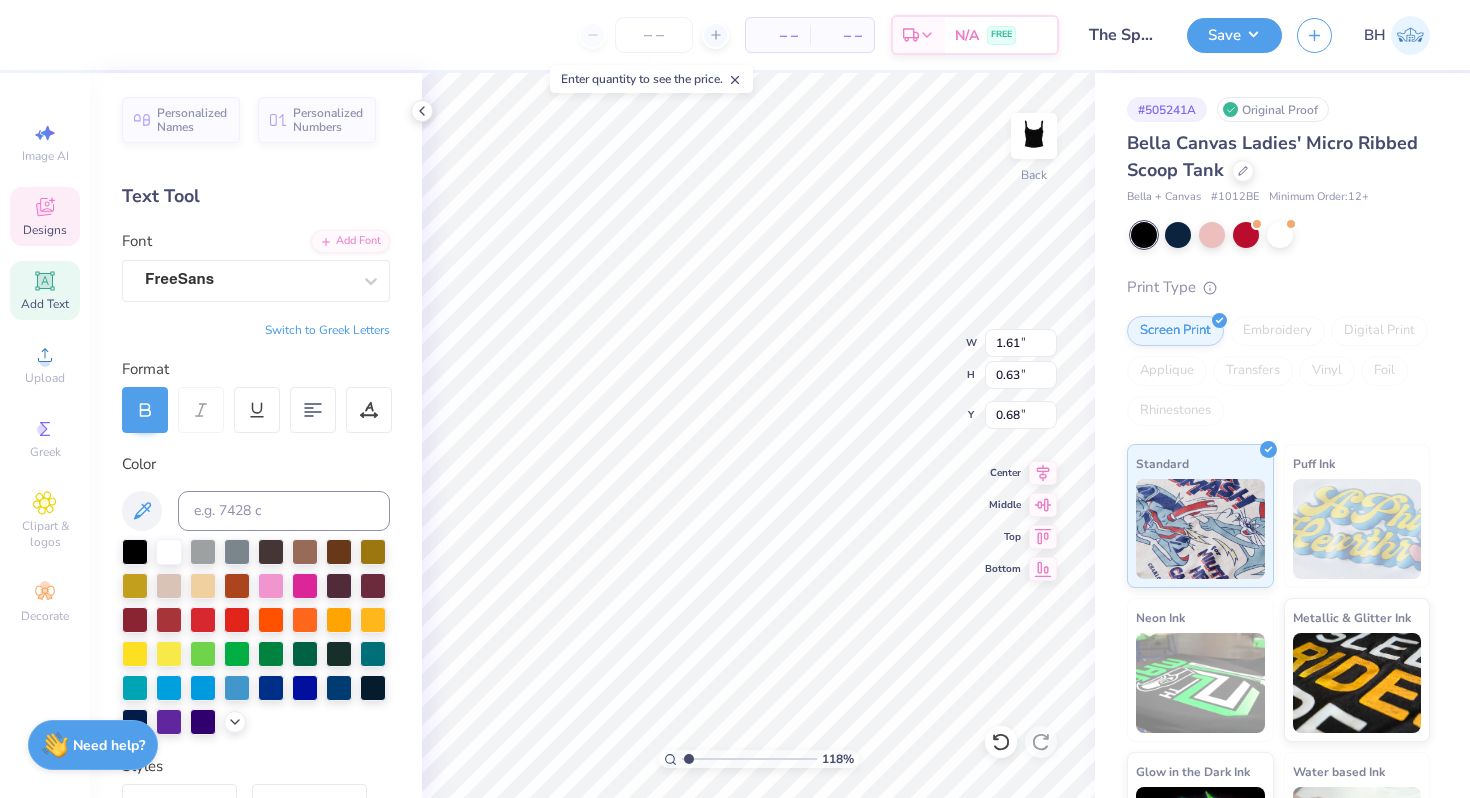 type on "1.61" 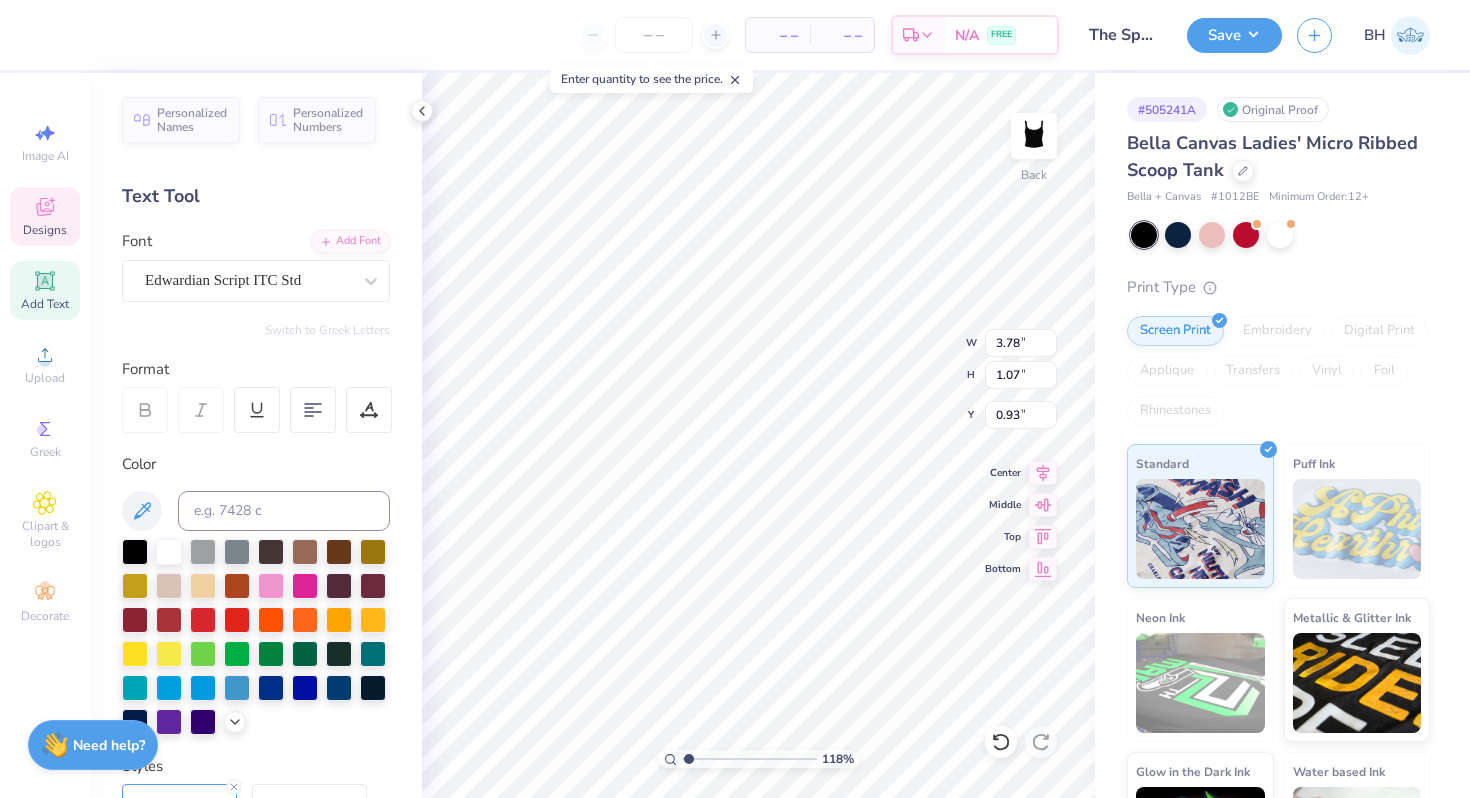 type on "0.93" 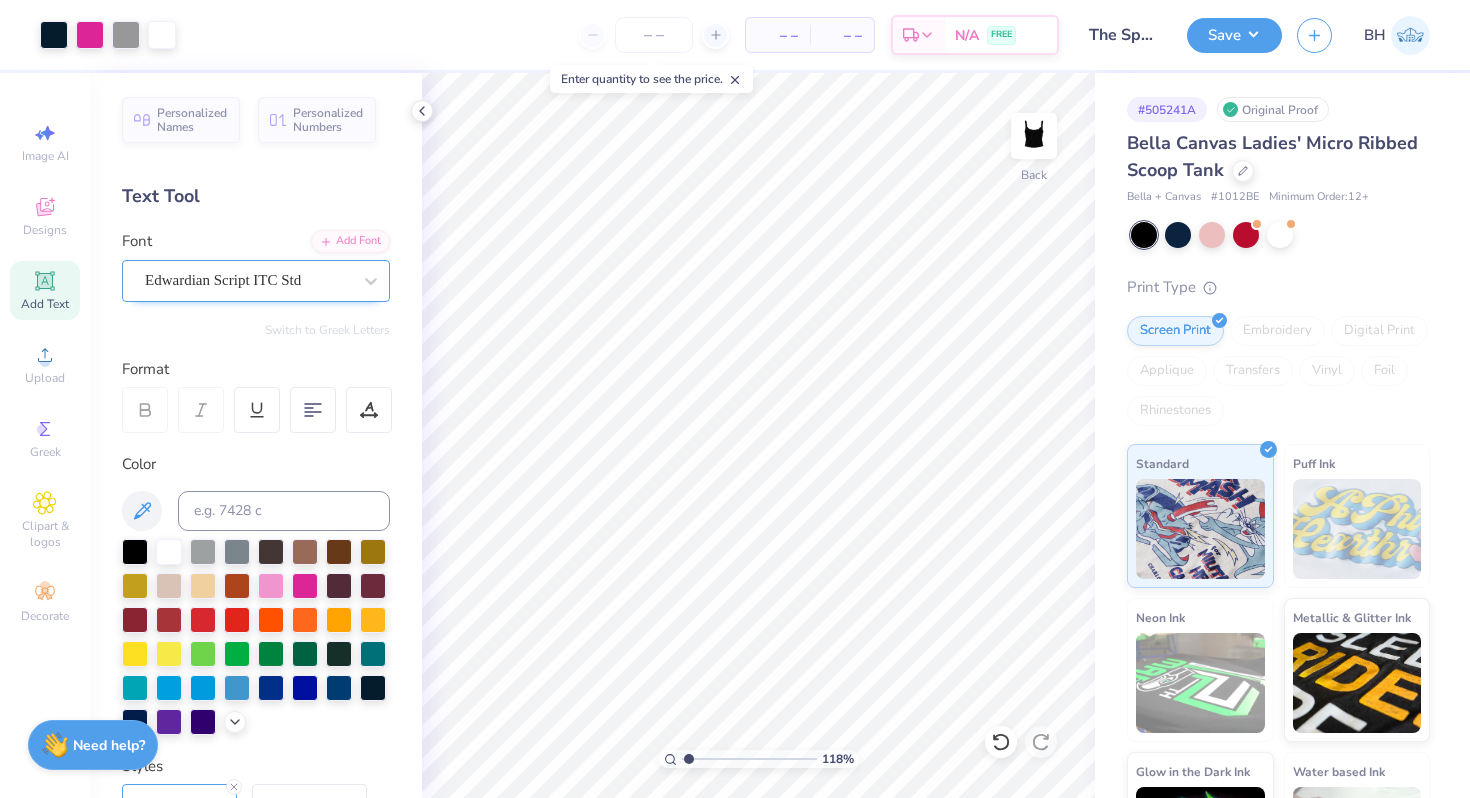 click on "Edwardian Script ITC Std" at bounding box center (248, 280) 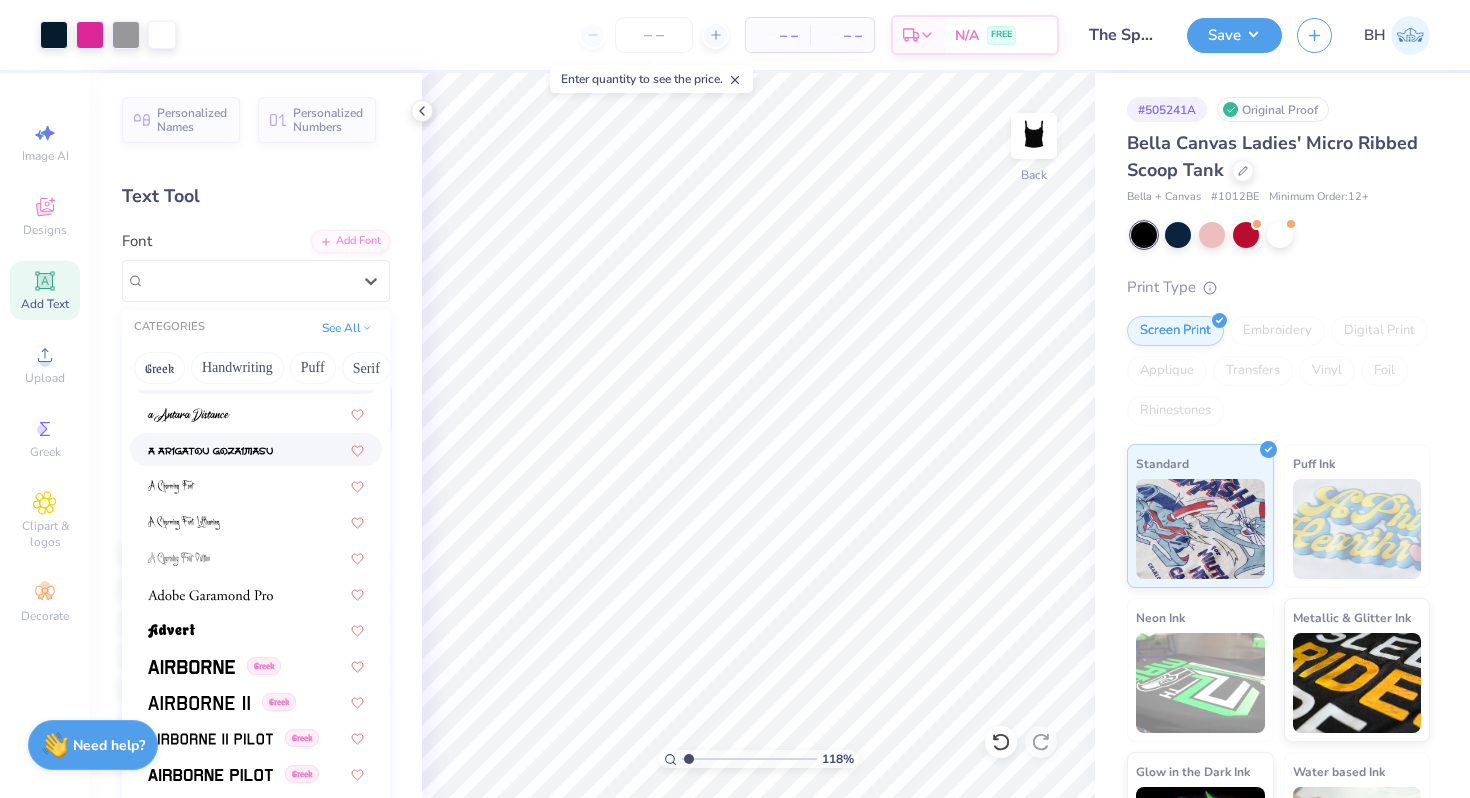 scroll, scrollTop: 212, scrollLeft: 0, axis: vertical 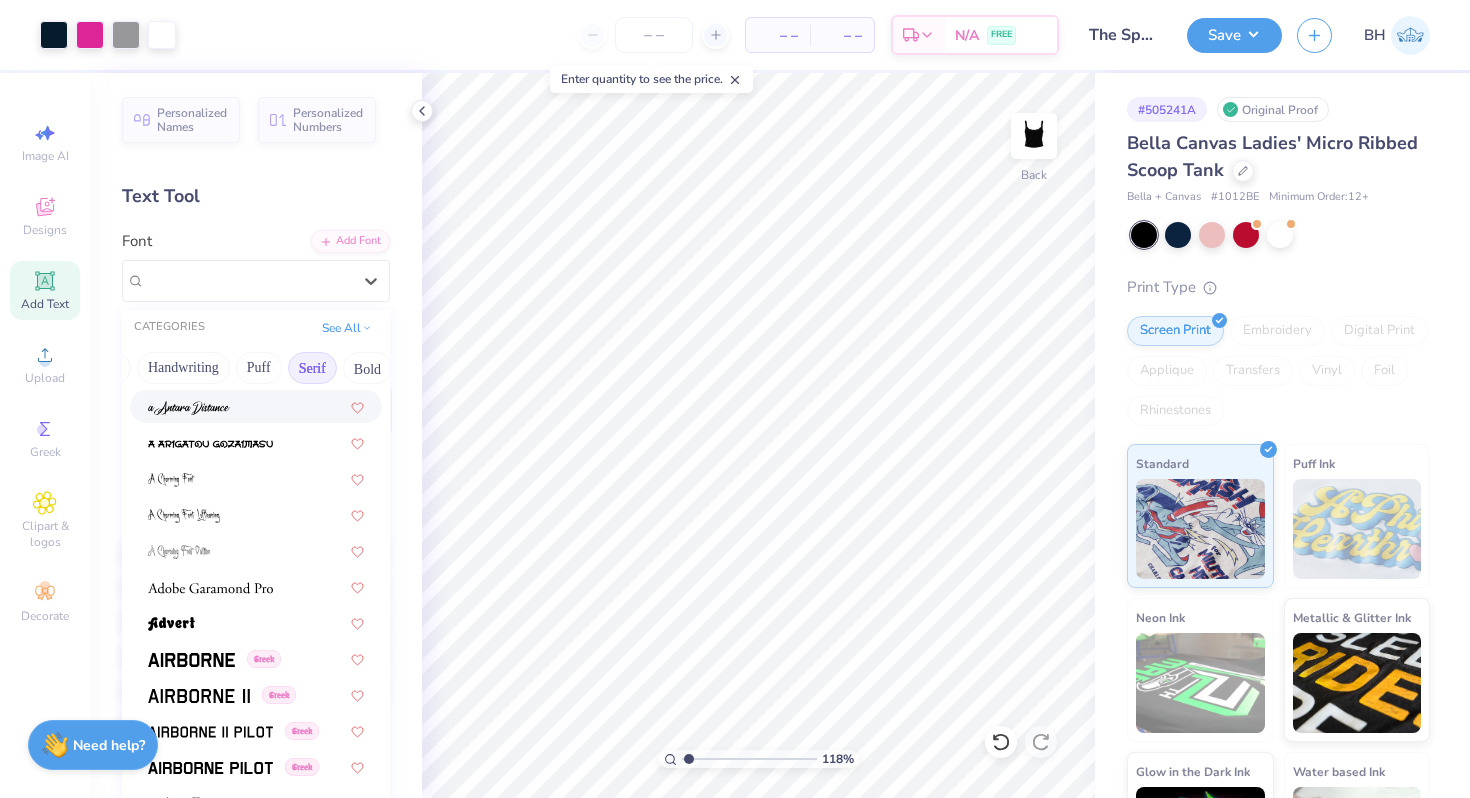 click on "Serif" at bounding box center [312, 368] 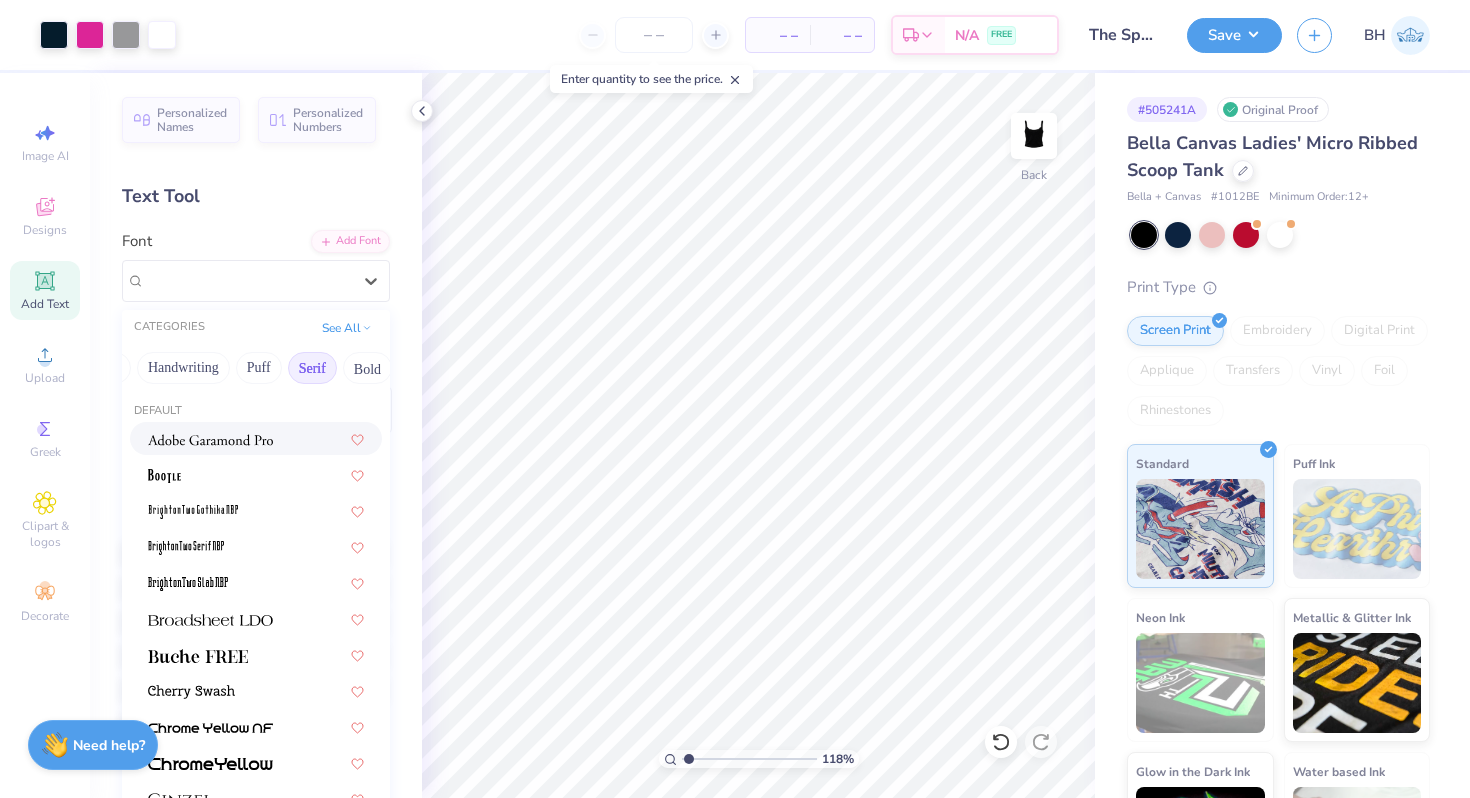 click at bounding box center [210, 440] 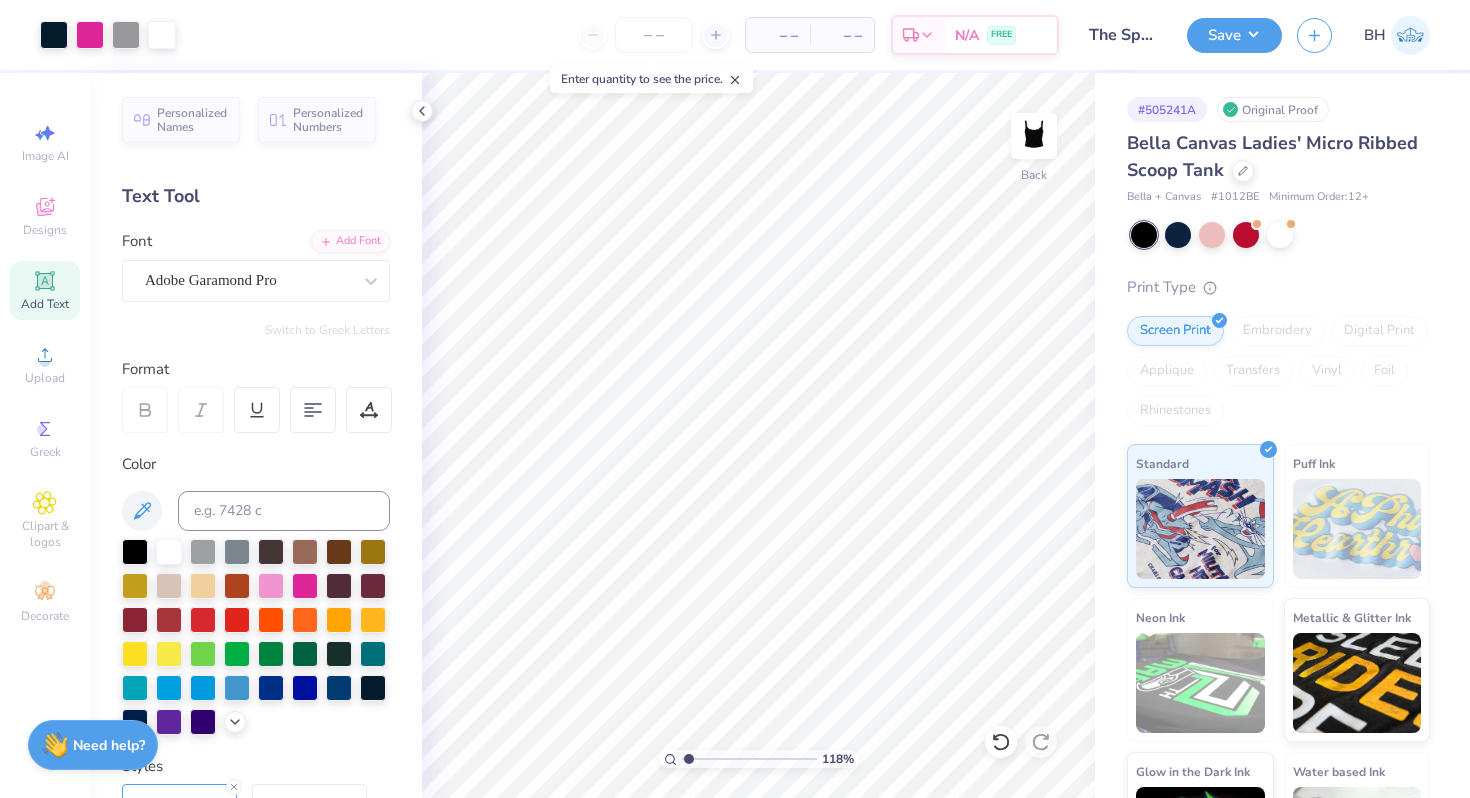 click on "Add Text" at bounding box center (45, 304) 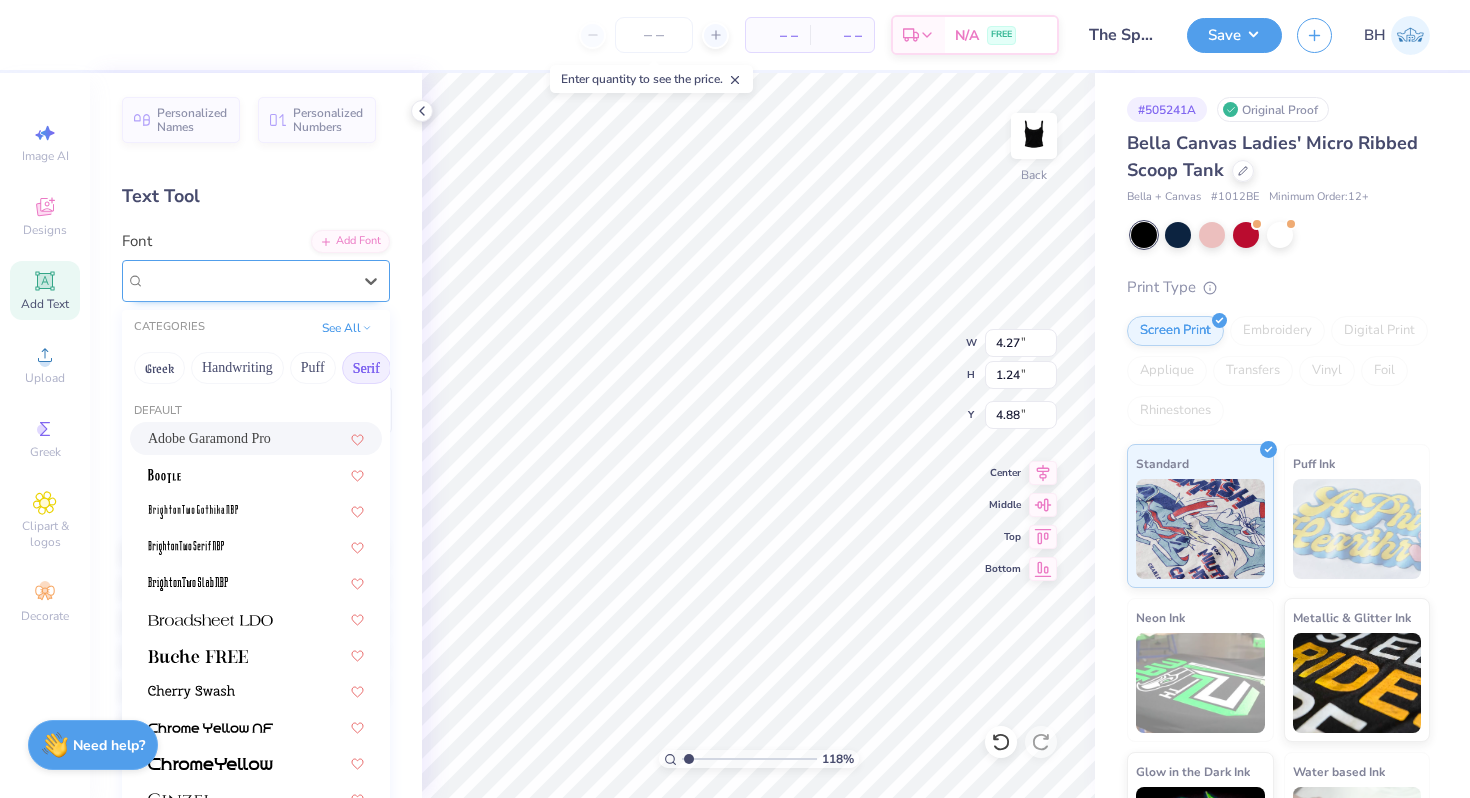 click on "Super Dream" at bounding box center (248, 280) 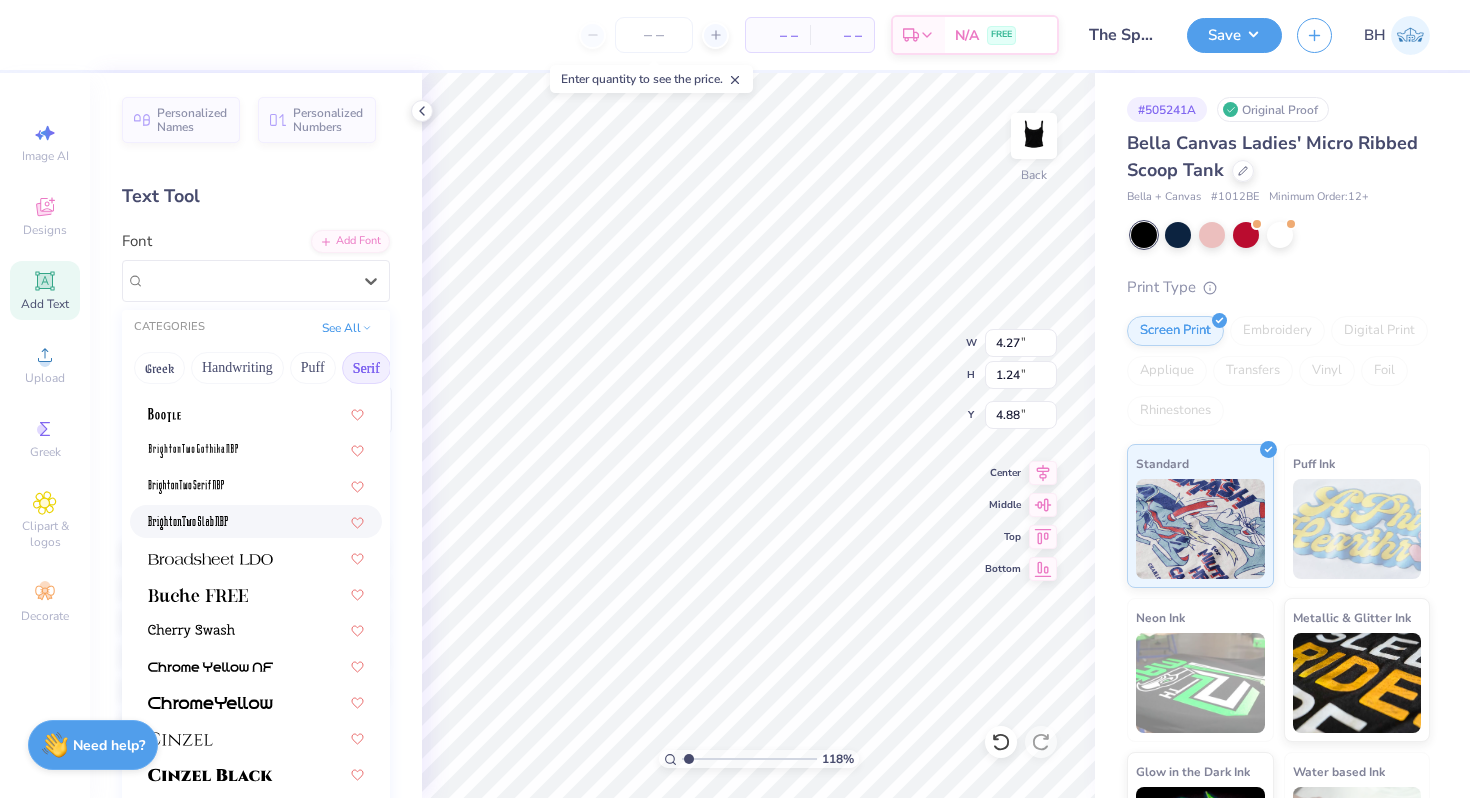 scroll, scrollTop: 82, scrollLeft: 0, axis: vertical 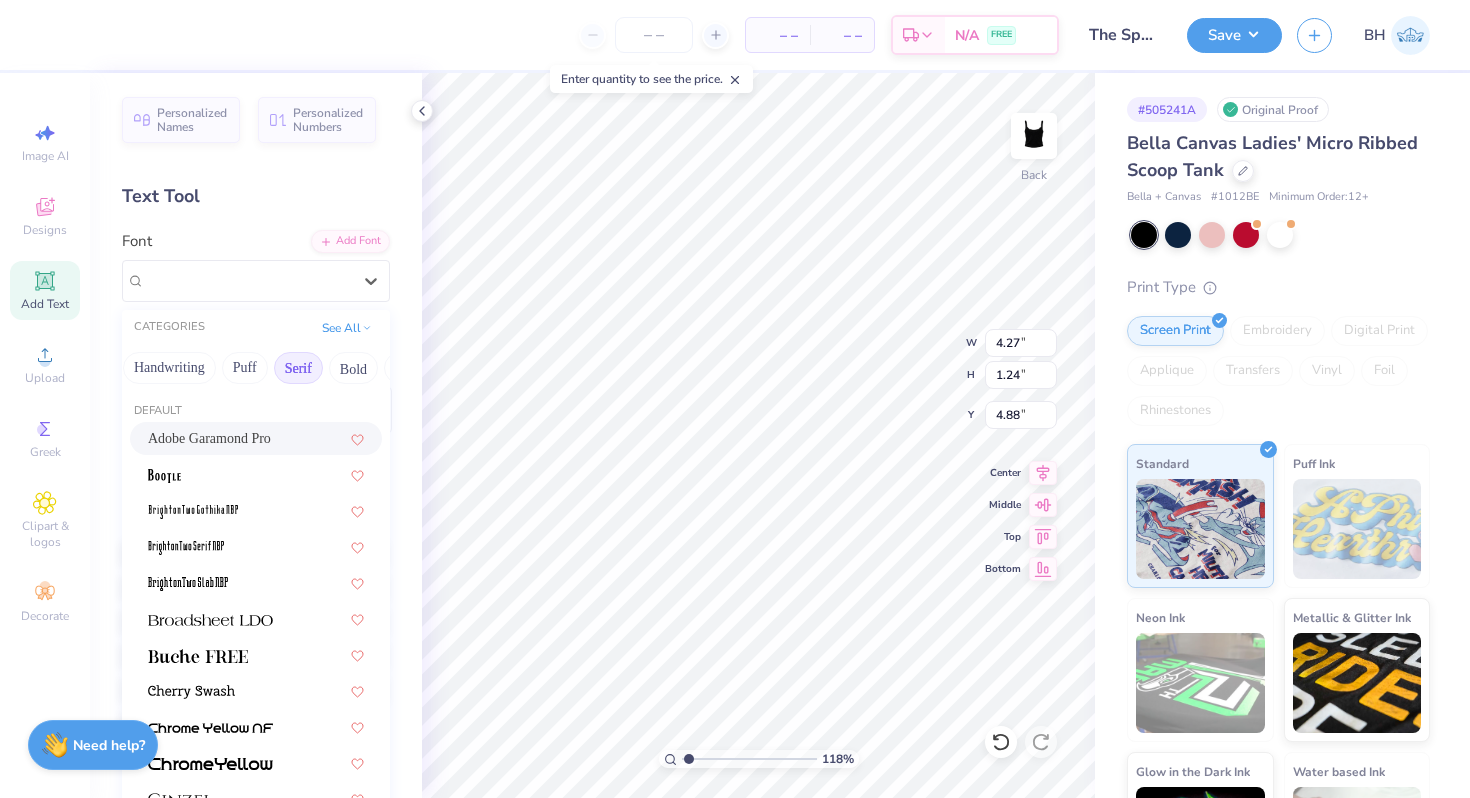 click on "Adobe Garamond Pro" at bounding box center (209, 438) 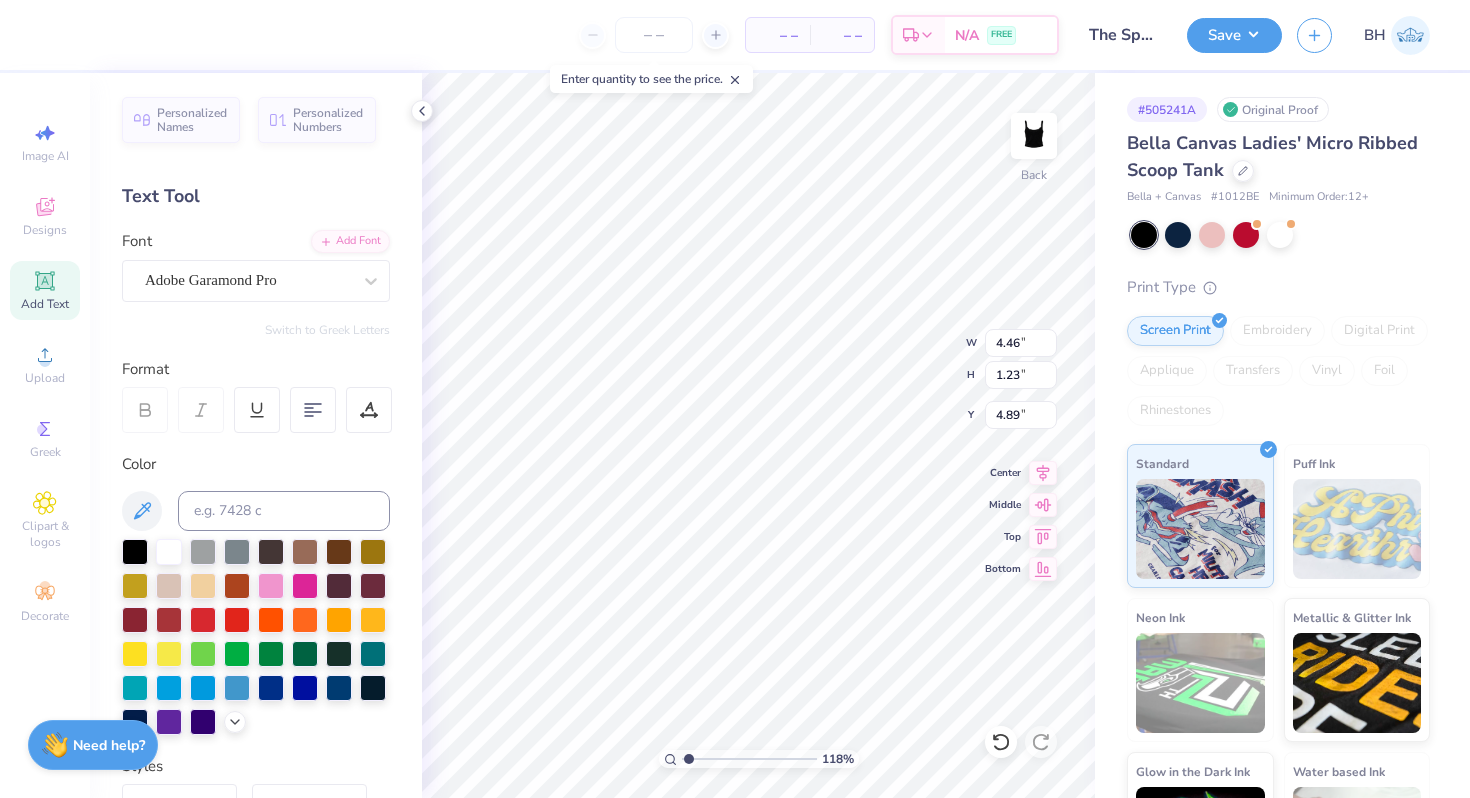 type on "4.46" 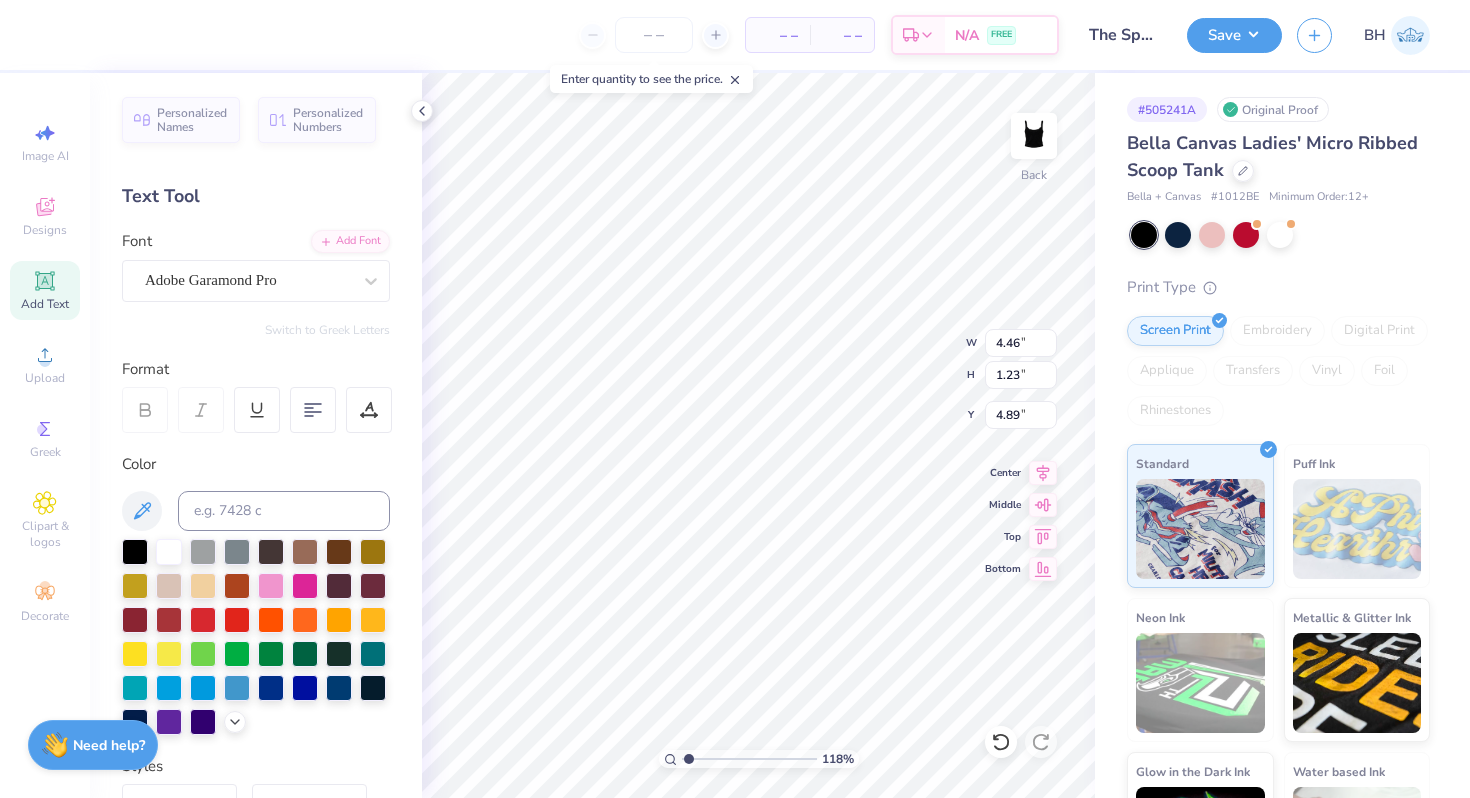 scroll, scrollTop: 0, scrollLeft: 3, axis: horizontal 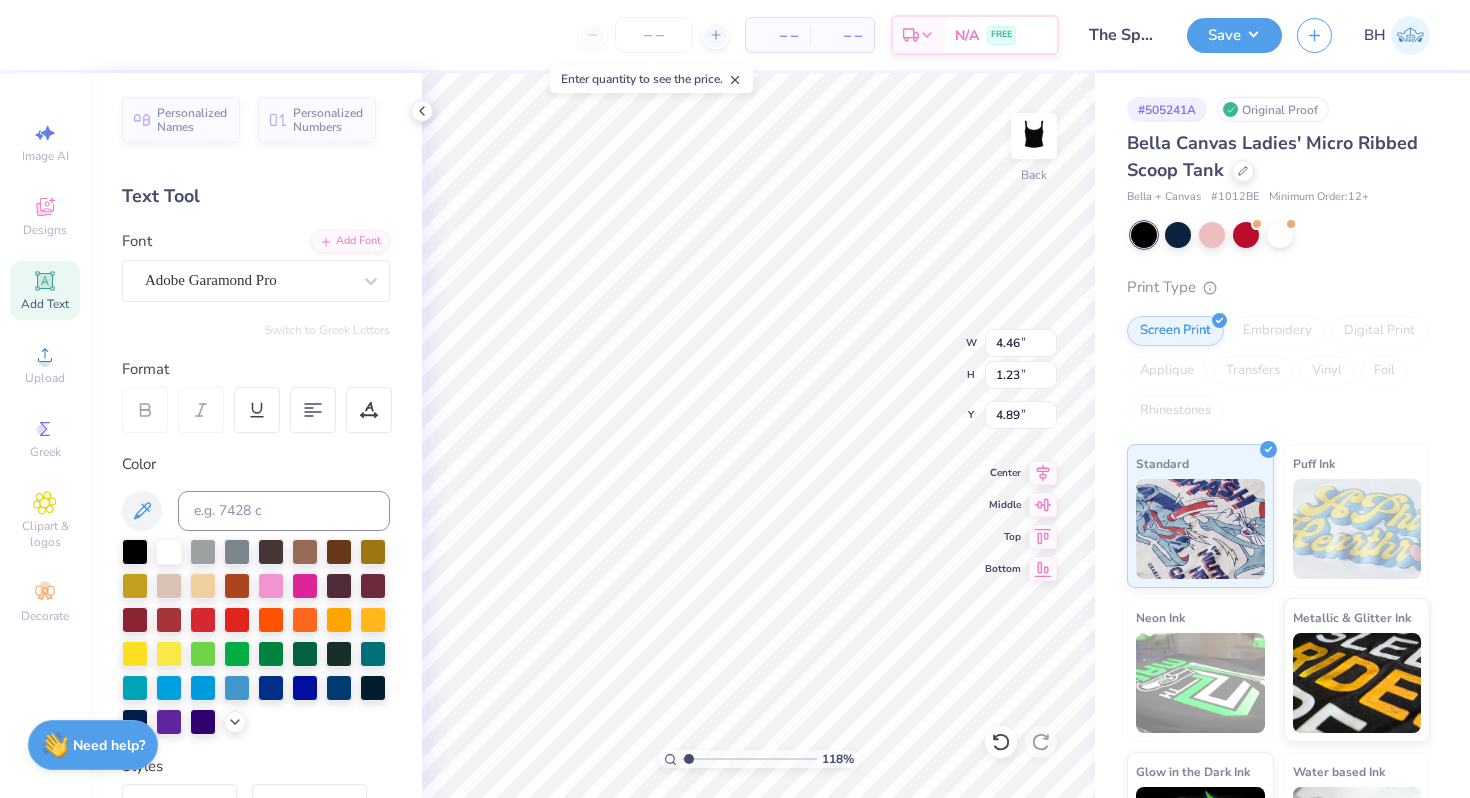 type on "At UC Davis" 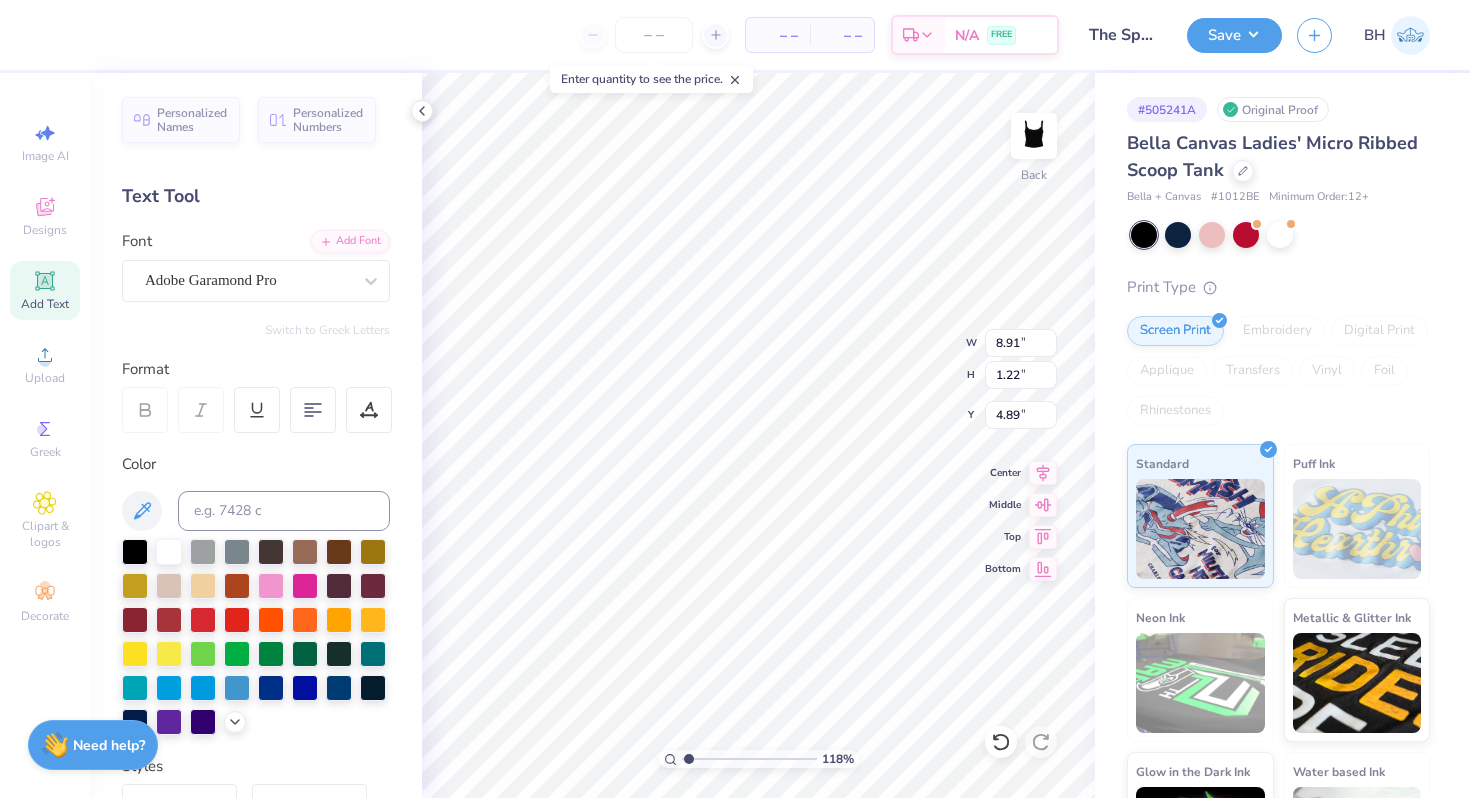 scroll, scrollTop: 0, scrollLeft: 0, axis: both 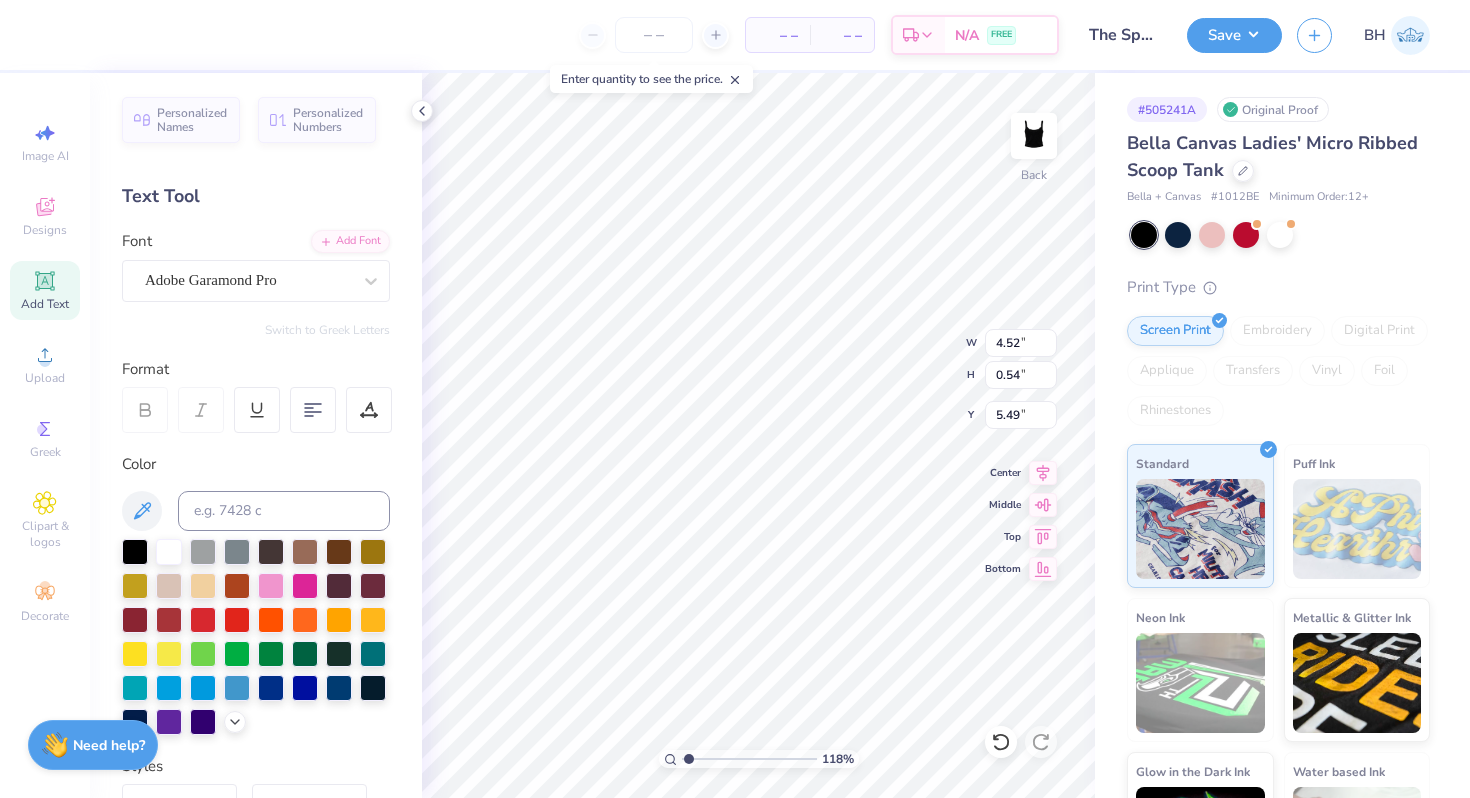 type on "4.52" 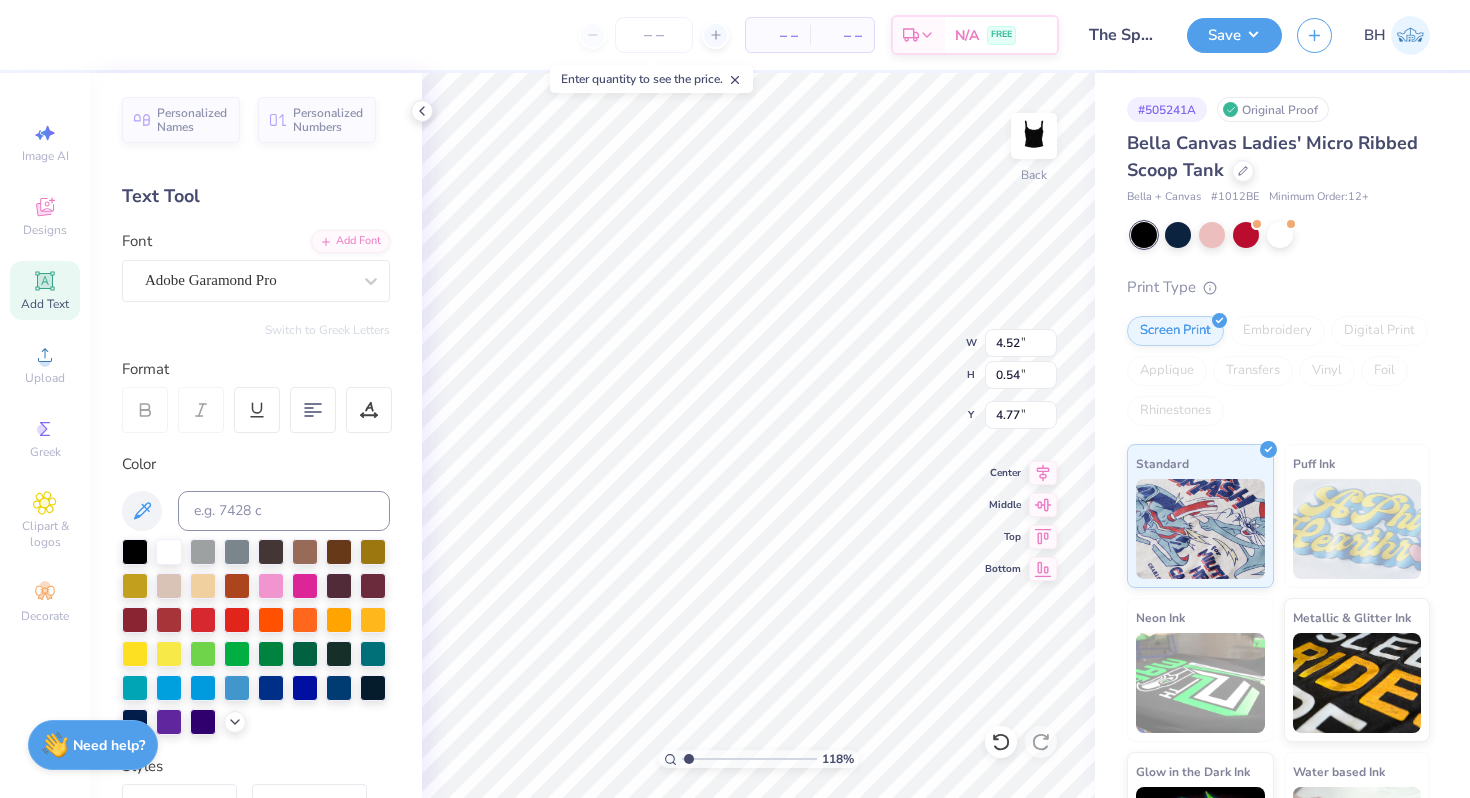 type on "3.26" 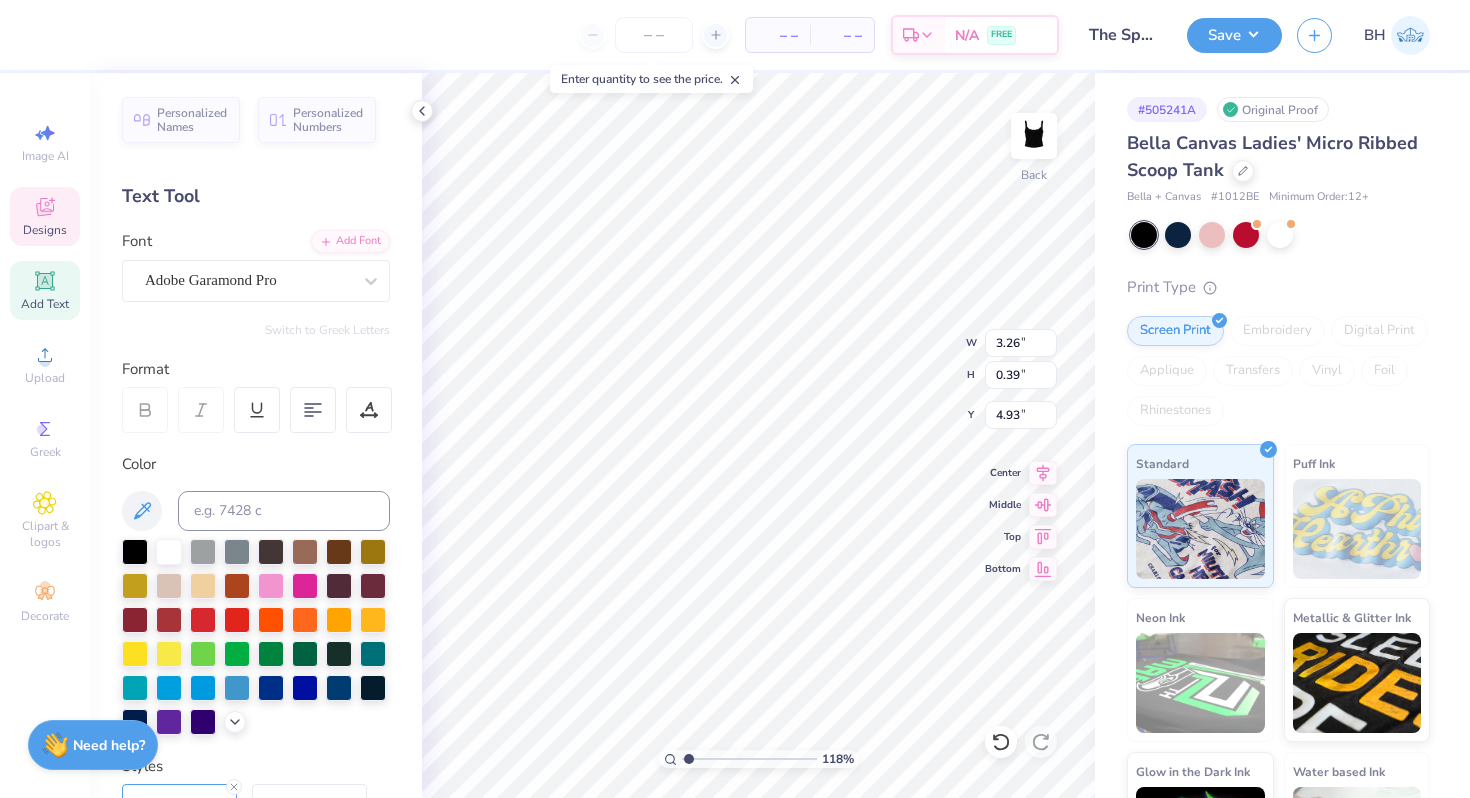 type on "4.98" 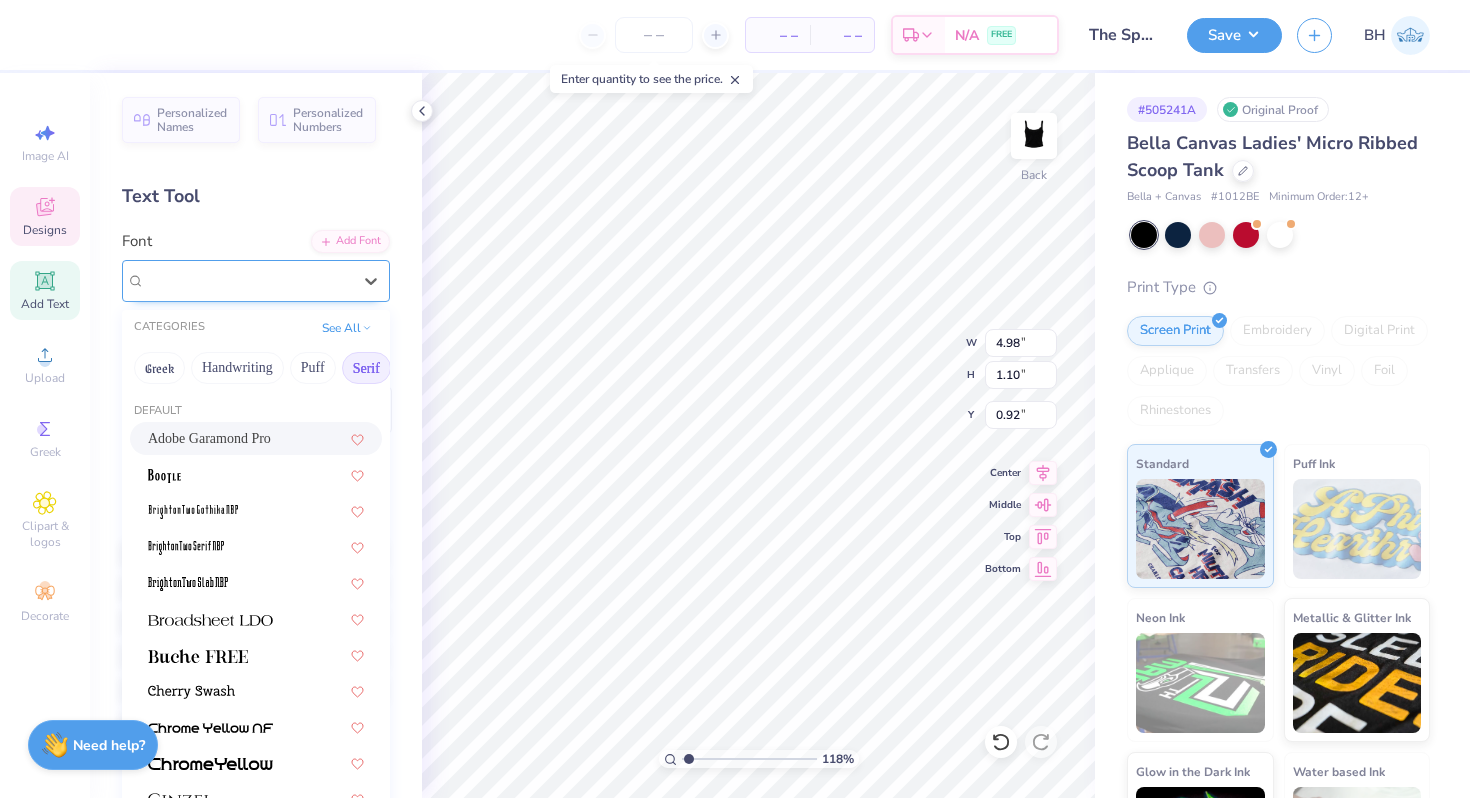 click on "Adobe Garamond Pro" at bounding box center (248, 280) 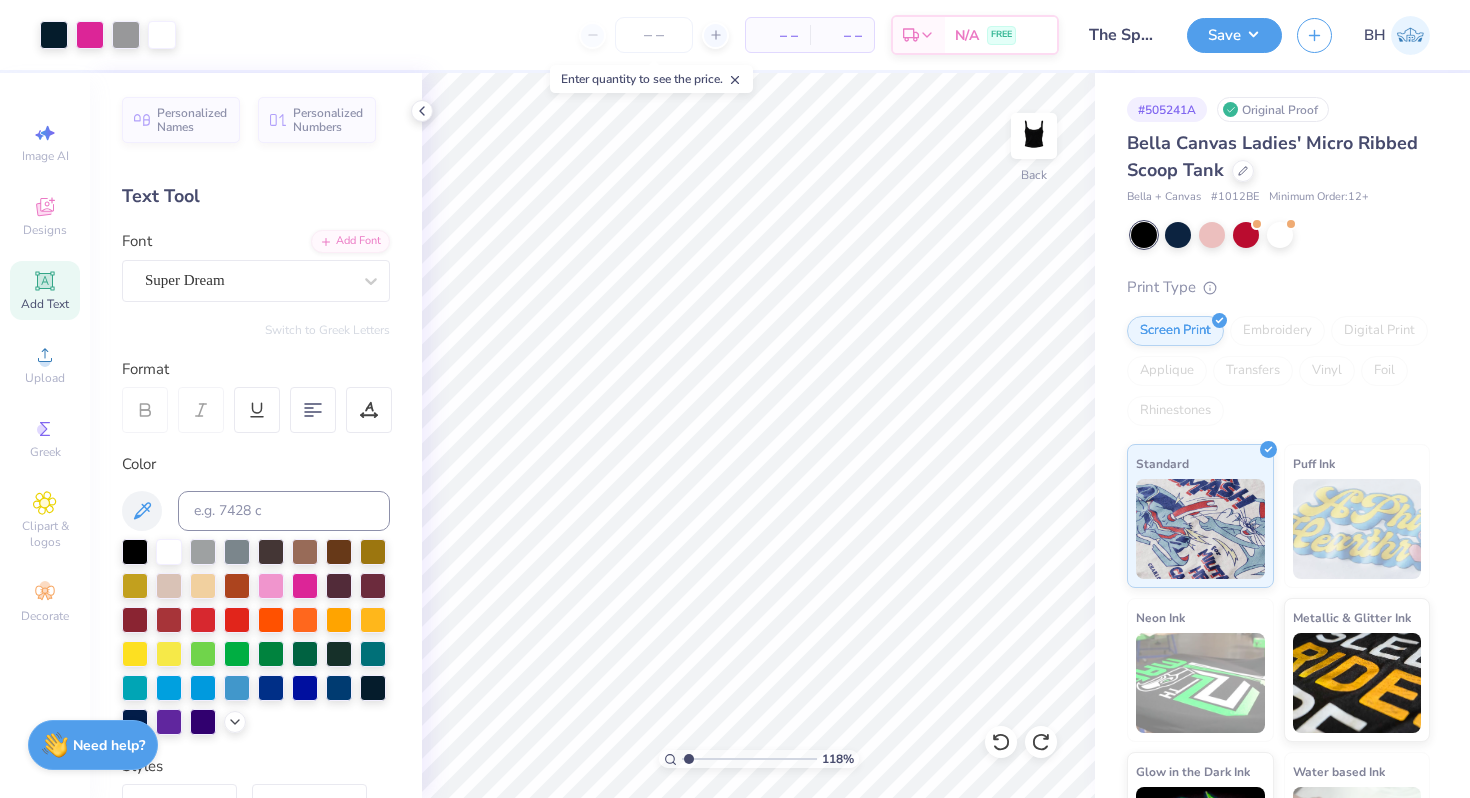 click 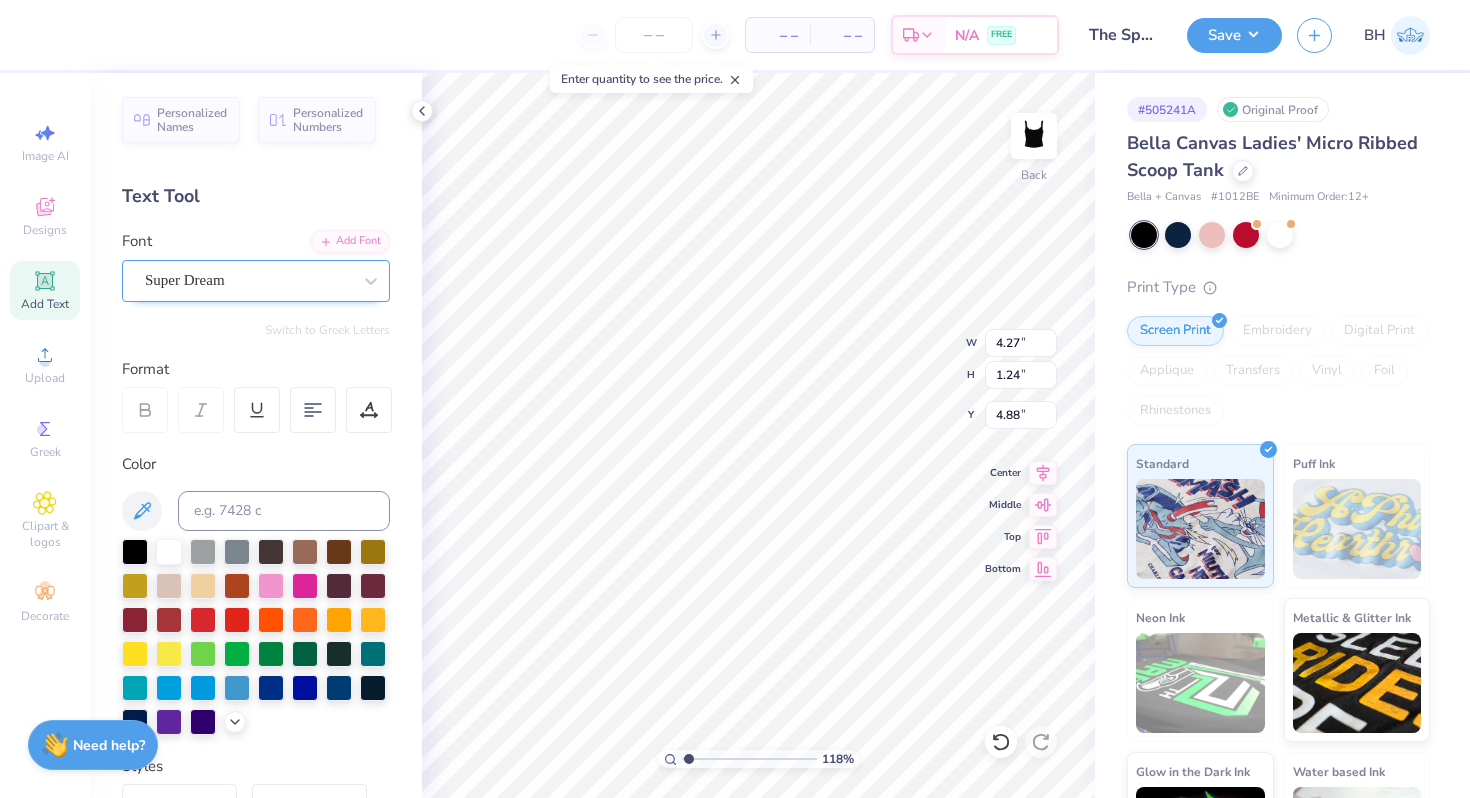 click on "Super Dream" at bounding box center (248, 280) 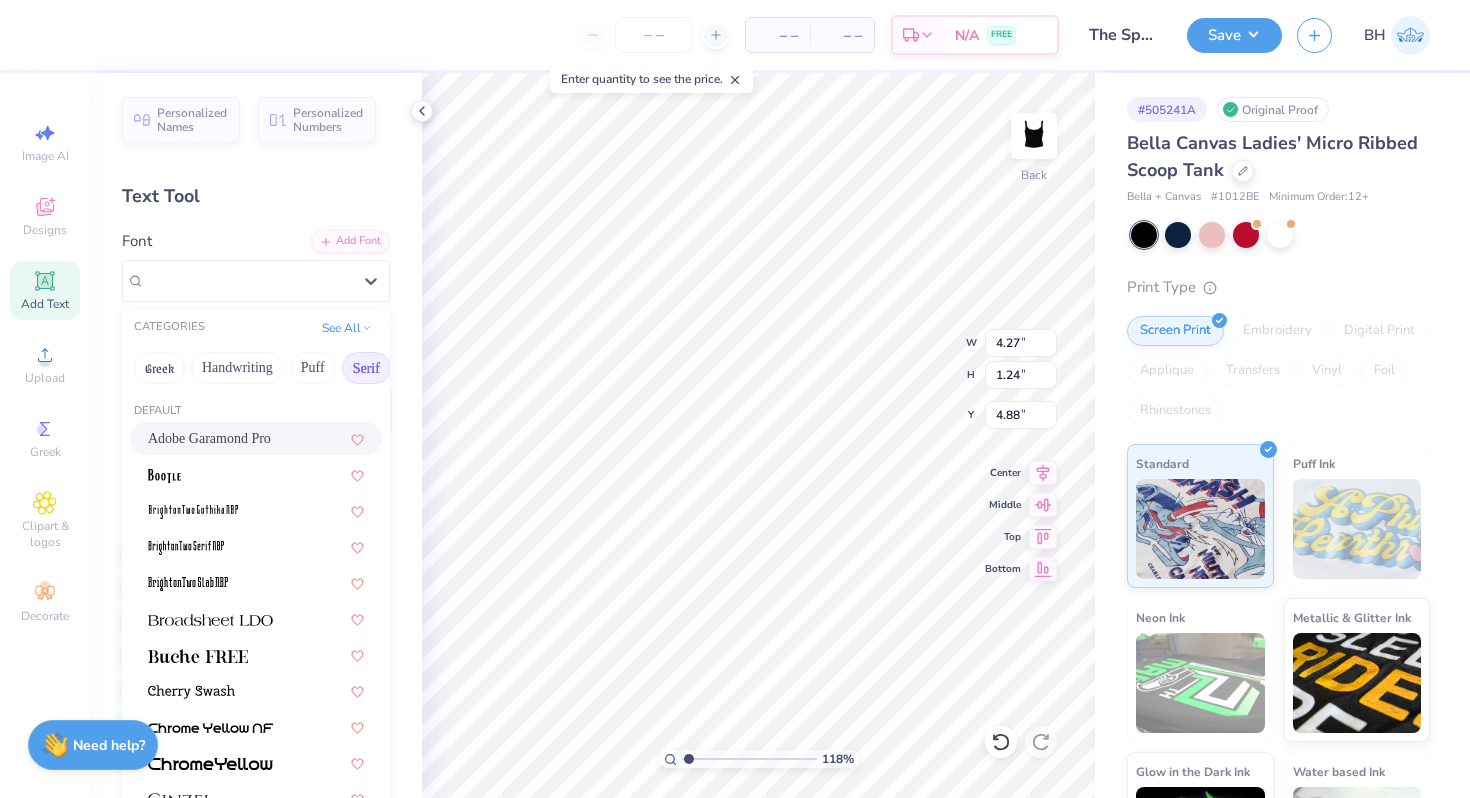 click on "Adobe Garamond Pro" at bounding box center [209, 438] 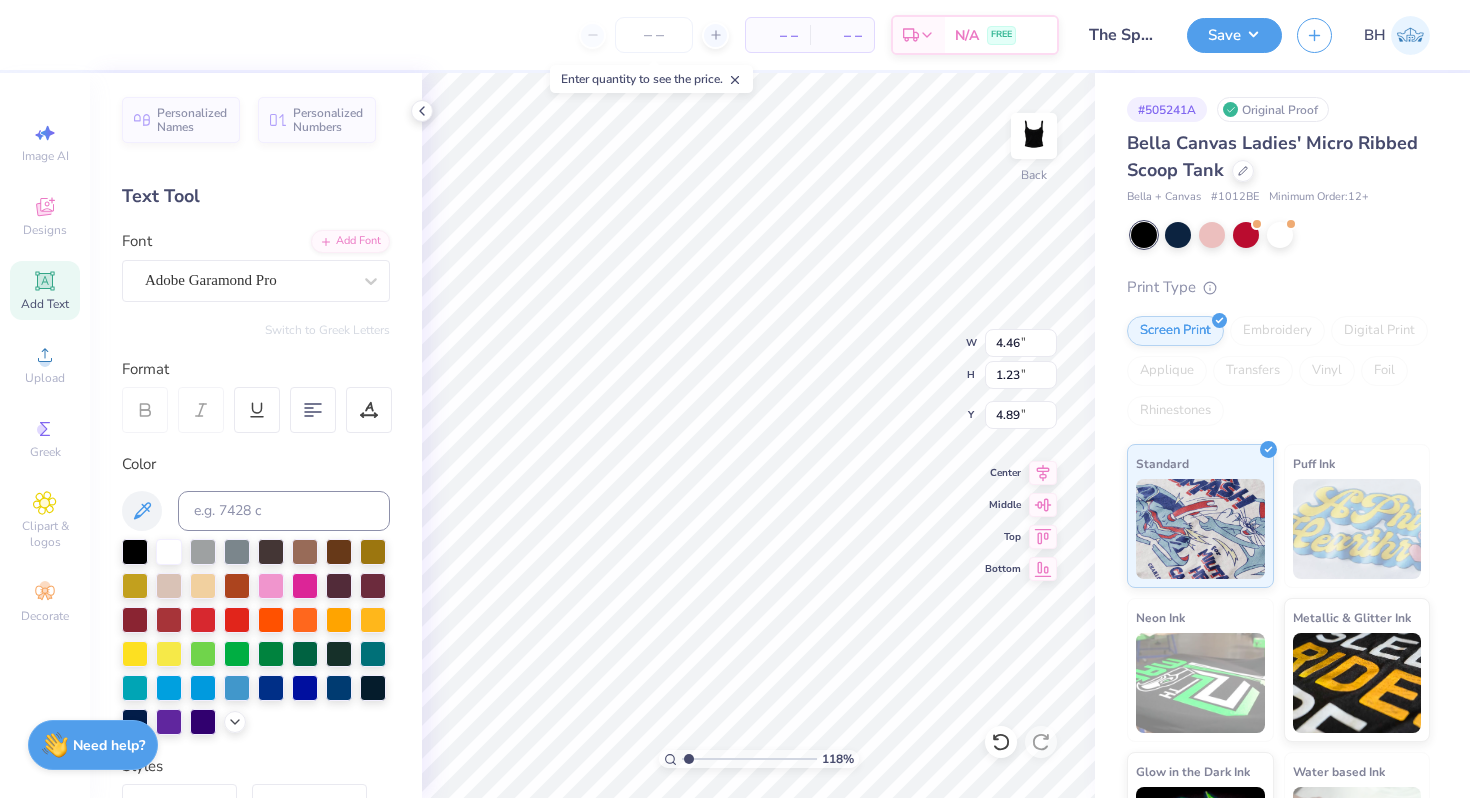 type on "4.46" 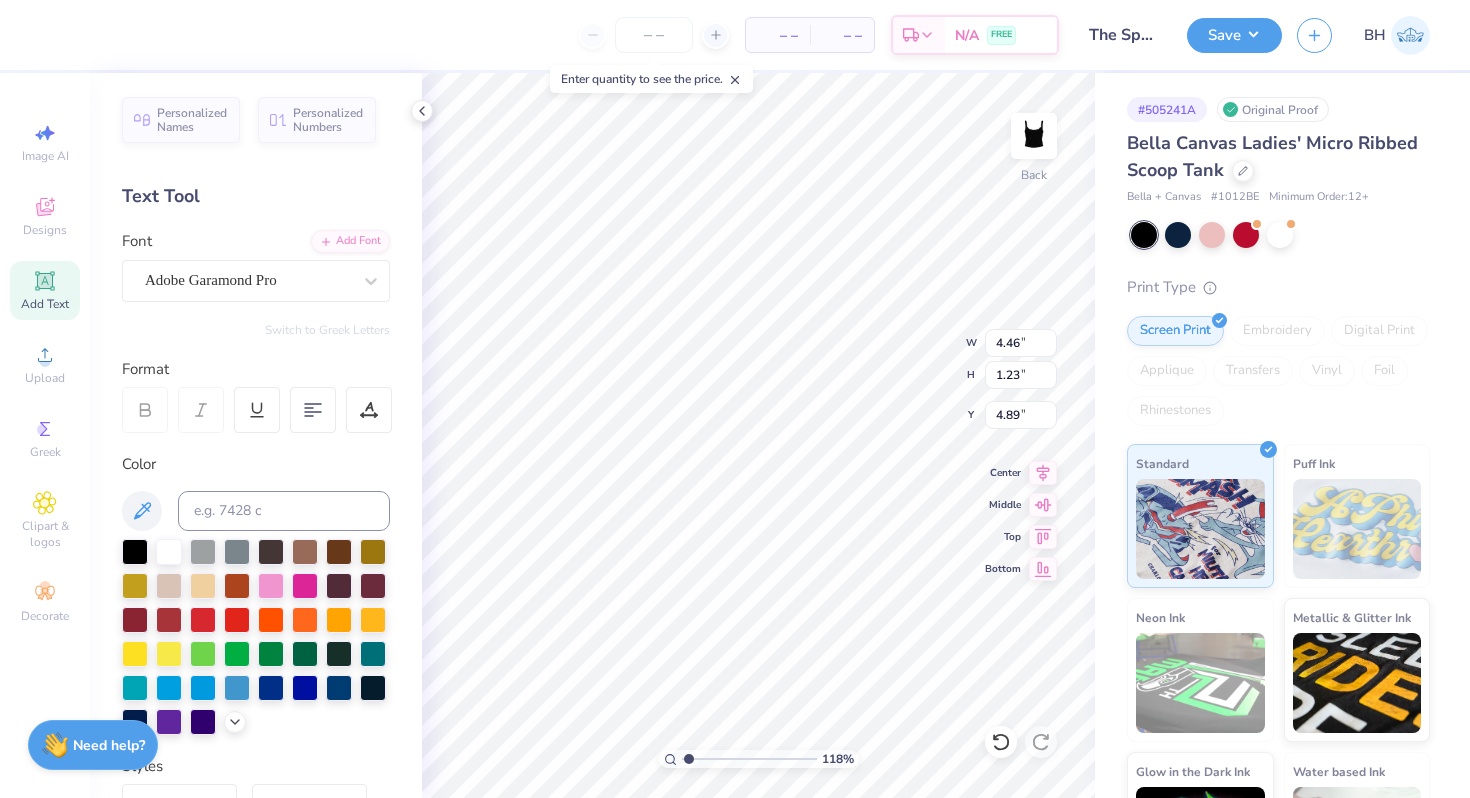 type on "2.05" 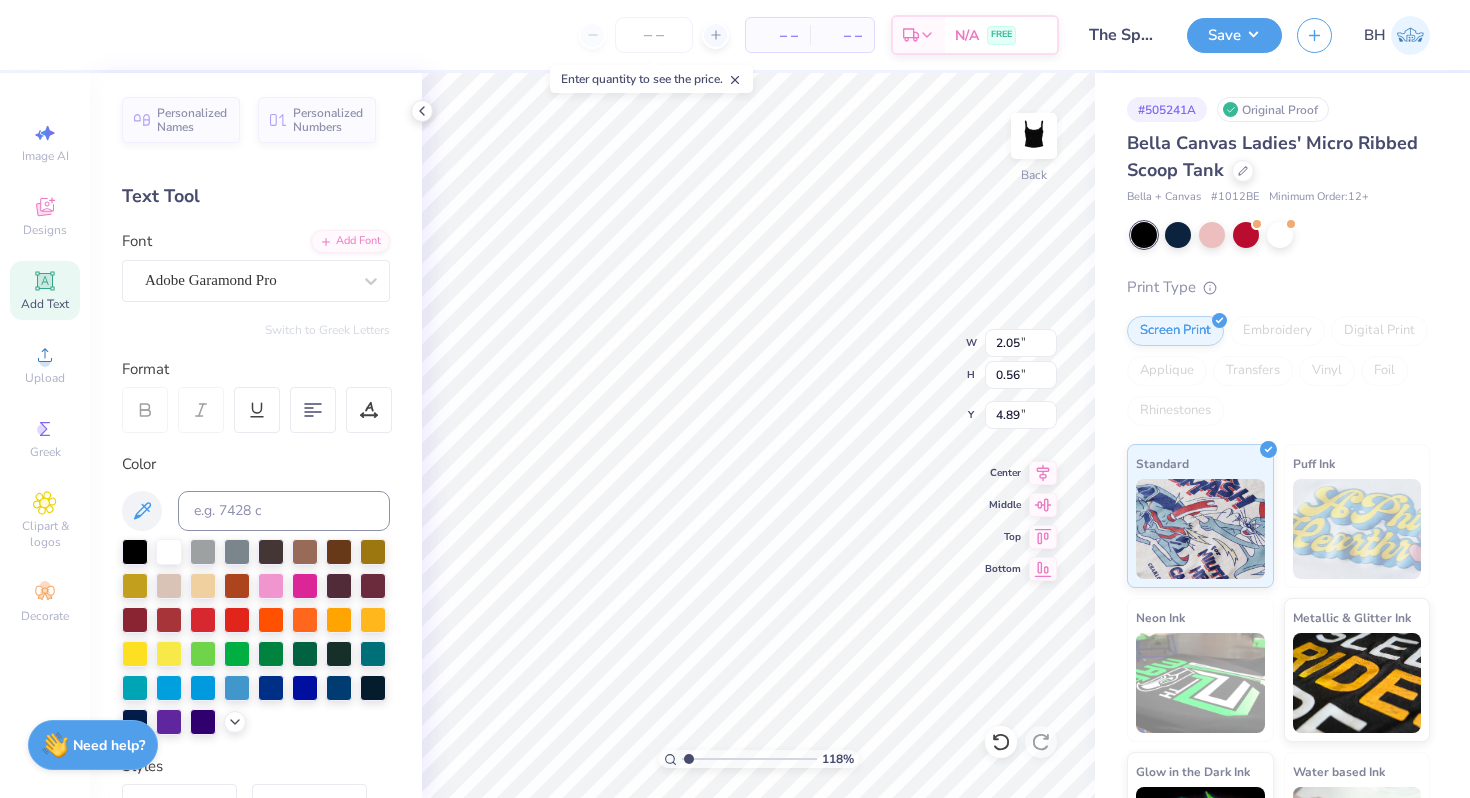 type on "4.94" 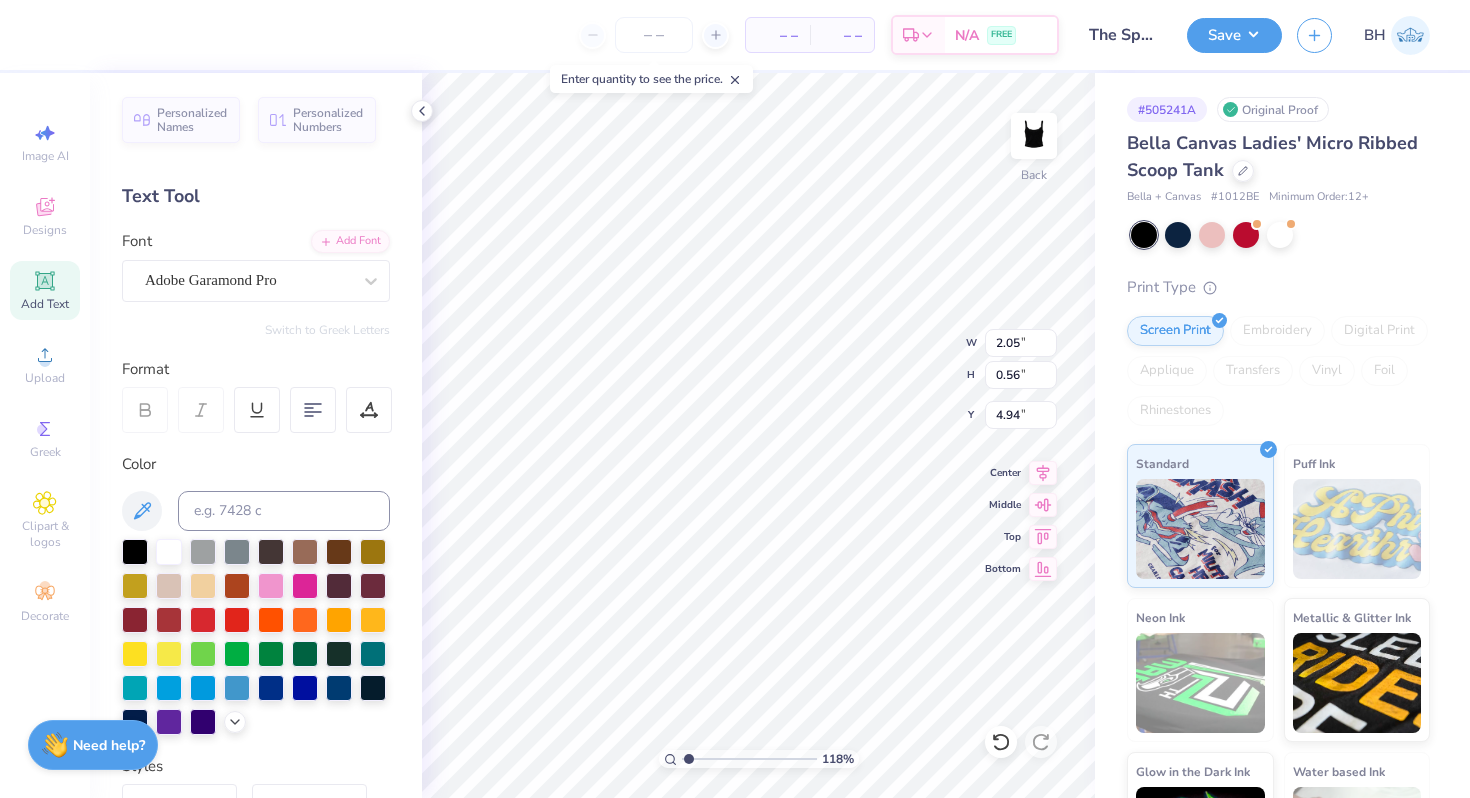 type on "a" 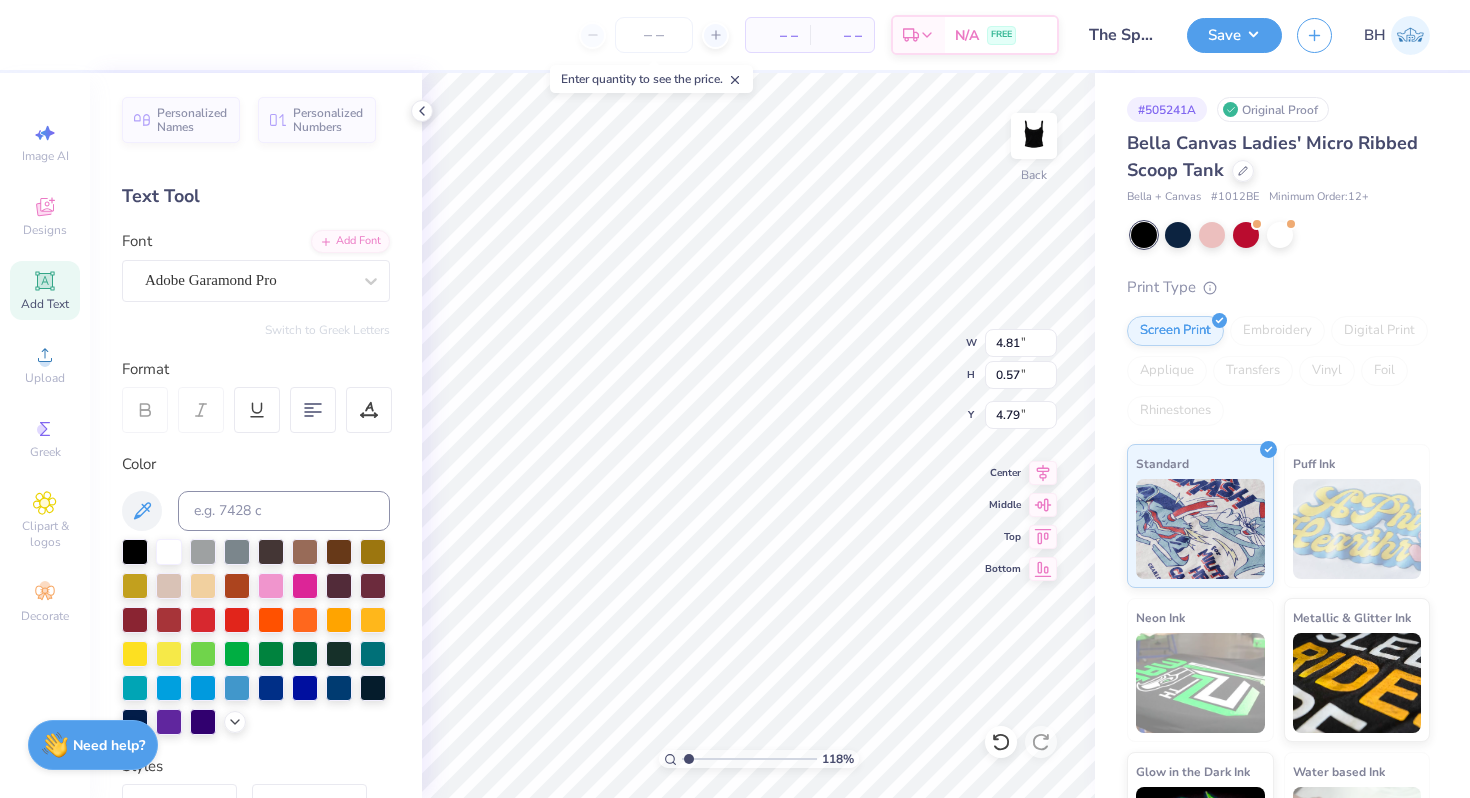 type on "4.79" 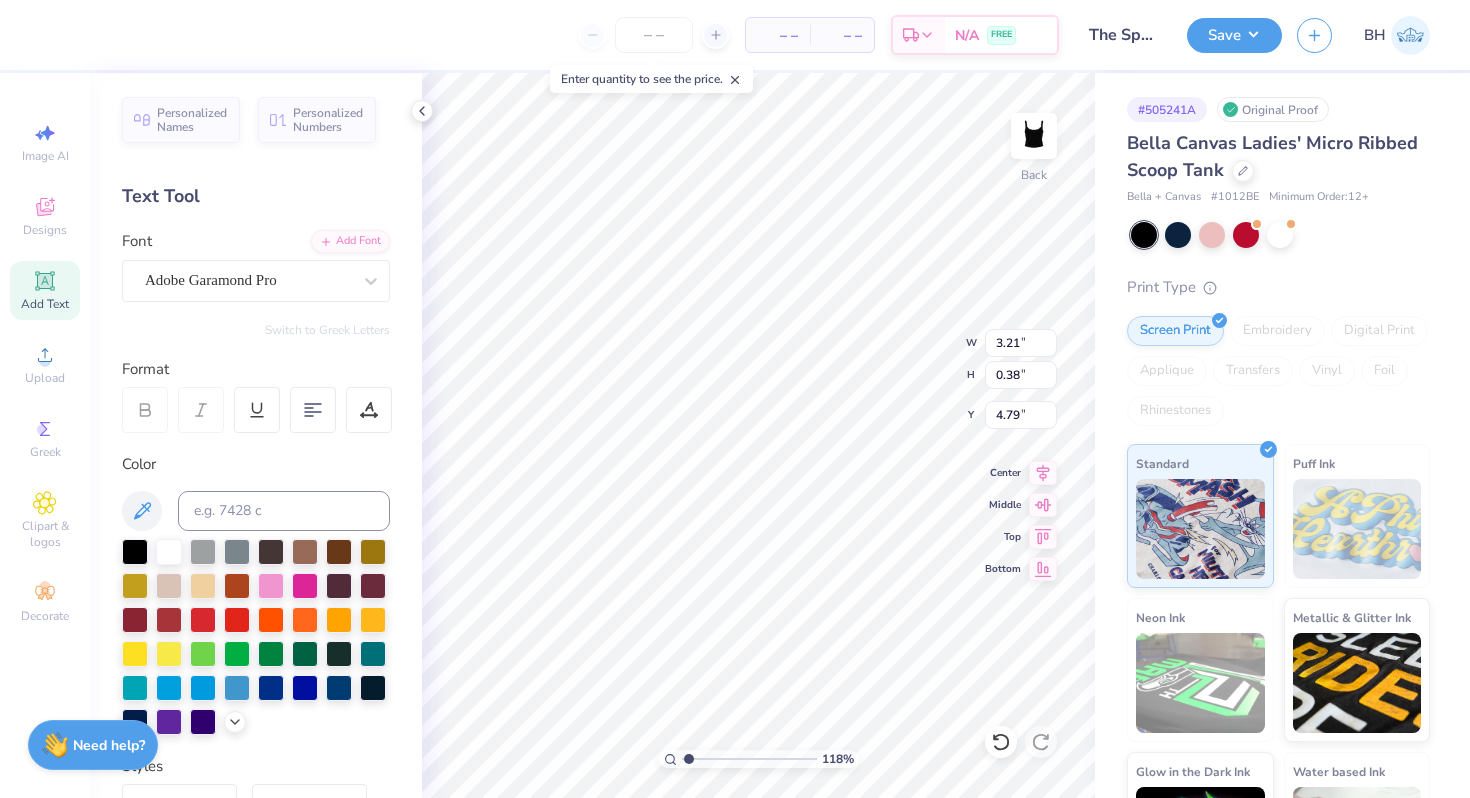 type on "3.21" 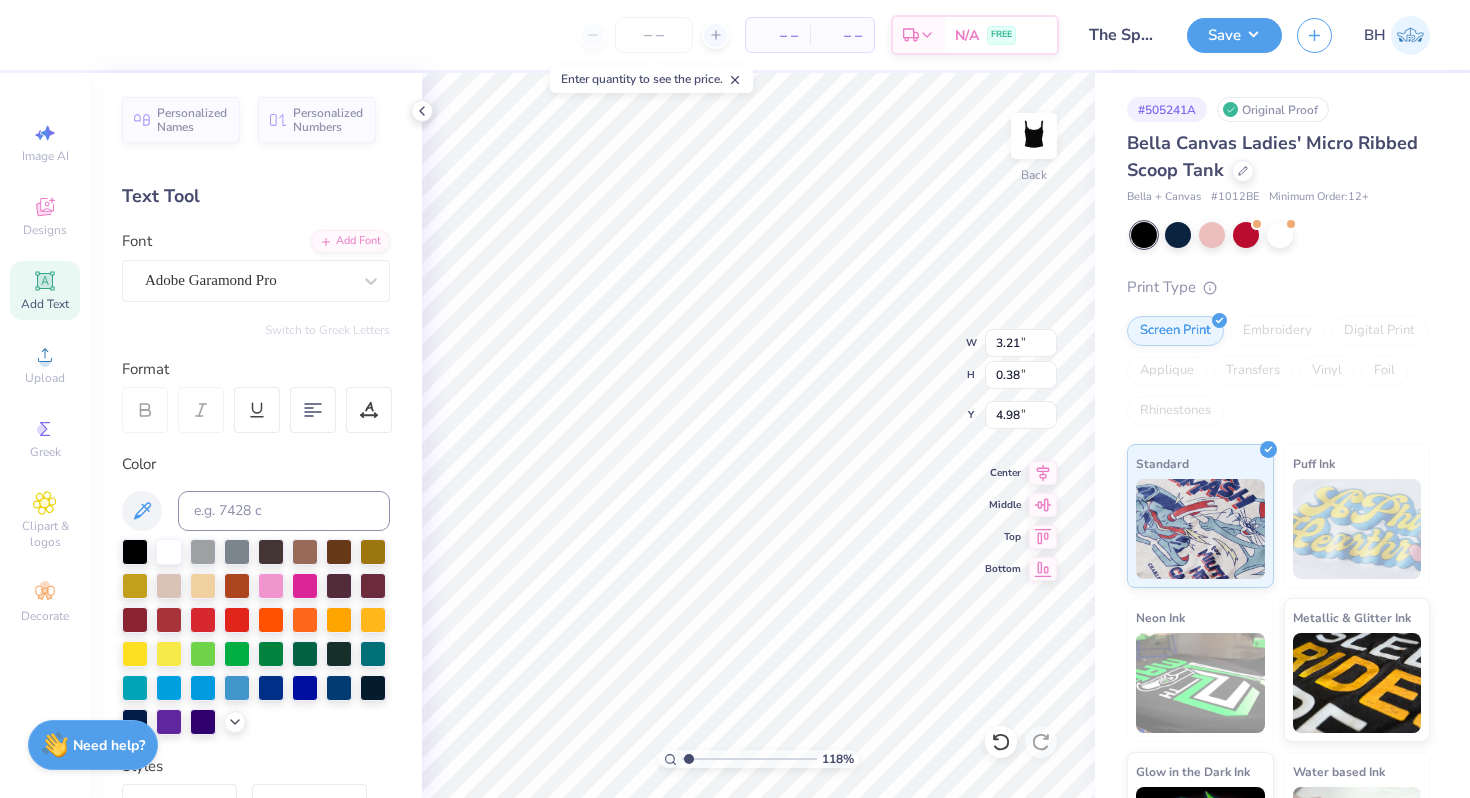 type on "4.80" 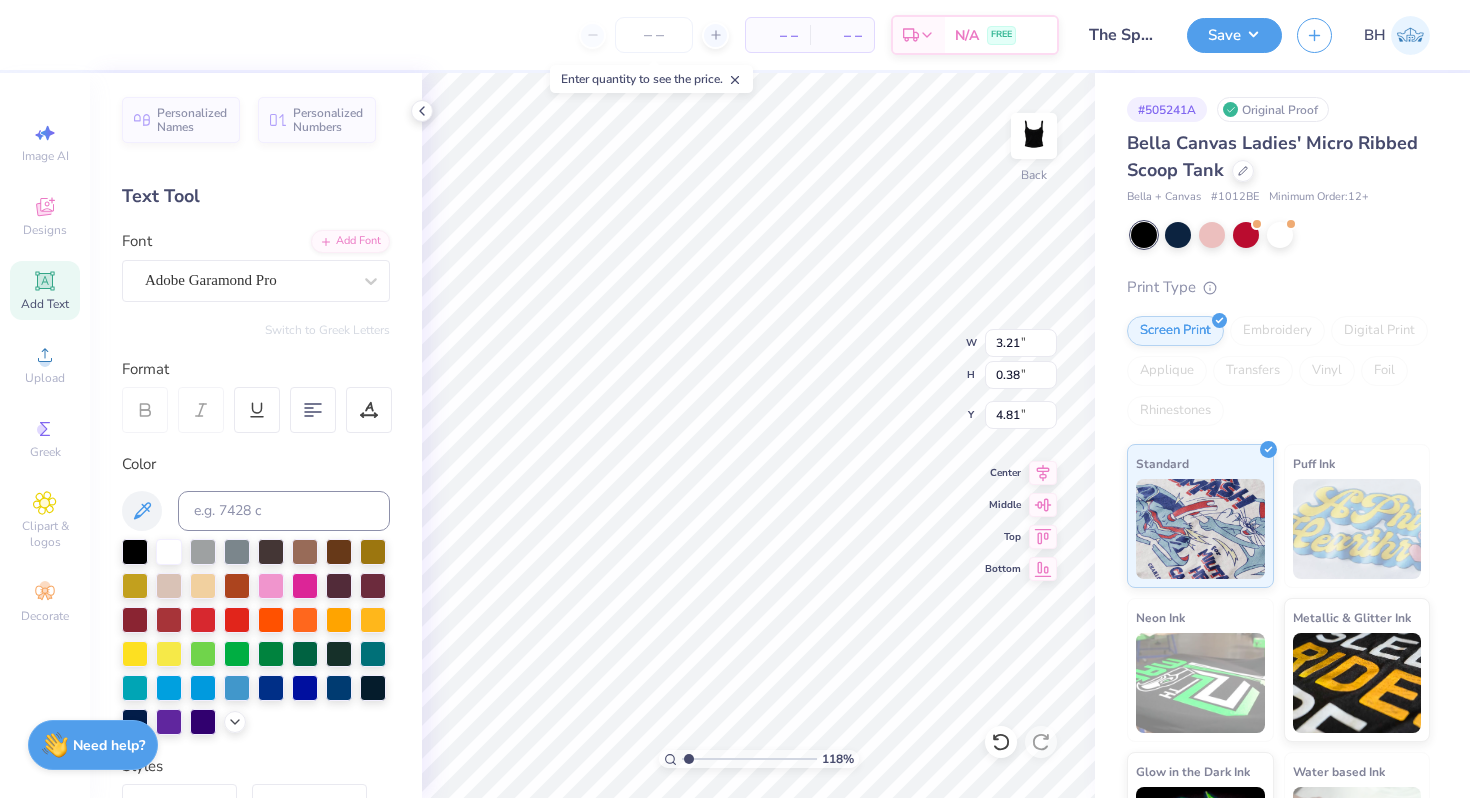 scroll, scrollTop: 0, scrollLeft: 0, axis: both 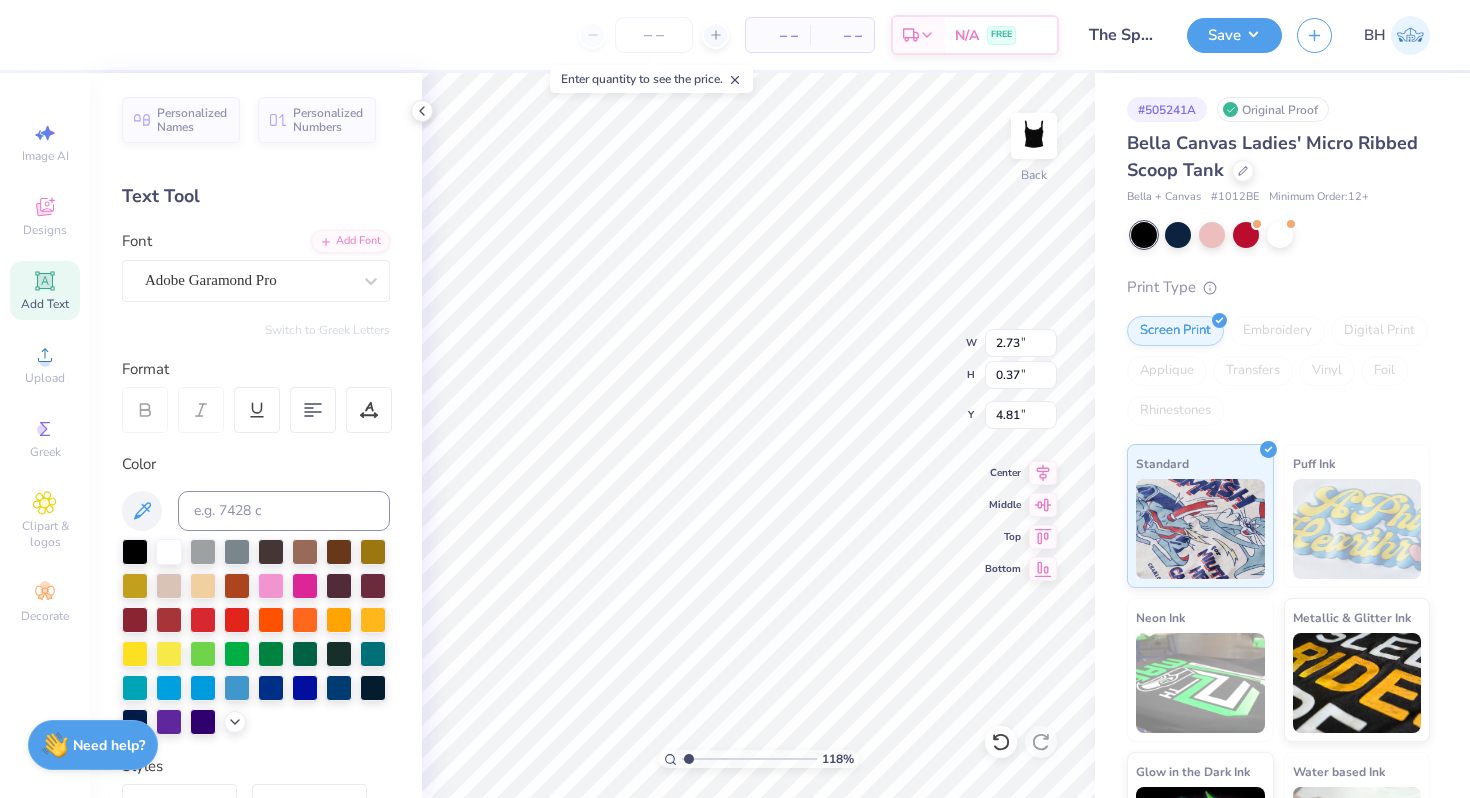 type on "2.46" 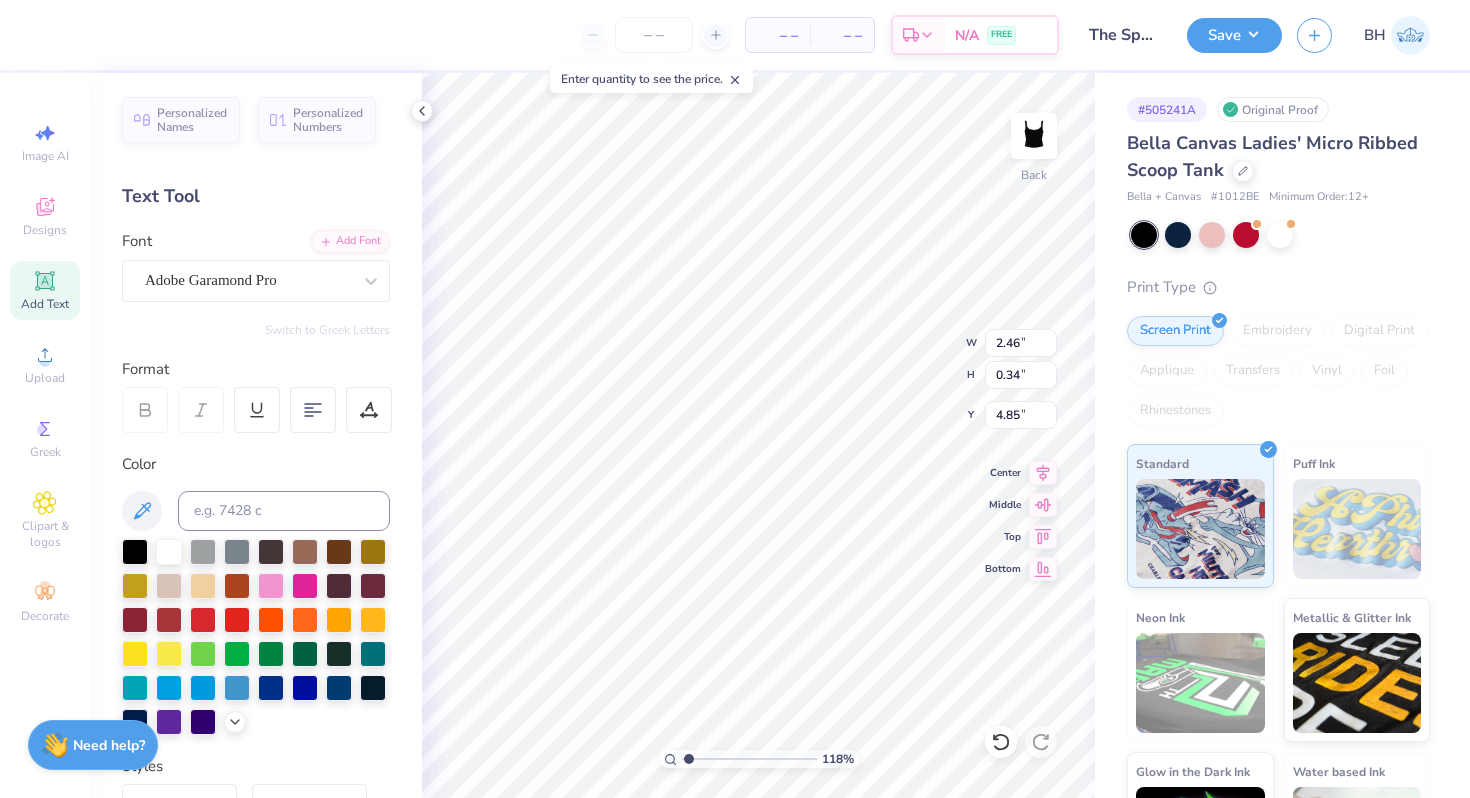 type on "4.84" 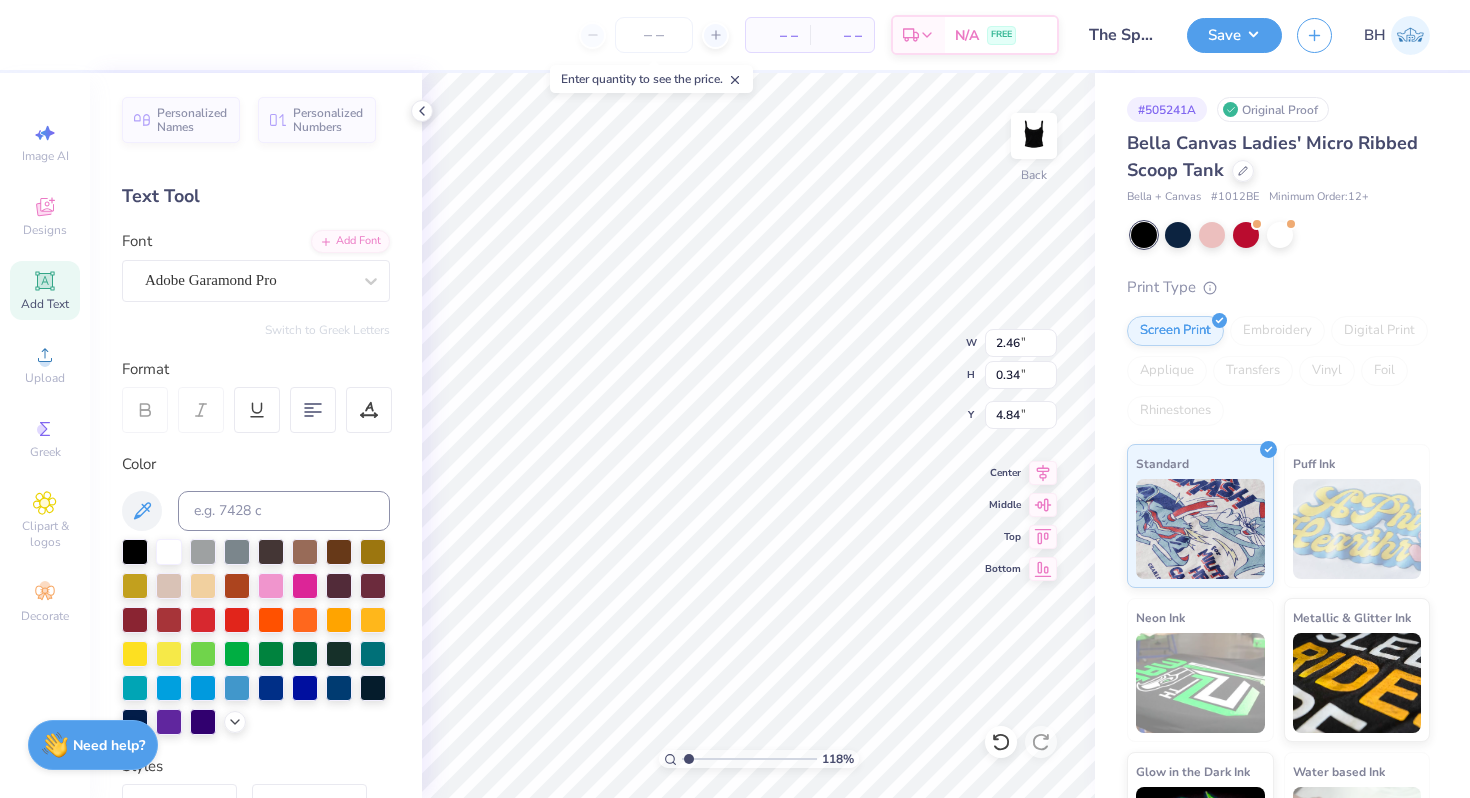 type on "2.20" 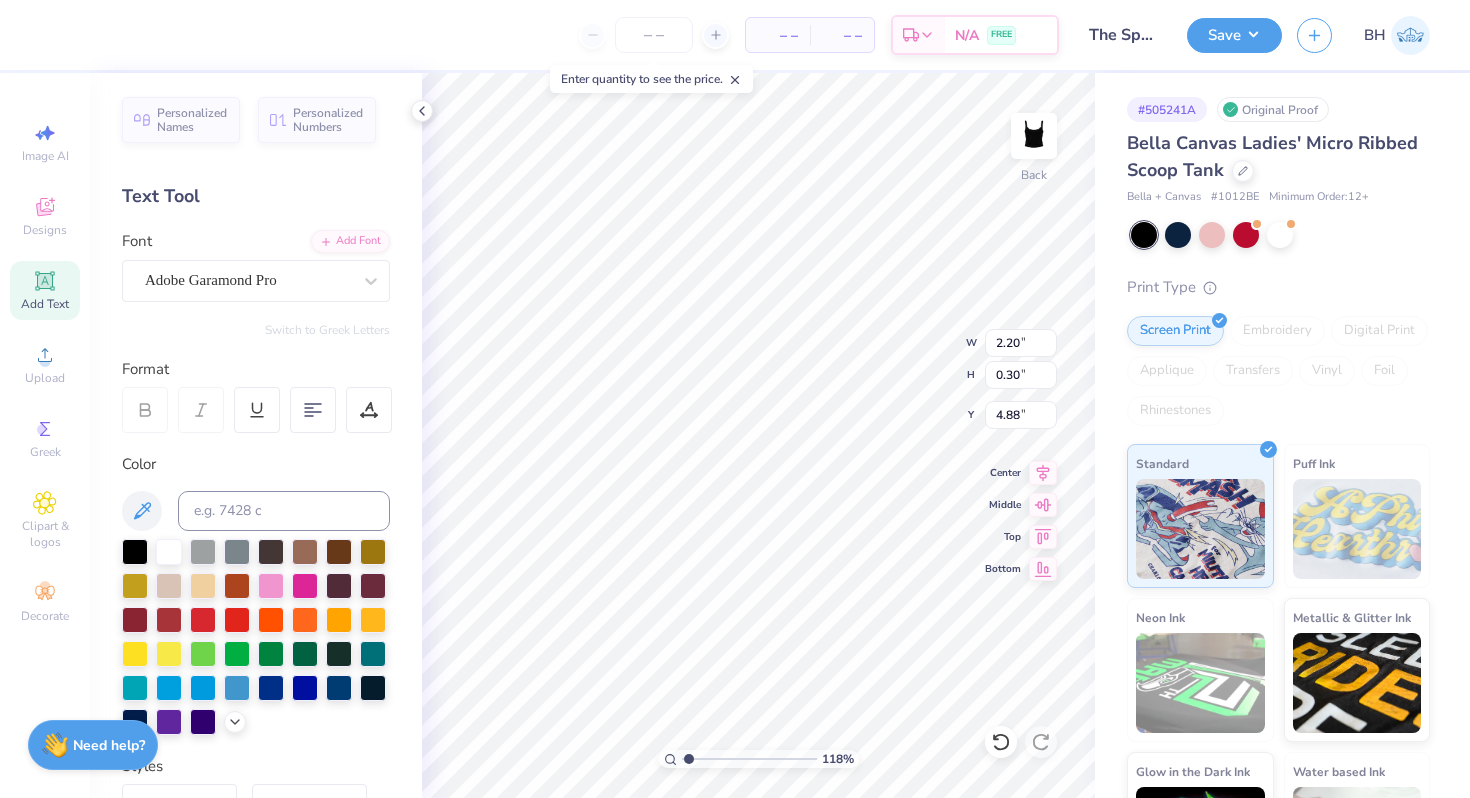 type on "4.82" 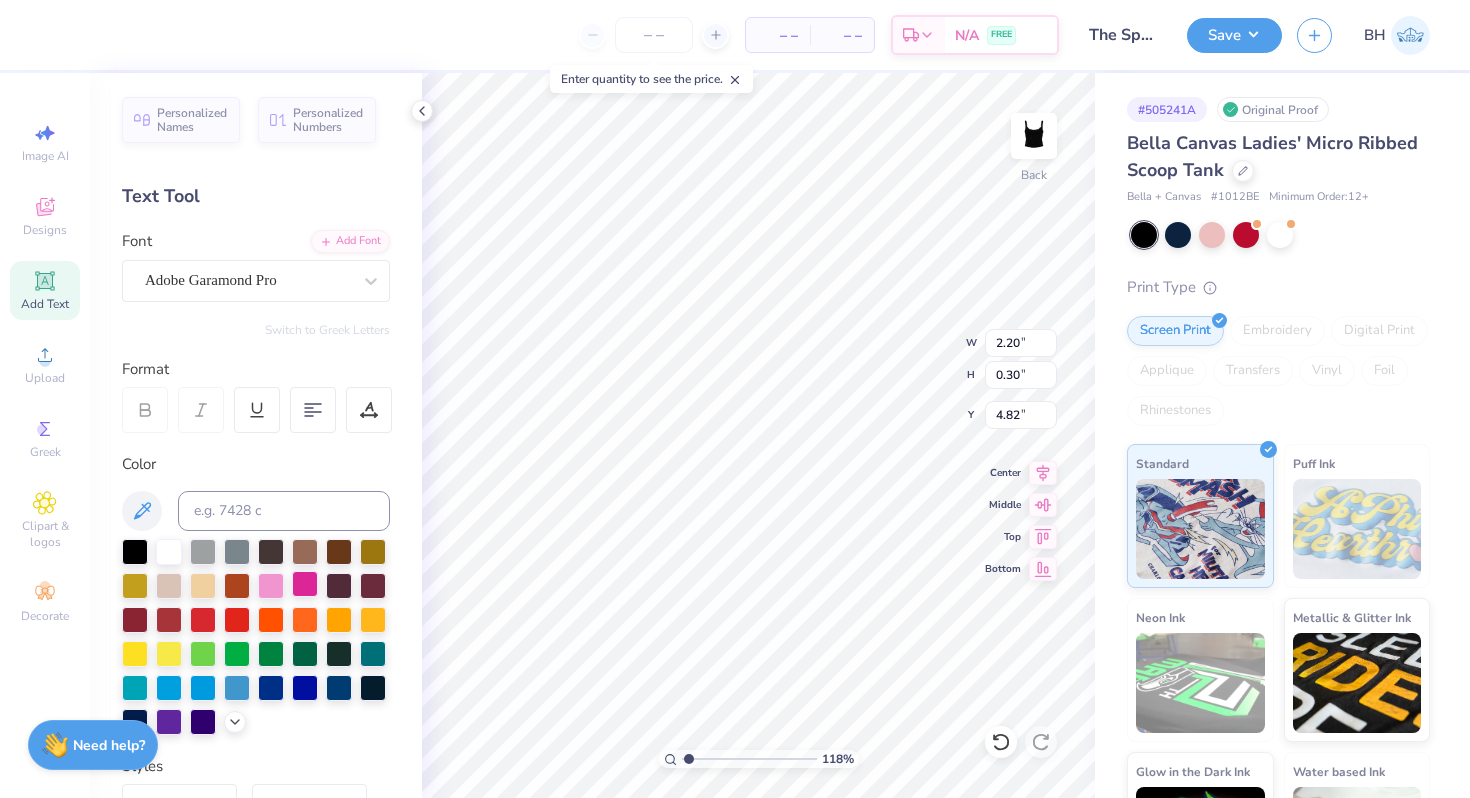 click at bounding box center (305, 584) 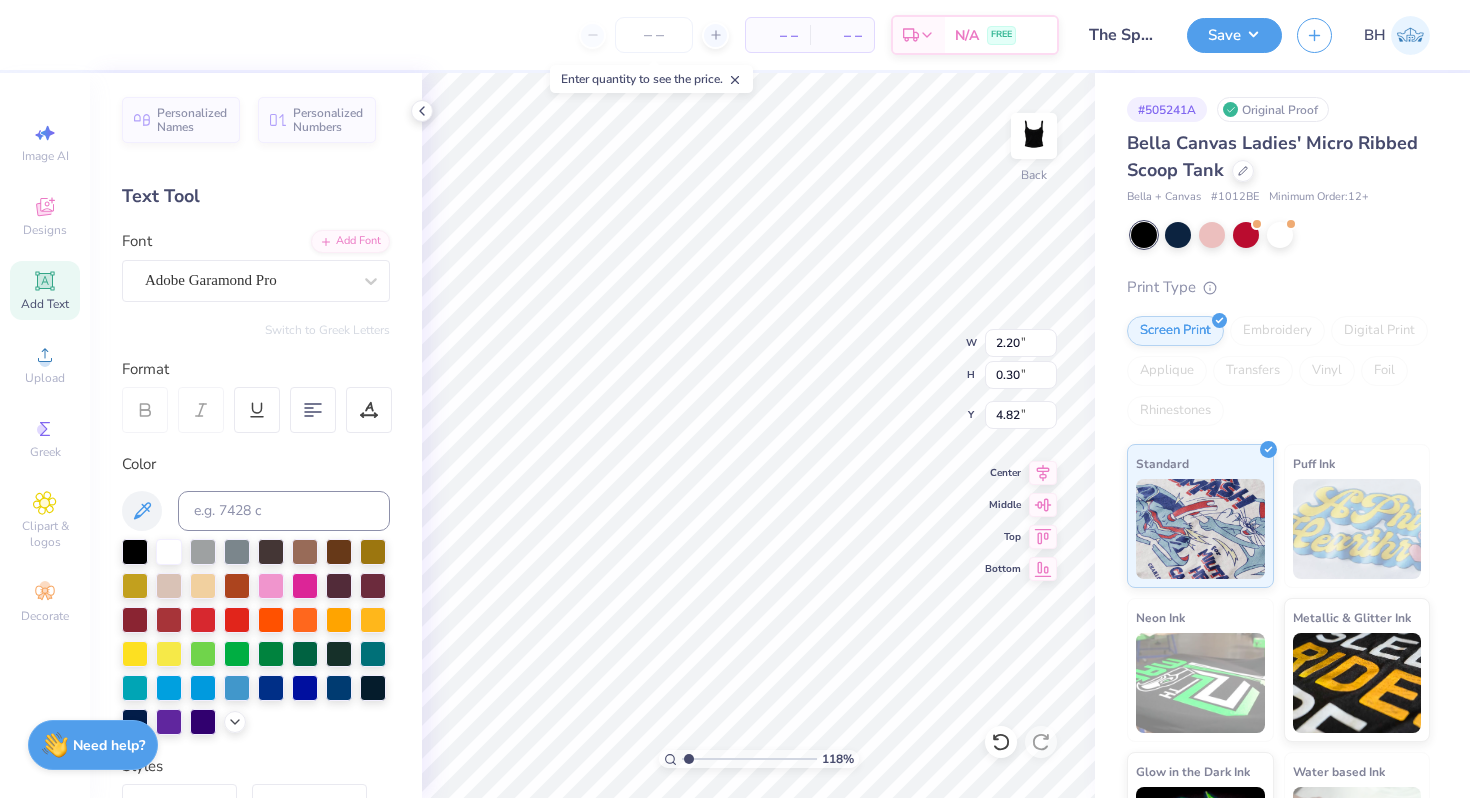 type on "2.00" 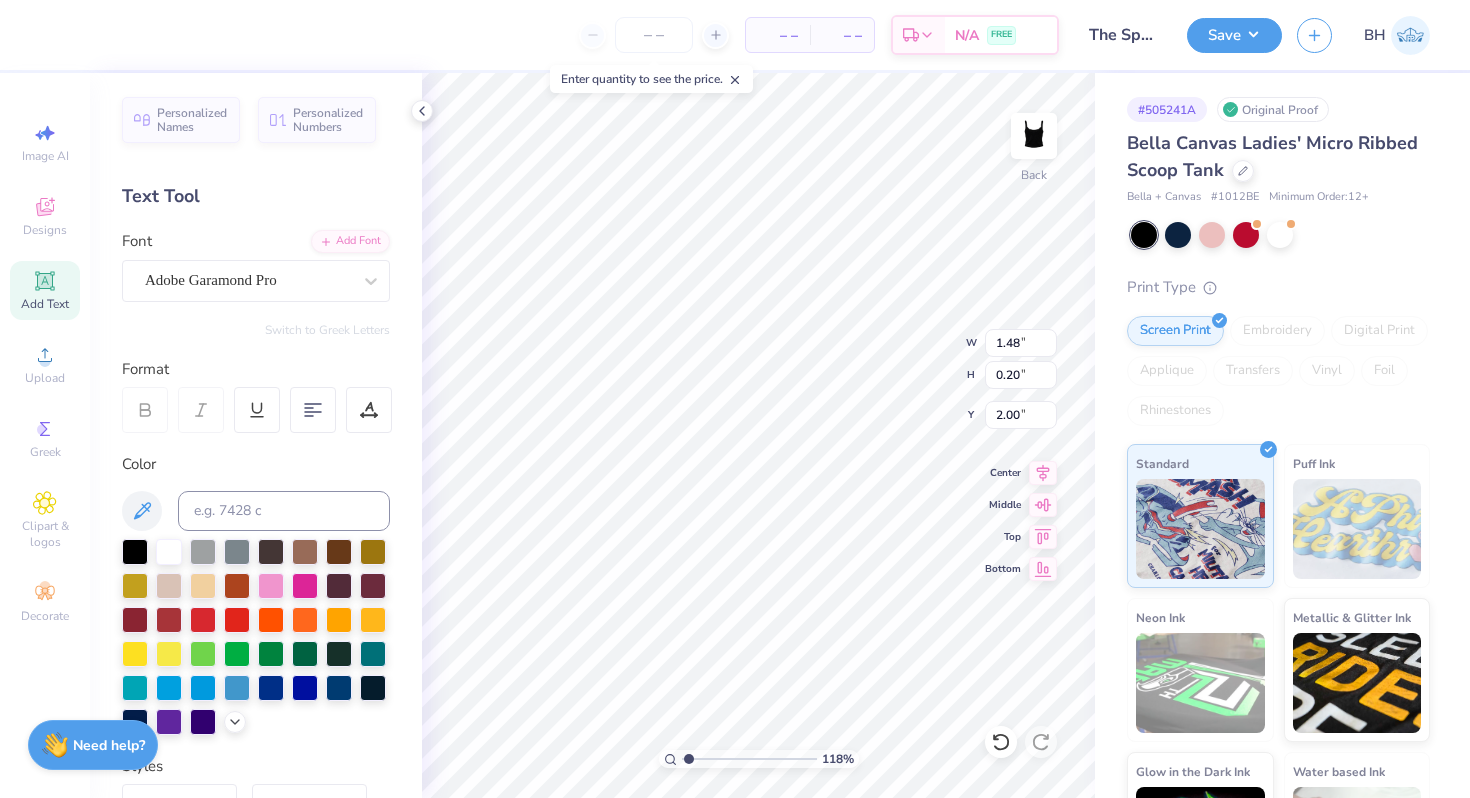 type on "1.48" 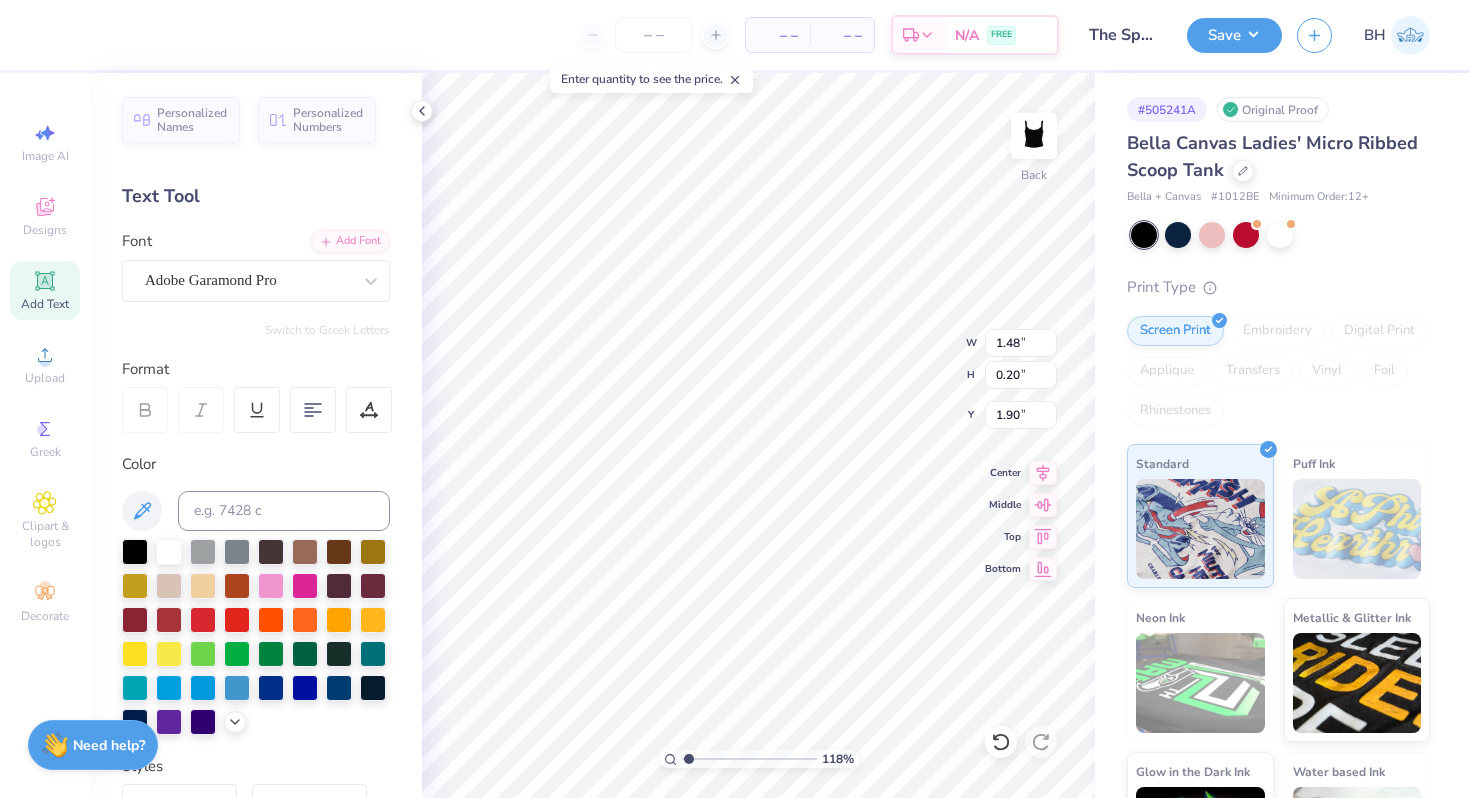 type on "1.90" 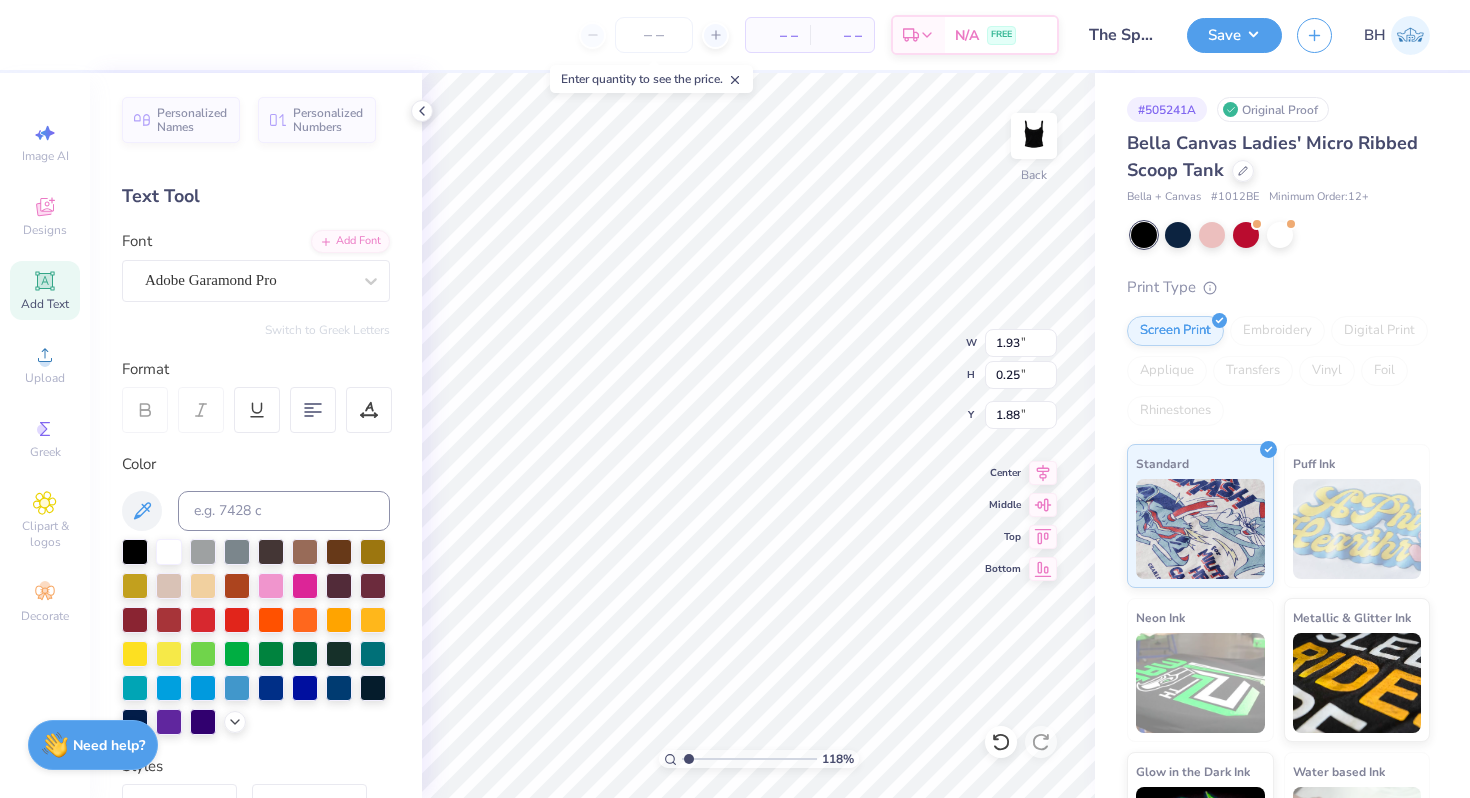 type on "4.79" 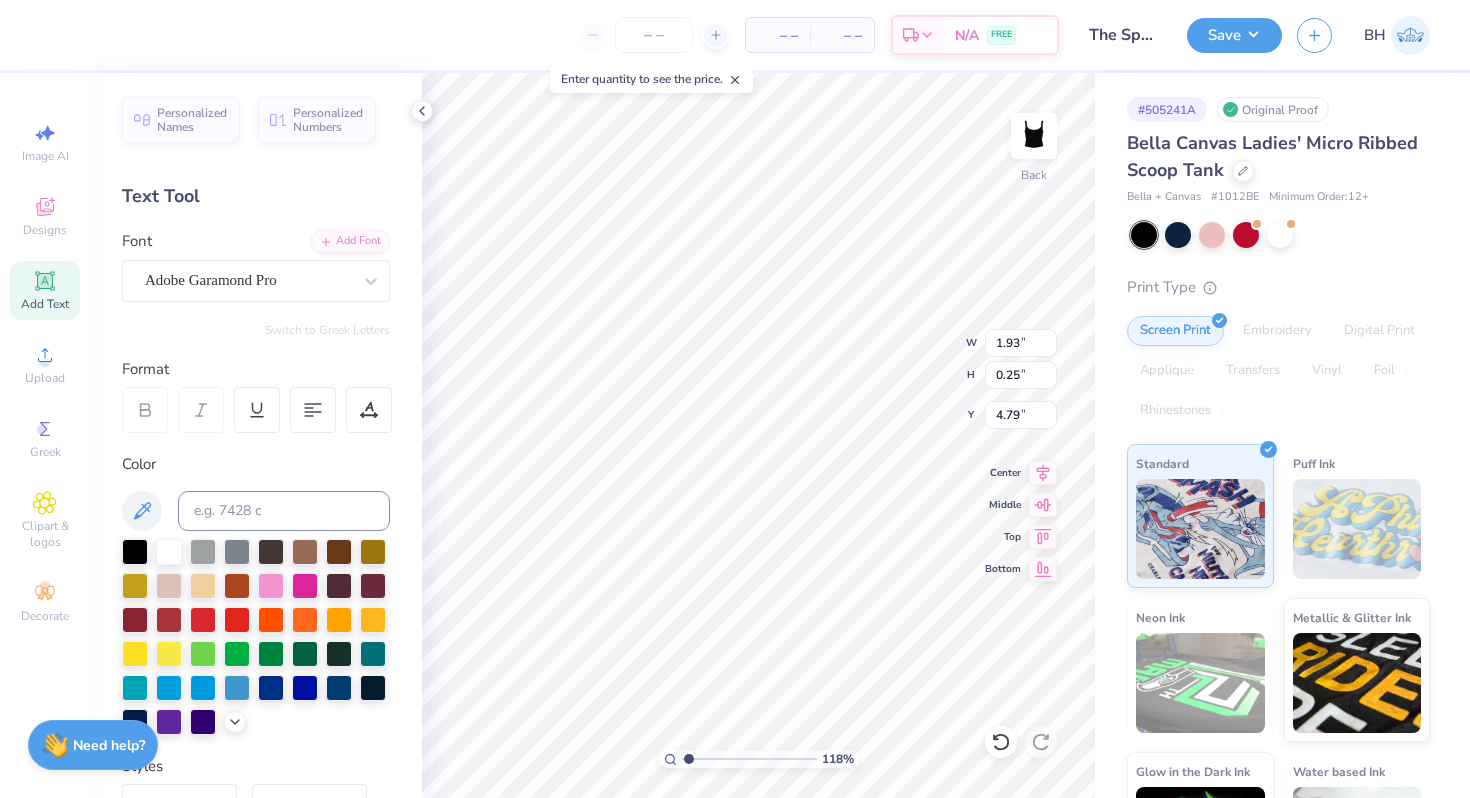type on "2.64" 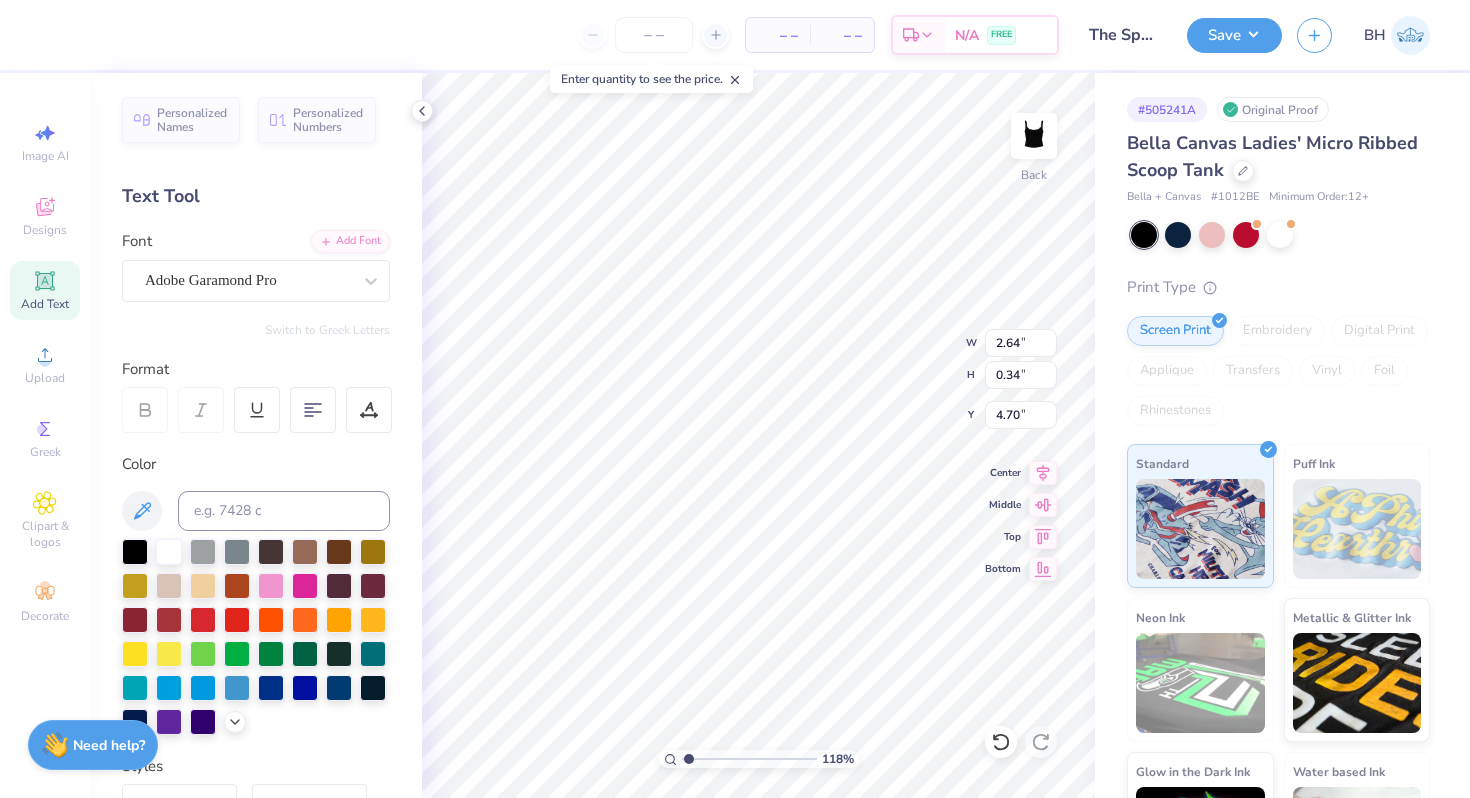 type 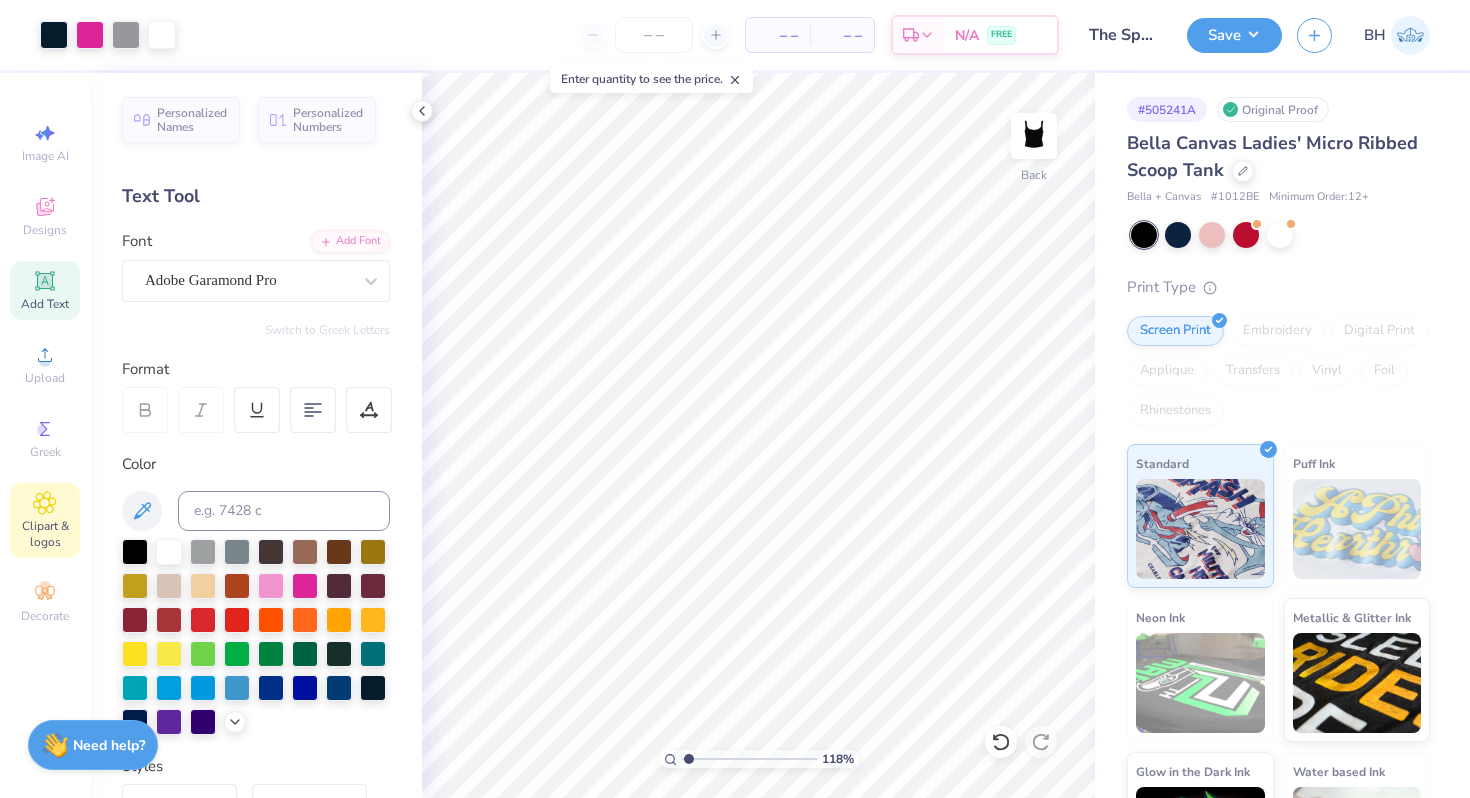click on "Clipart & logos" at bounding box center [45, 534] 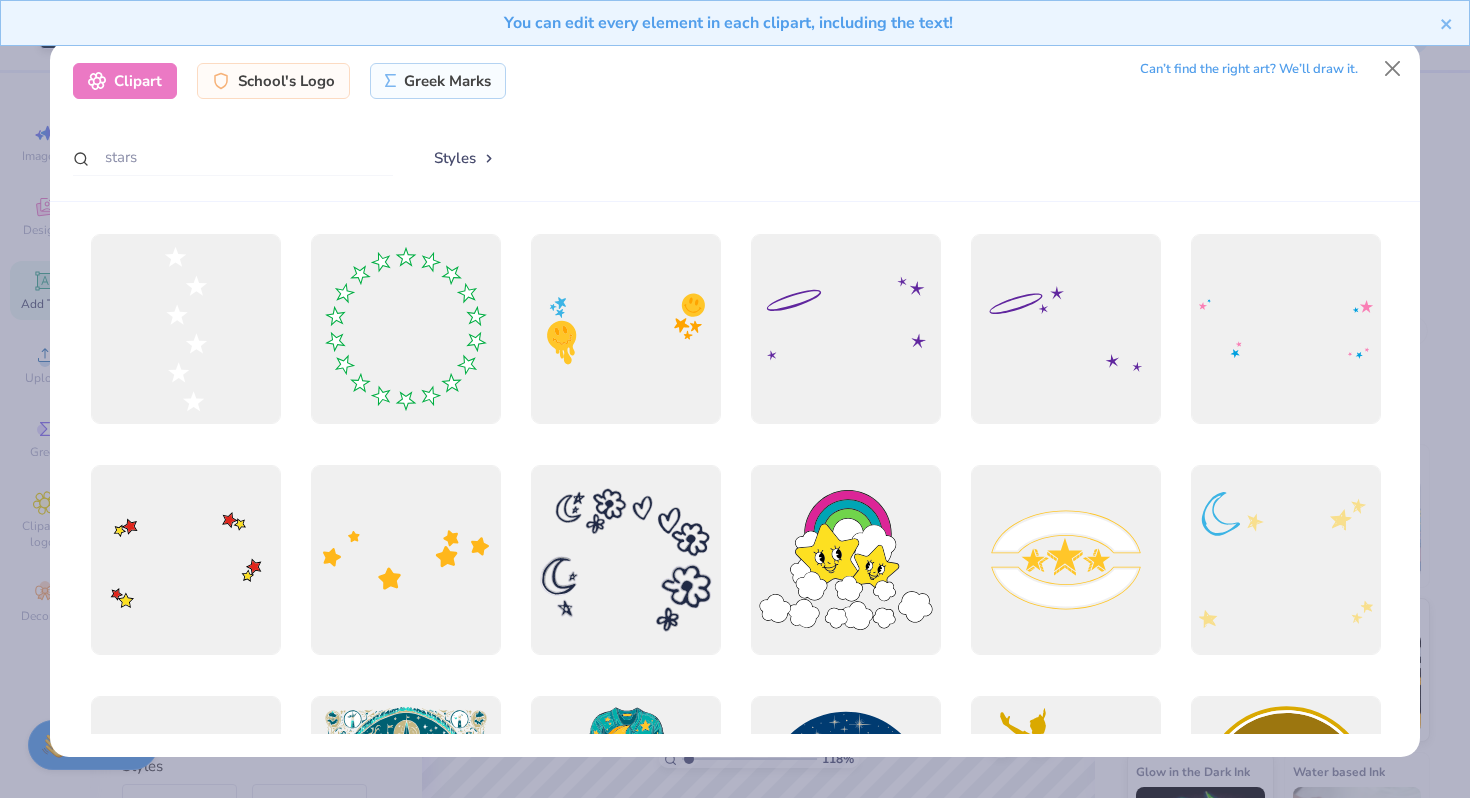 click on "Clipart School's Logo Greek Marks Can’t find the right art? We’ll draw it. stars Styles" at bounding box center (735, 121) 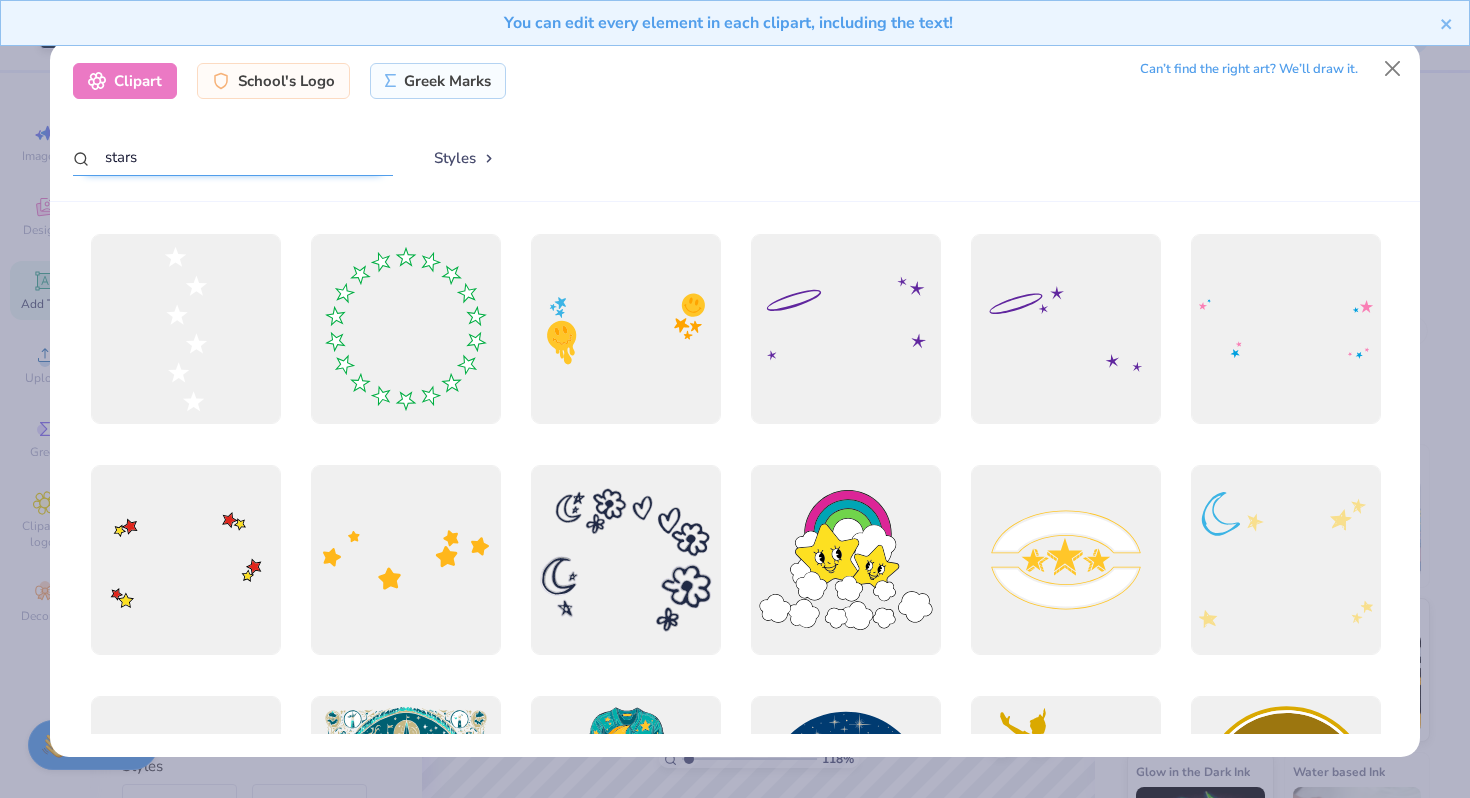 click on "stars" at bounding box center [233, 157] 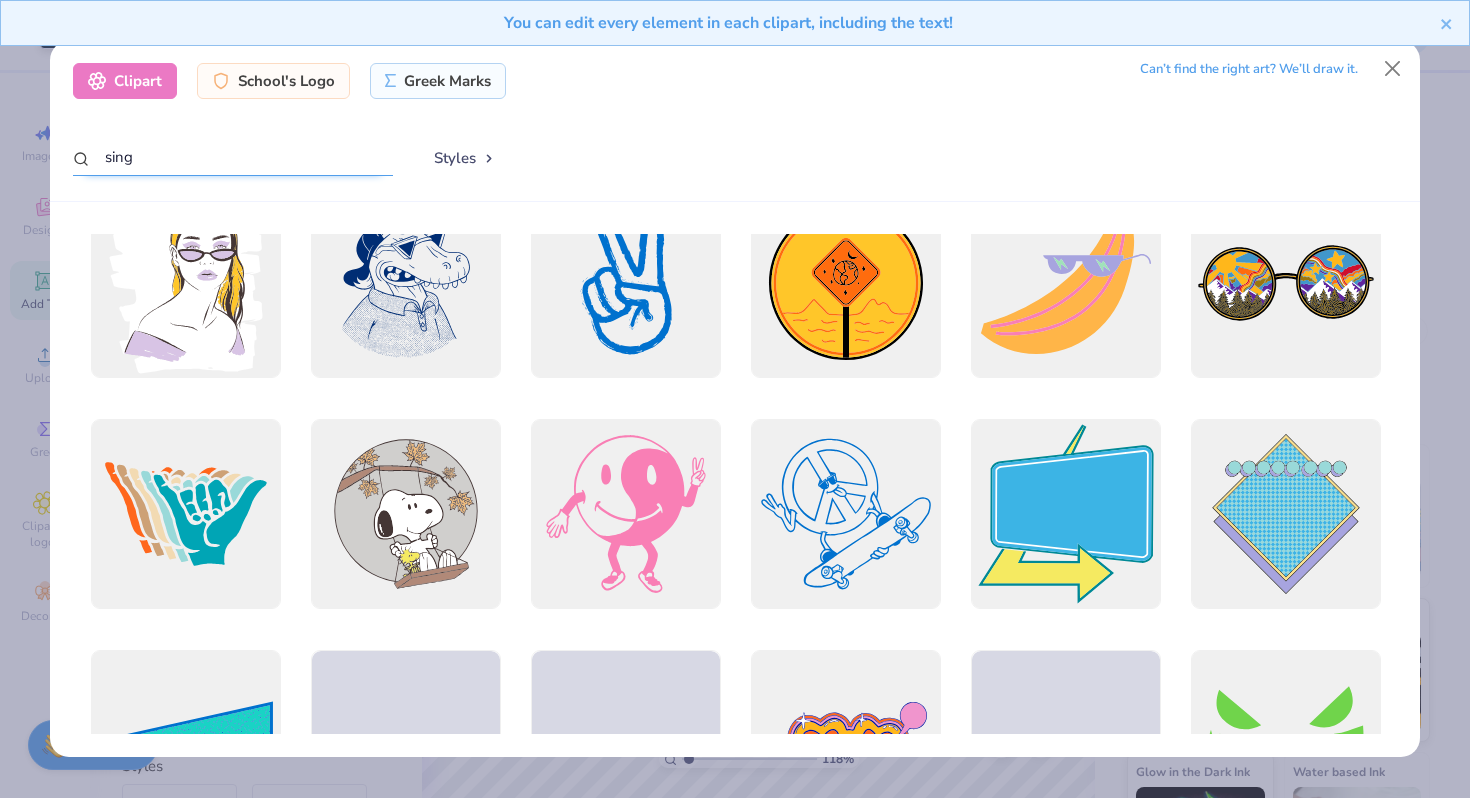 scroll, scrollTop: 1899, scrollLeft: 0, axis: vertical 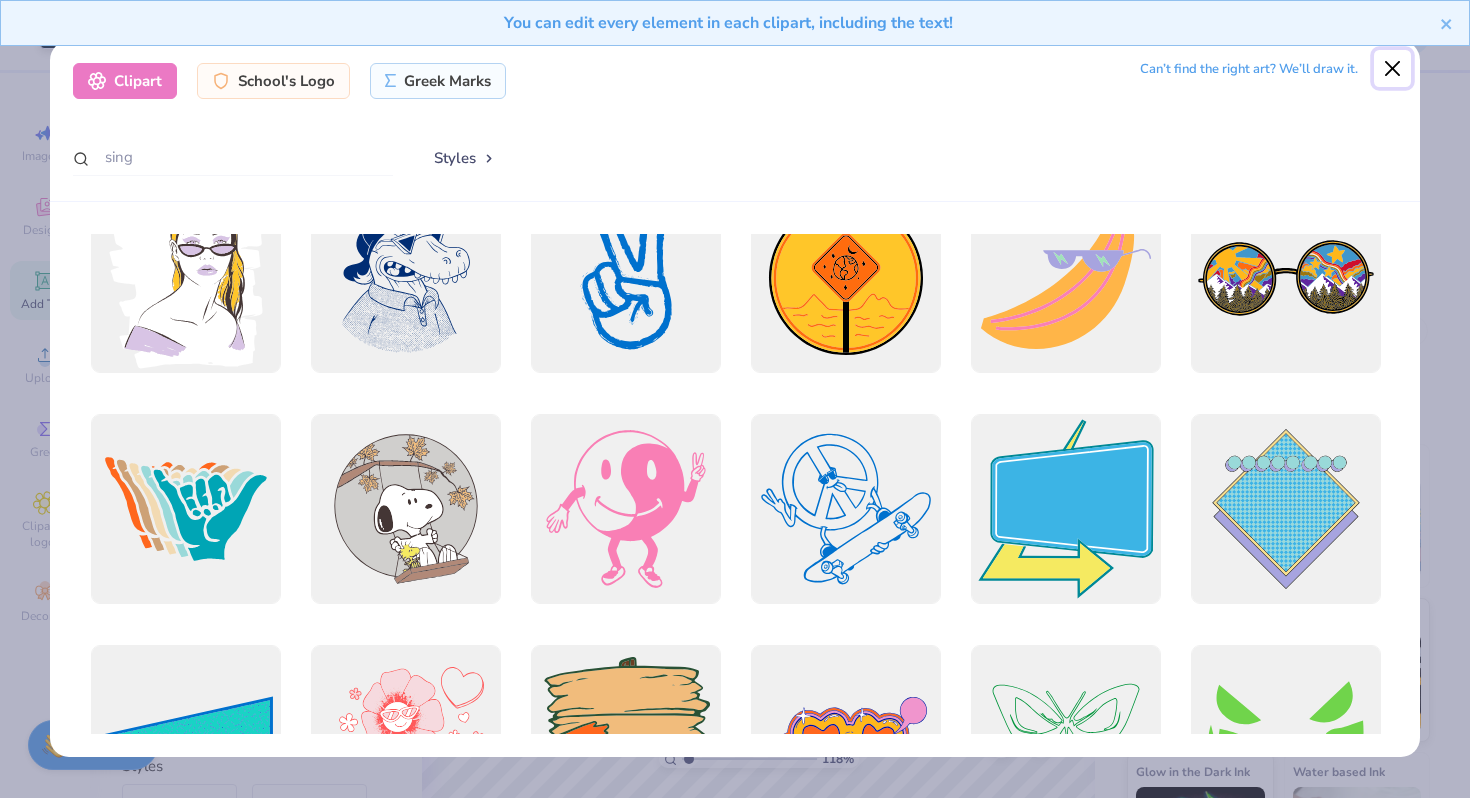 click at bounding box center [1393, 69] 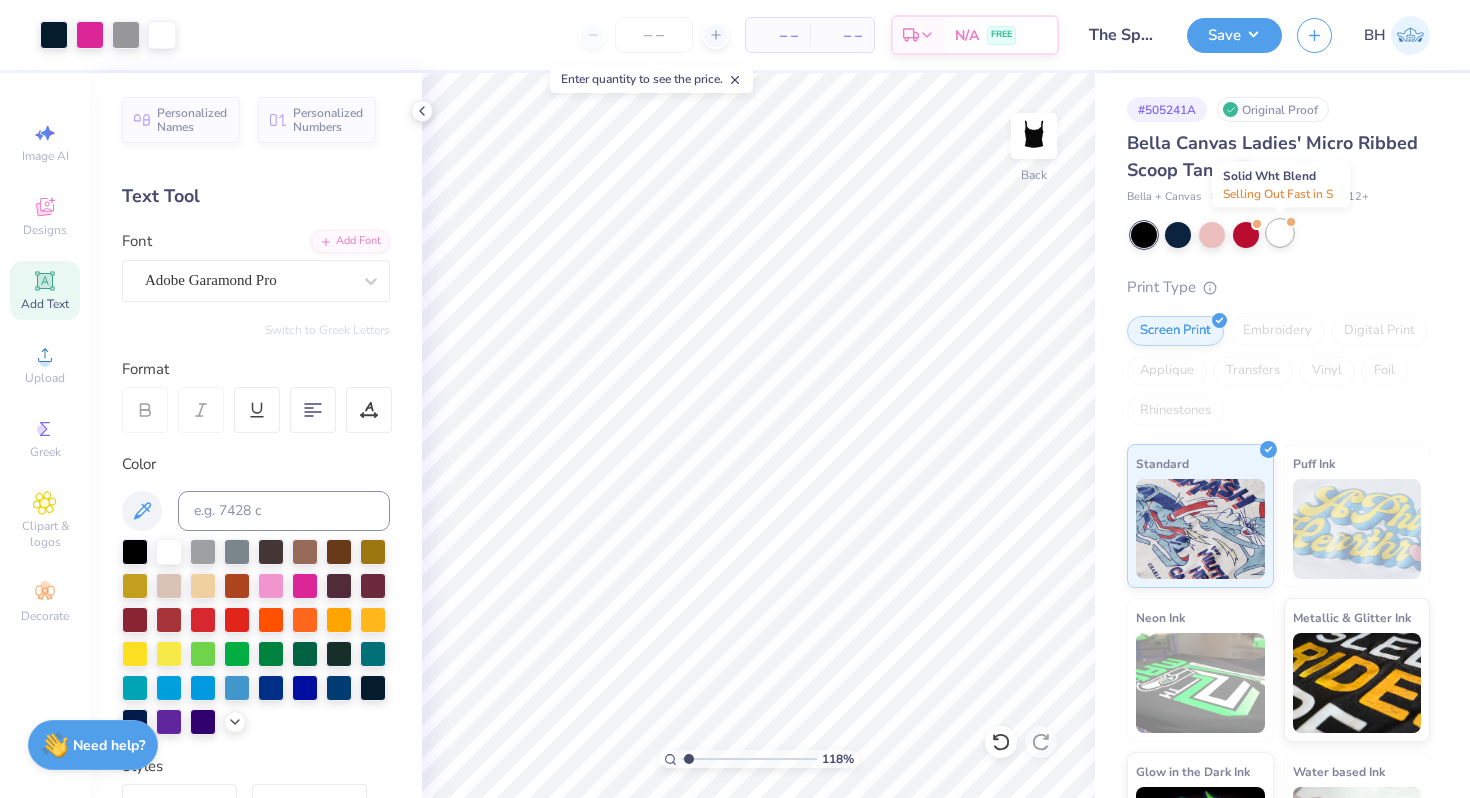 click at bounding box center (1280, 233) 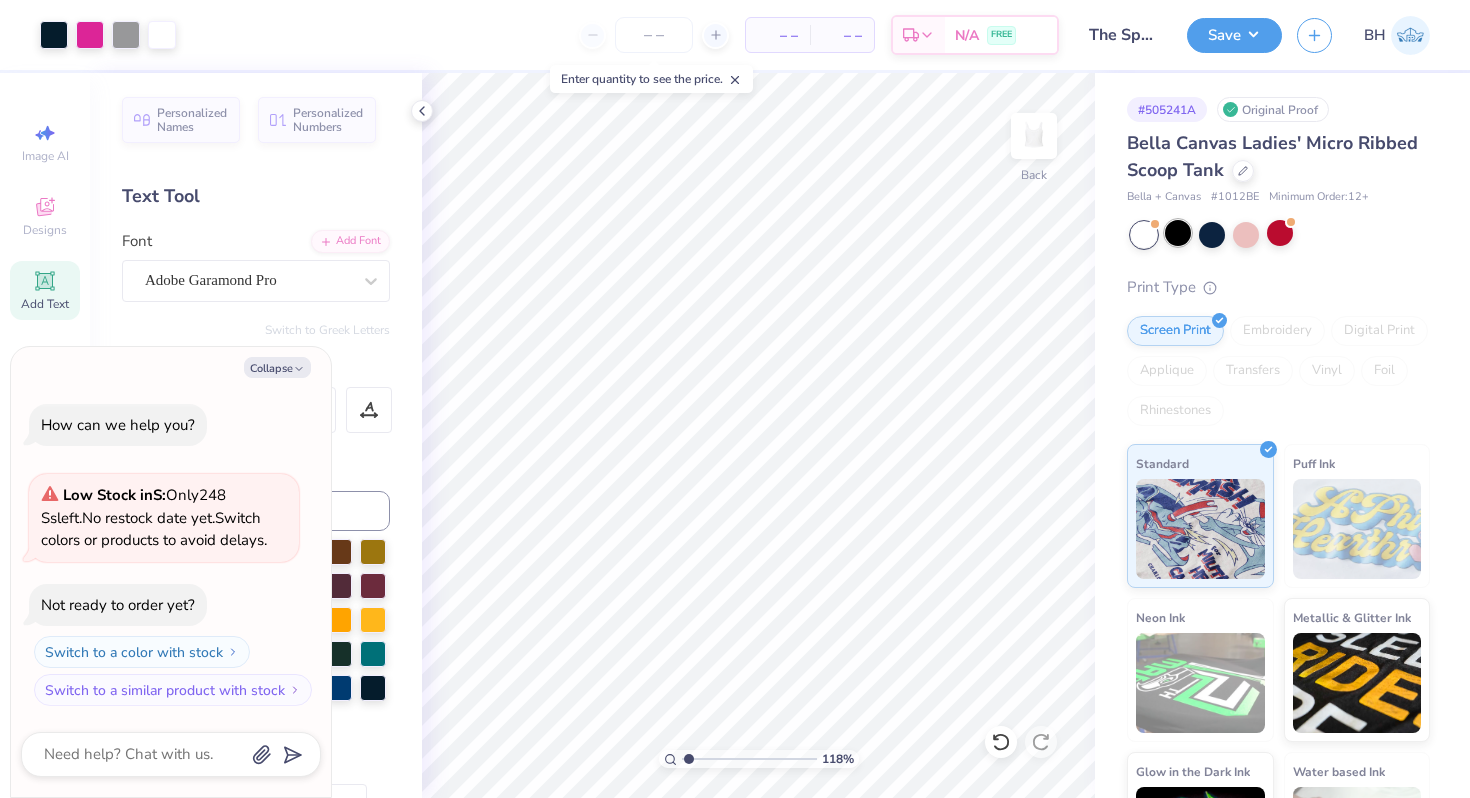 click at bounding box center [1178, 233] 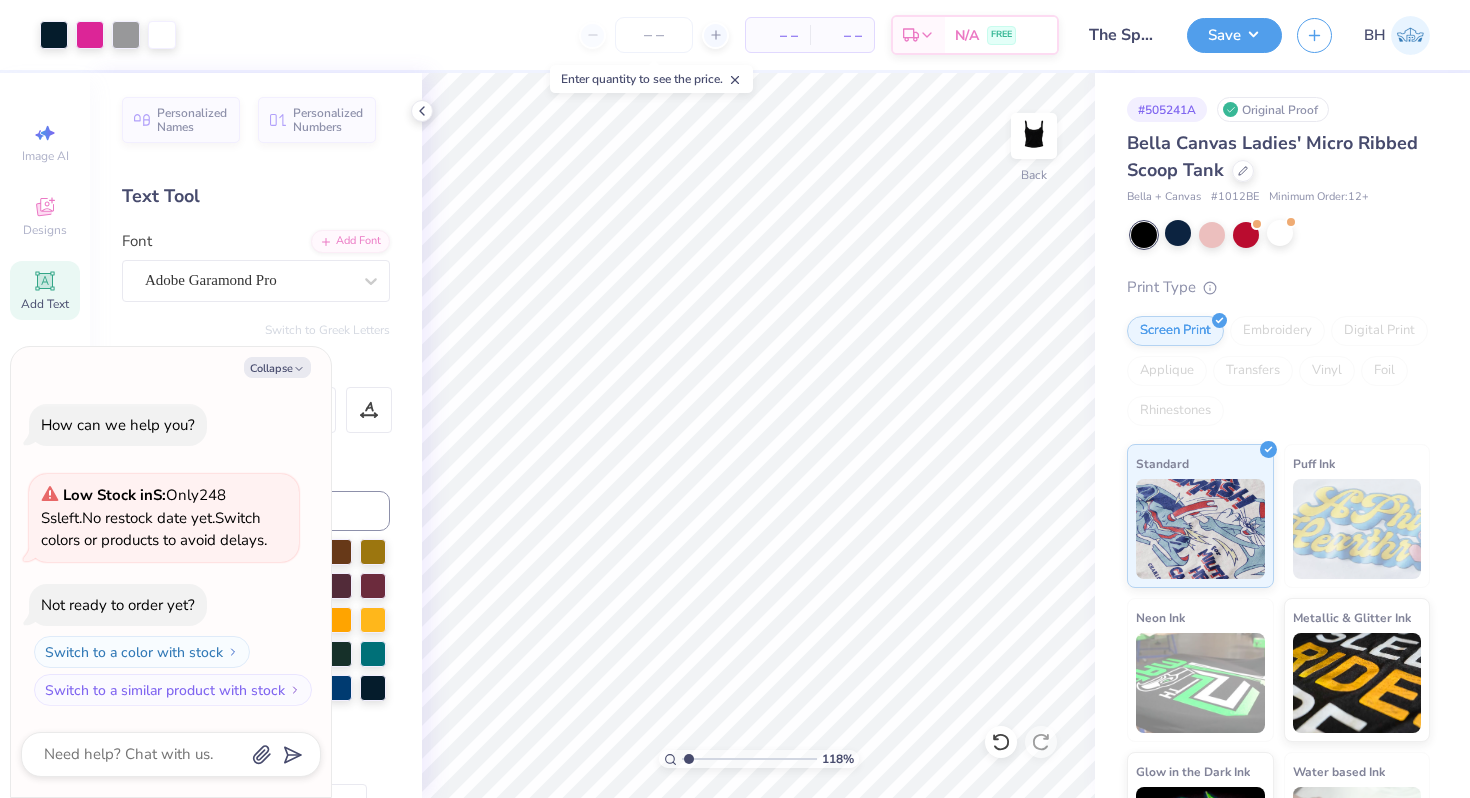 click on "The Spokes Black Tank" at bounding box center [1123, 35] 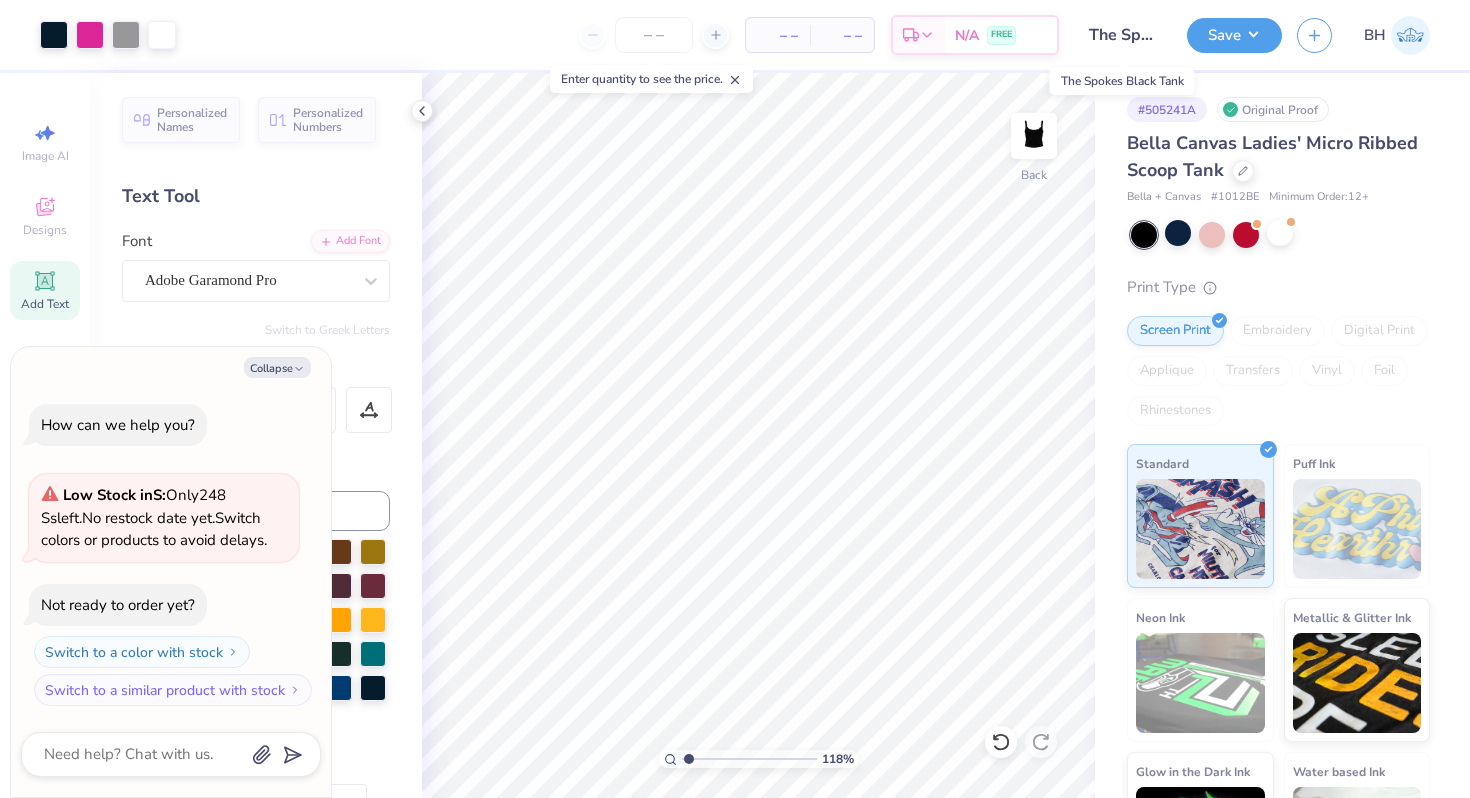 click on "The Spokes Black Tank" at bounding box center [1123, 35] 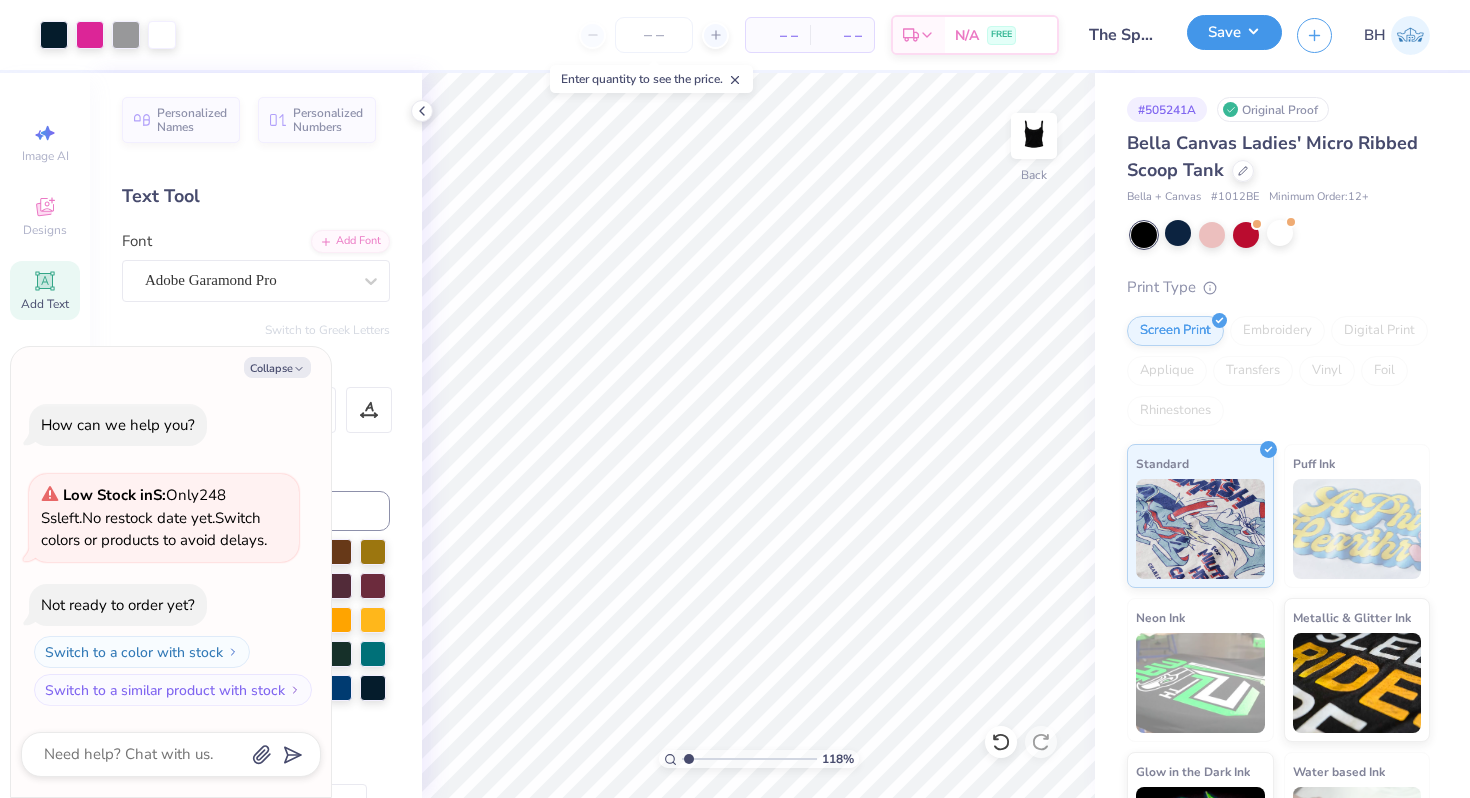 click on "Save" at bounding box center [1234, 32] 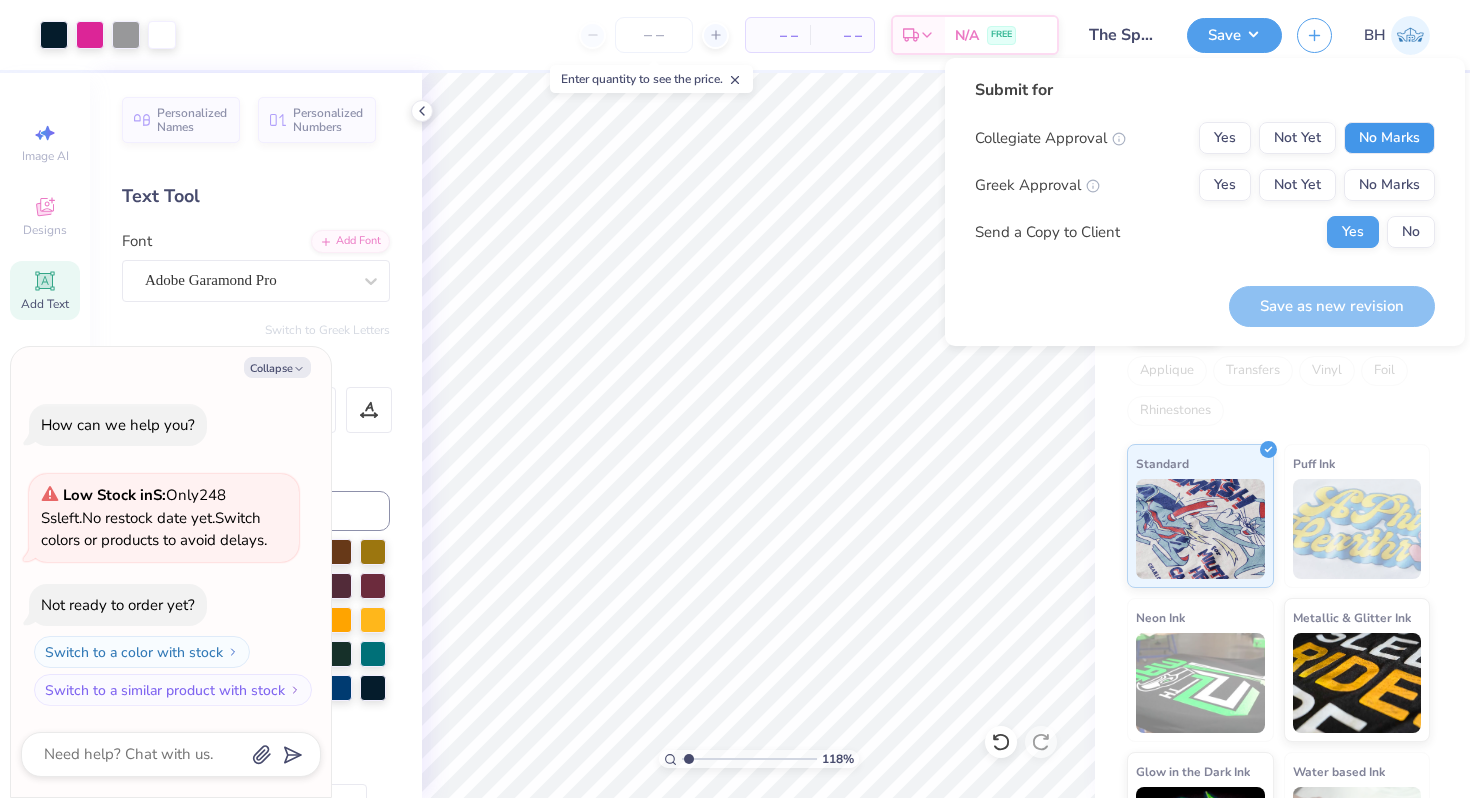 click on "No Marks" at bounding box center [1389, 138] 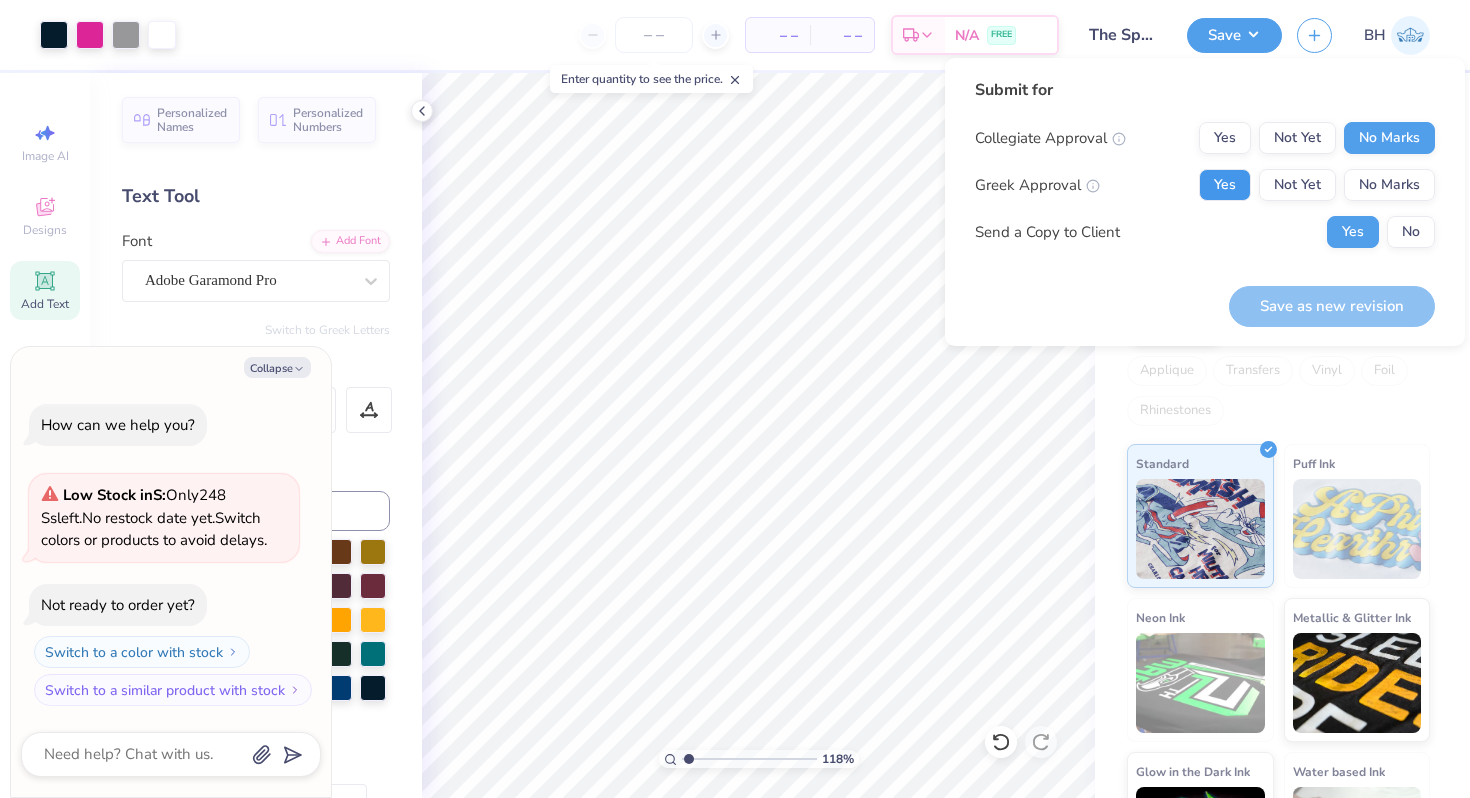 click on "Yes" at bounding box center (1225, 185) 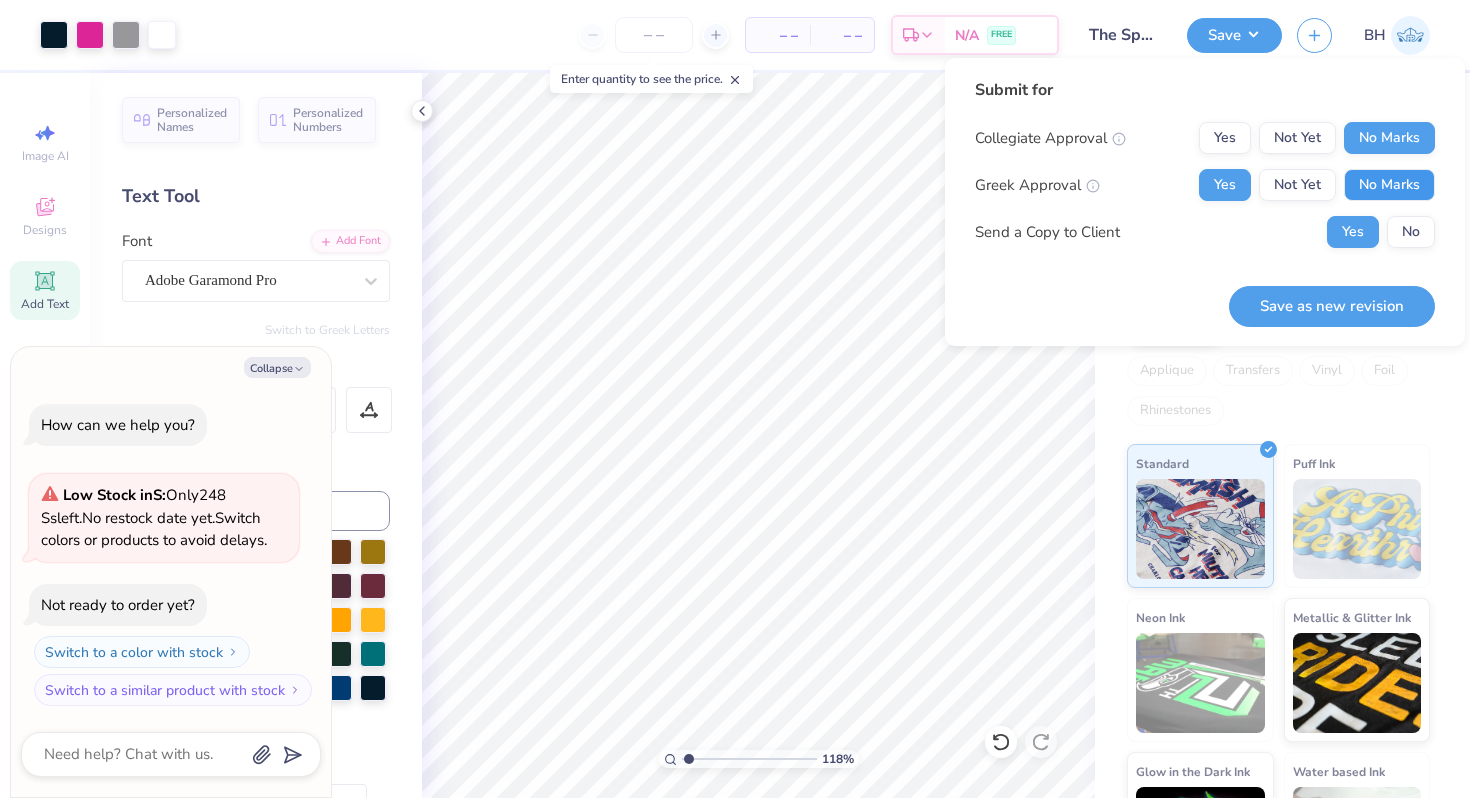 click on "No Marks" at bounding box center [1389, 185] 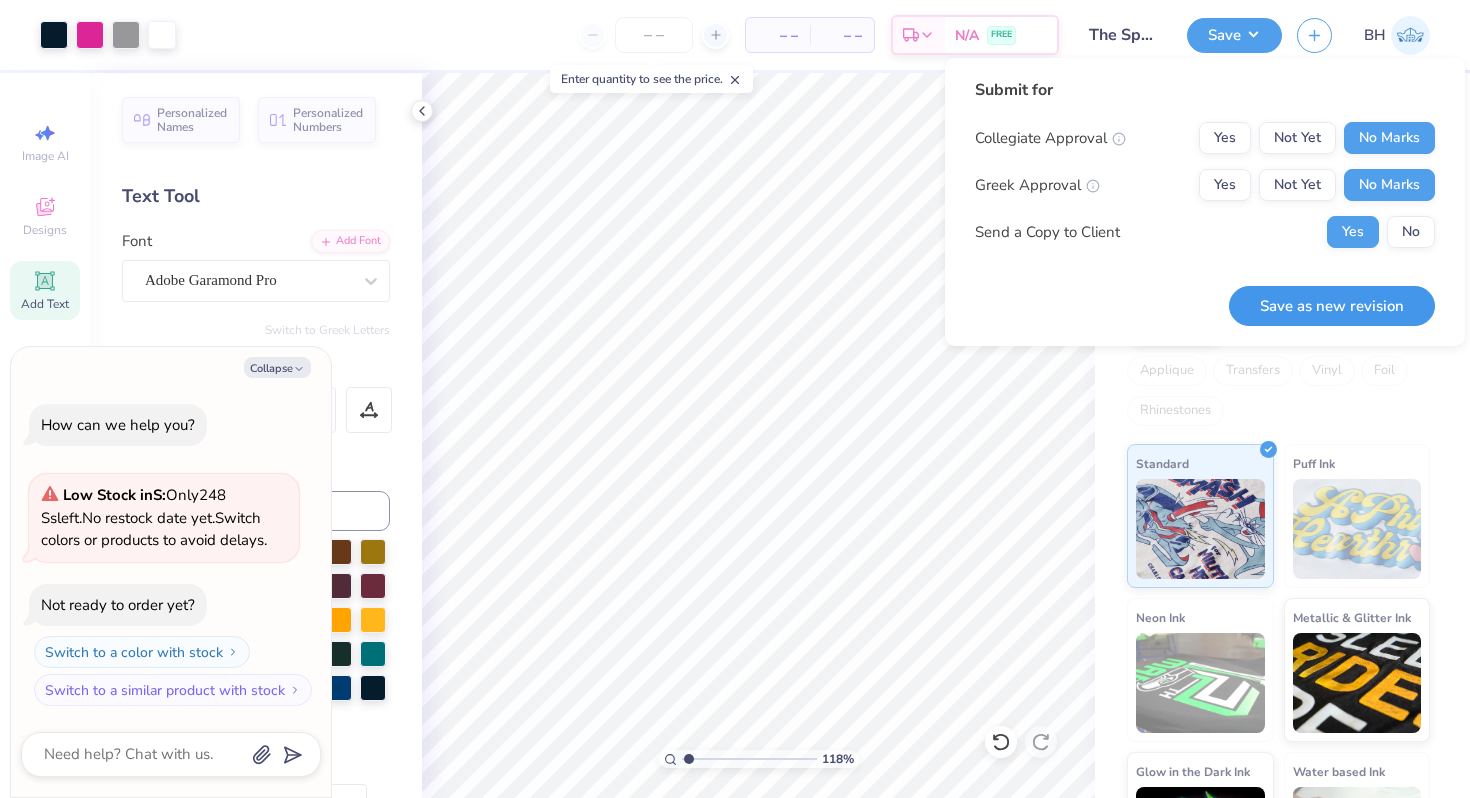 click on "Save as new revision" at bounding box center (1332, 306) 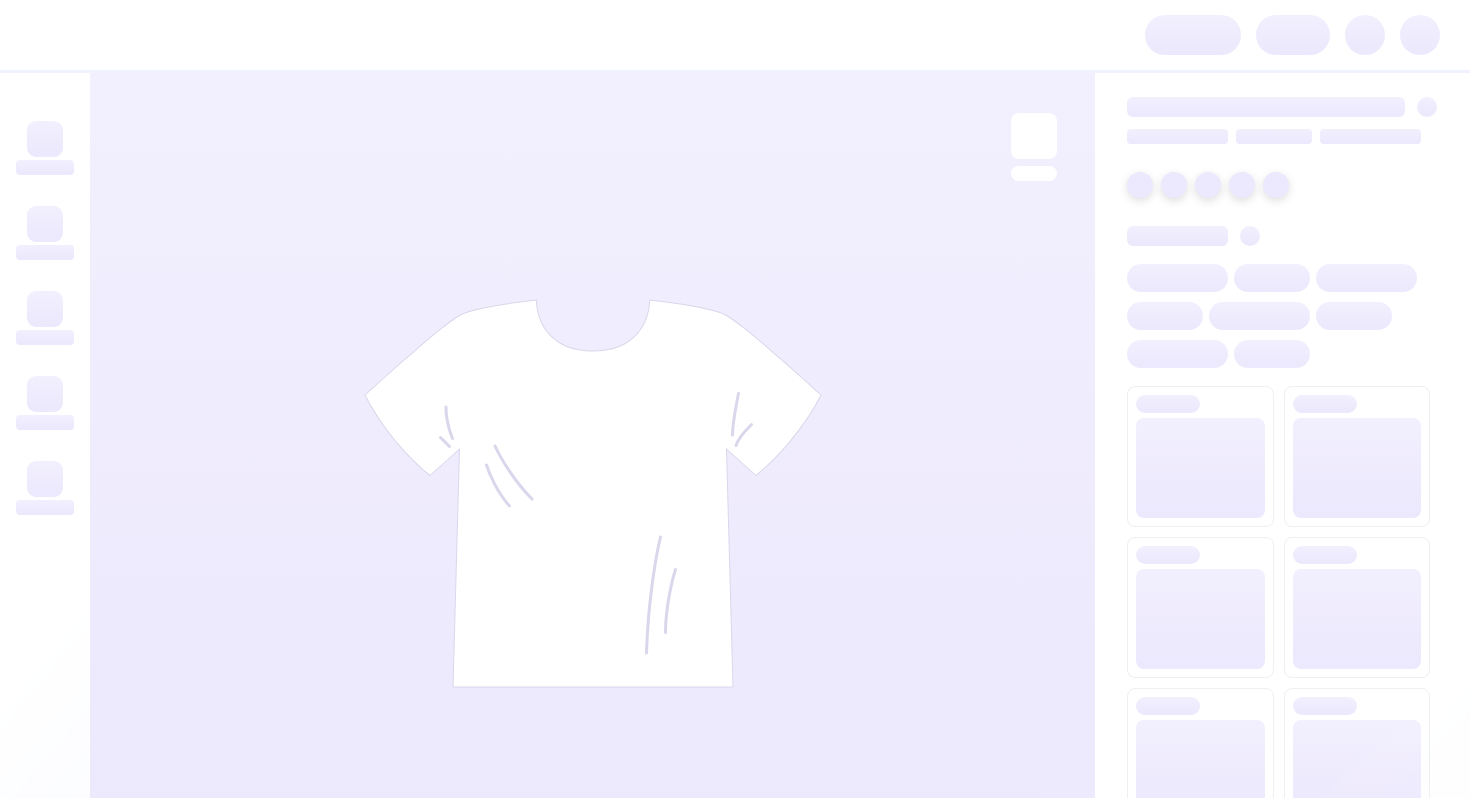 scroll, scrollTop: 0, scrollLeft: 0, axis: both 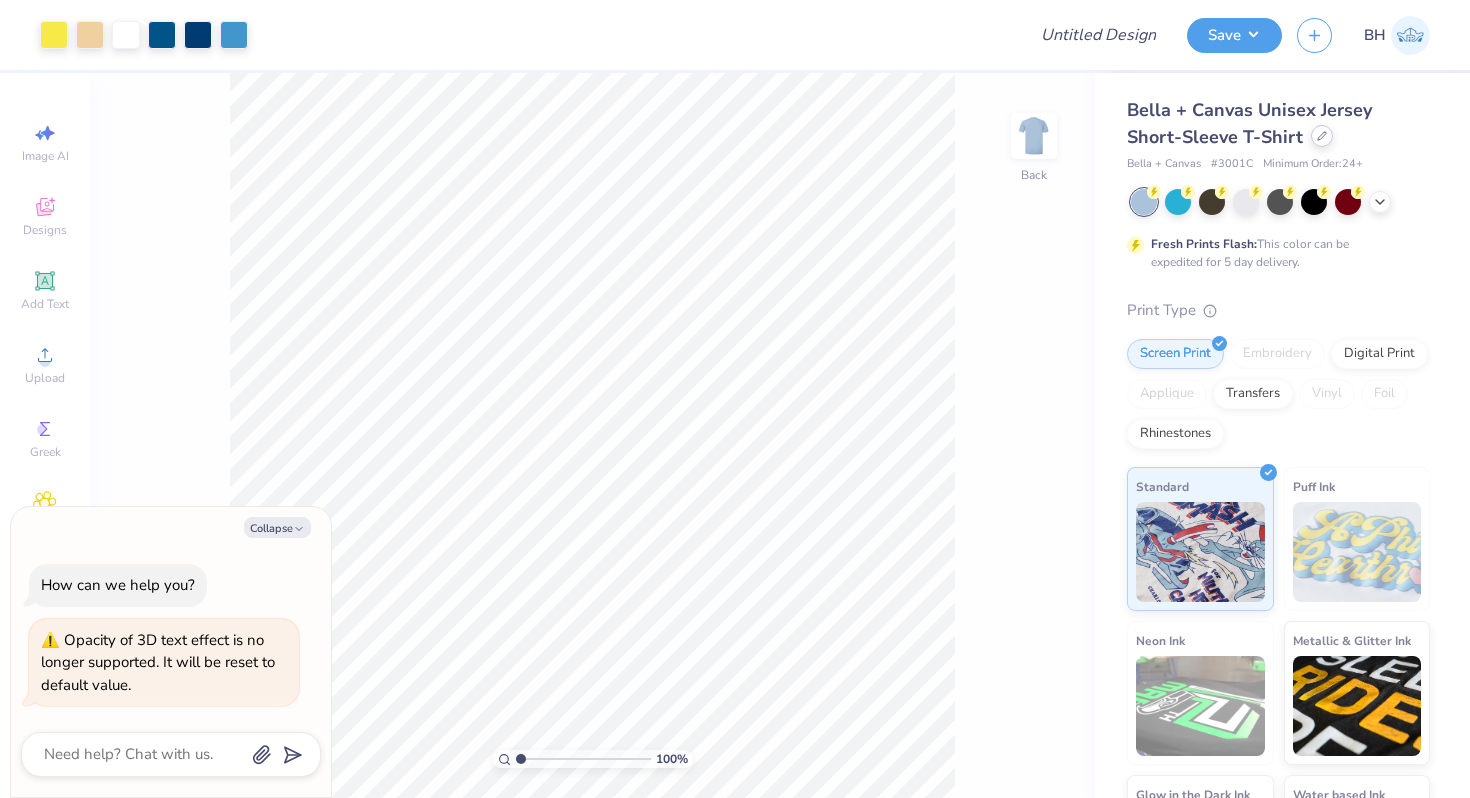 click at bounding box center (1322, 136) 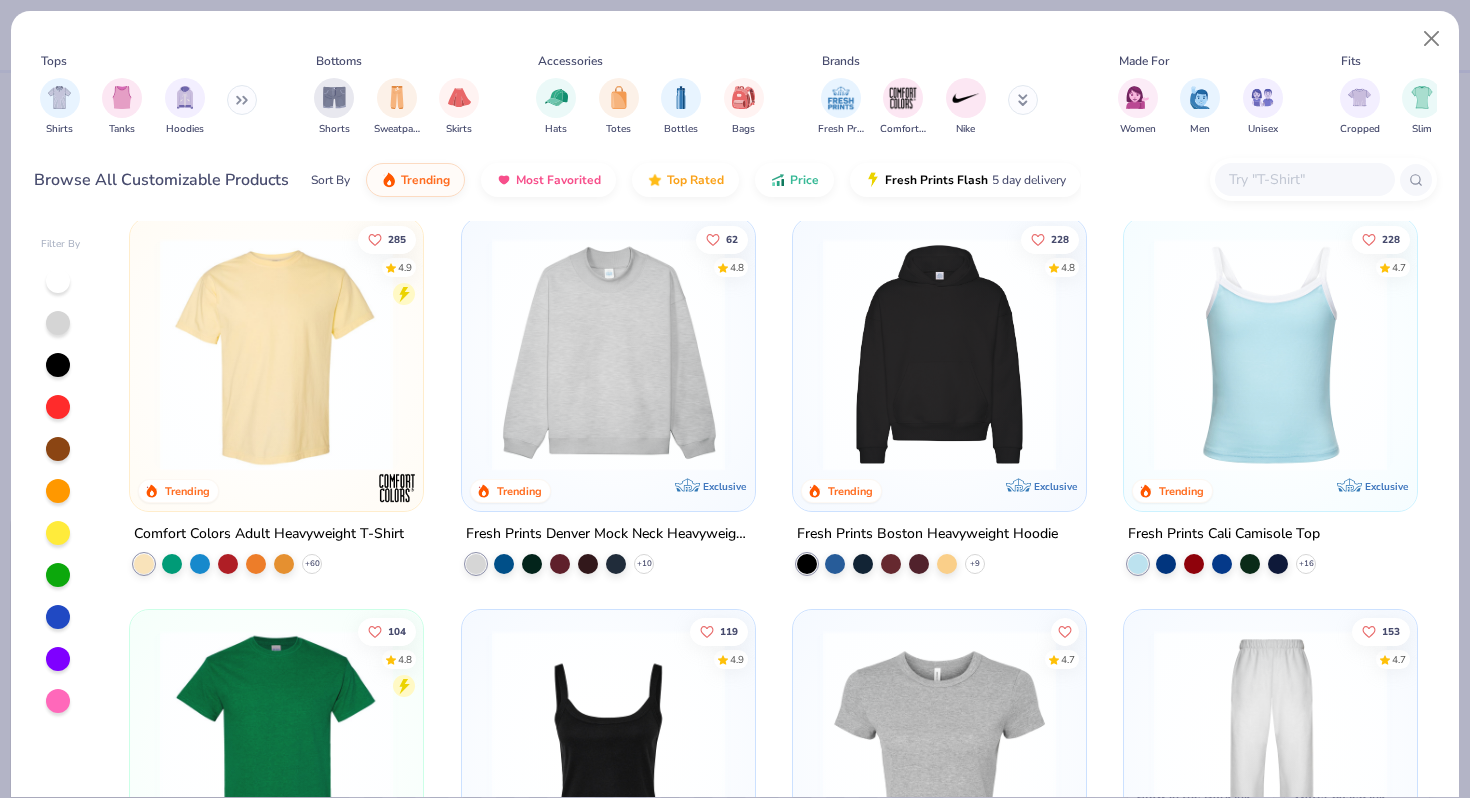 scroll, scrollTop: 0, scrollLeft: 0, axis: both 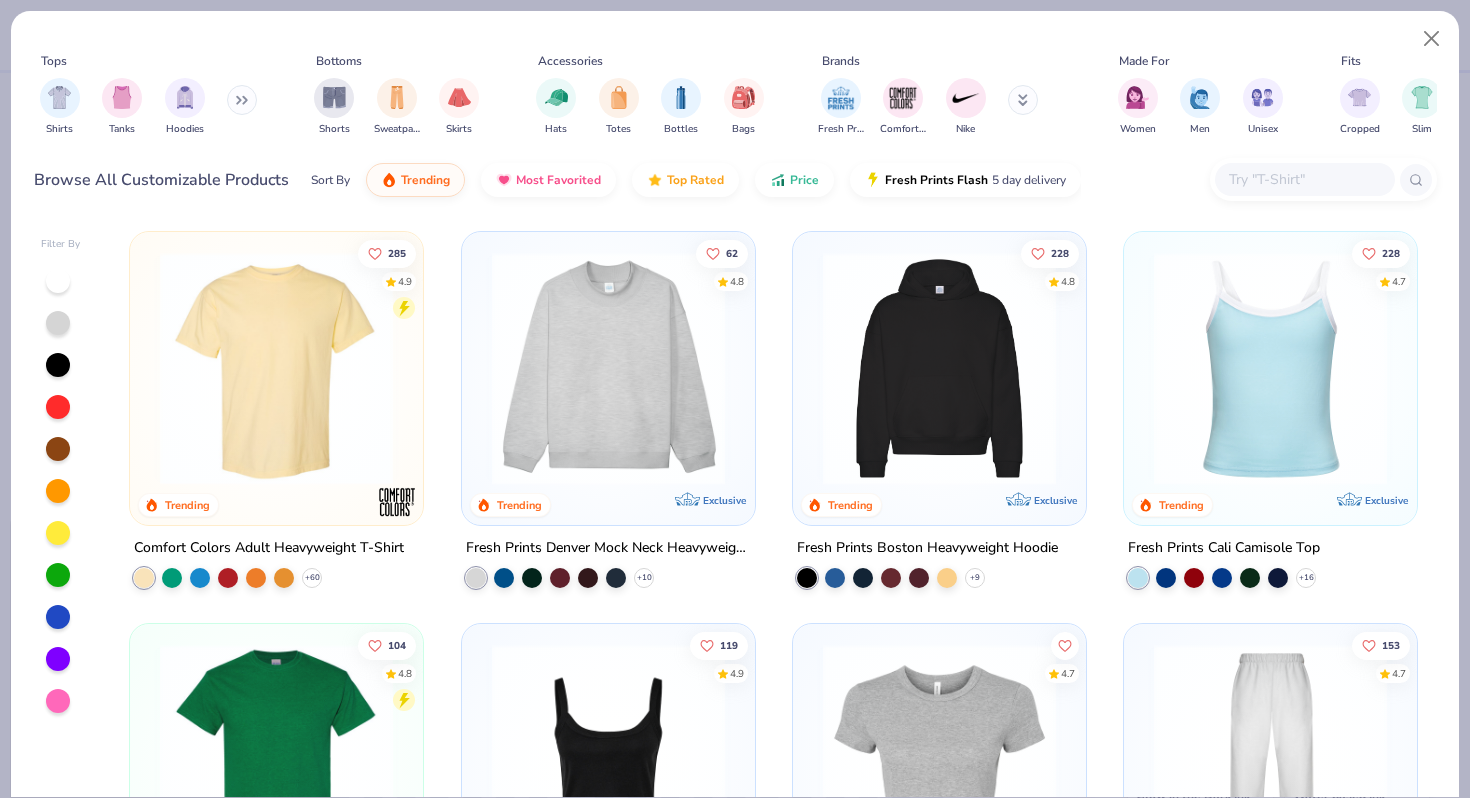 click at bounding box center (939, 368) 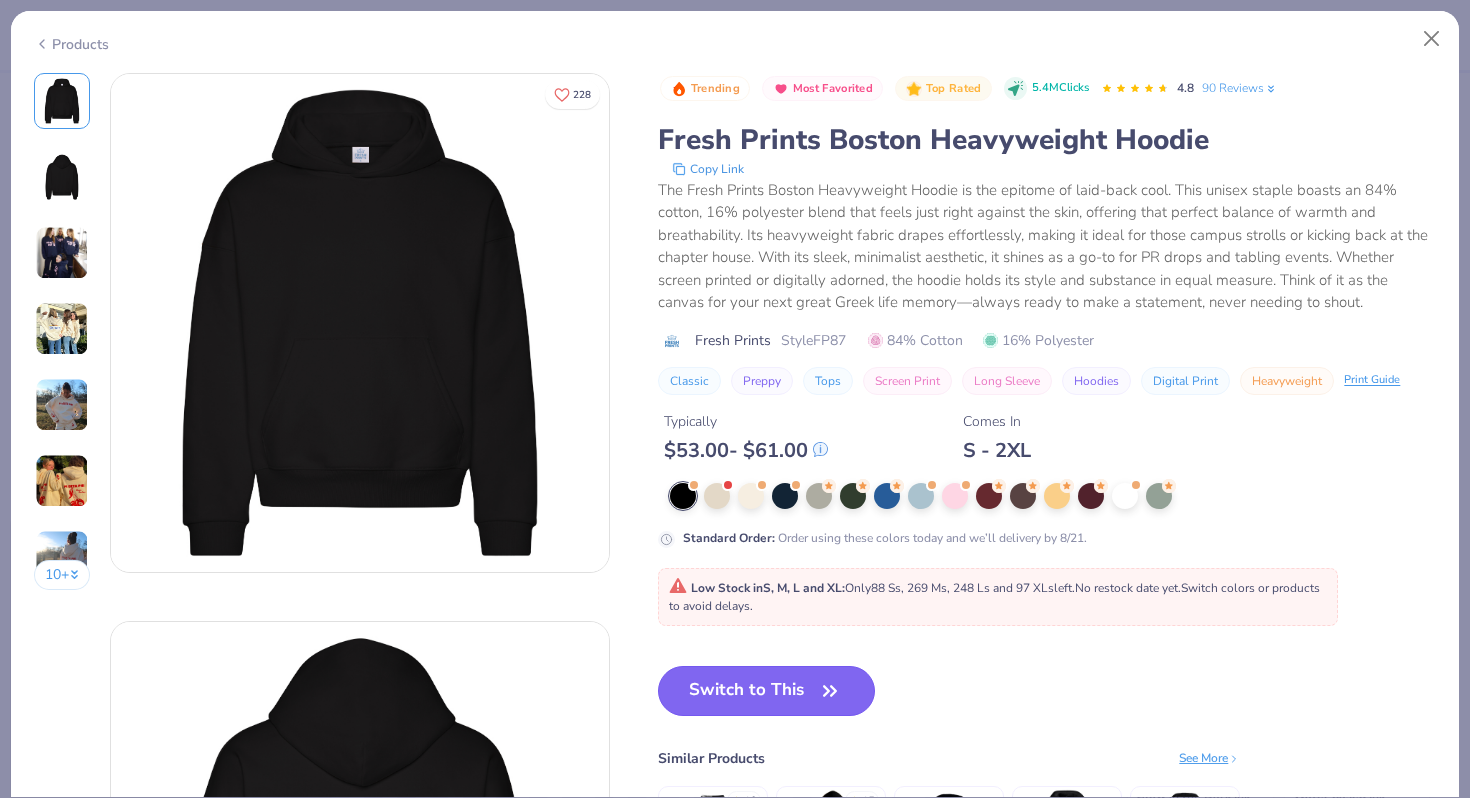 click on "Switch to This" at bounding box center (766, 691) 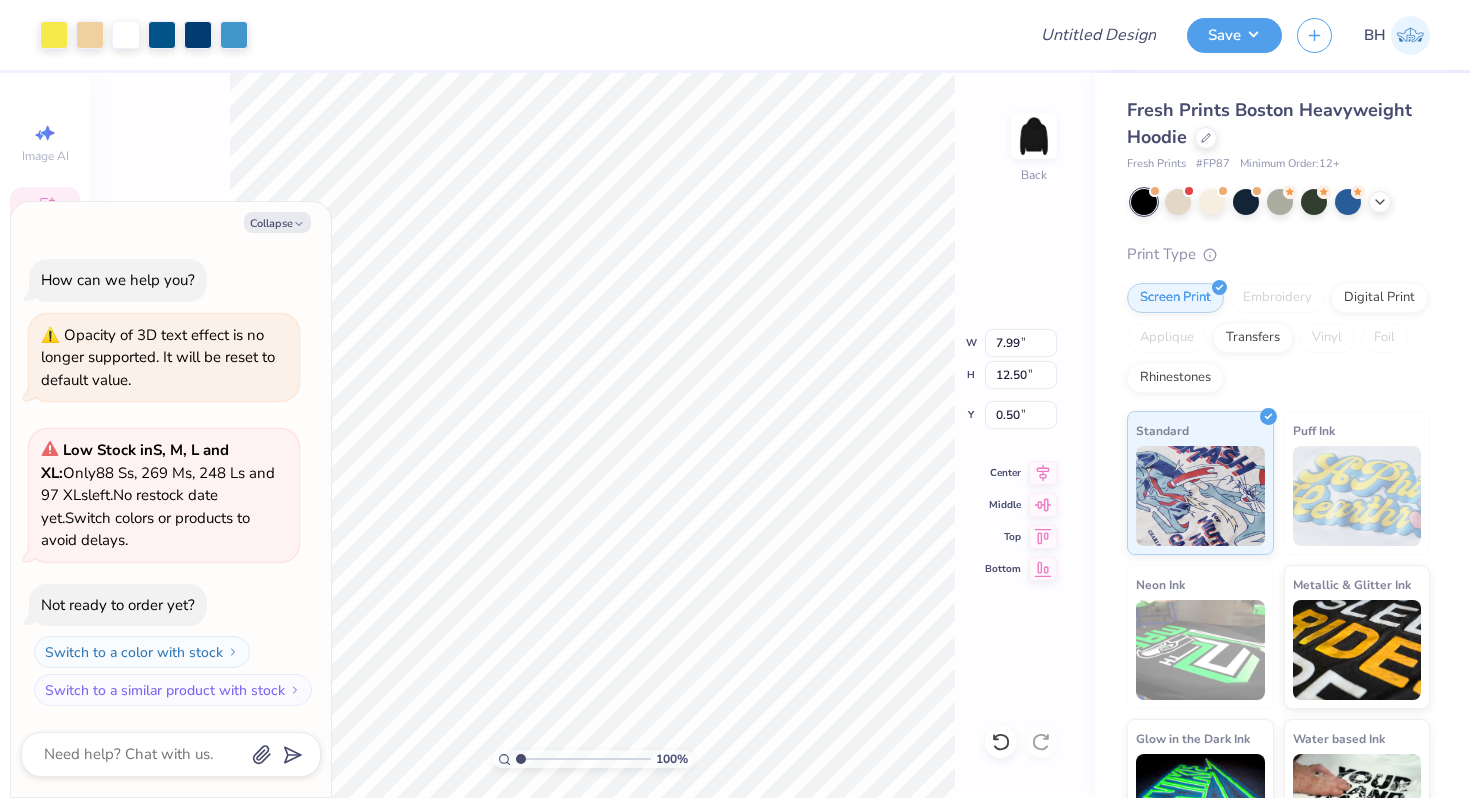 type on "x" 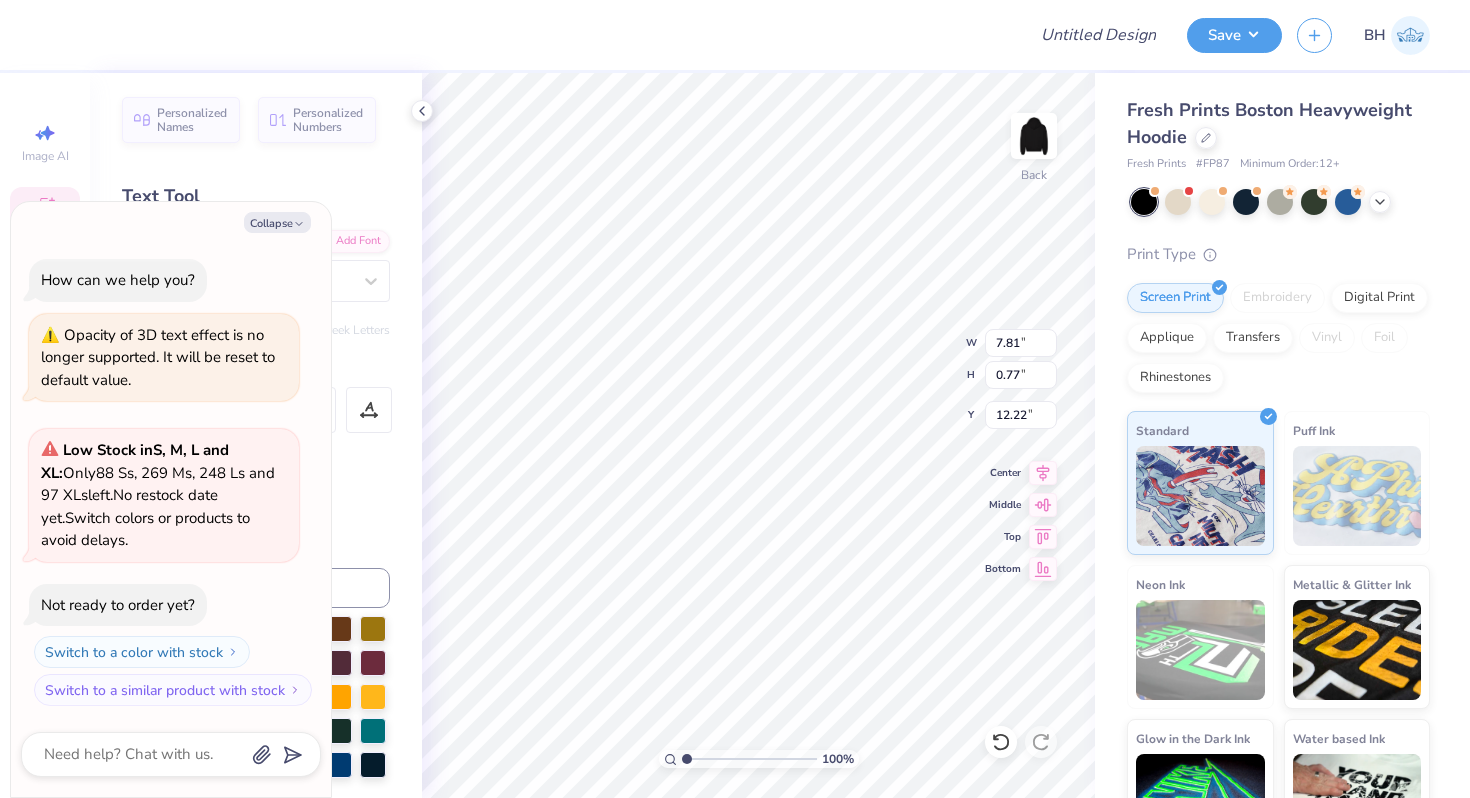 scroll, scrollTop: 0, scrollLeft: 1, axis: horizontal 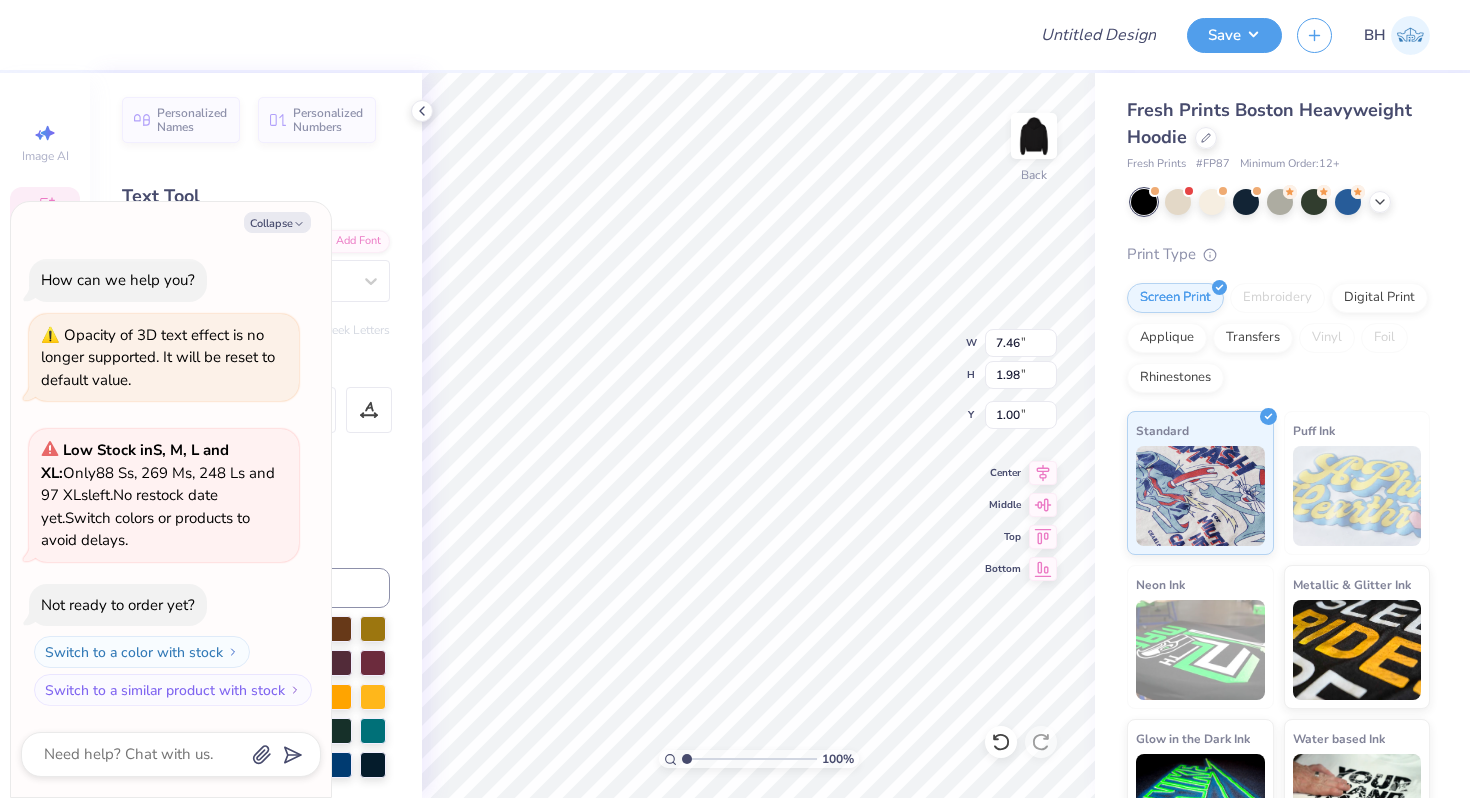 type on "x" 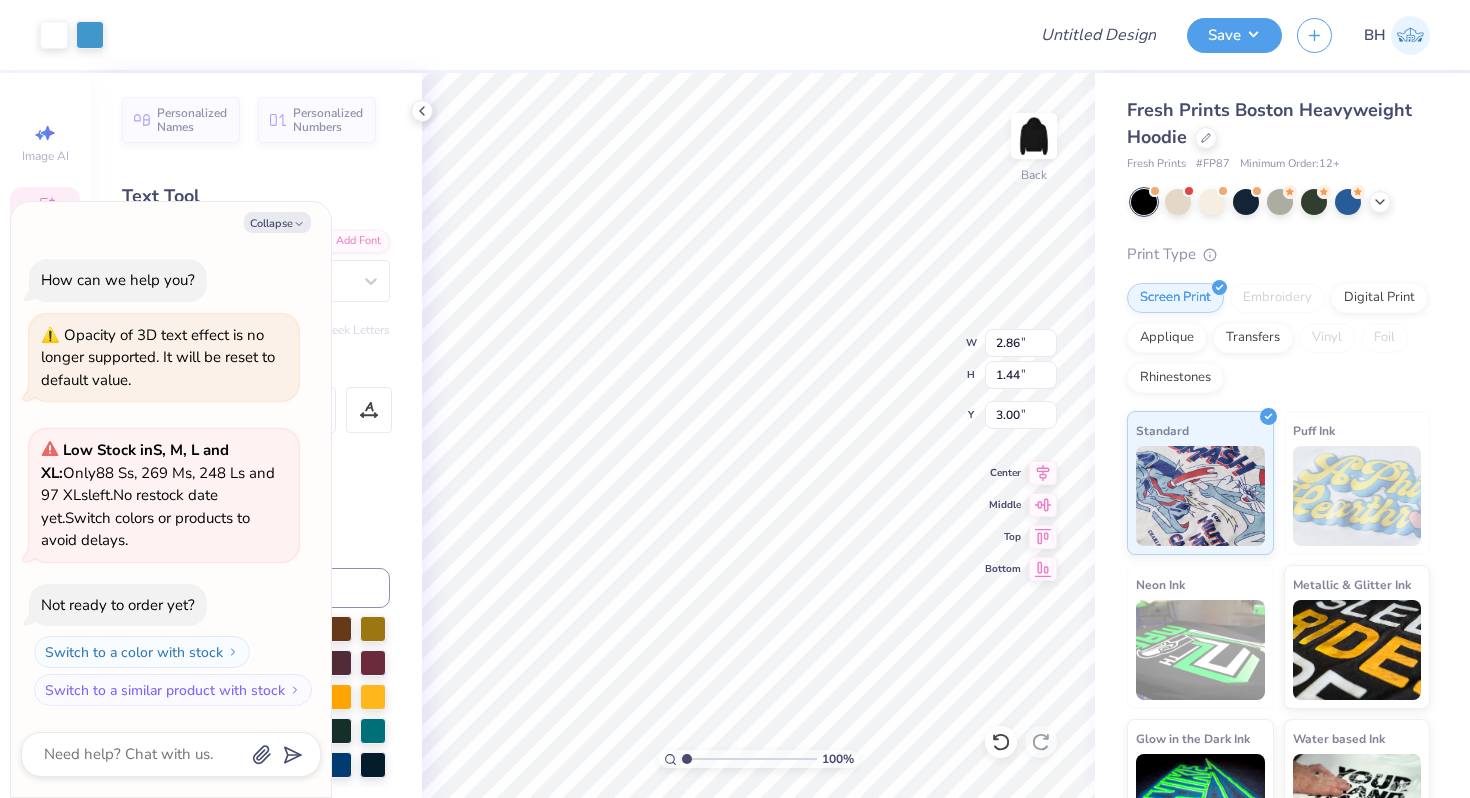 type on "x" 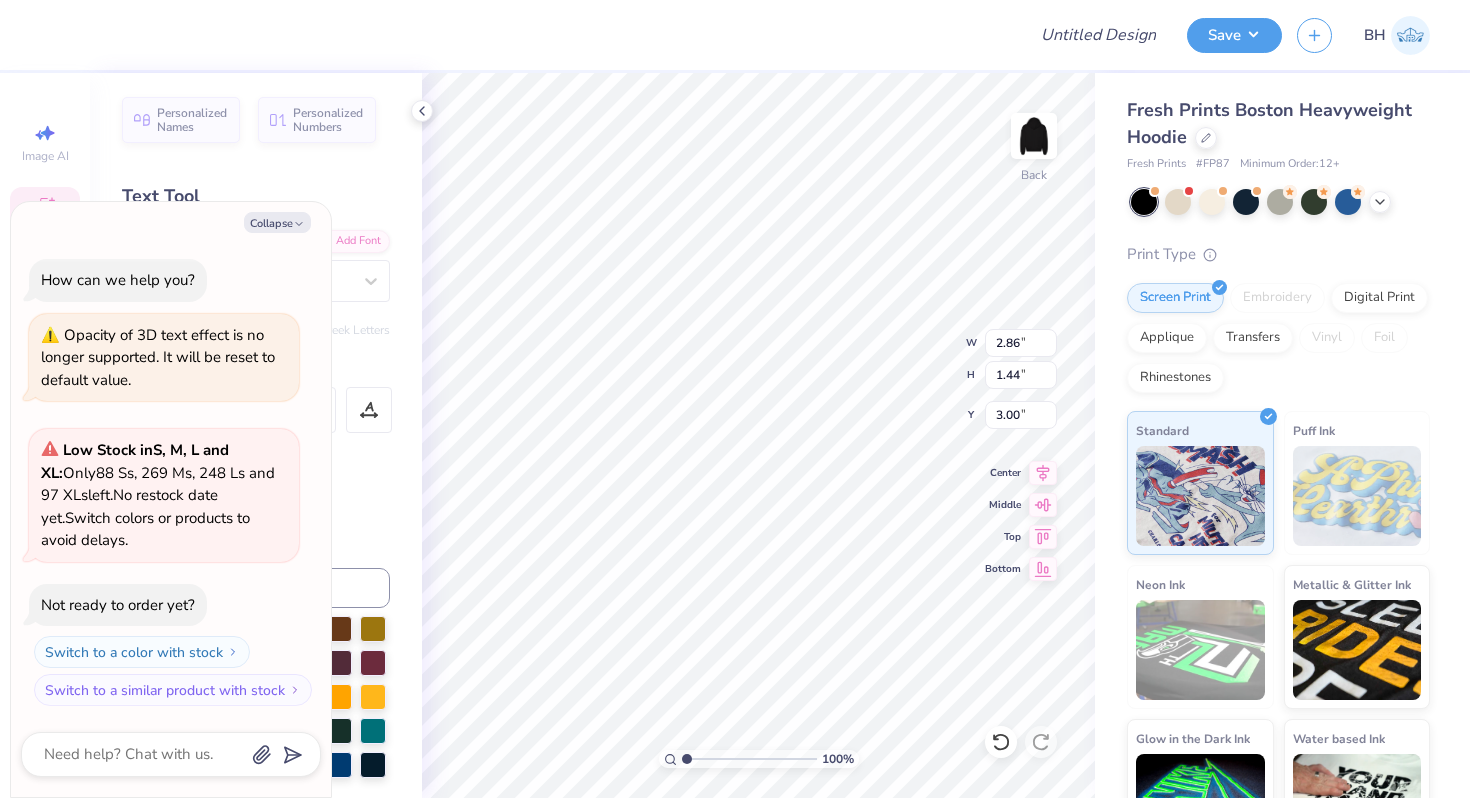 type on "x" 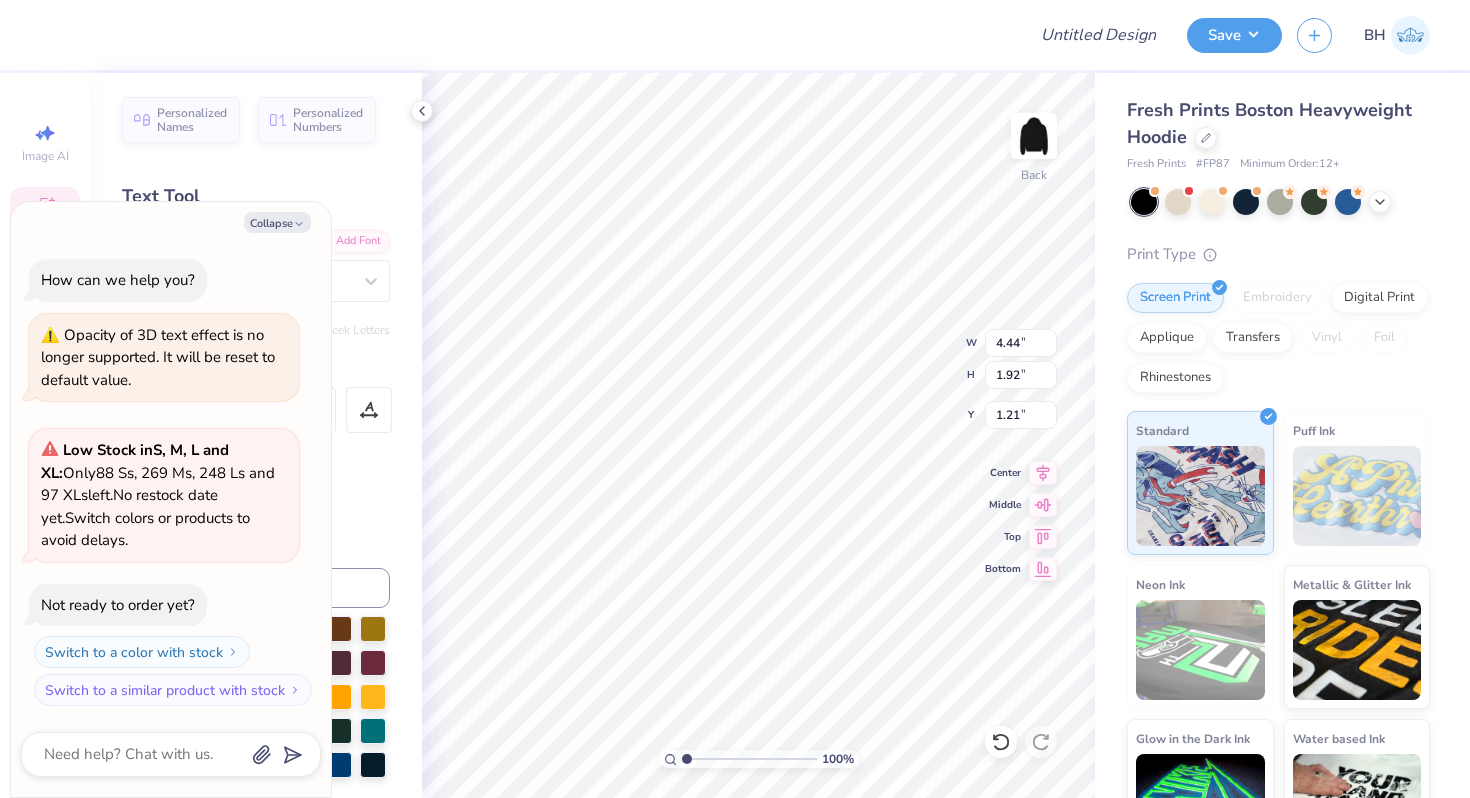 type on "x" 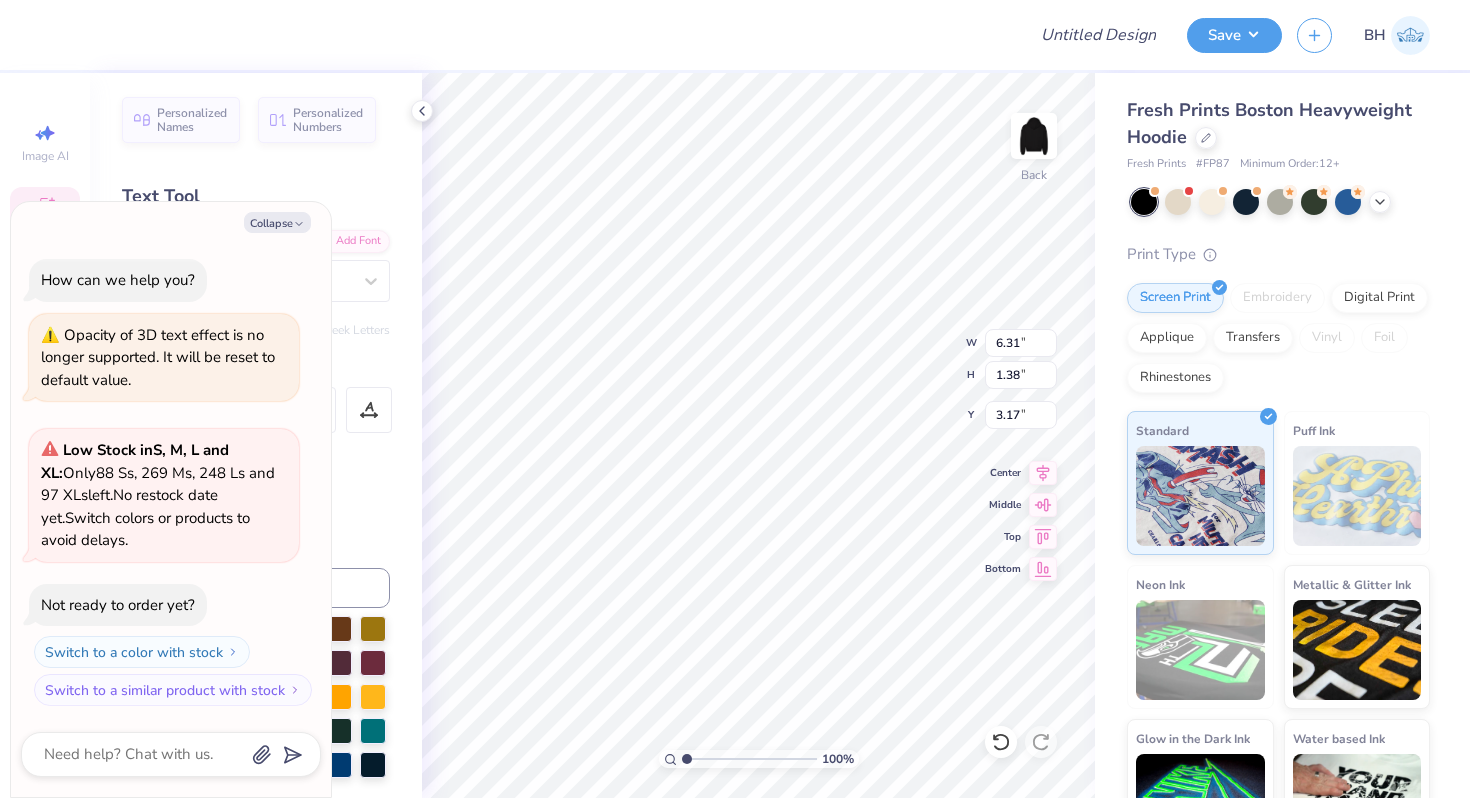 type on "x" 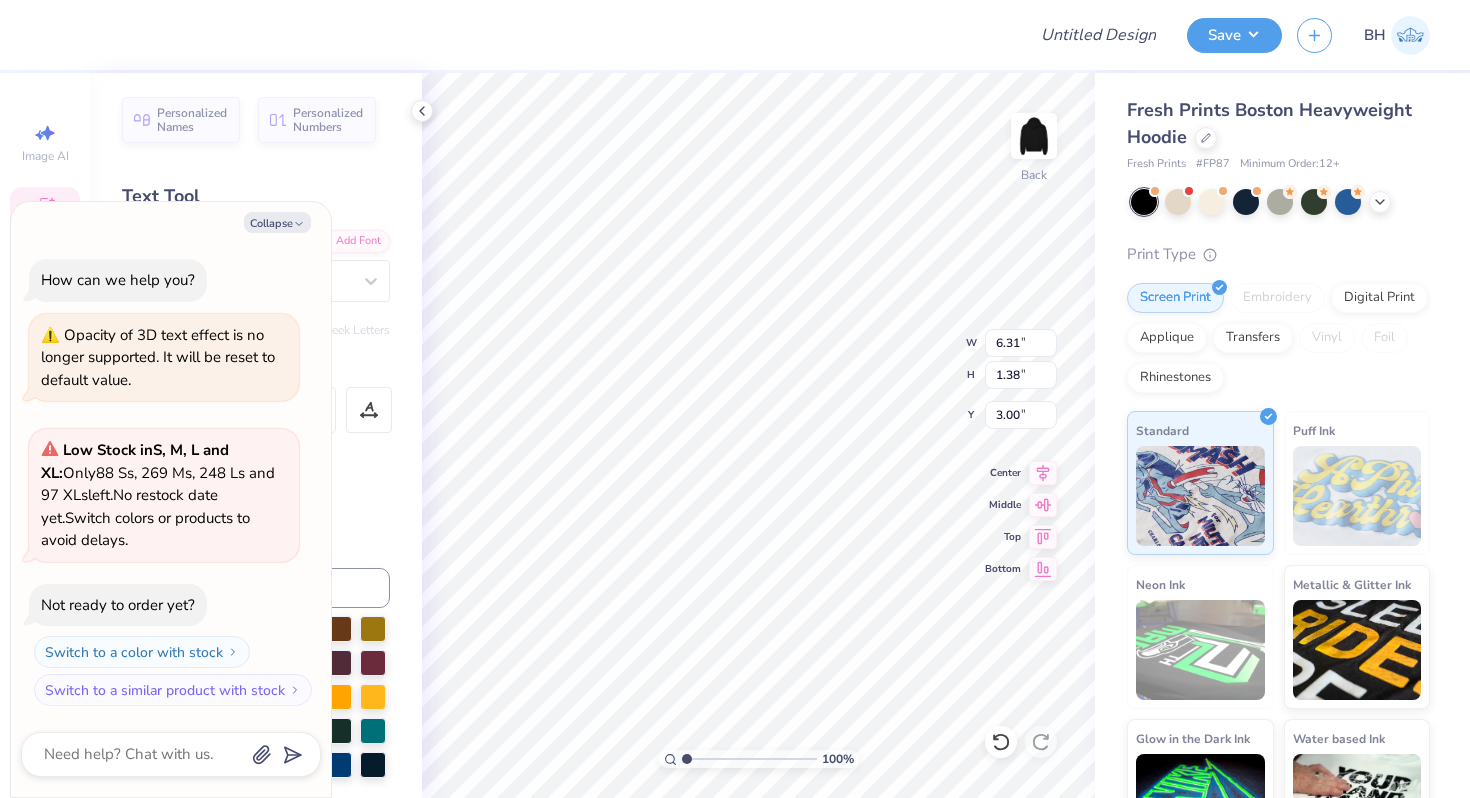 type on "x" 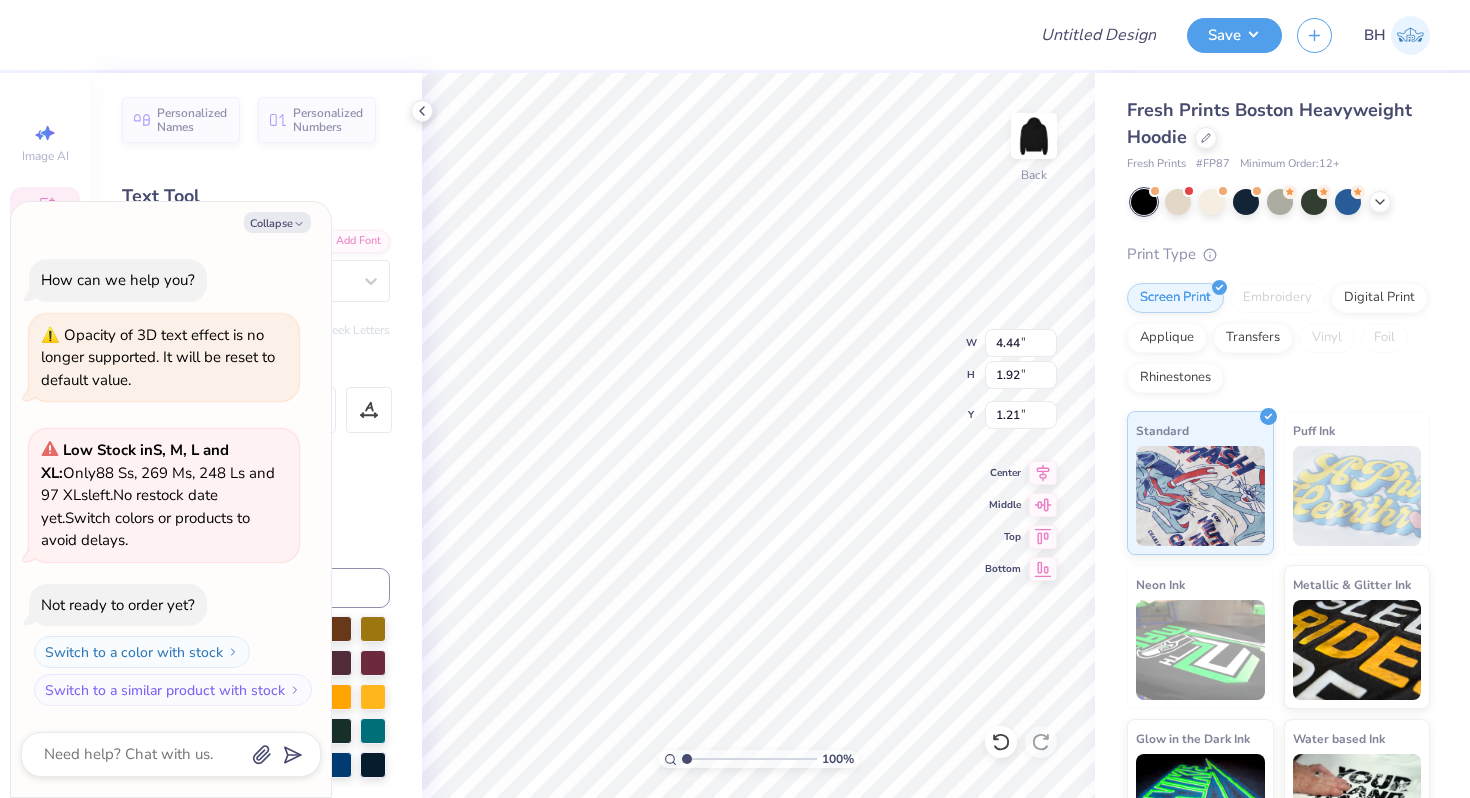 type on "x" 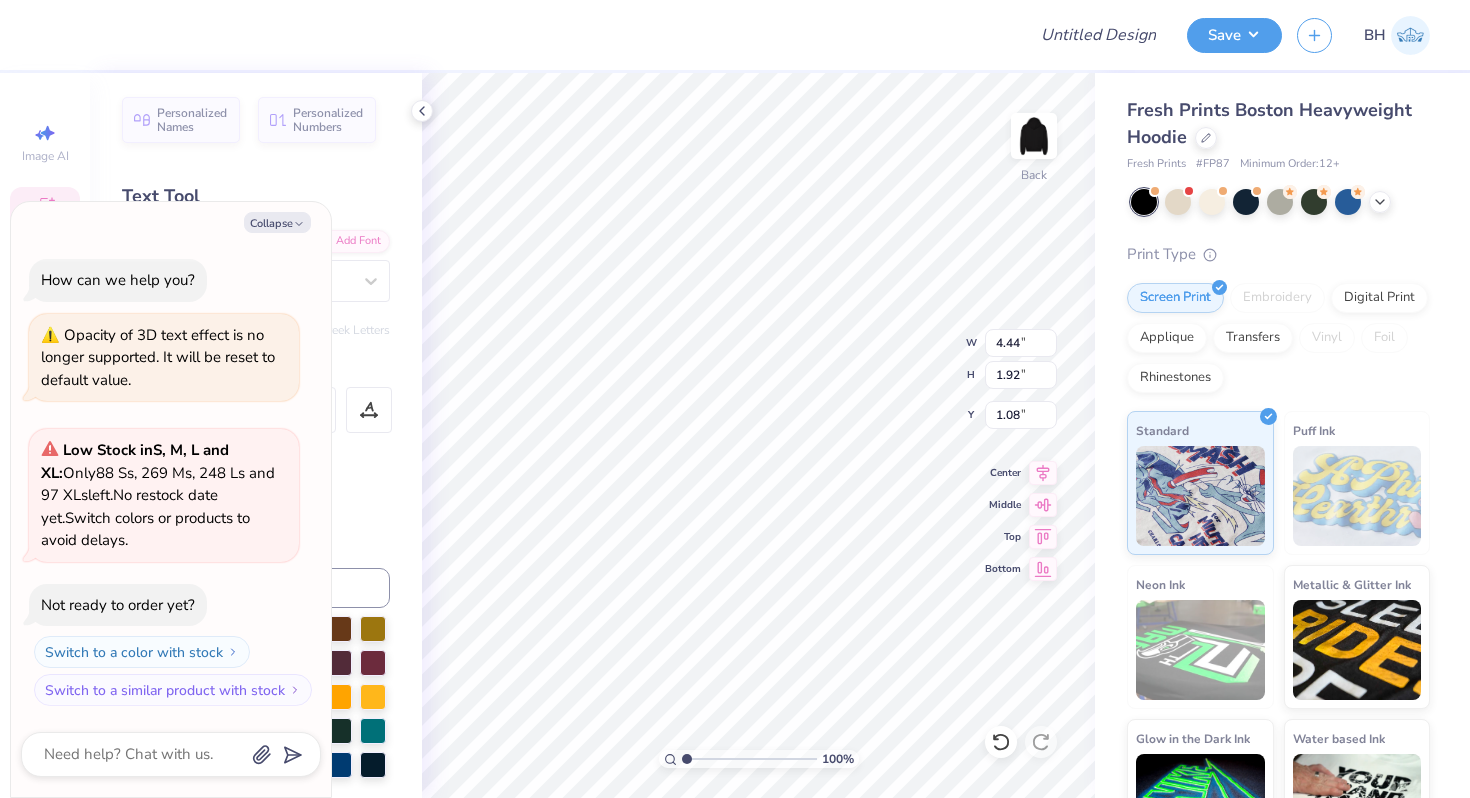 type on "x" 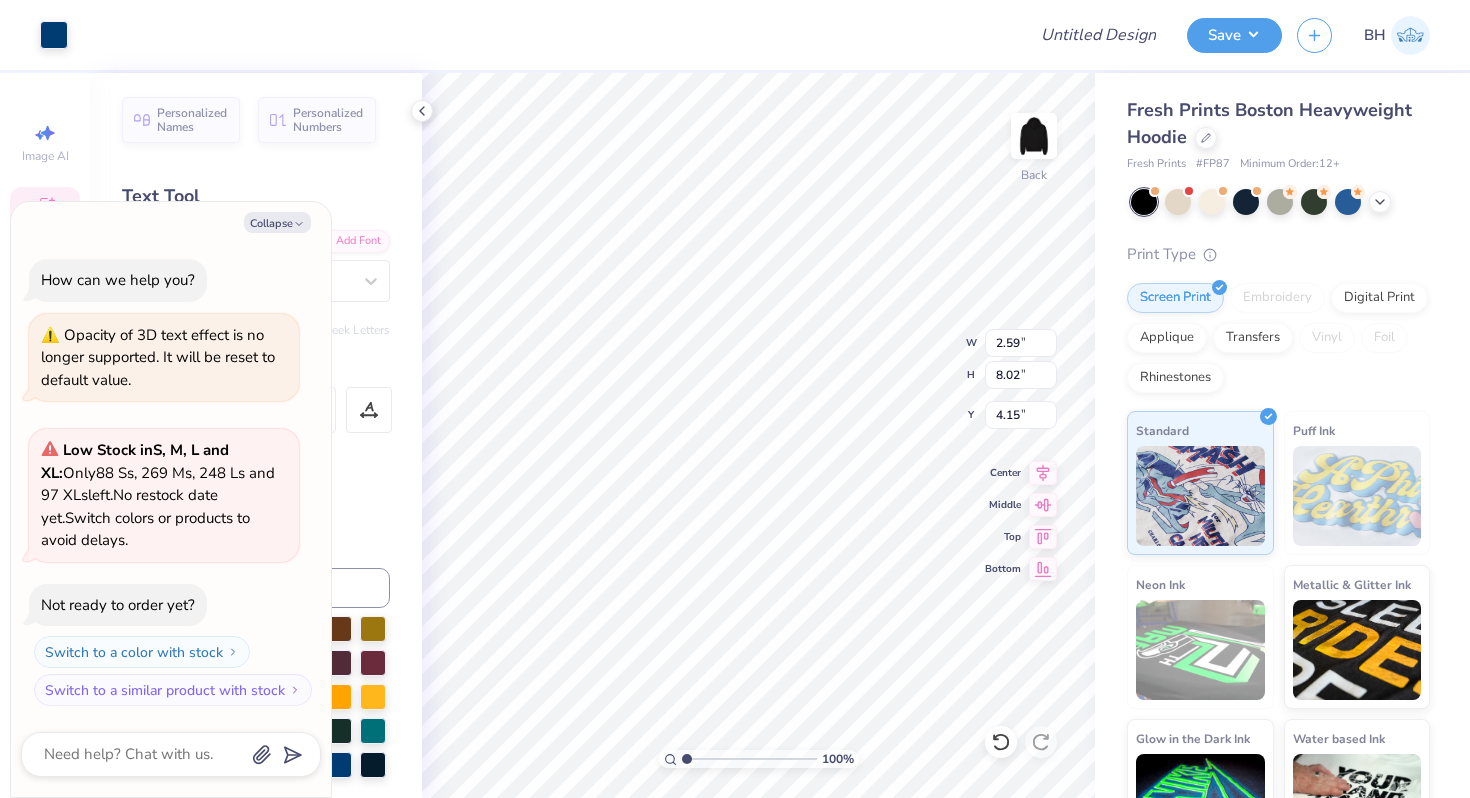 type on "x" 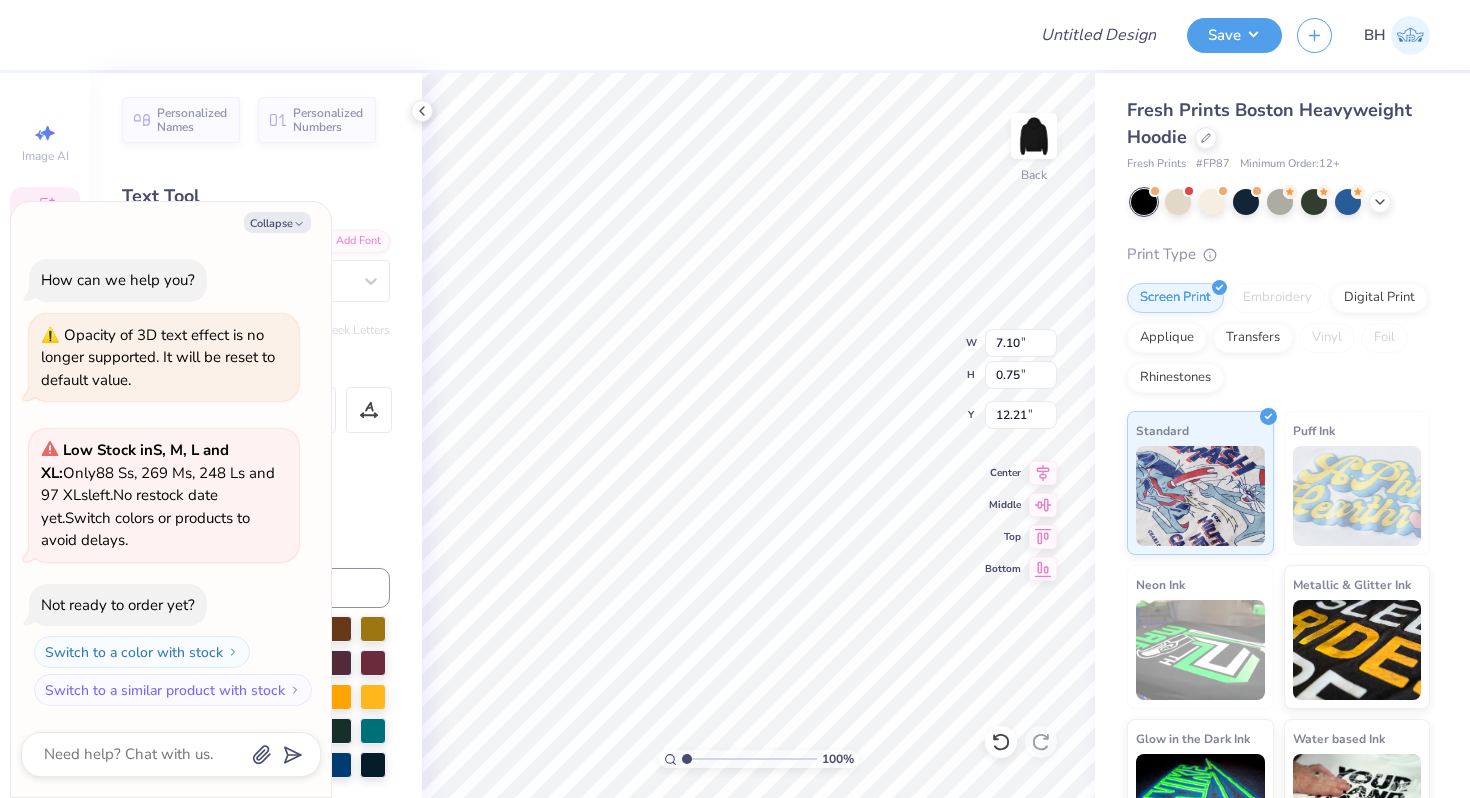 type on "x" 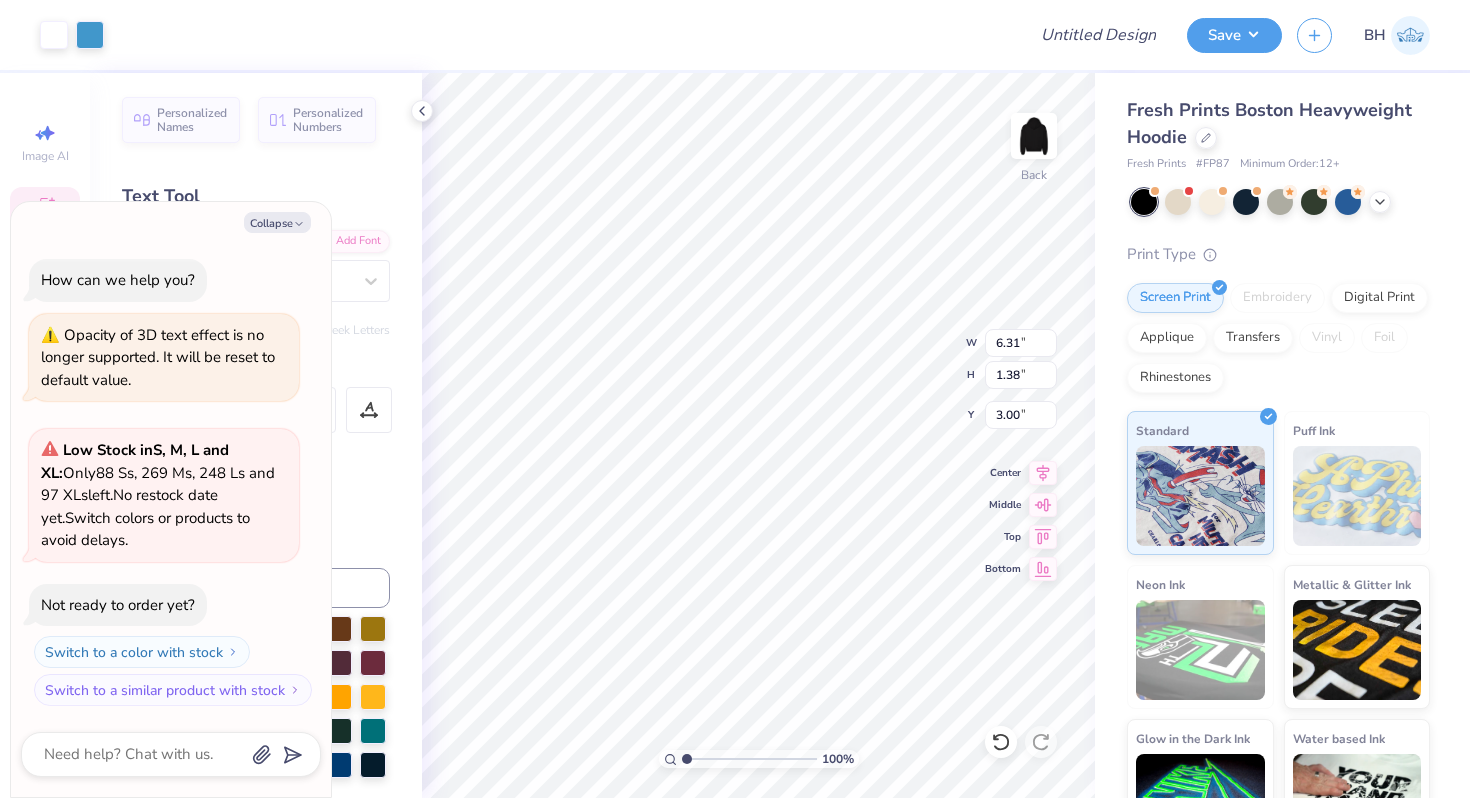 type on "x" 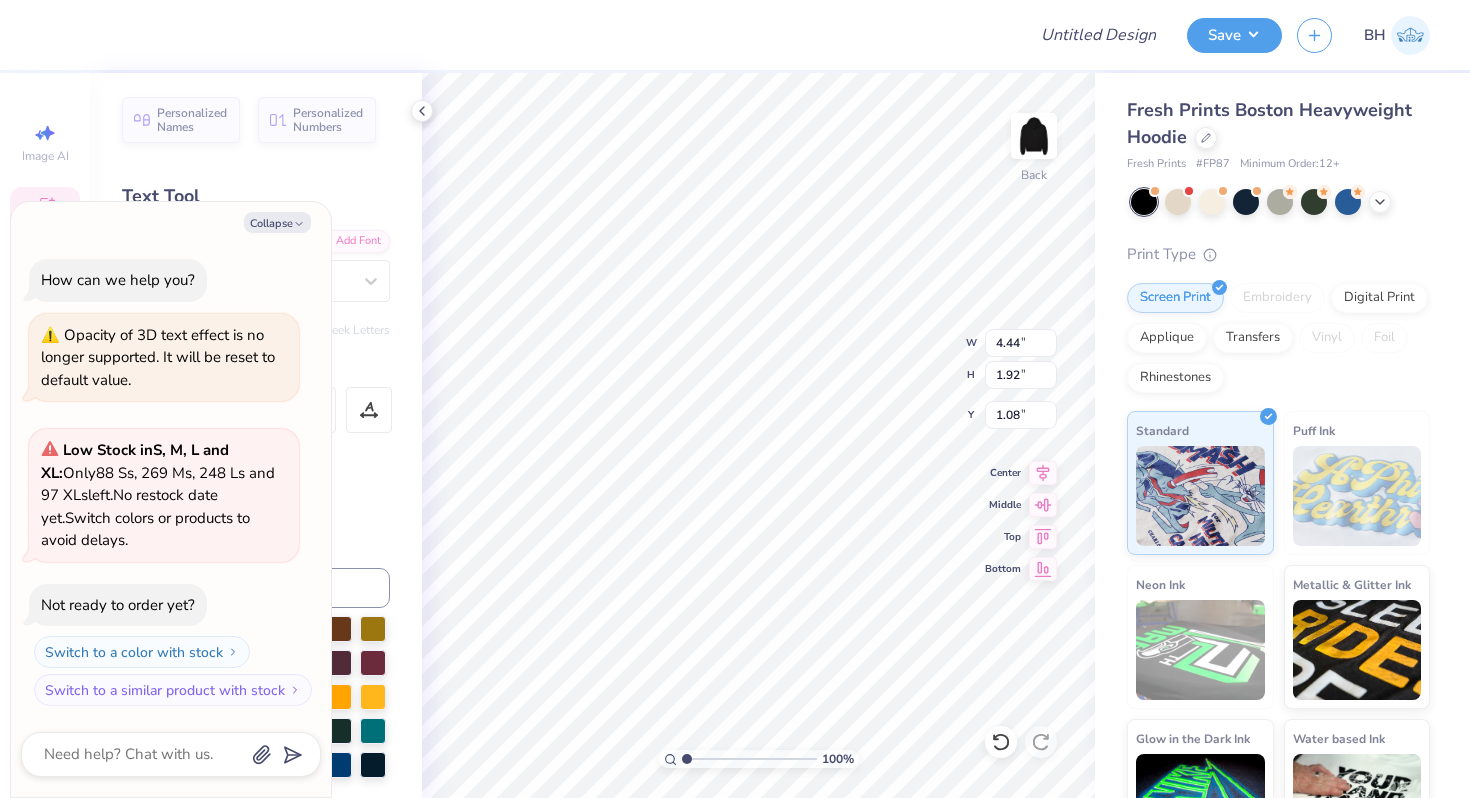 type on "x" 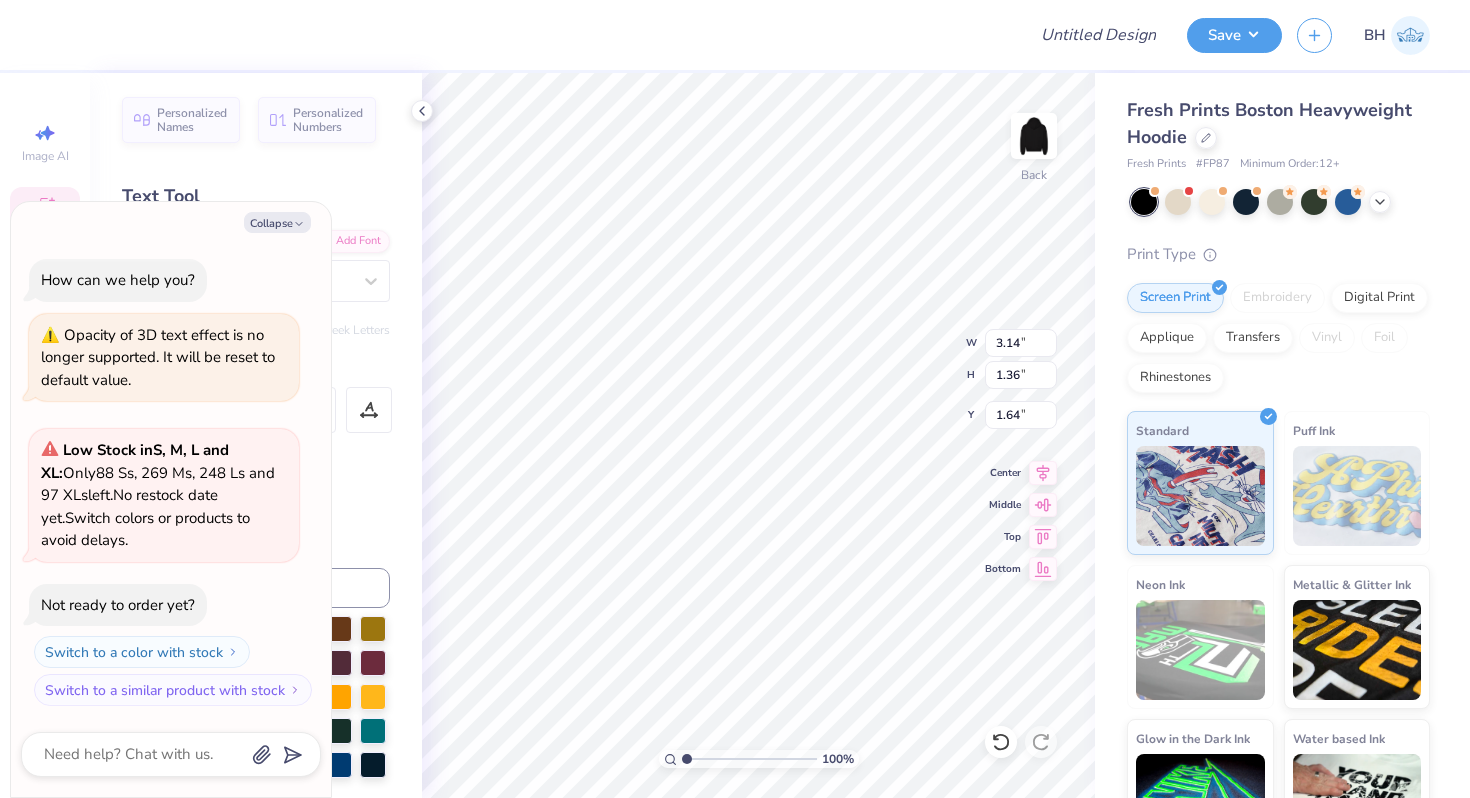 type on "x" 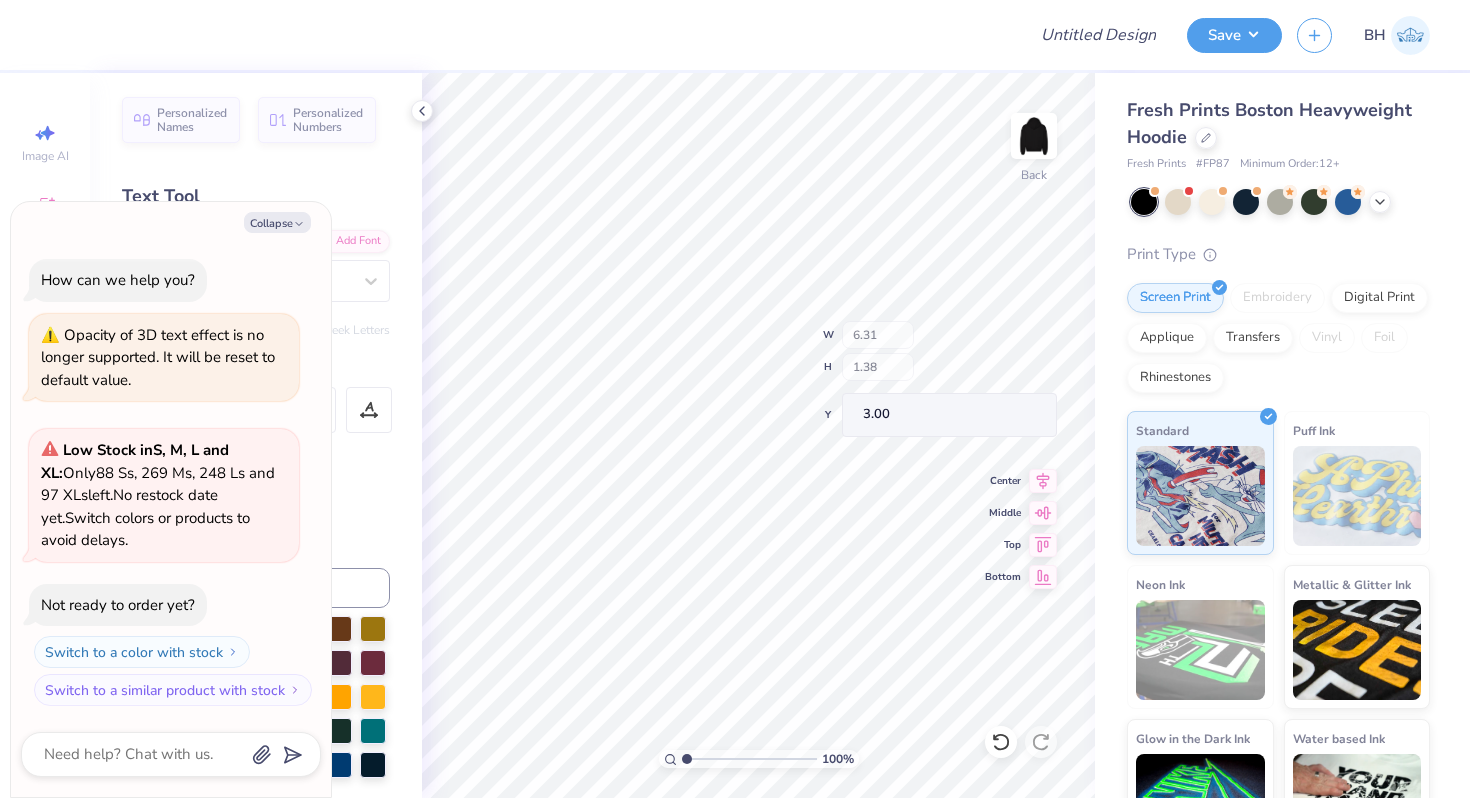 type on "x" 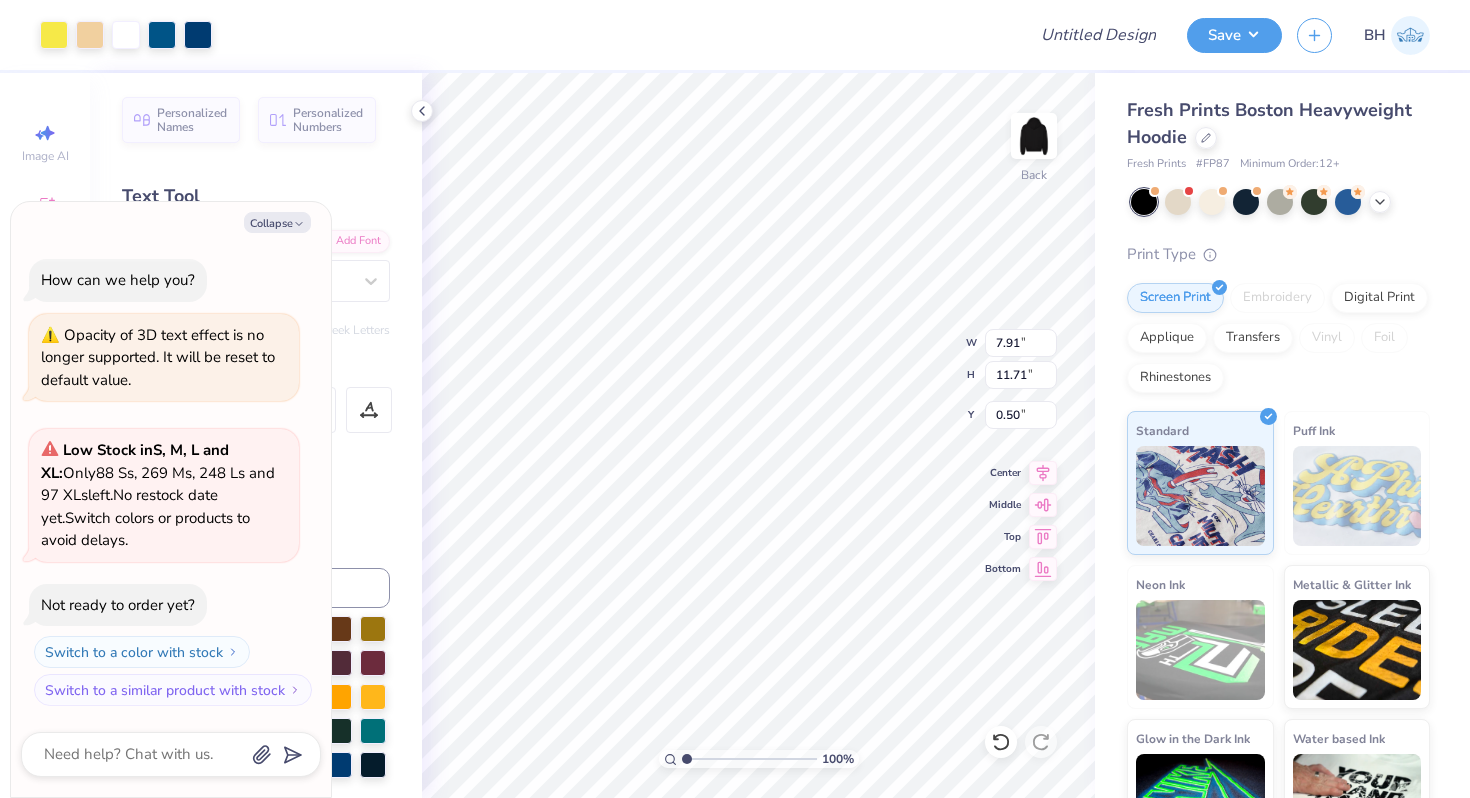 type on "x" 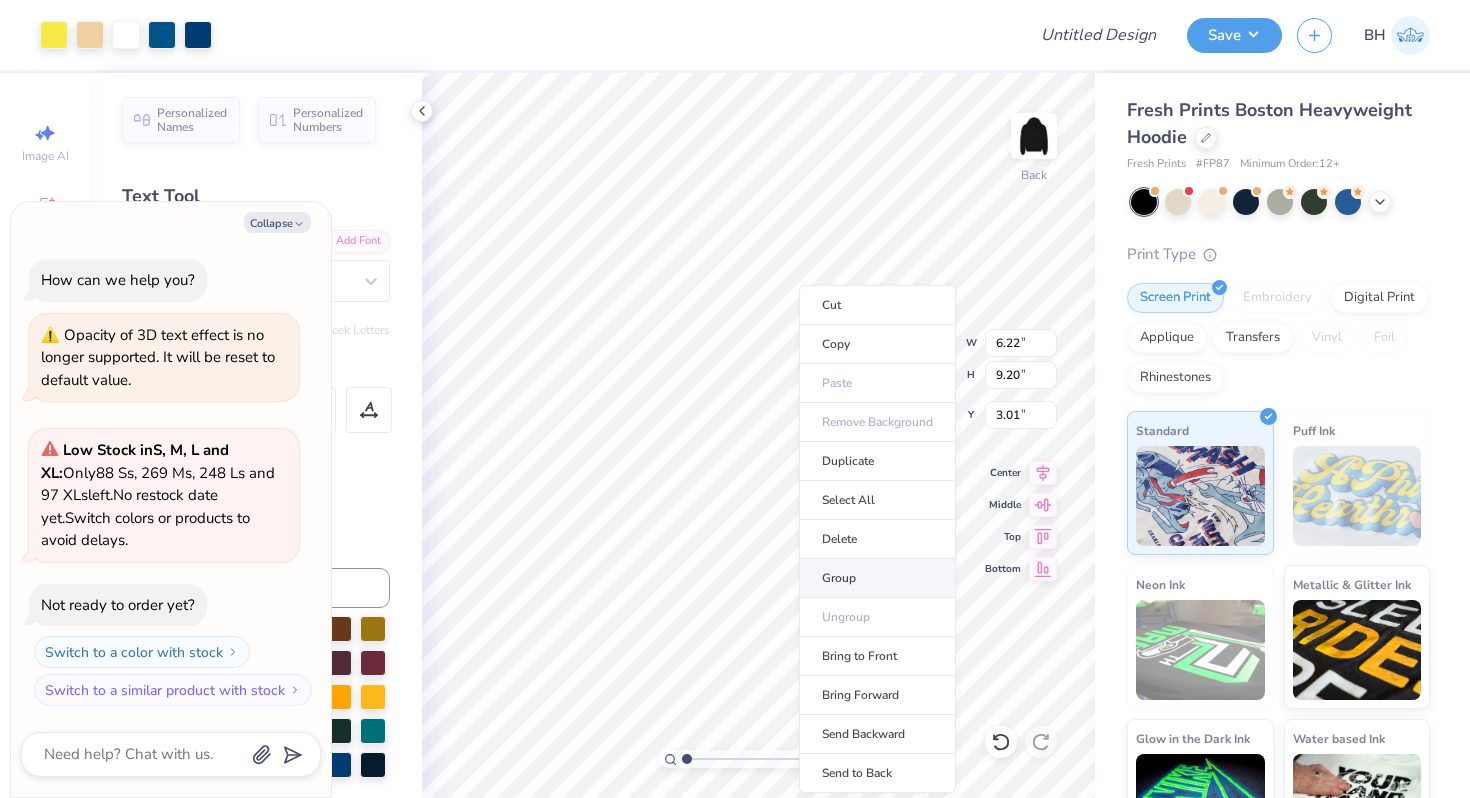 click on "Group" at bounding box center (877, 578) 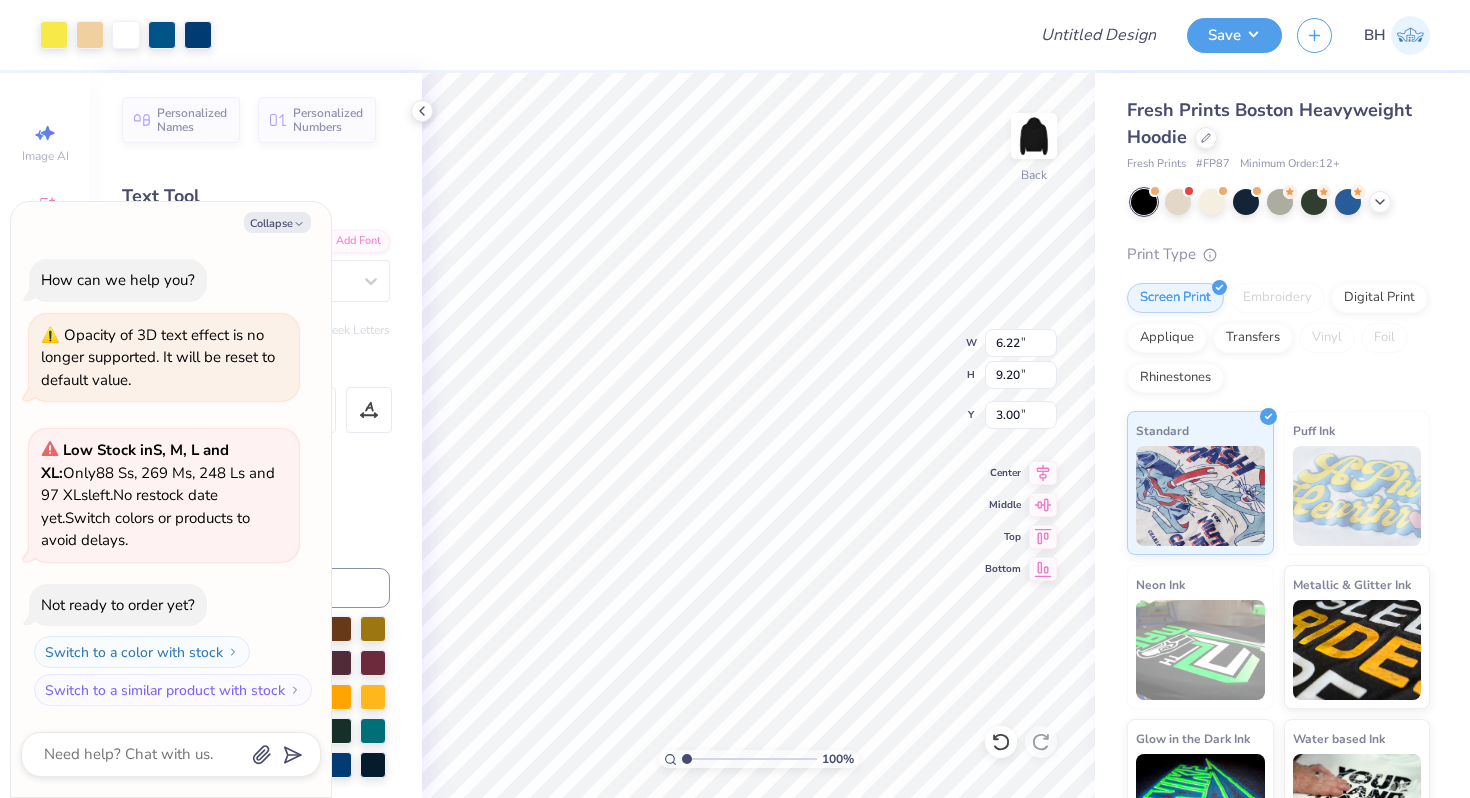 type on "x" 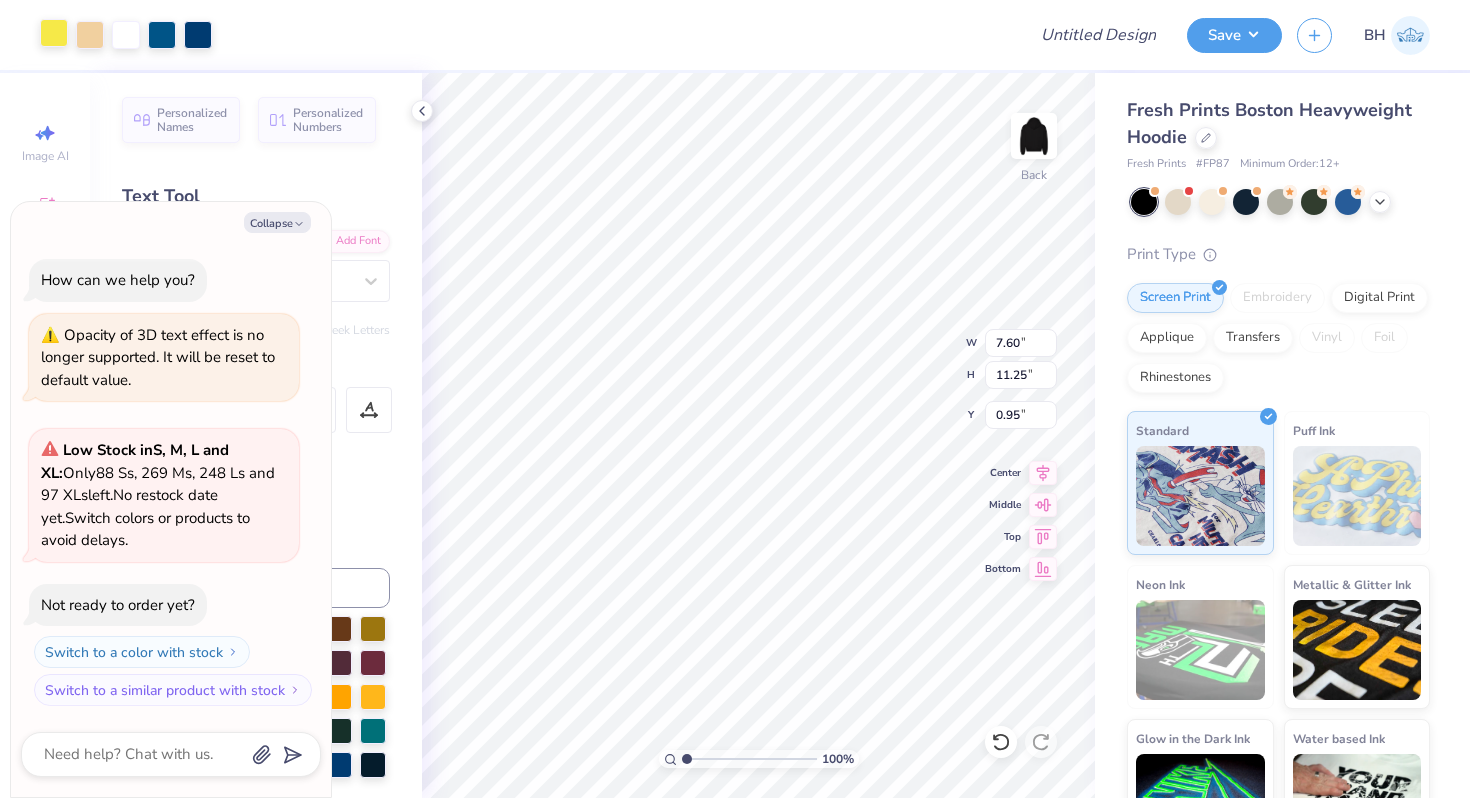 click at bounding box center (54, 33) 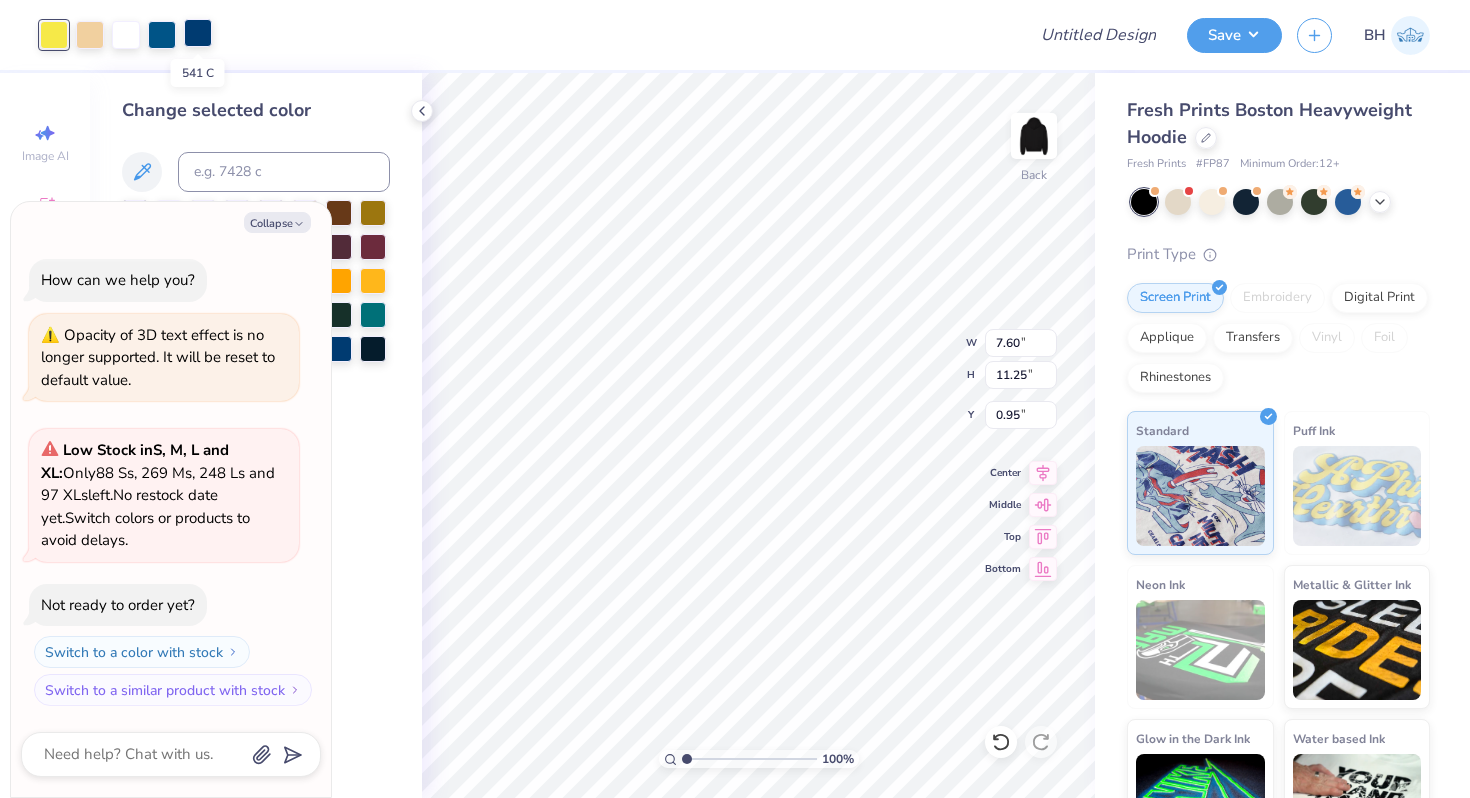 click at bounding box center (198, 33) 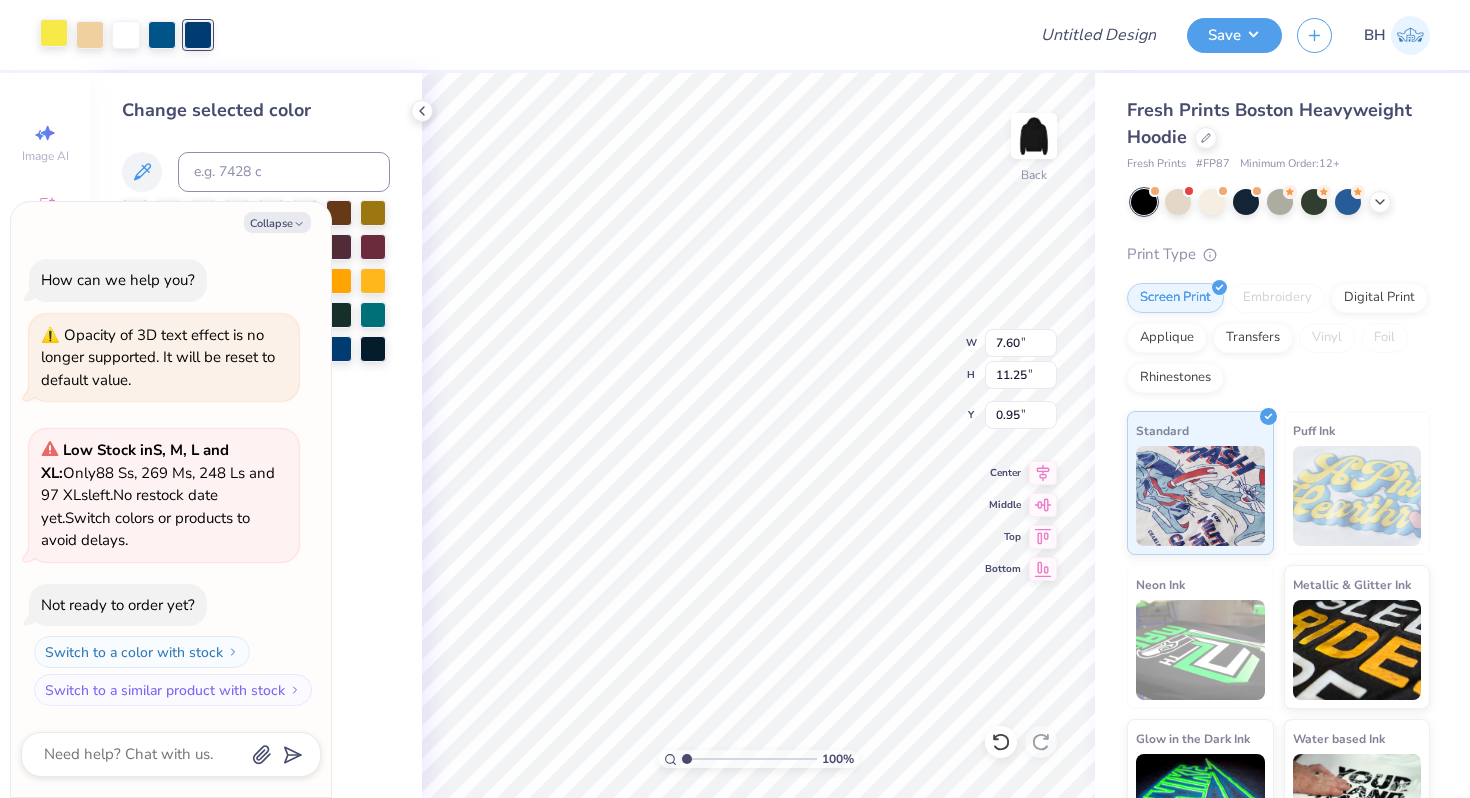 click at bounding box center (54, 33) 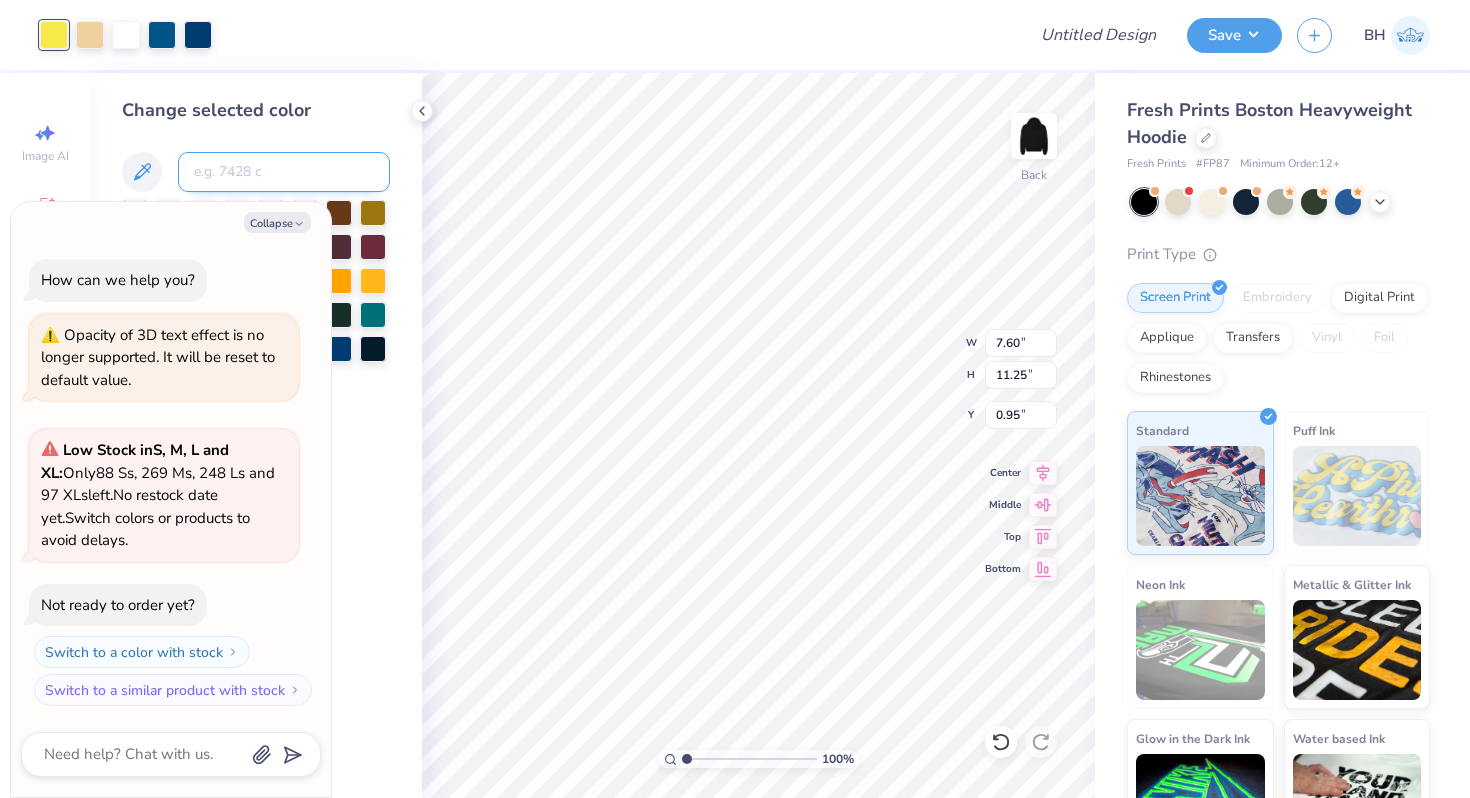 click at bounding box center (284, 172) 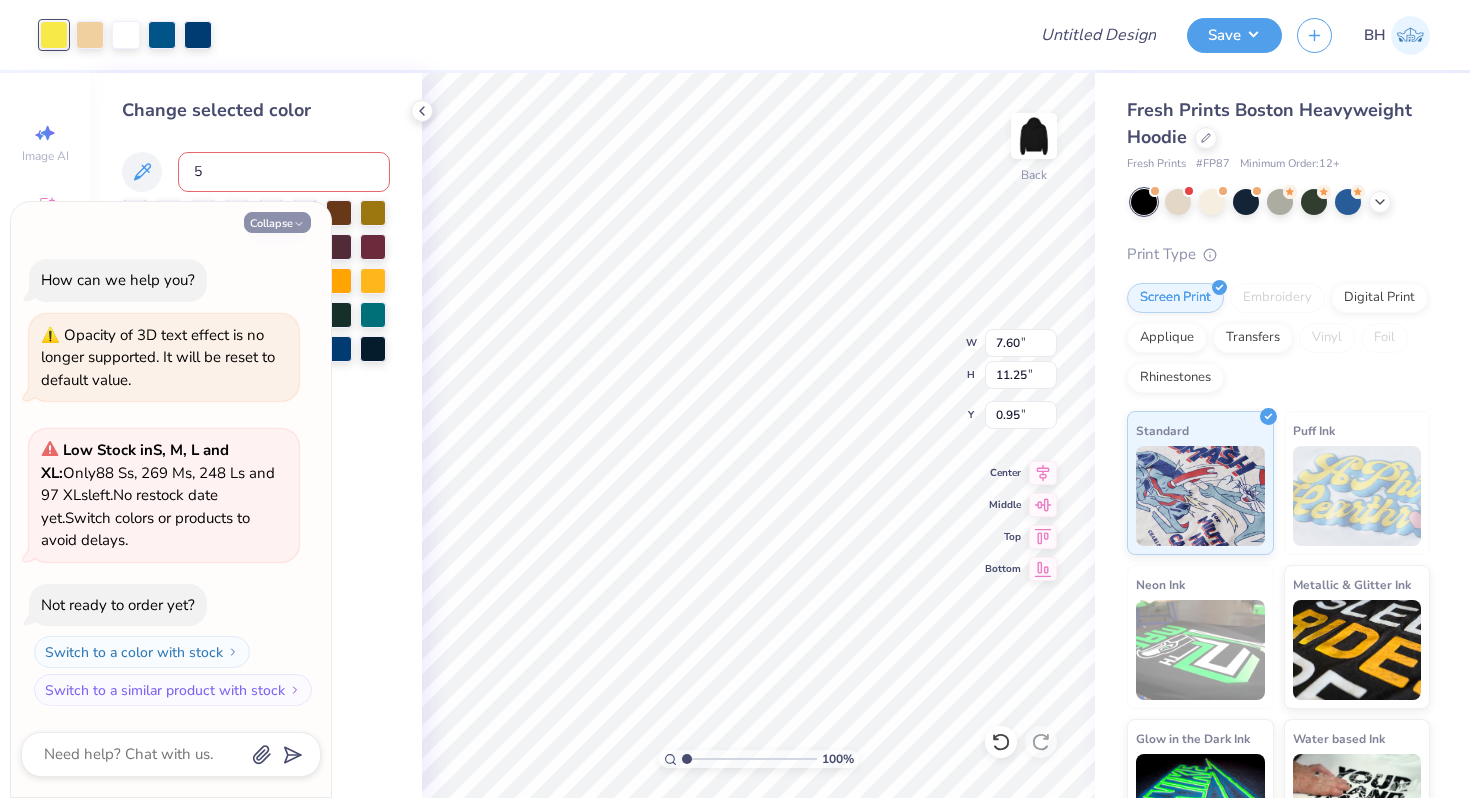 type on "5" 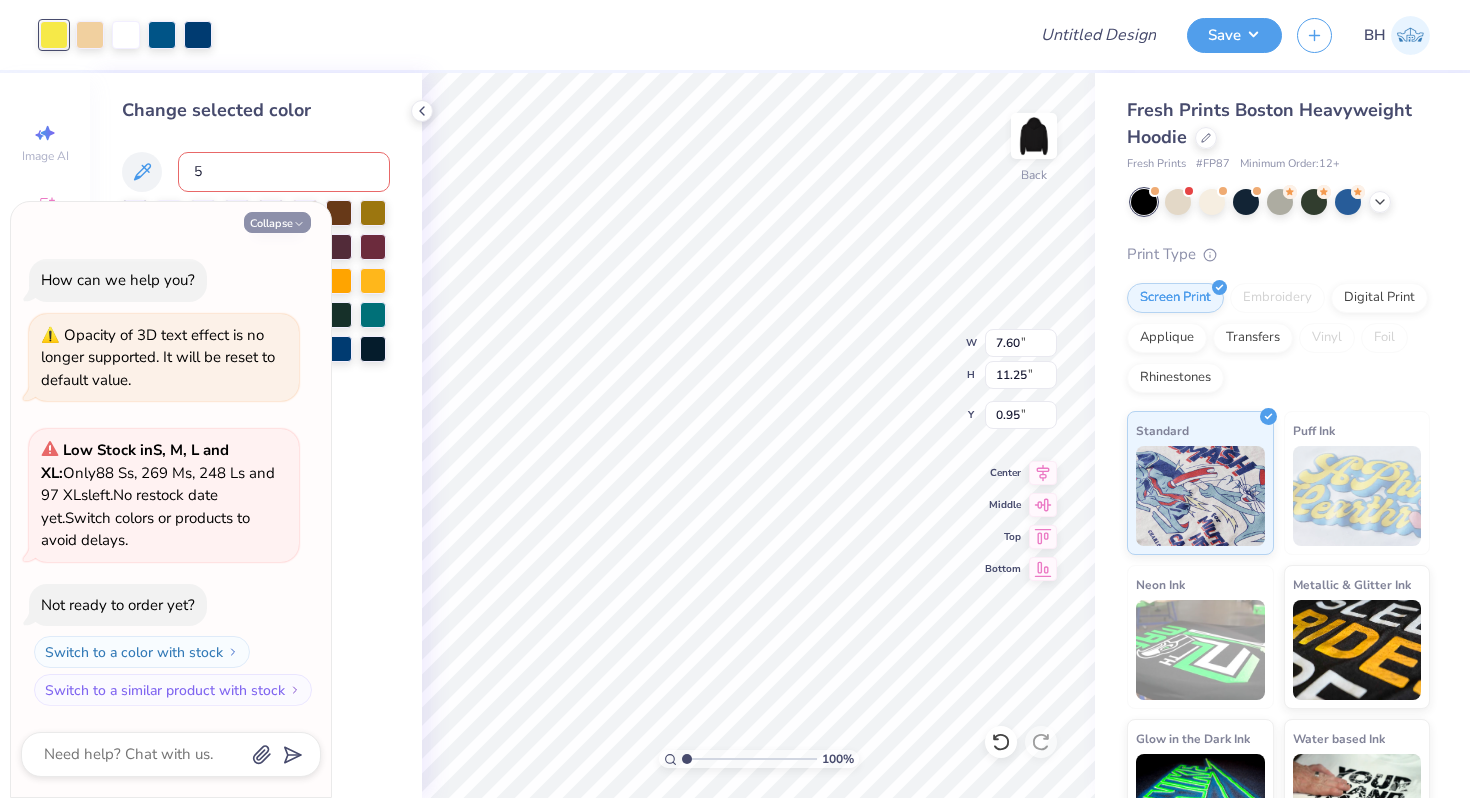 click 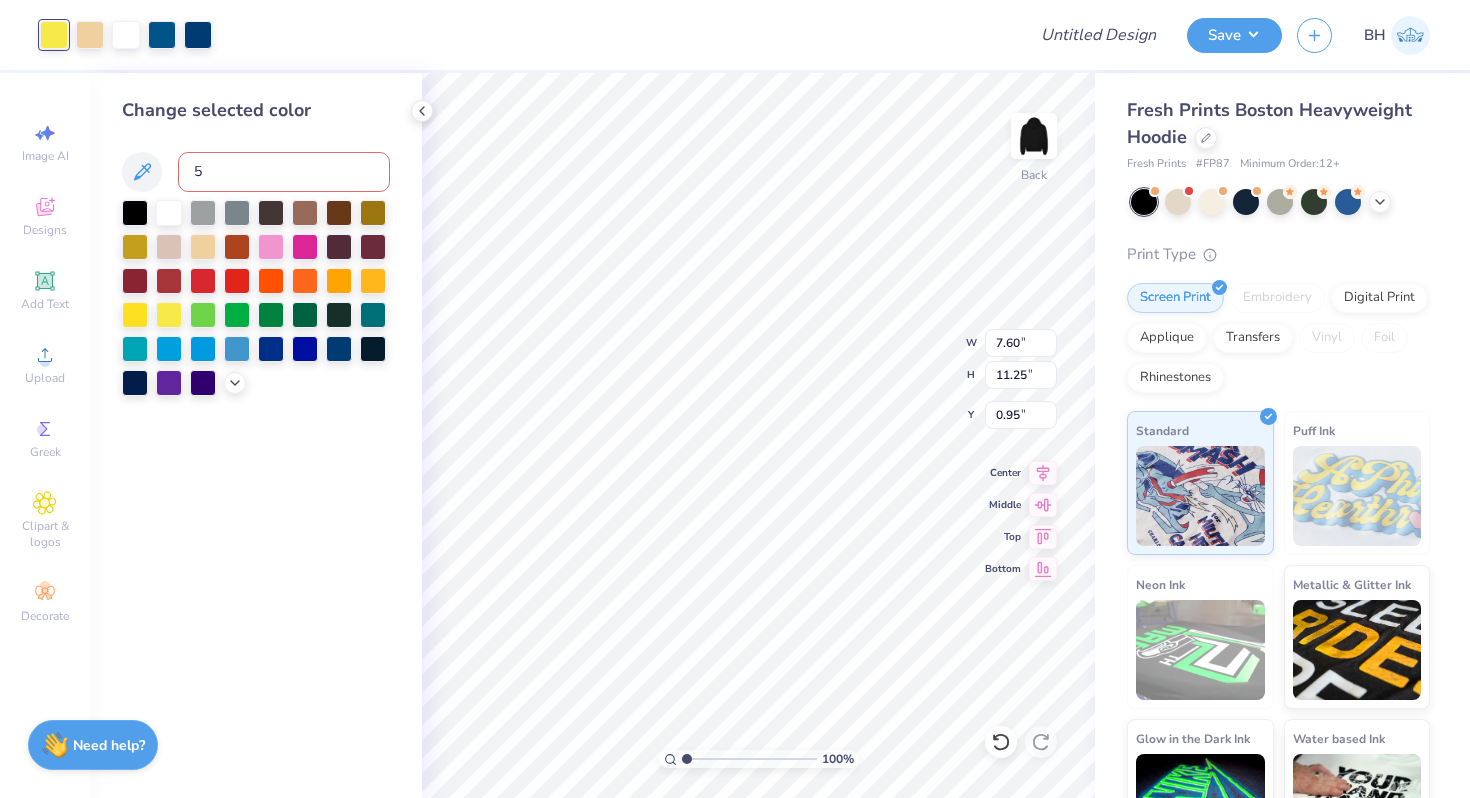 click on "Change selected color 5" at bounding box center [256, 435] 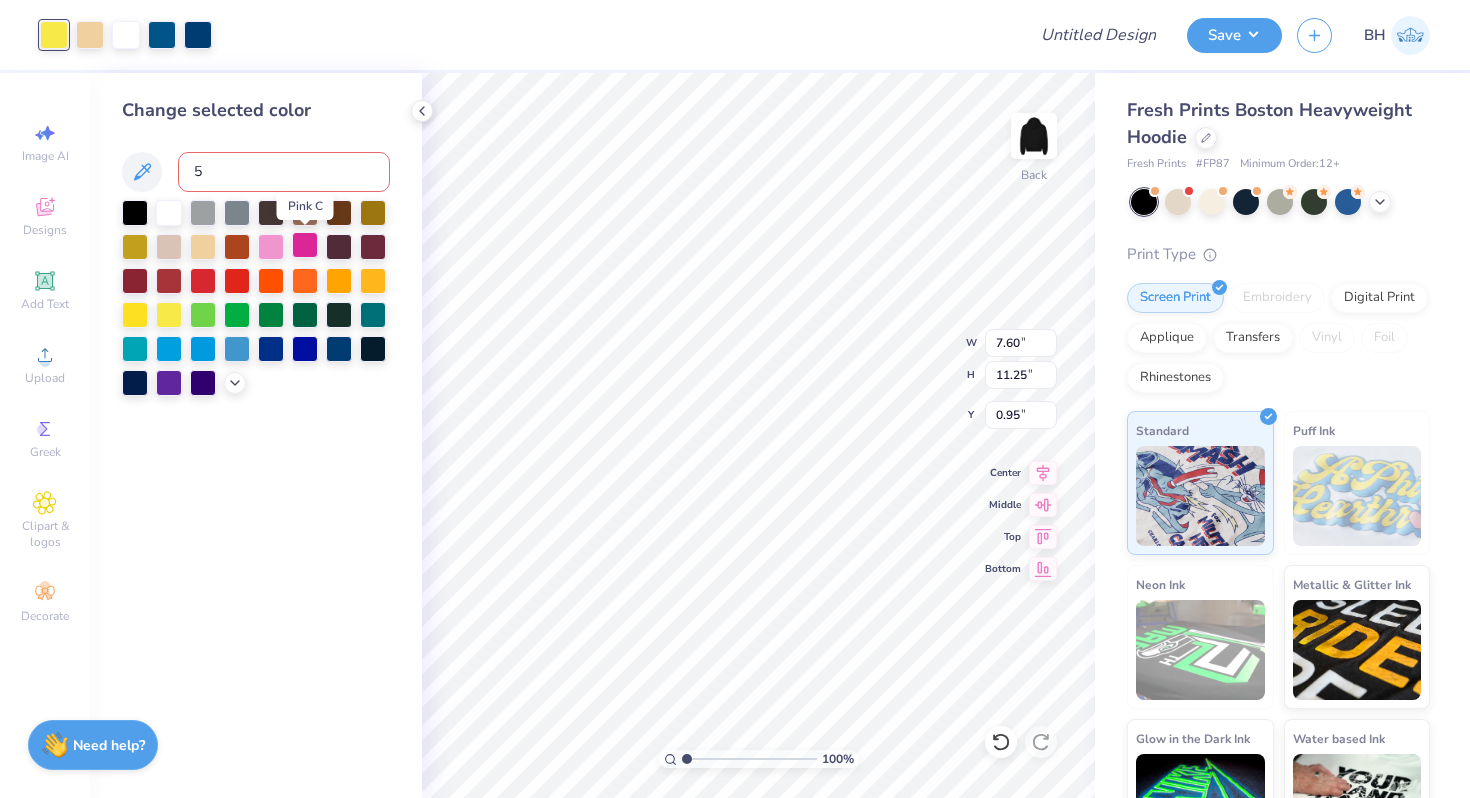 click at bounding box center (305, 245) 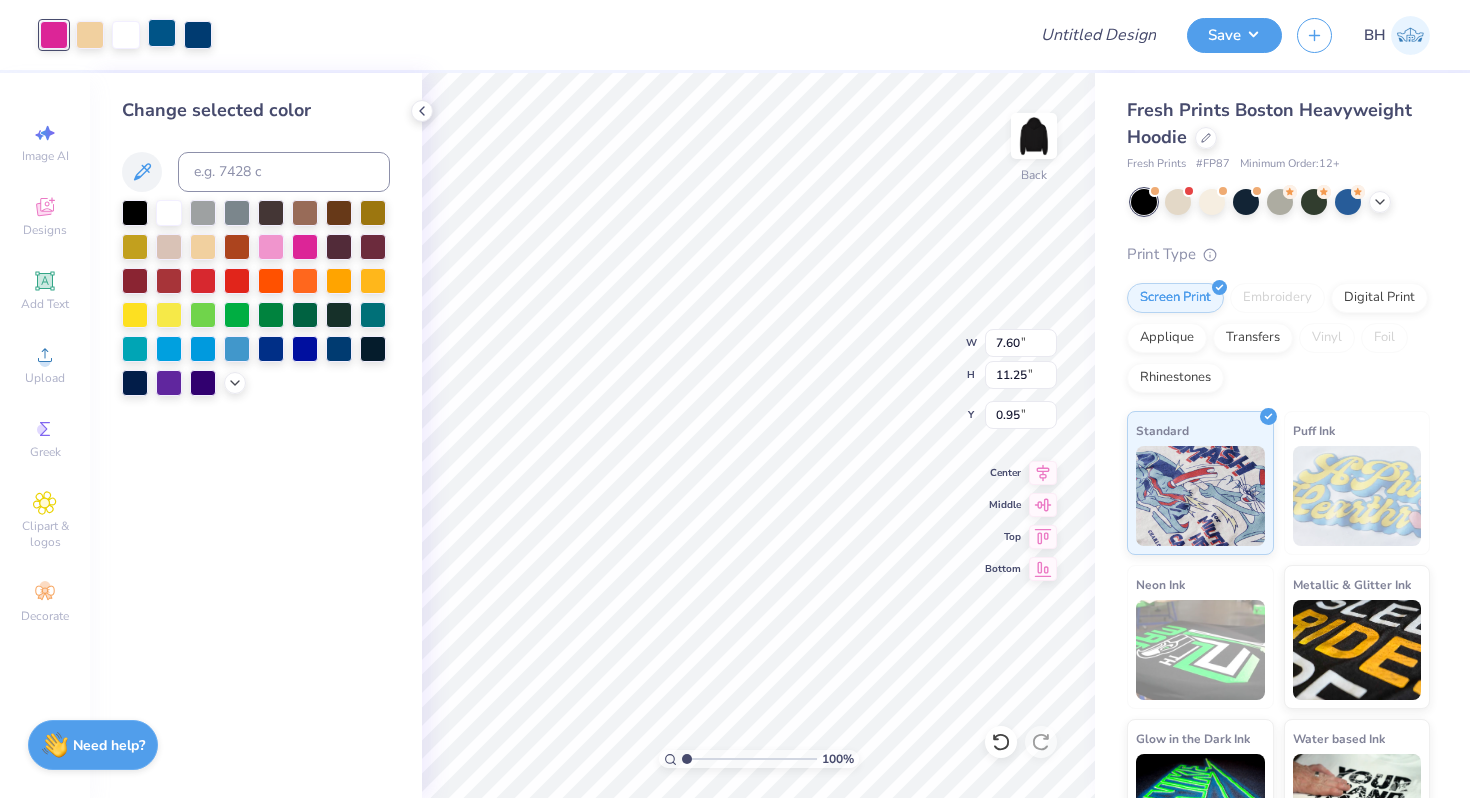 click at bounding box center [162, 33] 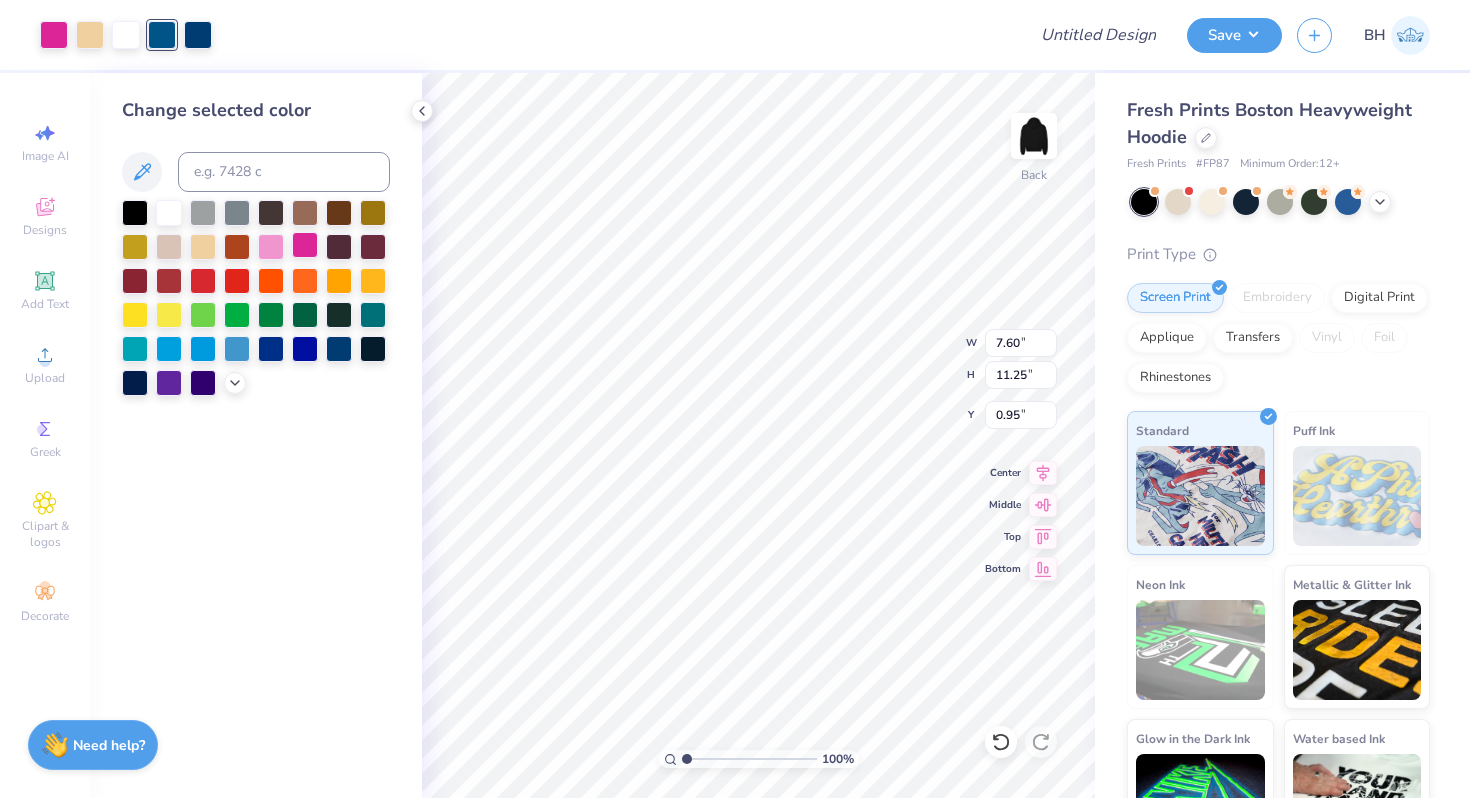 click at bounding box center (305, 245) 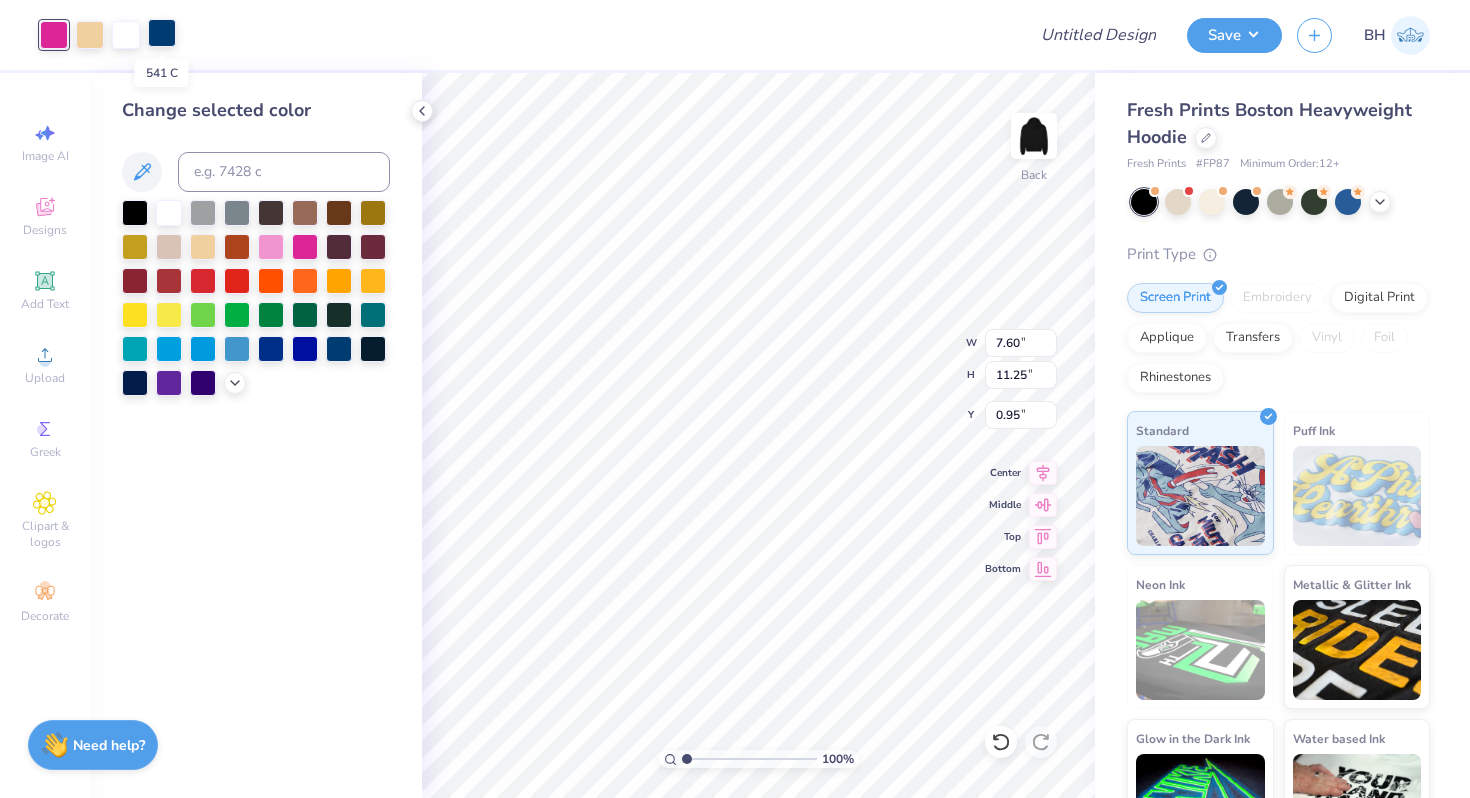 click at bounding box center (162, 33) 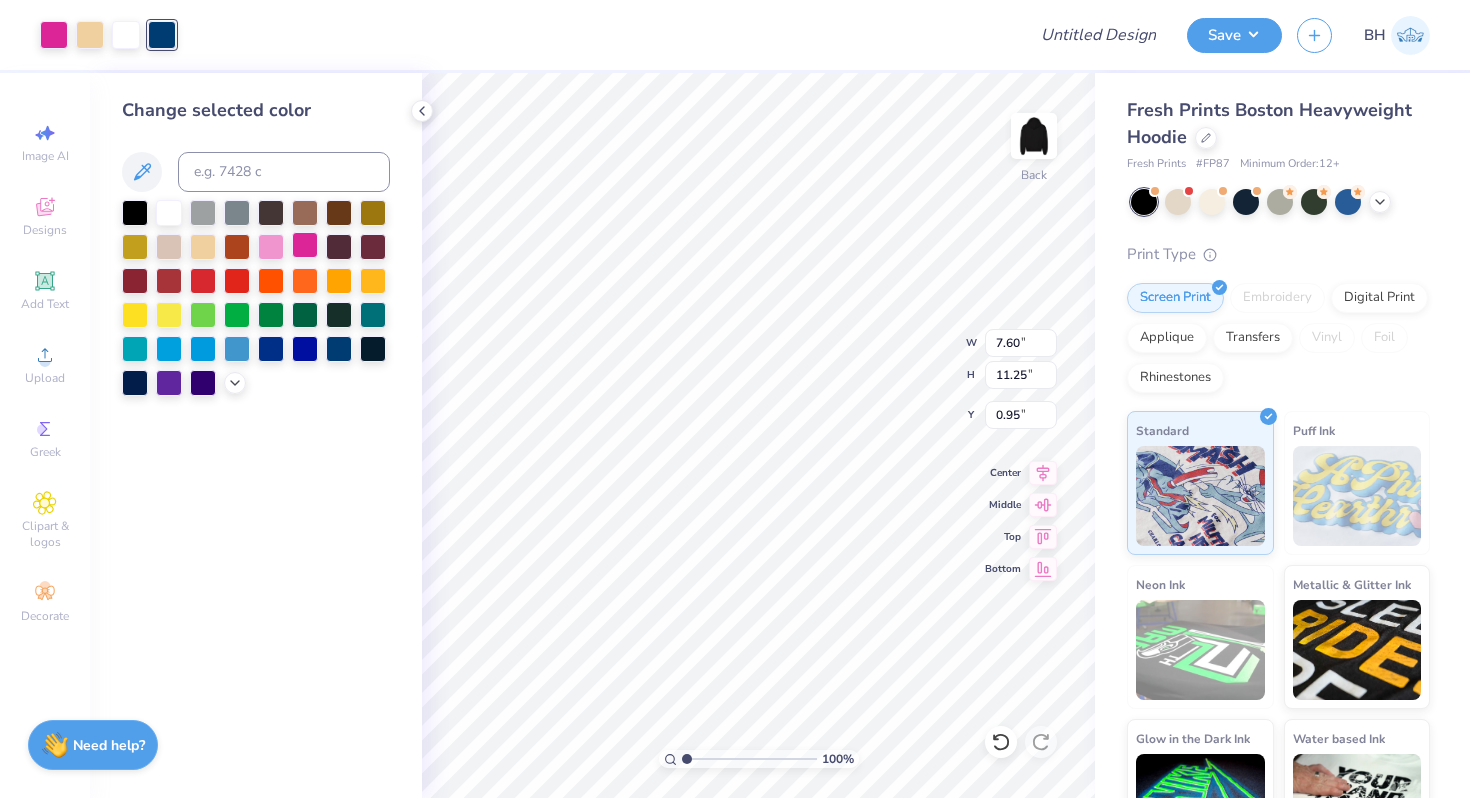 click at bounding box center [305, 245] 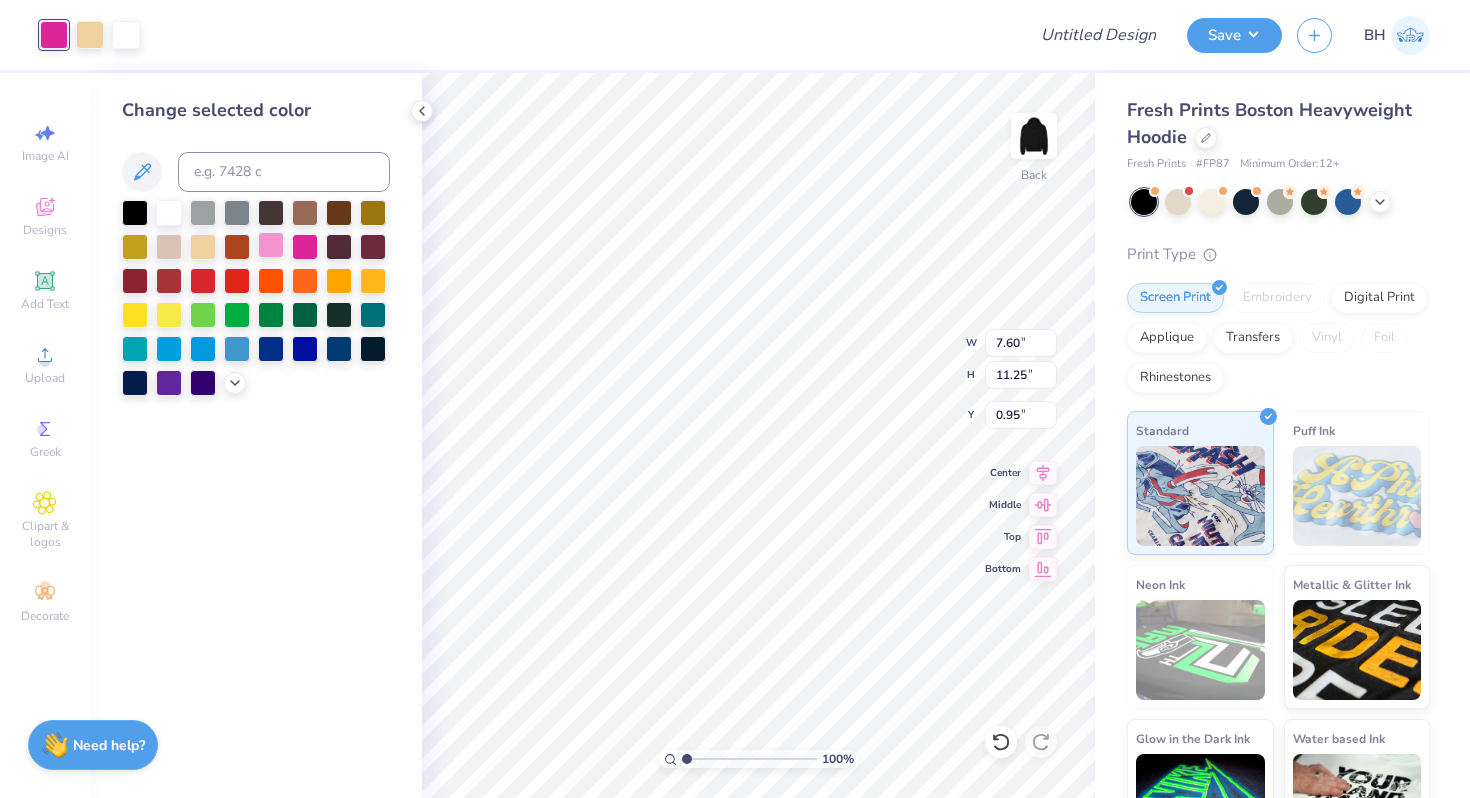 click at bounding box center [271, 245] 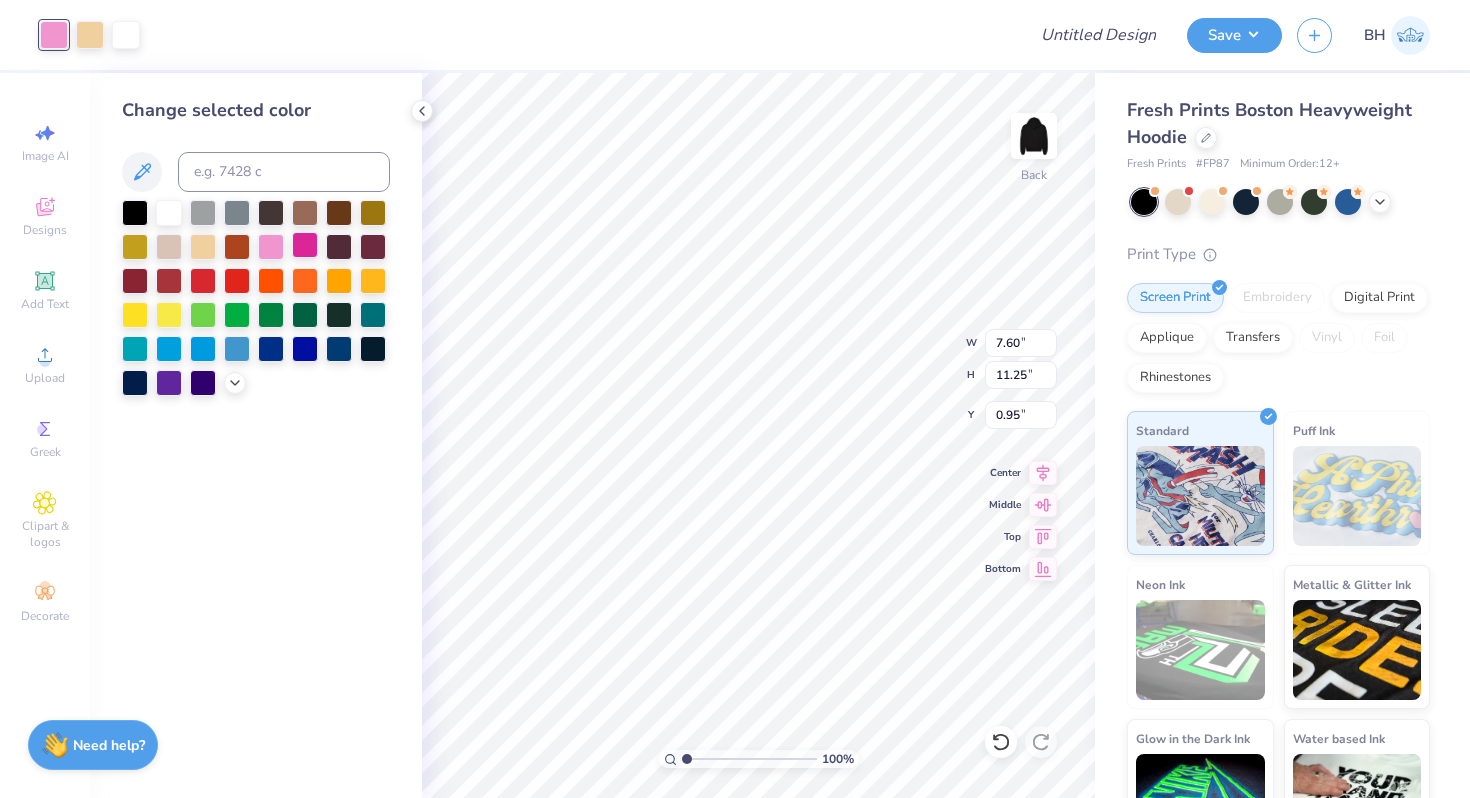 click at bounding box center (305, 245) 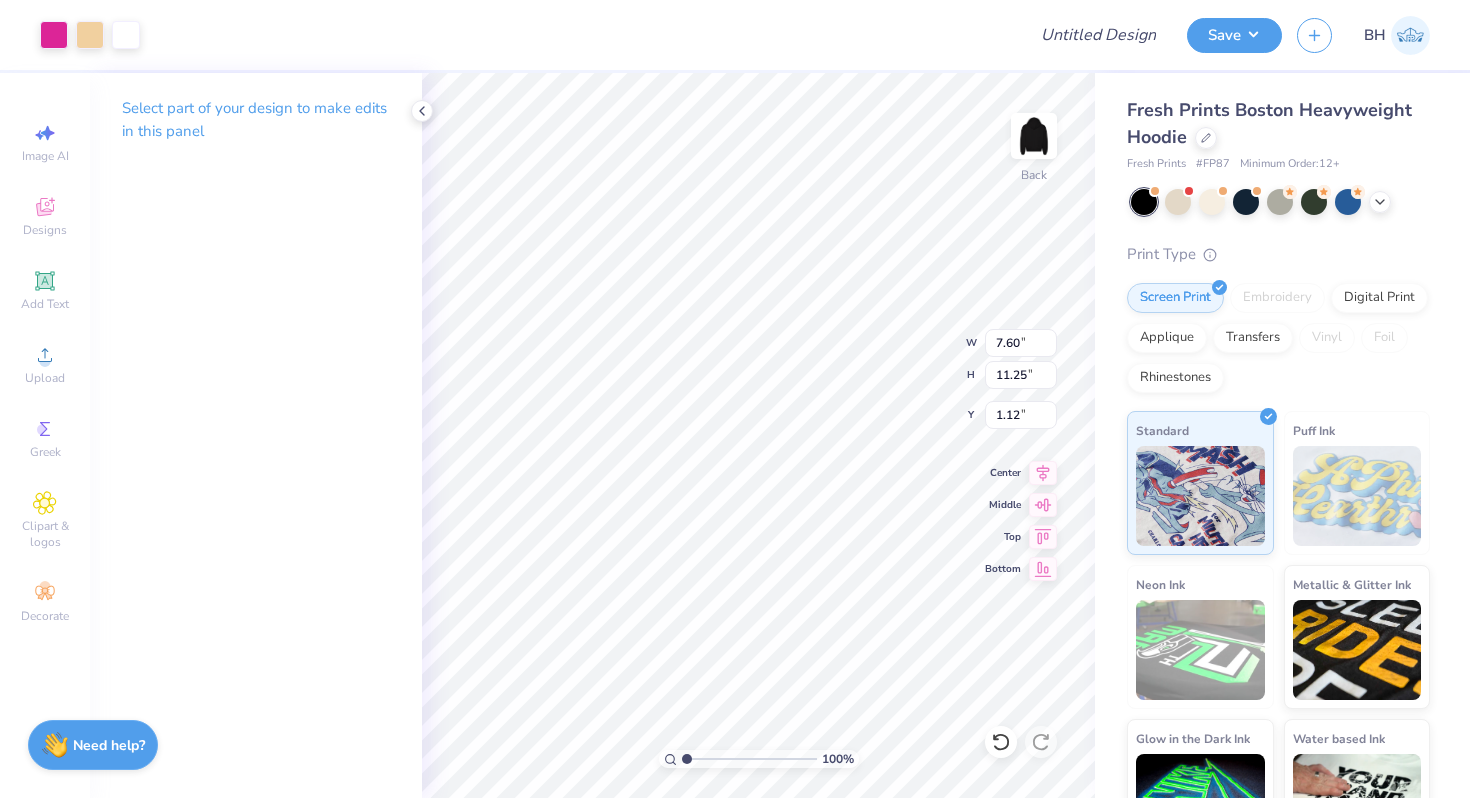 type on "0.50" 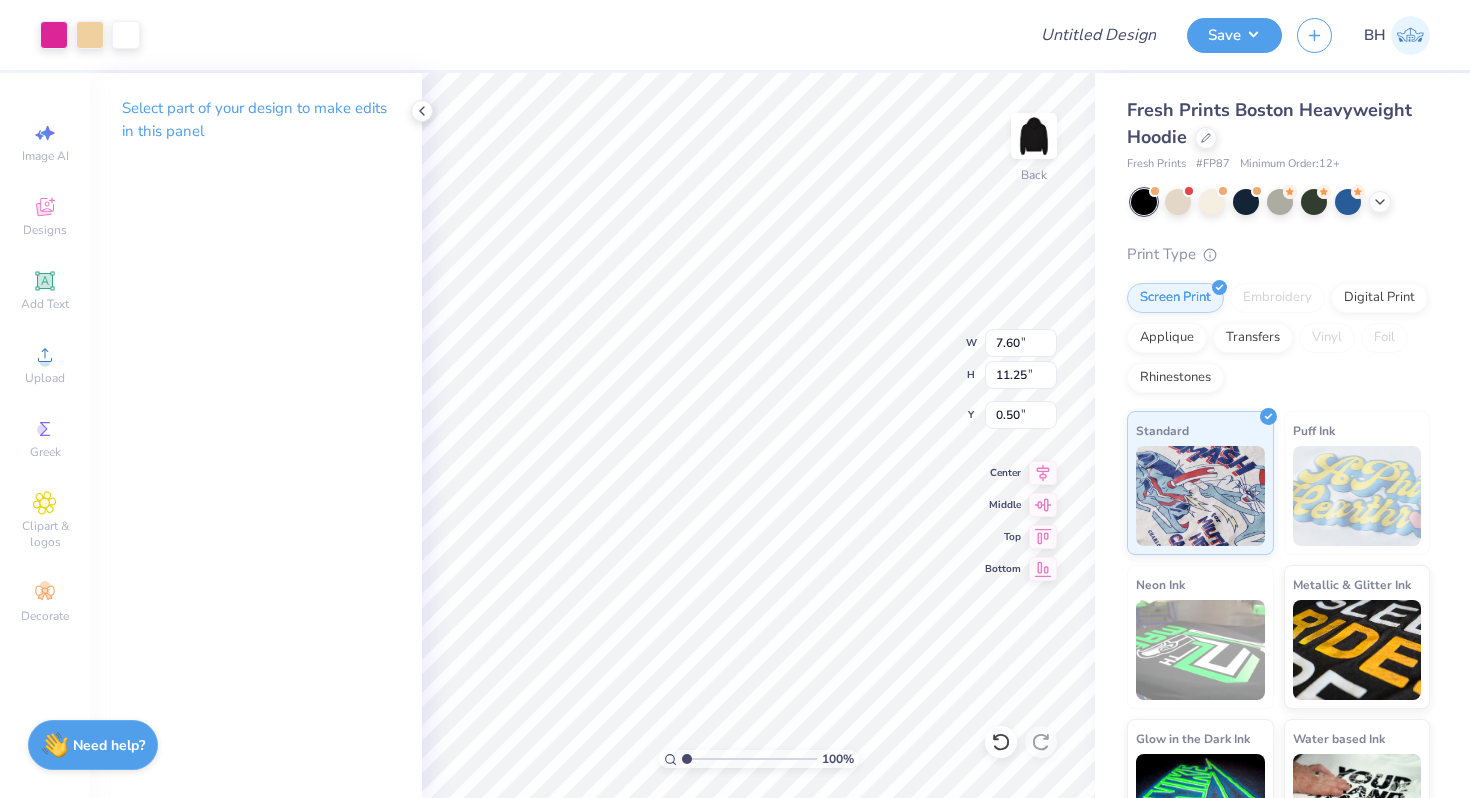 type on "1.67" 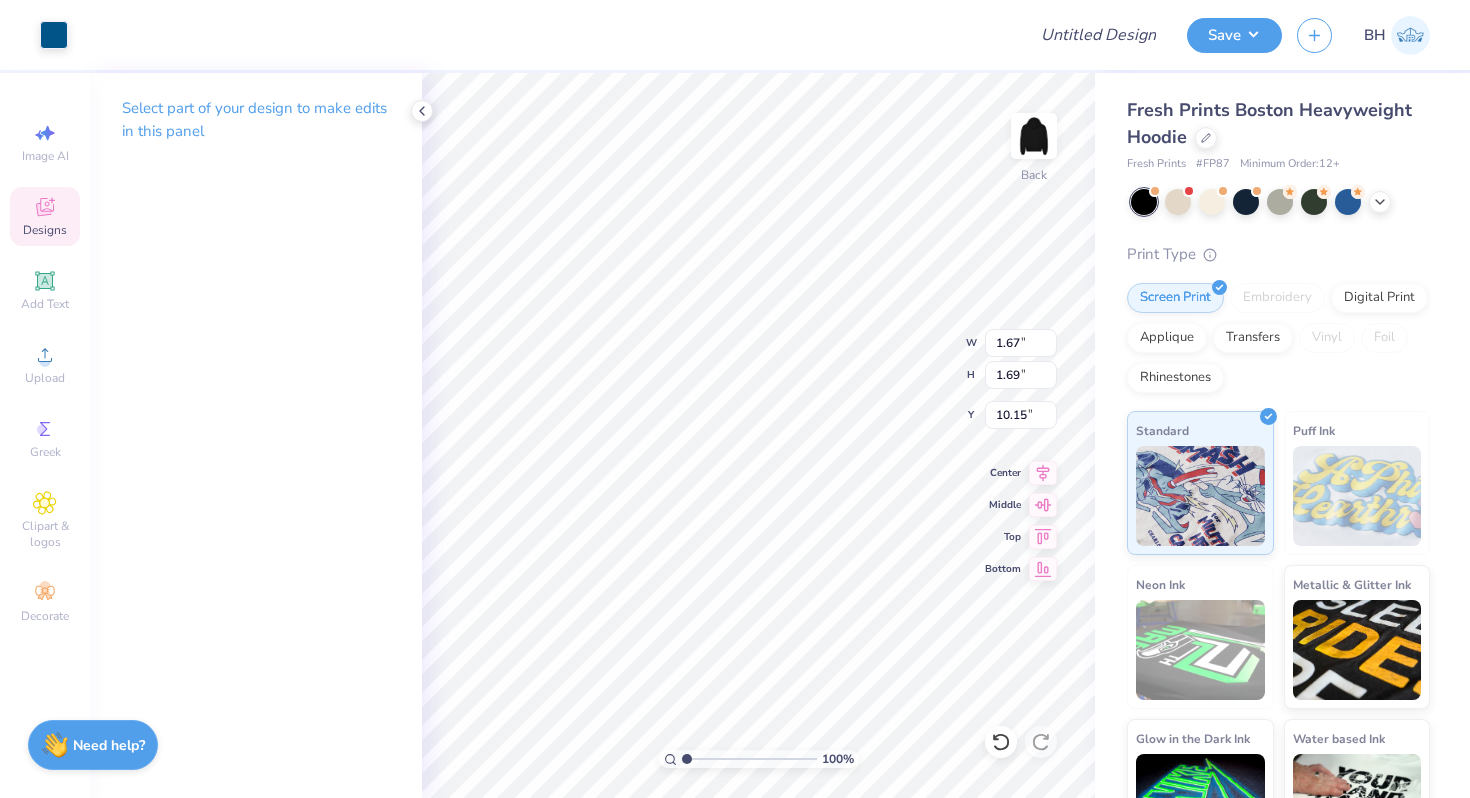 type on "9.72" 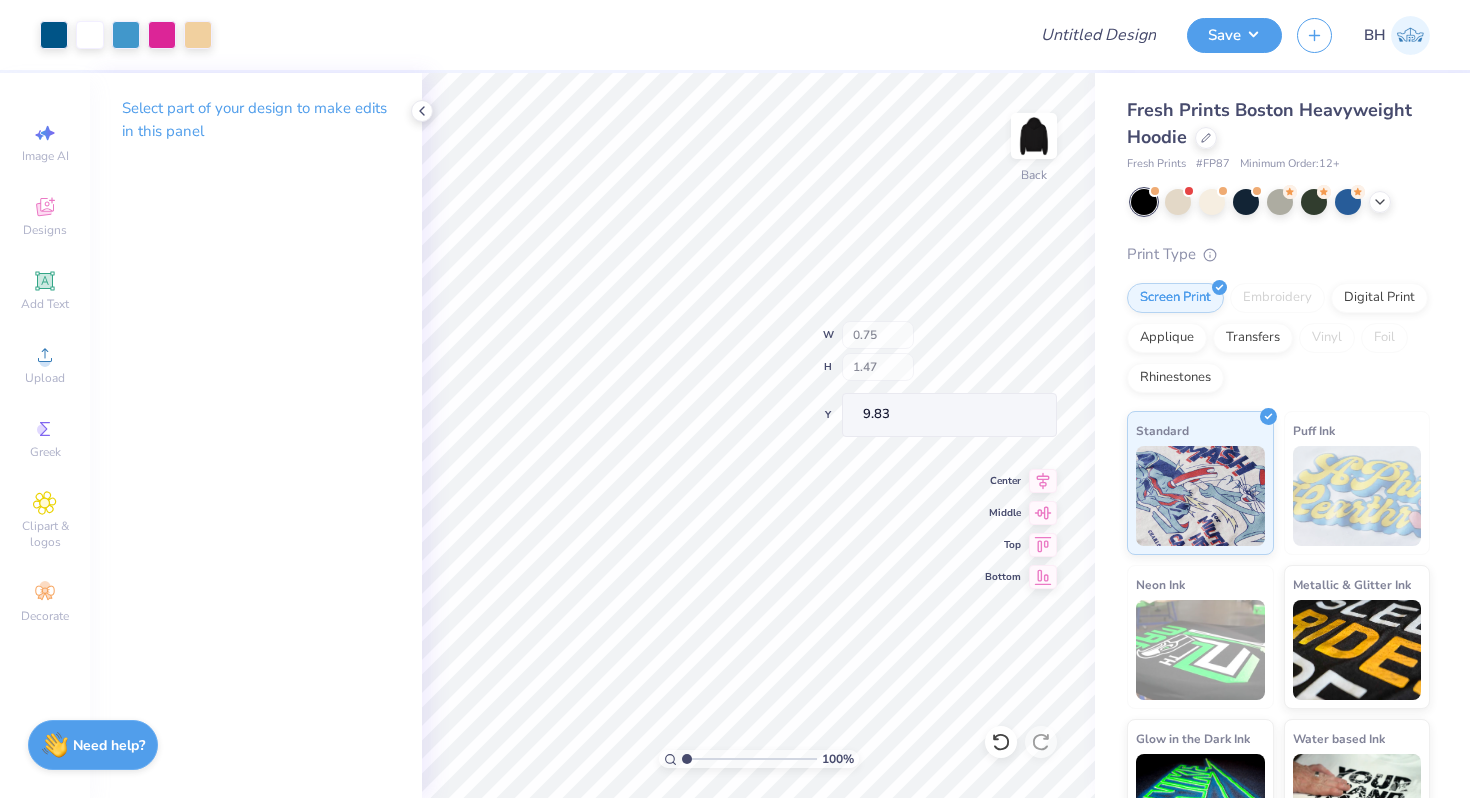 type on "9.83" 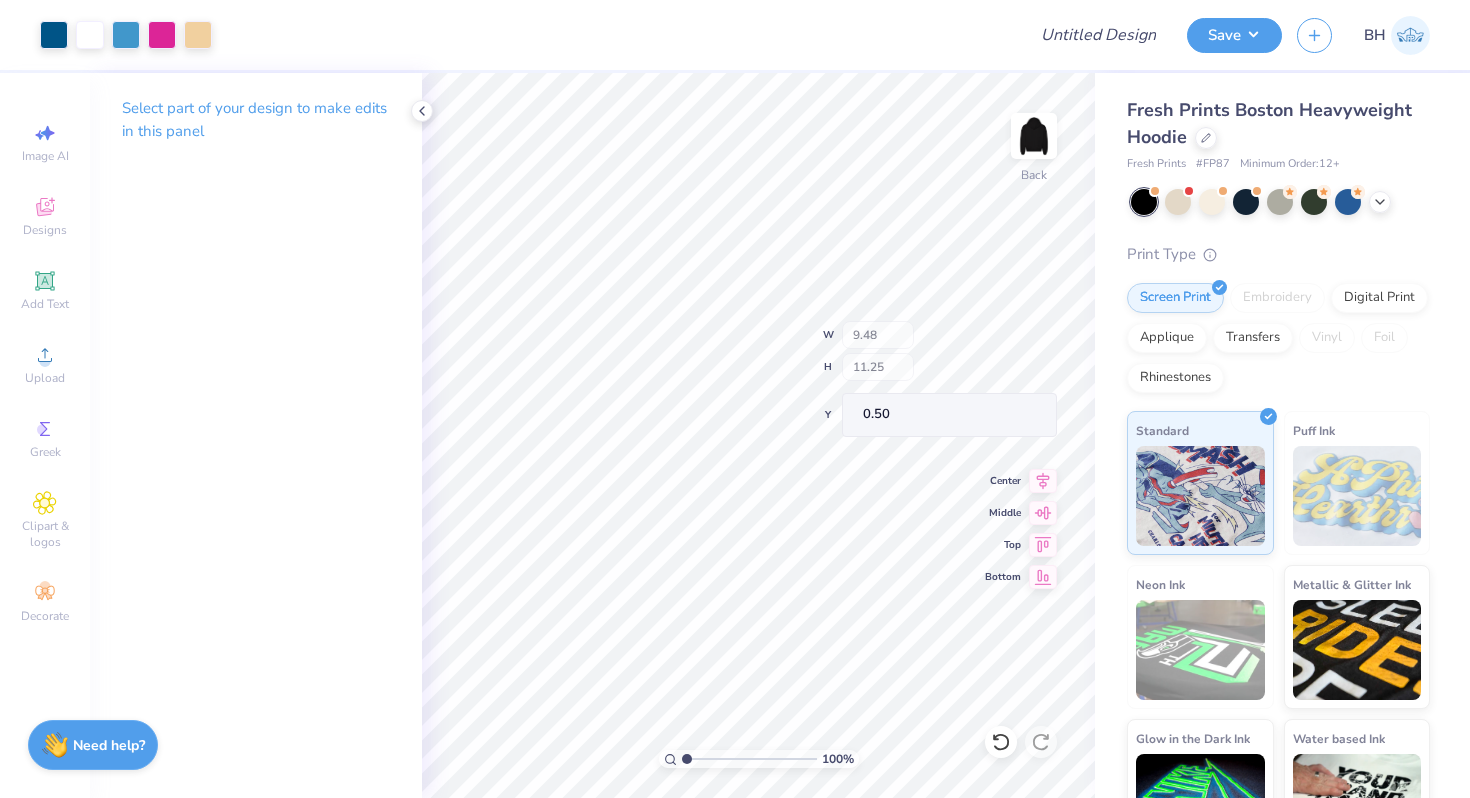 type on "1.37" 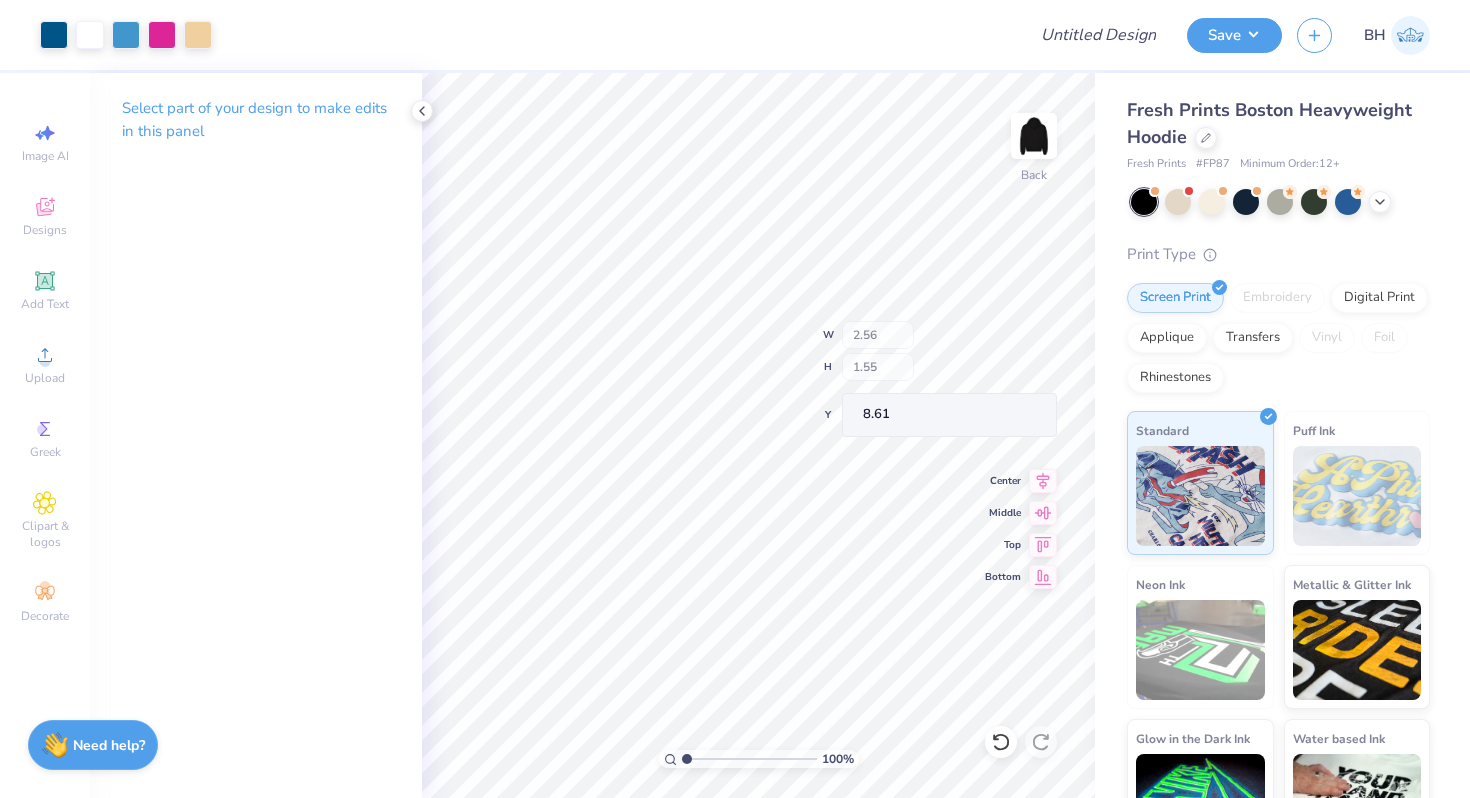 type on "8.61" 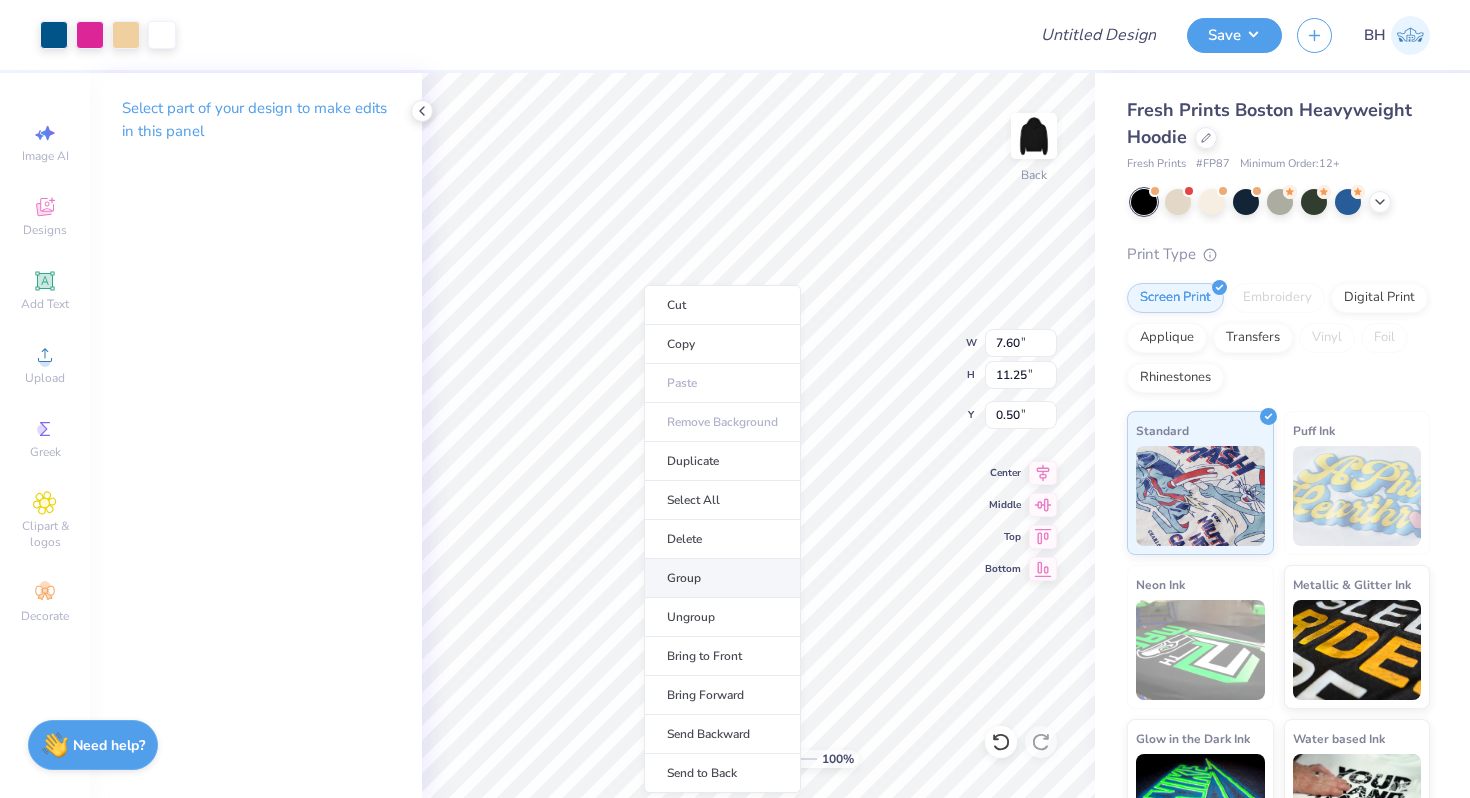 click on "Group" at bounding box center [722, 578] 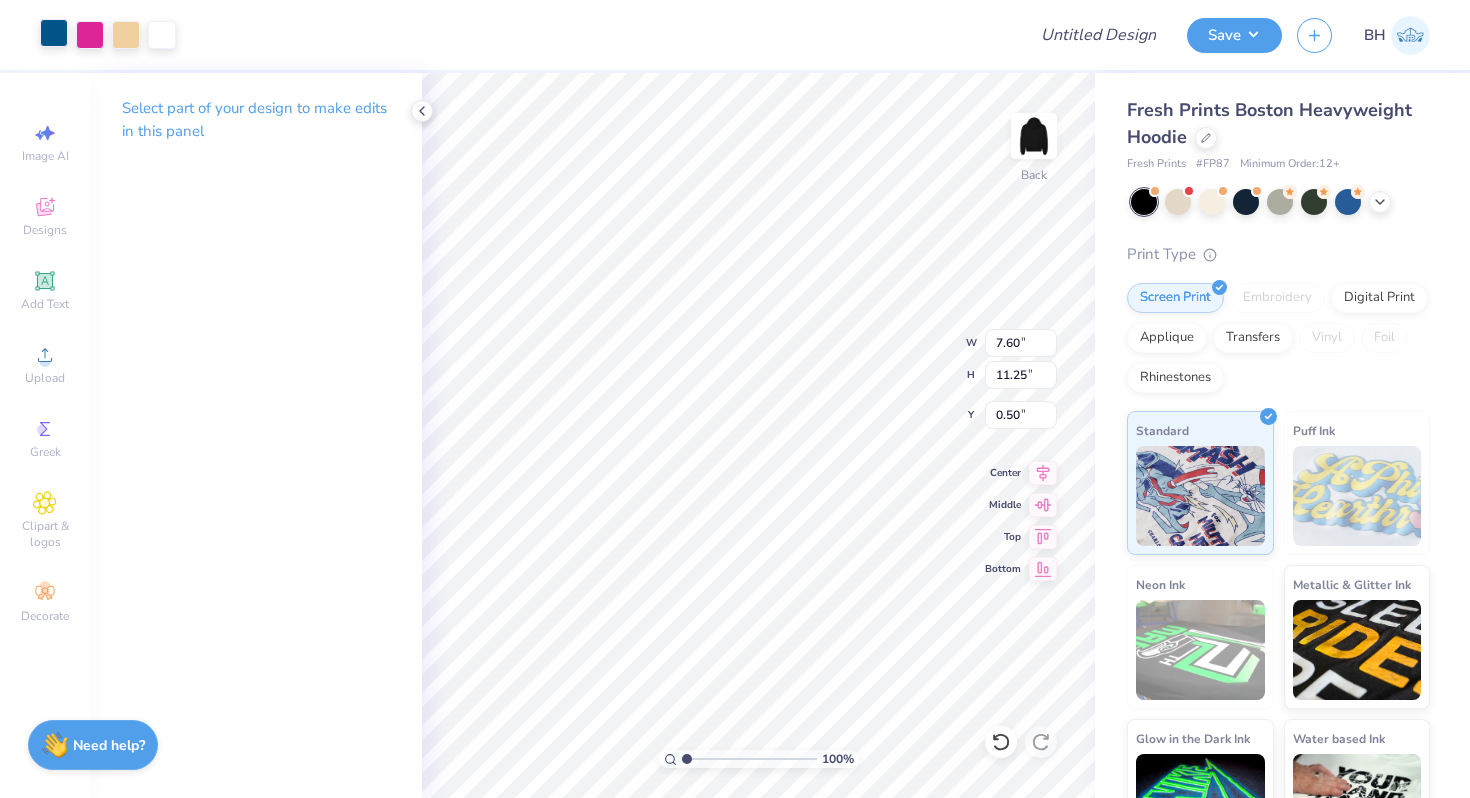 click at bounding box center [54, 33] 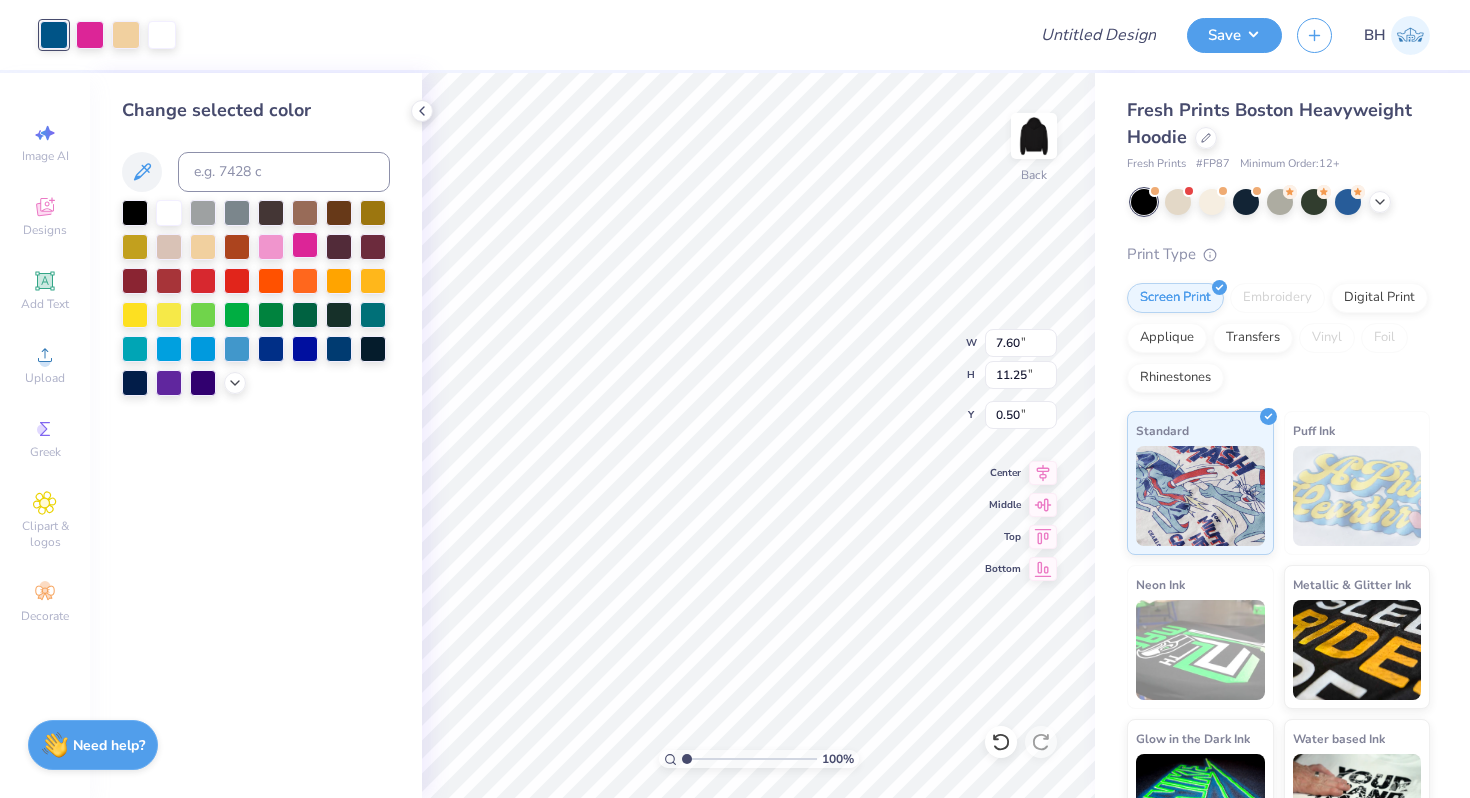 click at bounding box center (305, 245) 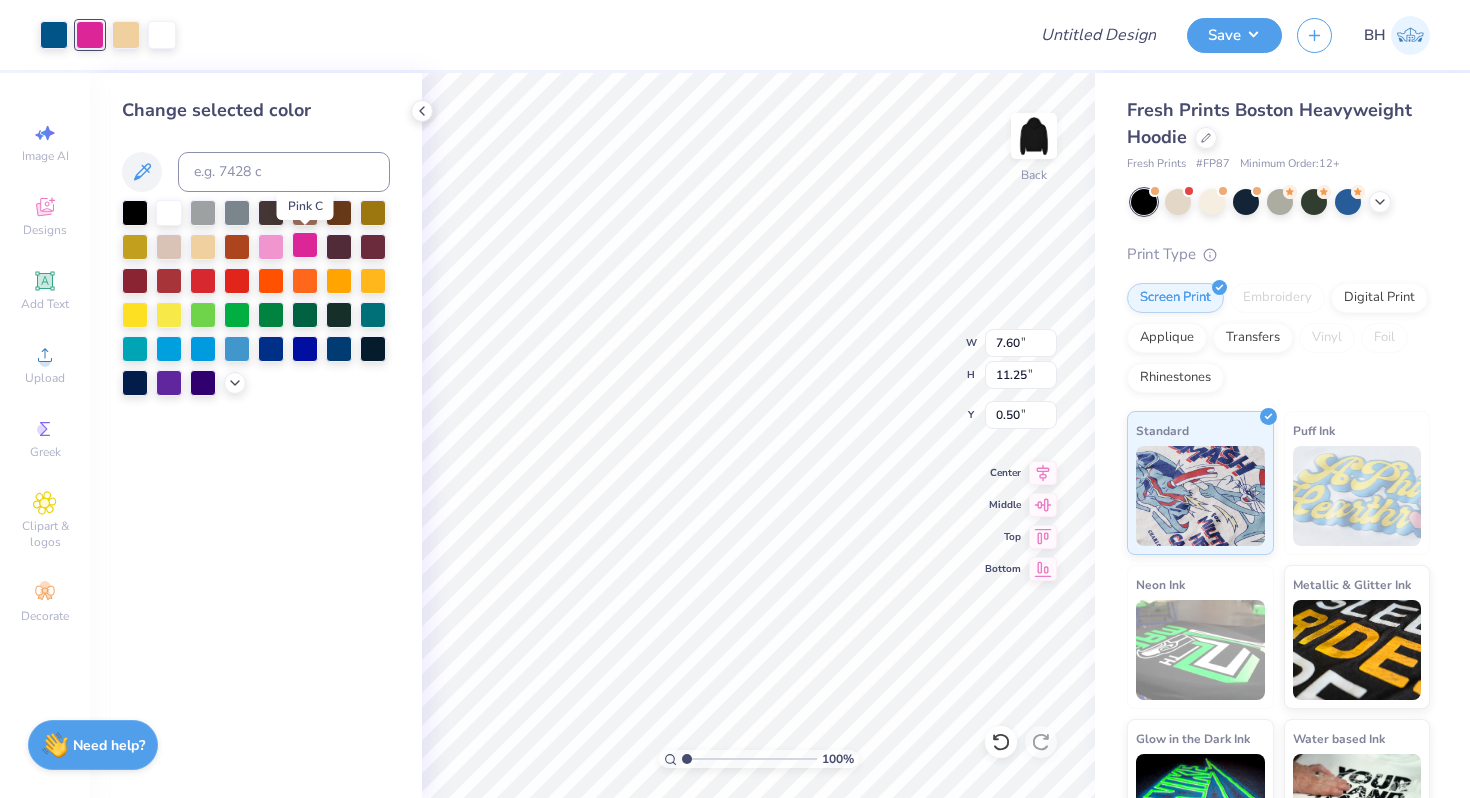 click at bounding box center (305, 245) 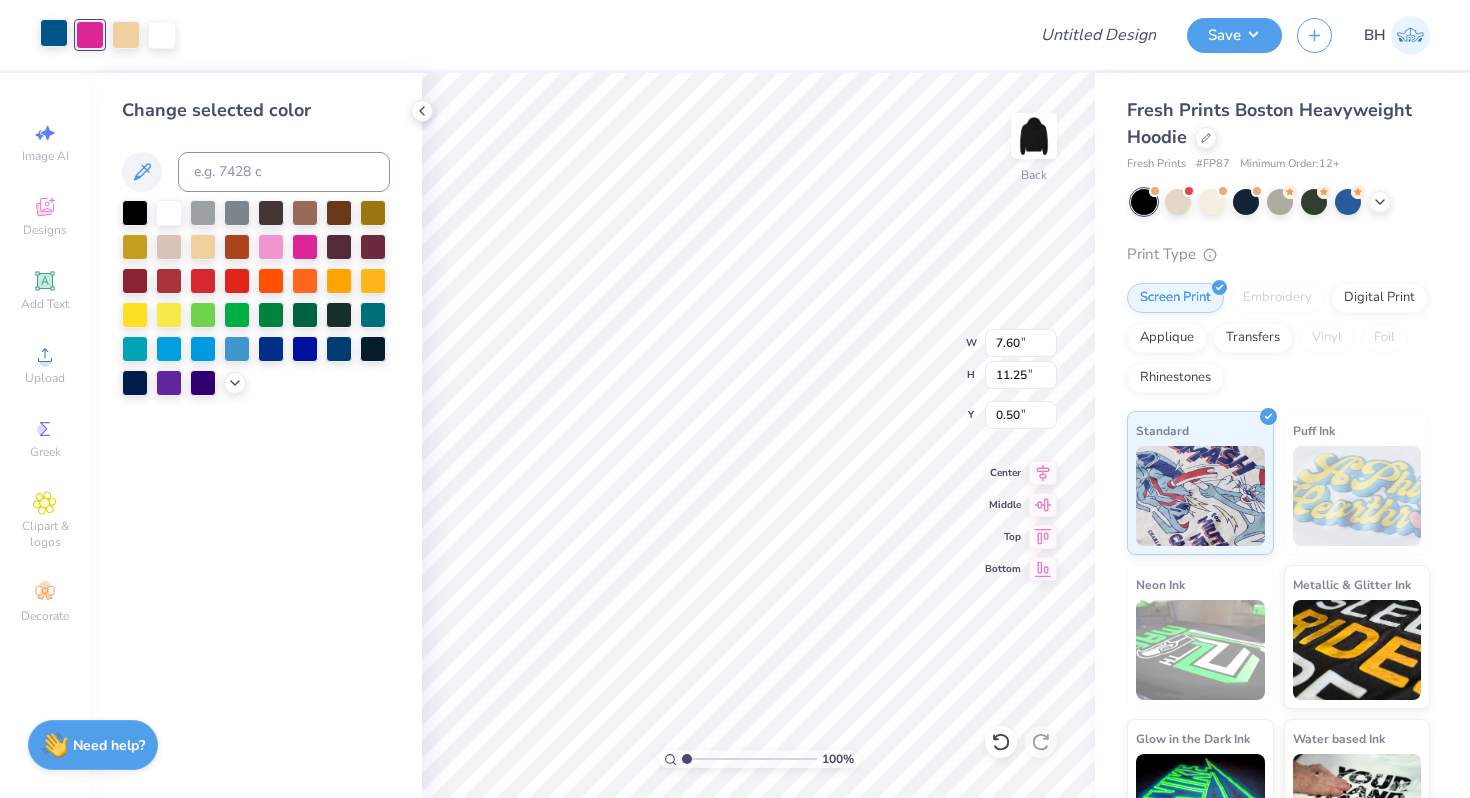 click at bounding box center (54, 33) 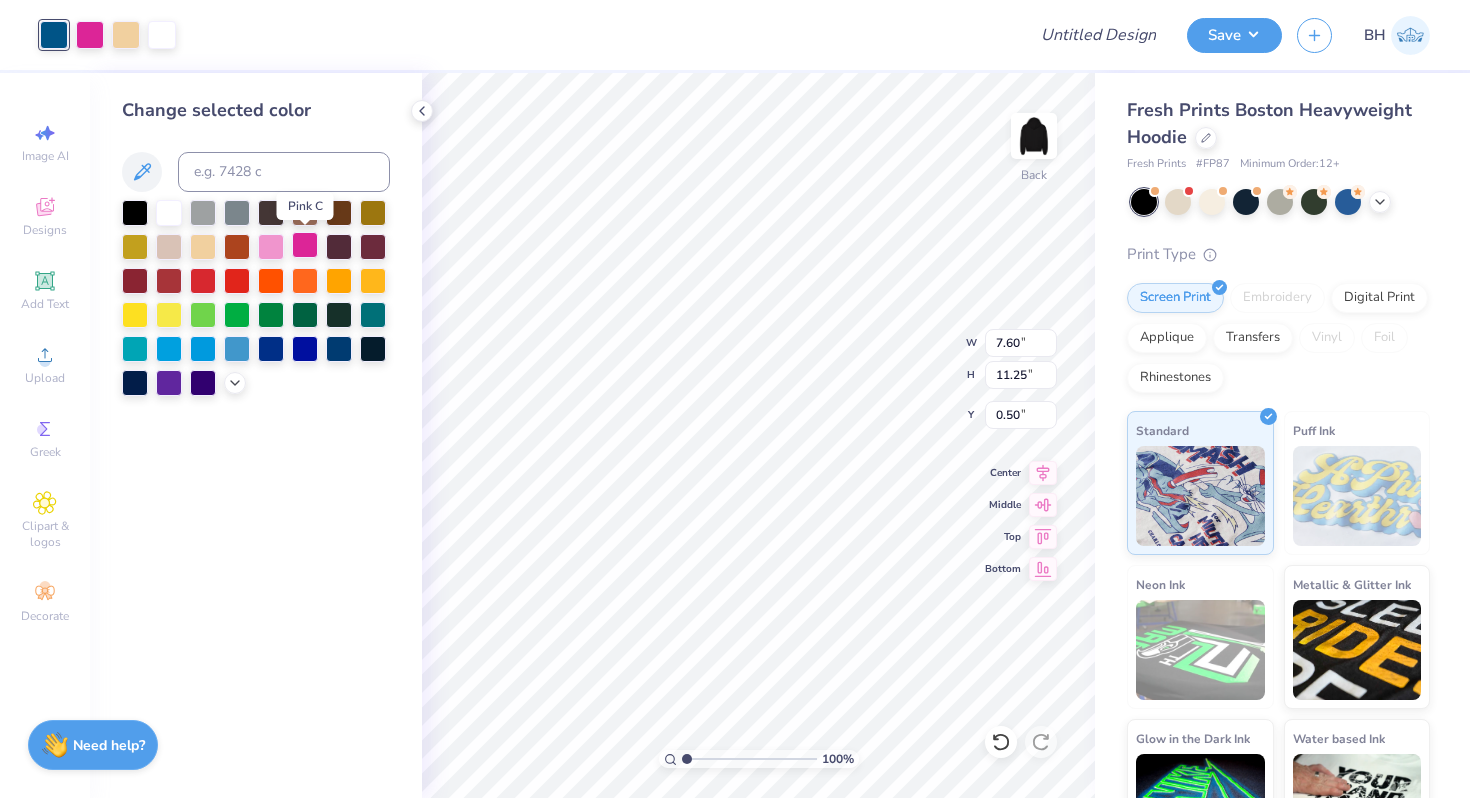 click at bounding box center [305, 245] 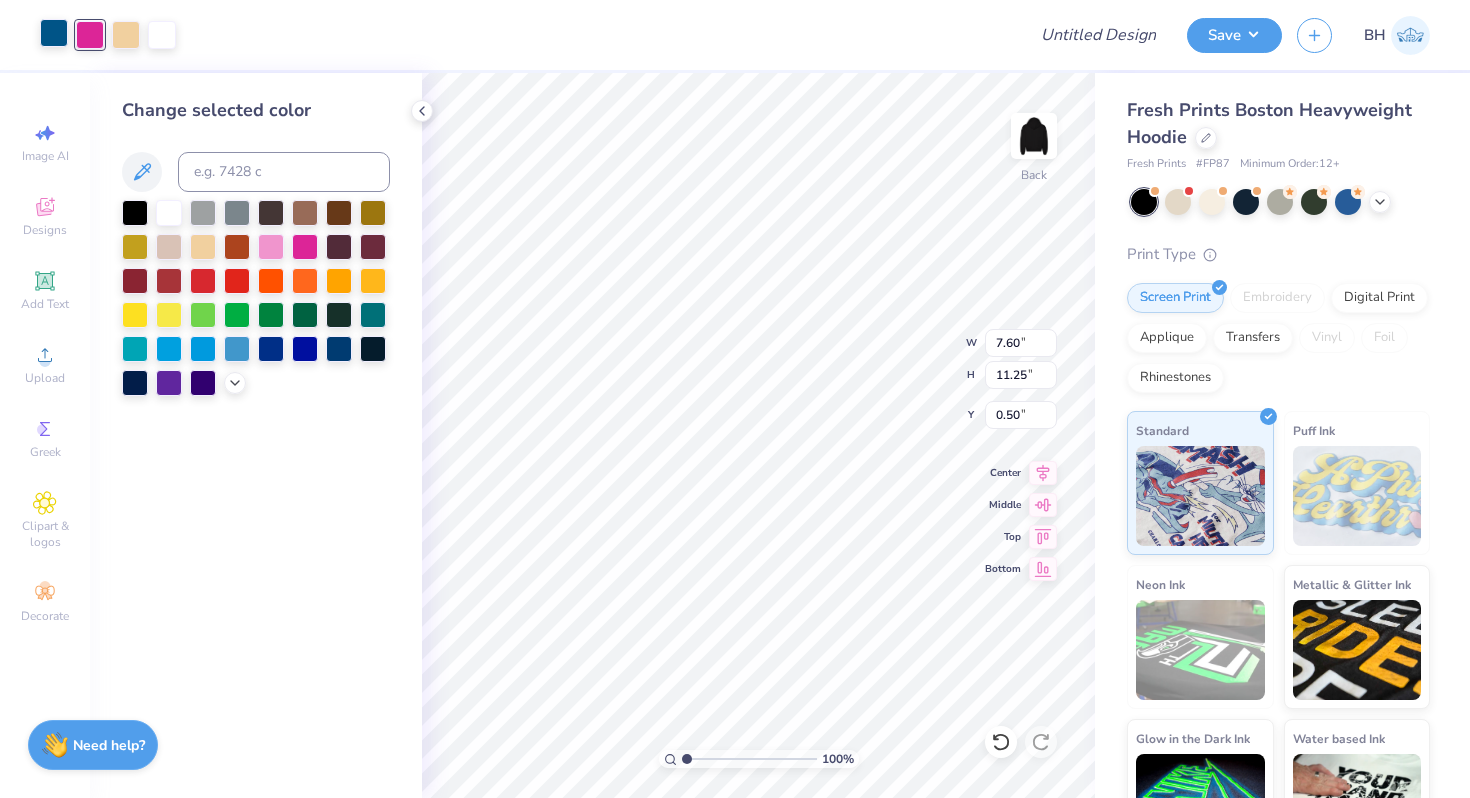click at bounding box center [54, 33] 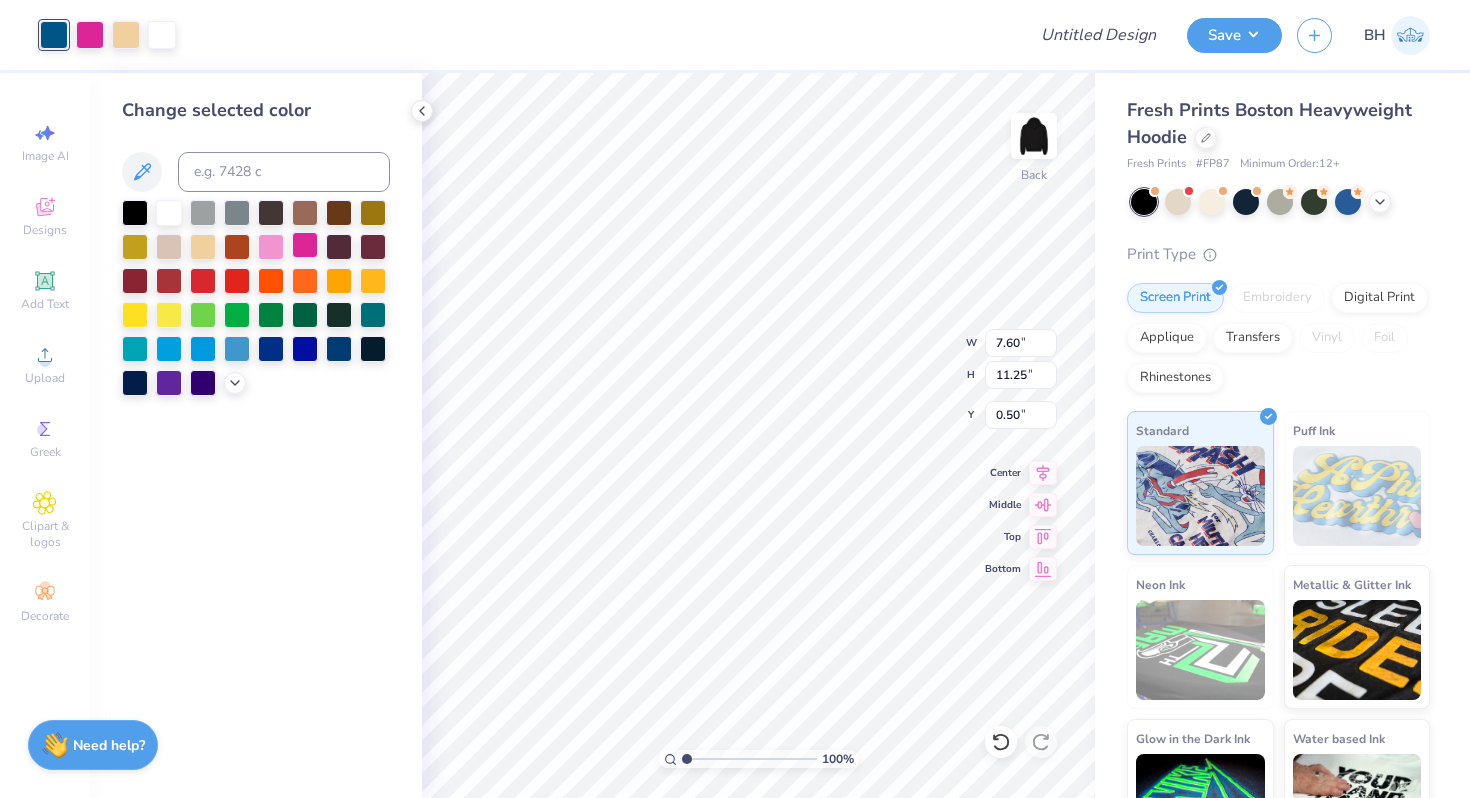 click at bounding box center (305, 245) 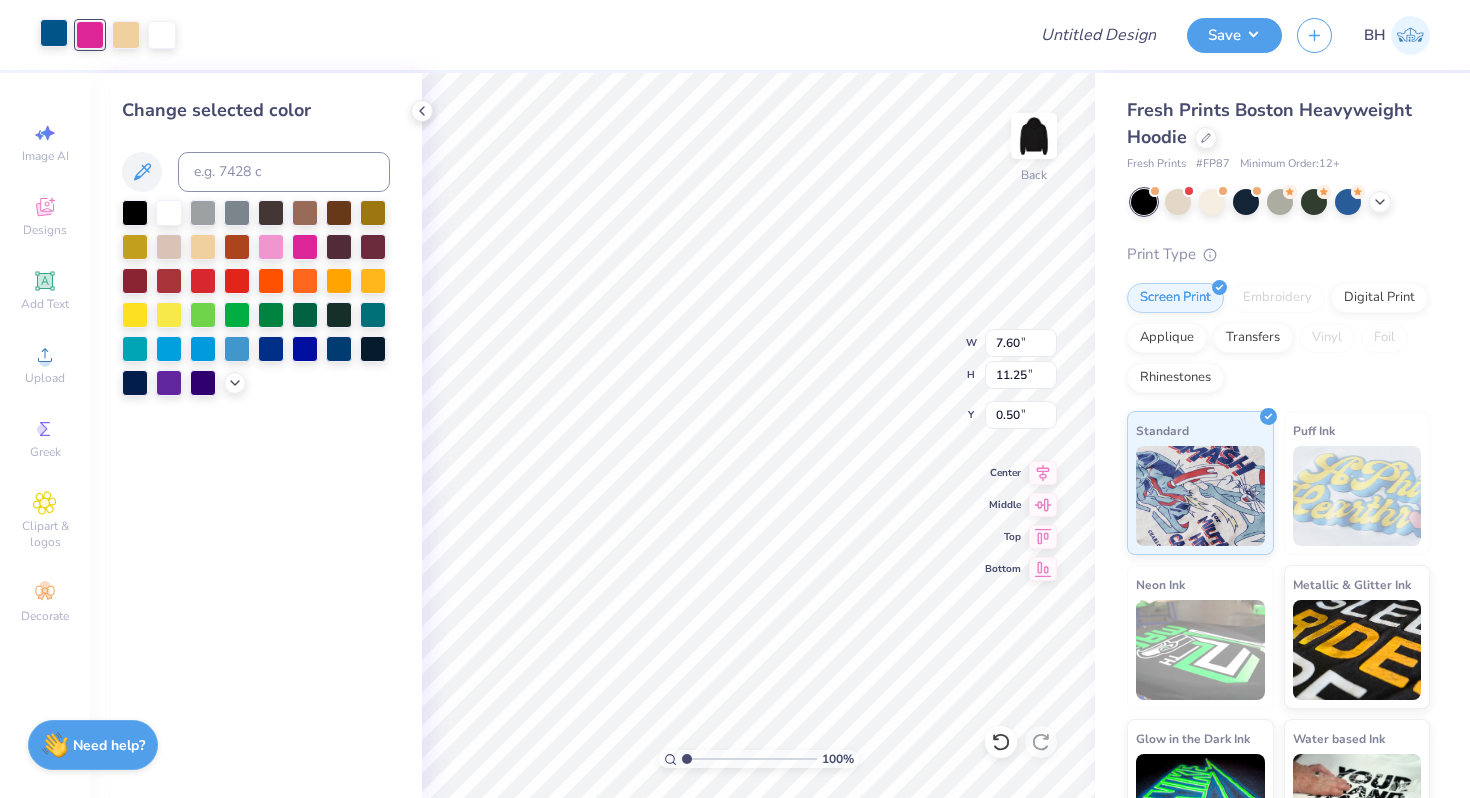 click at bounding box center (54, 33) 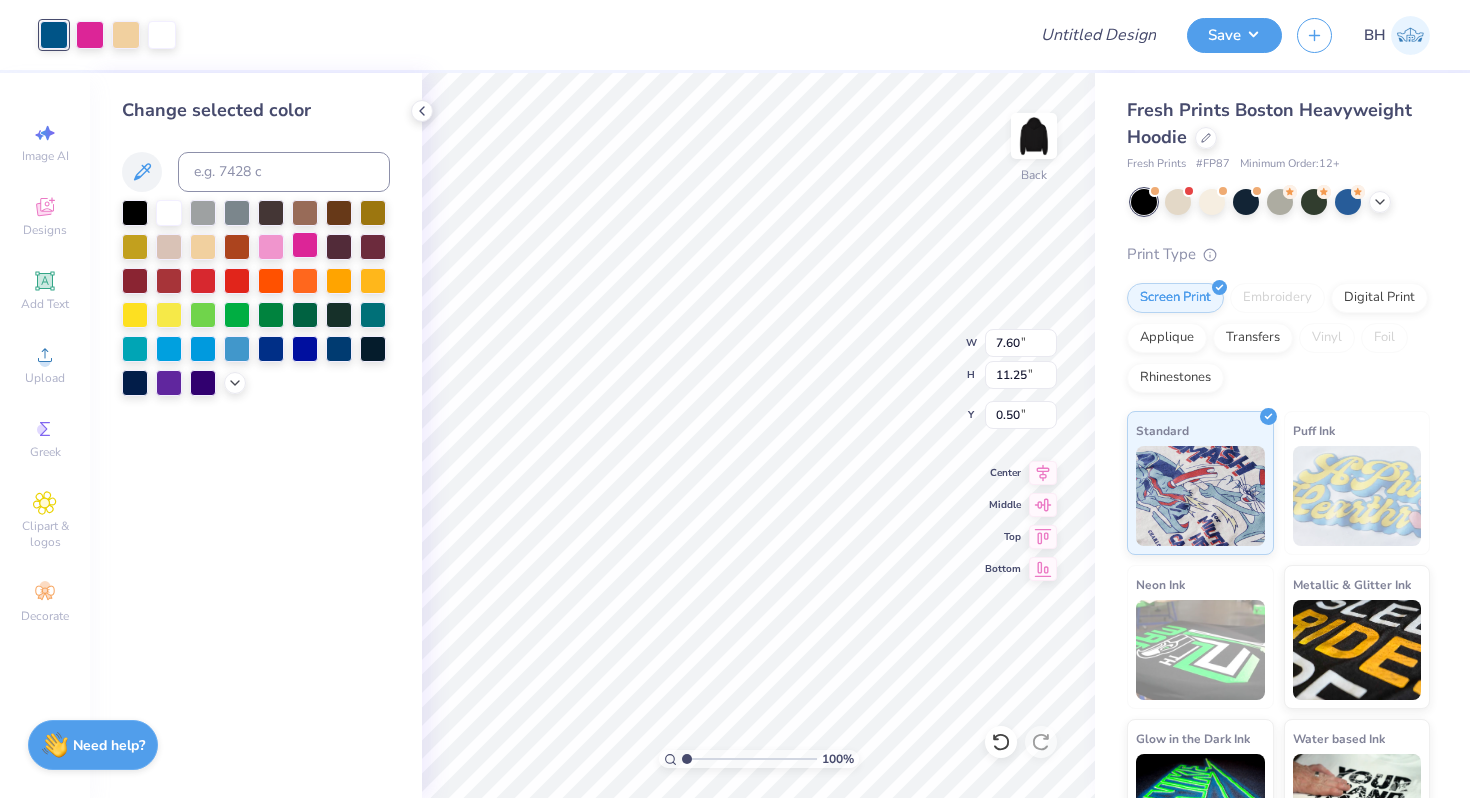 click at bounding box center [305, 245] 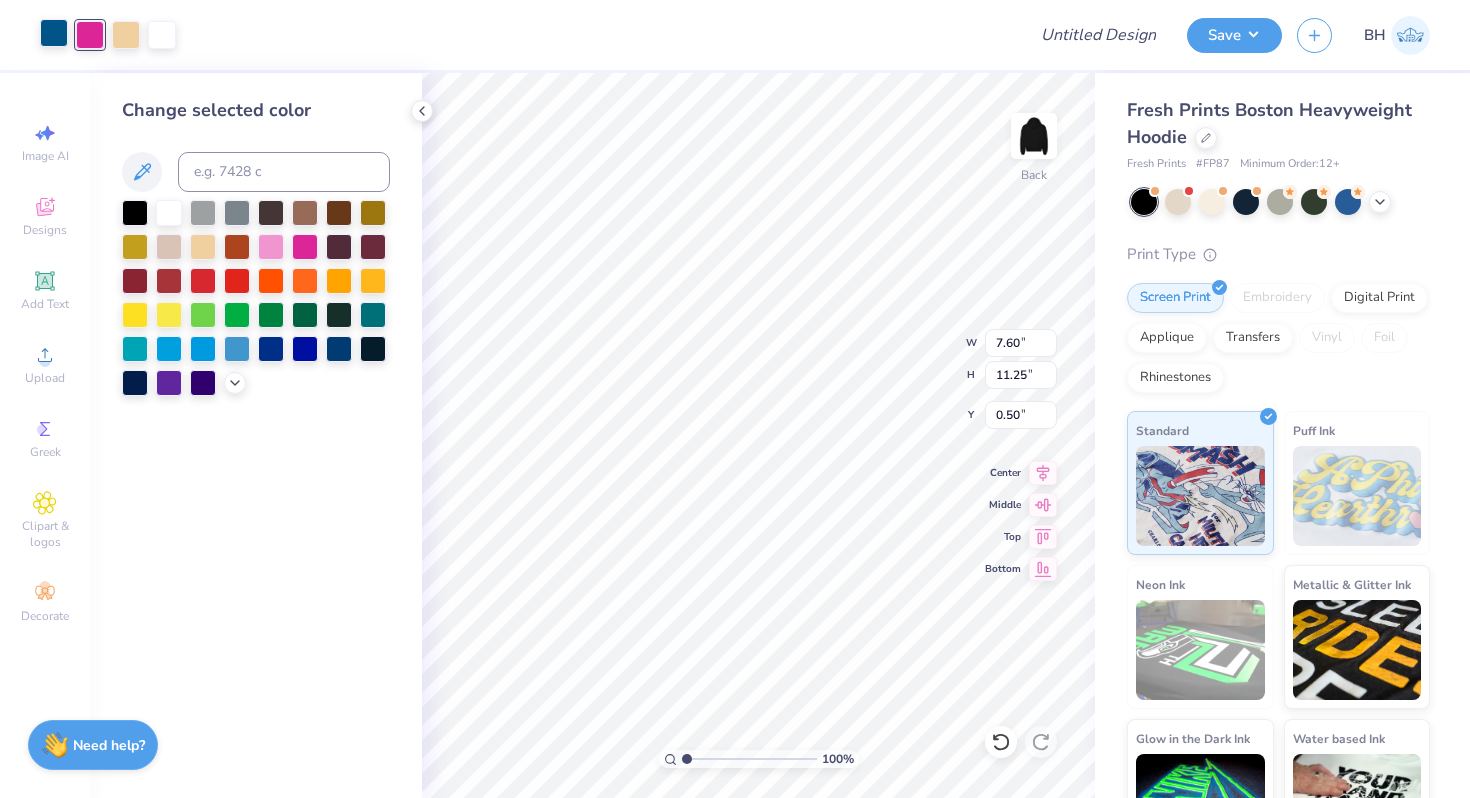 click at bounding box center [54, 33] 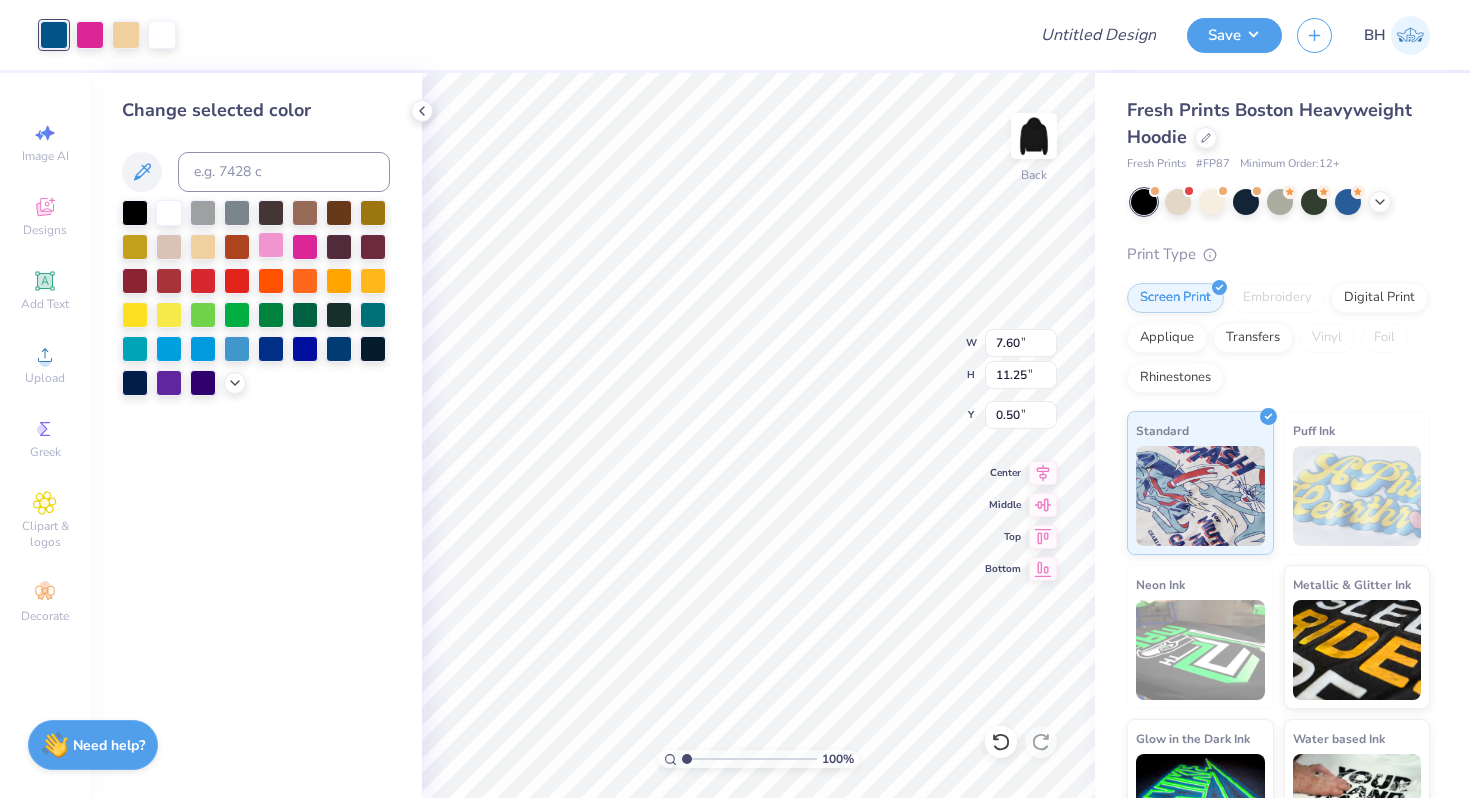 click at bounding box center (271, 245) 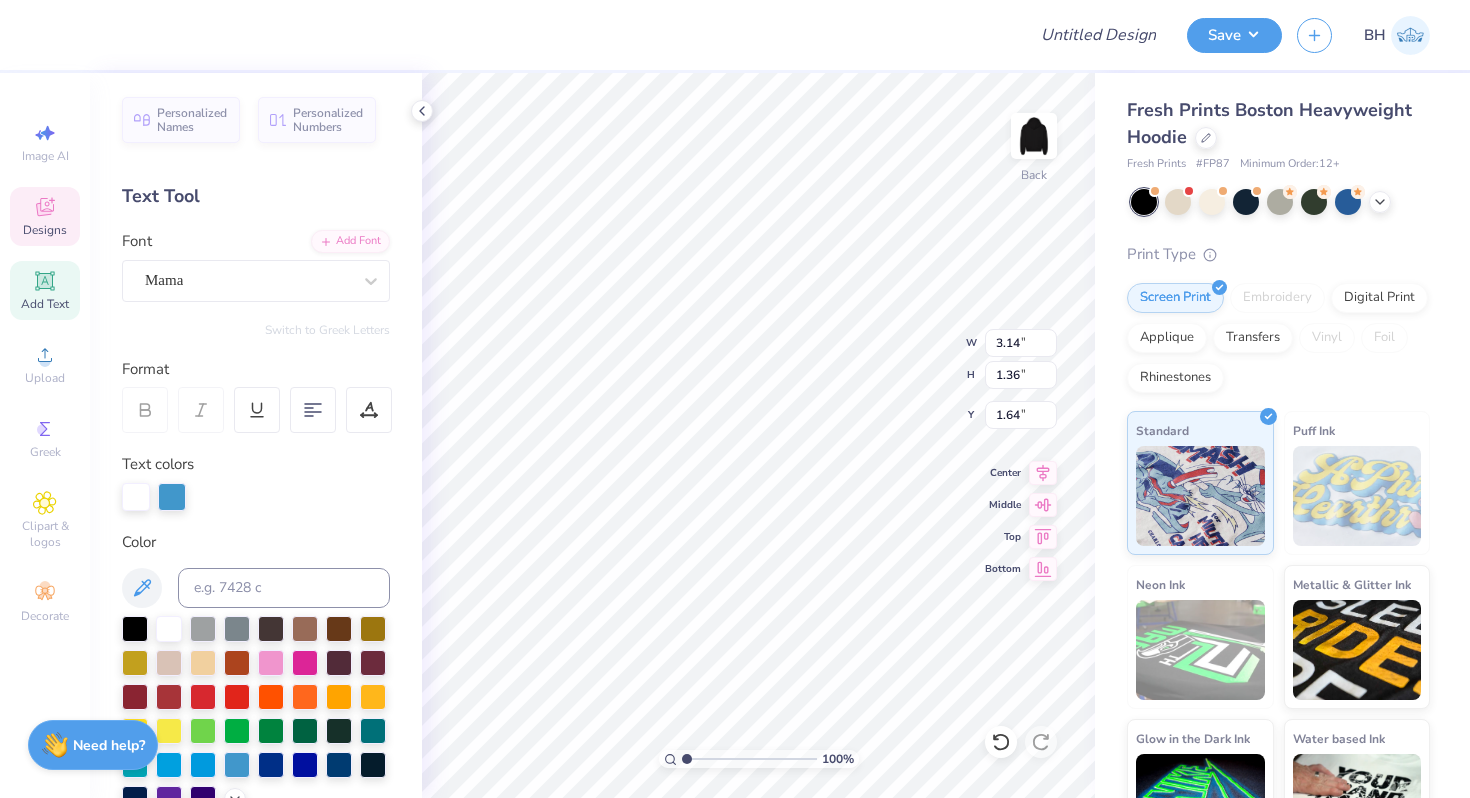 type on "4.01" 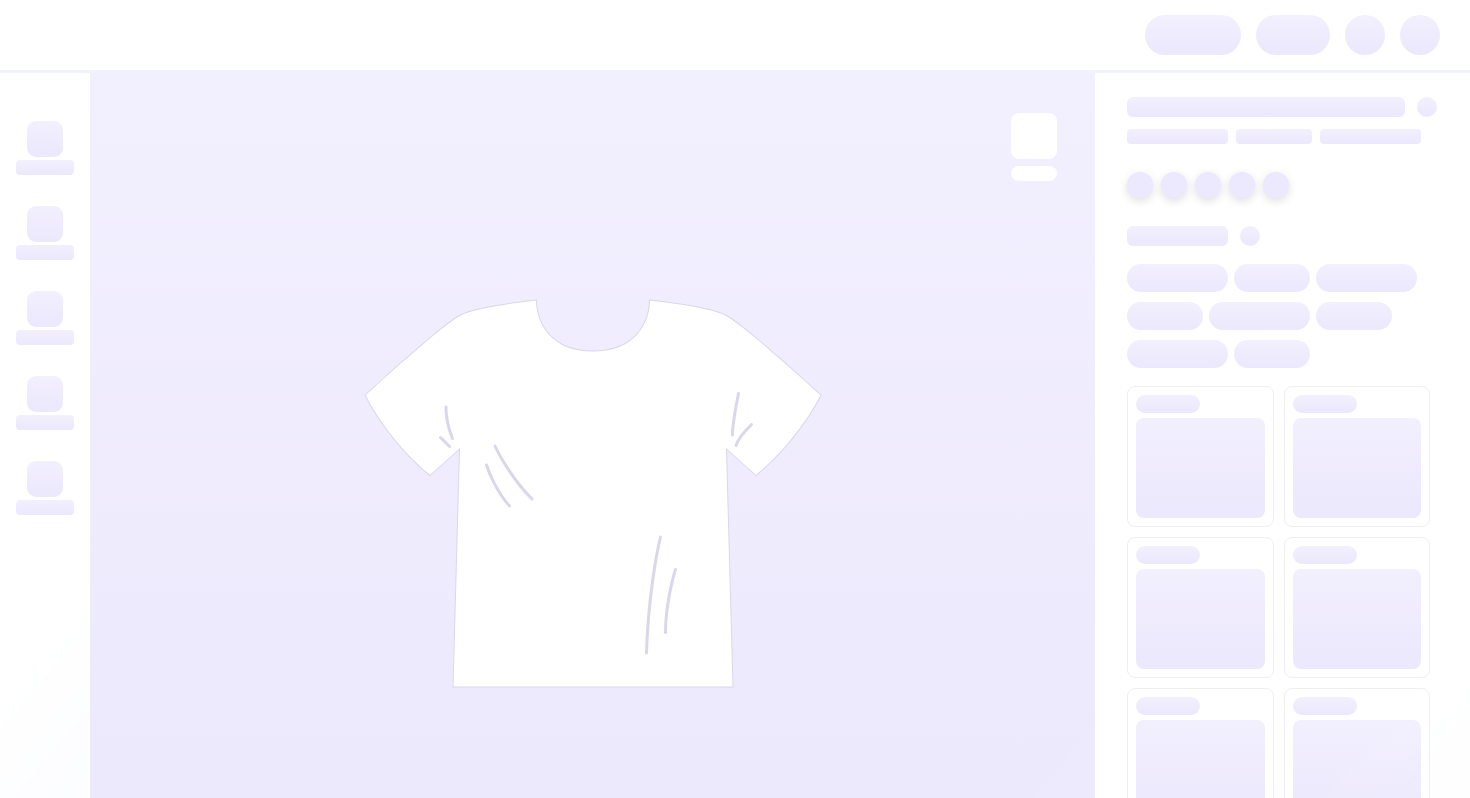 scroll, scrollTop: 0, scrollLeft: 0, axis: both 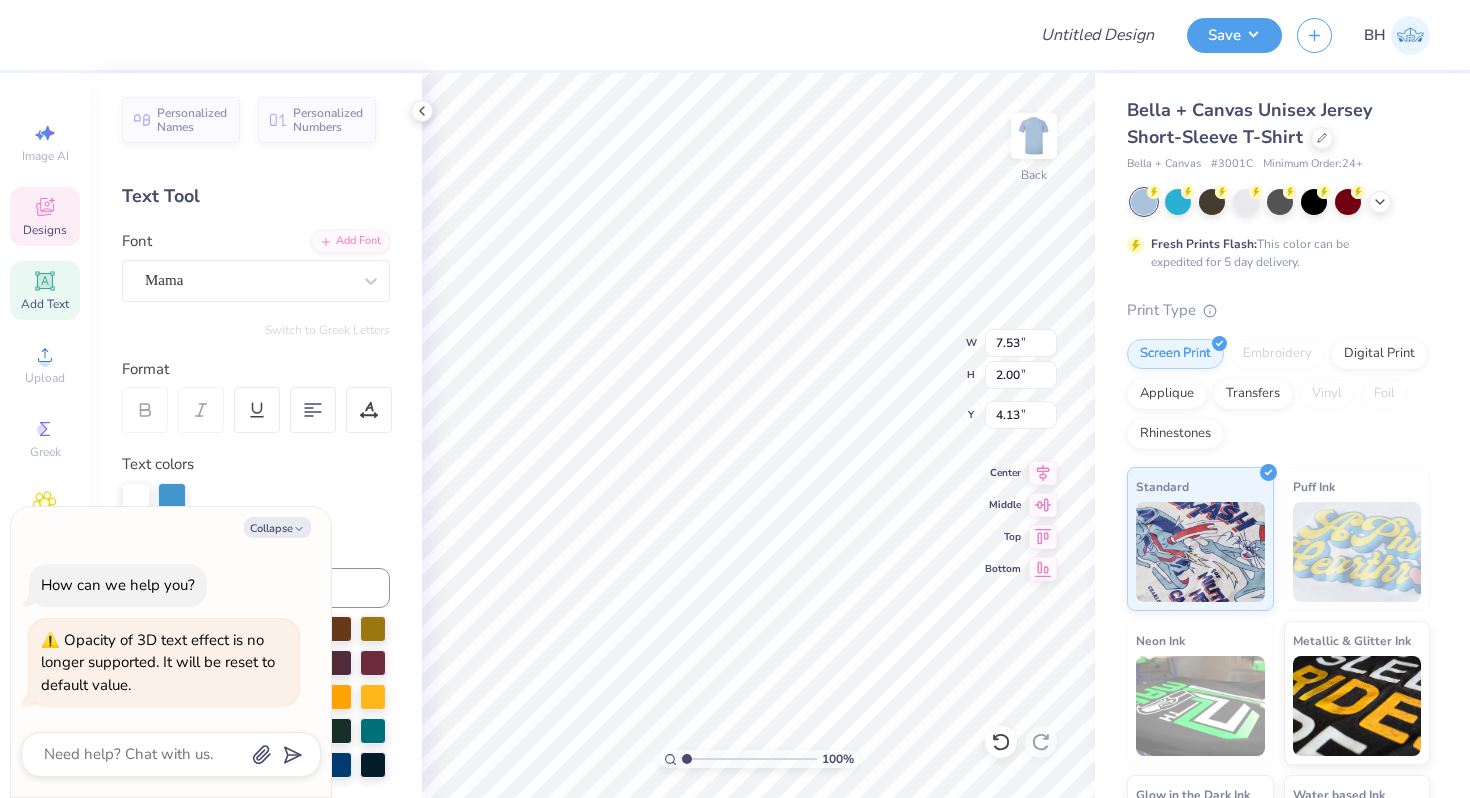 type on "x" 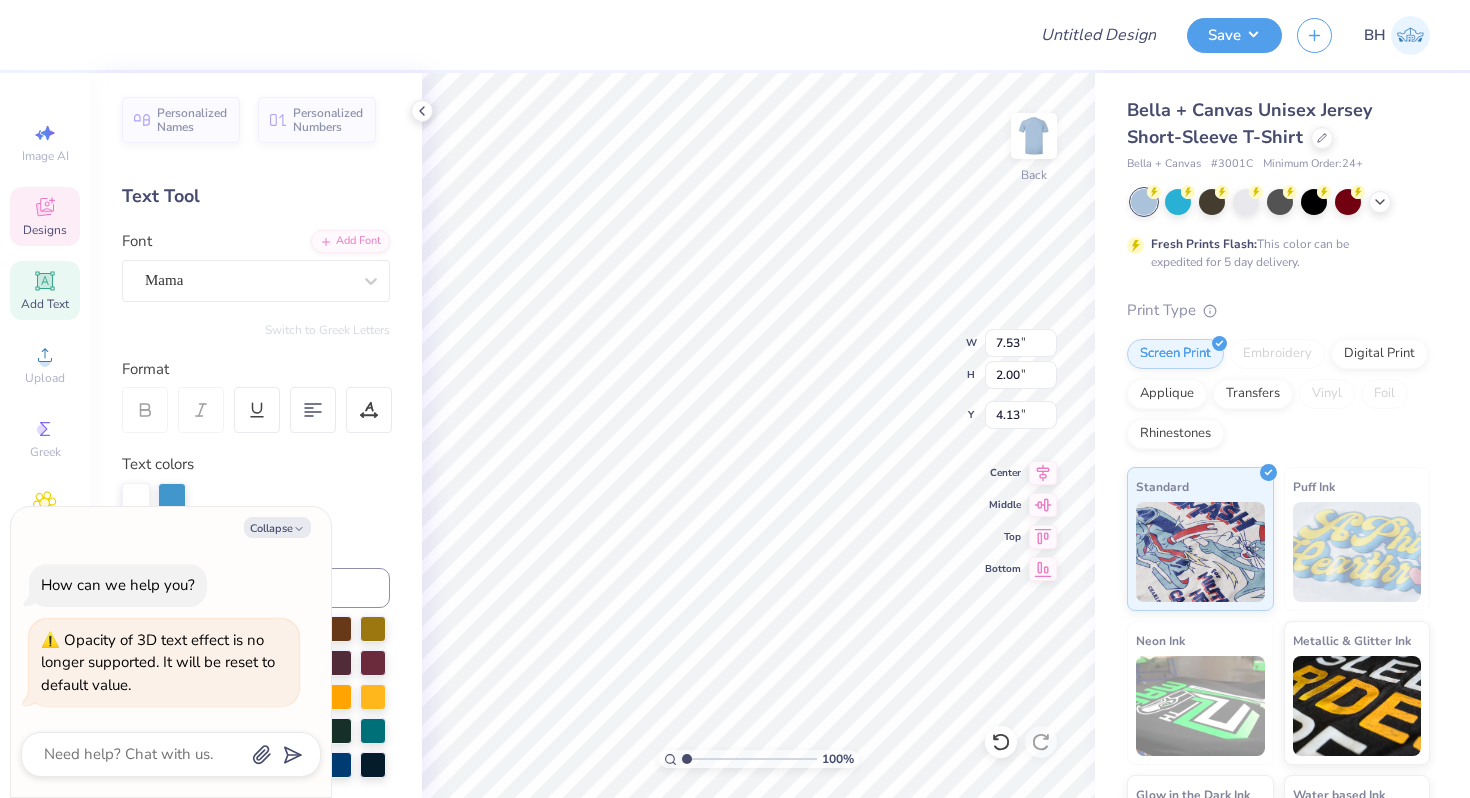 type on "T" 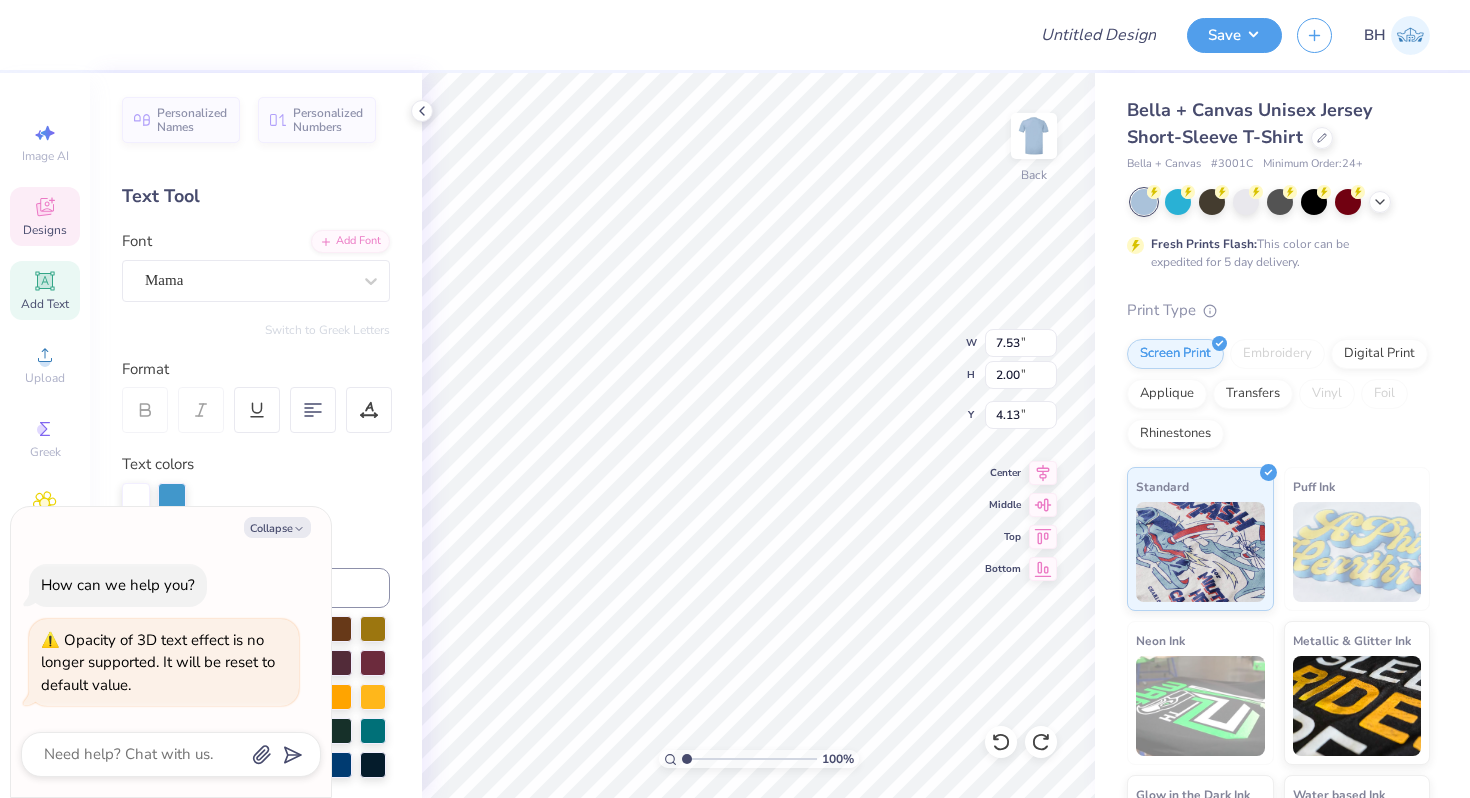 type on "x" 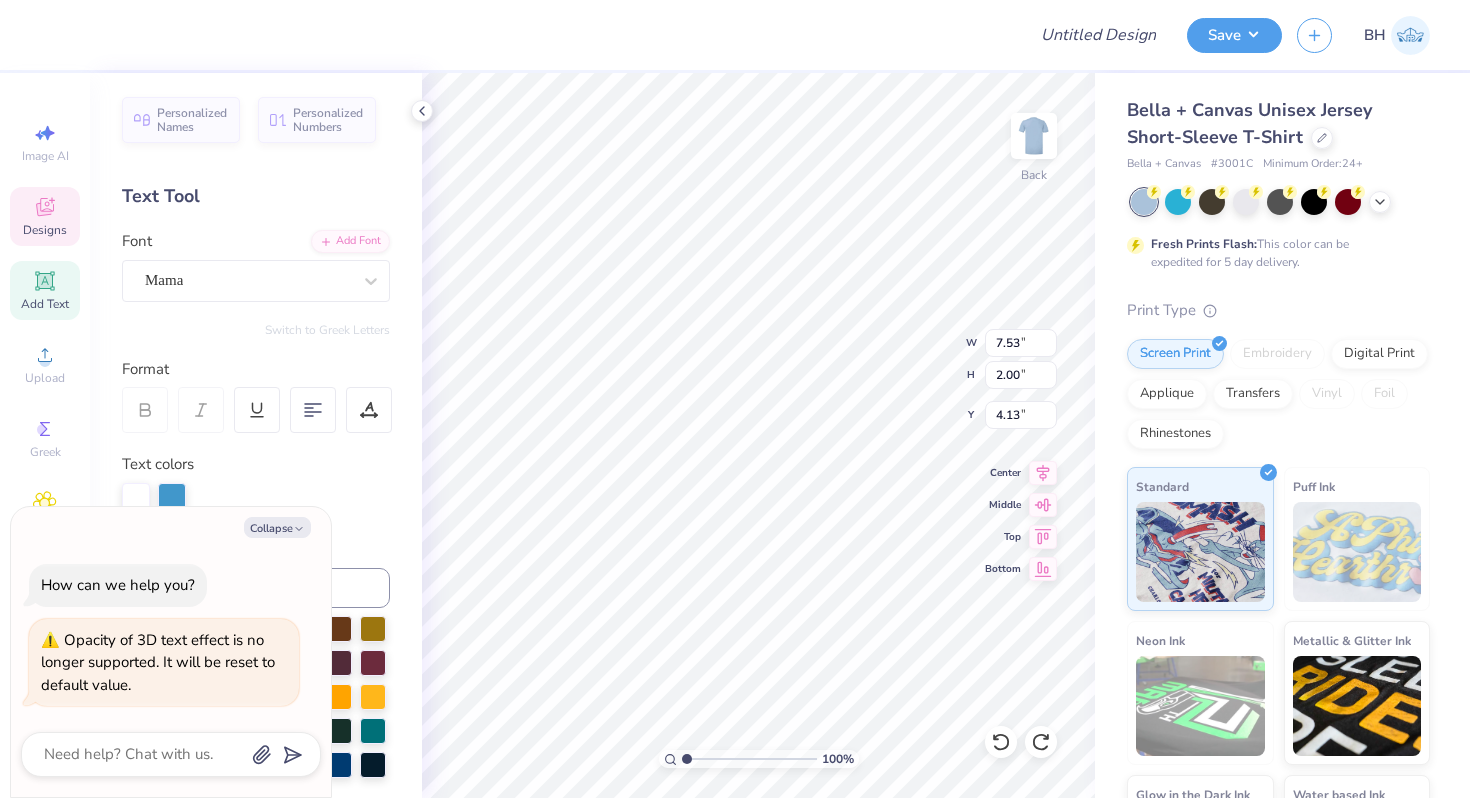 type on "S" 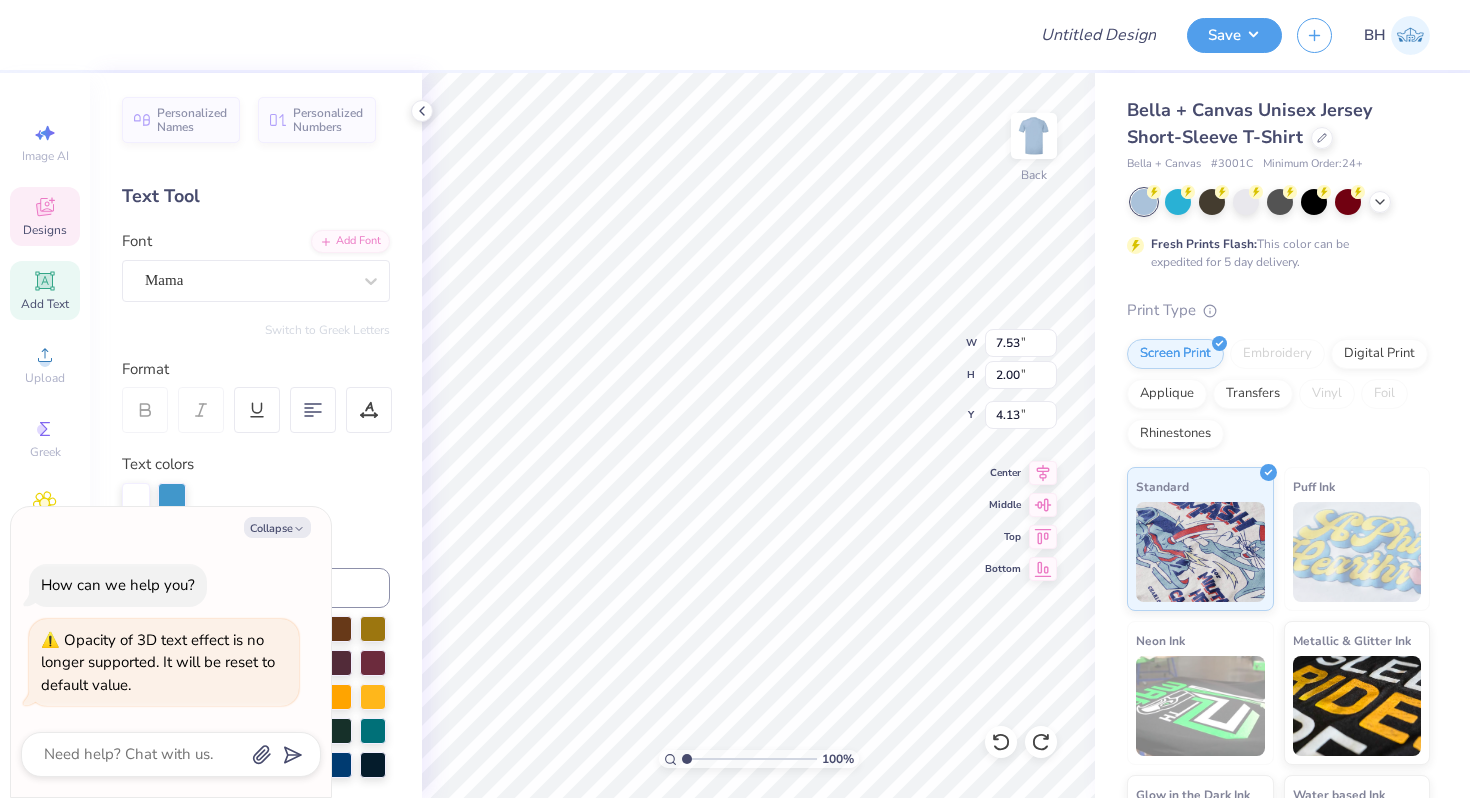 type on "x" 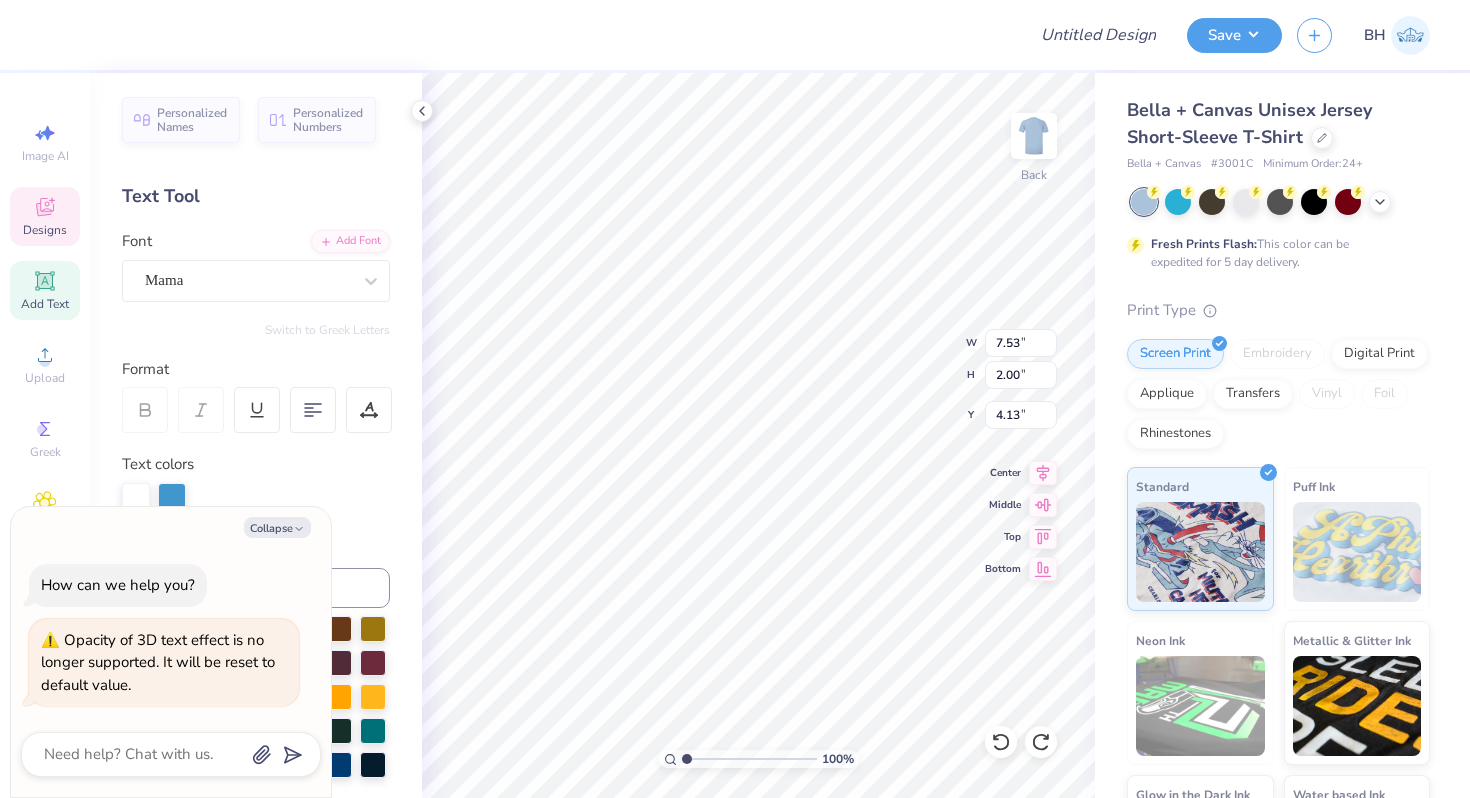 type on "2.88" 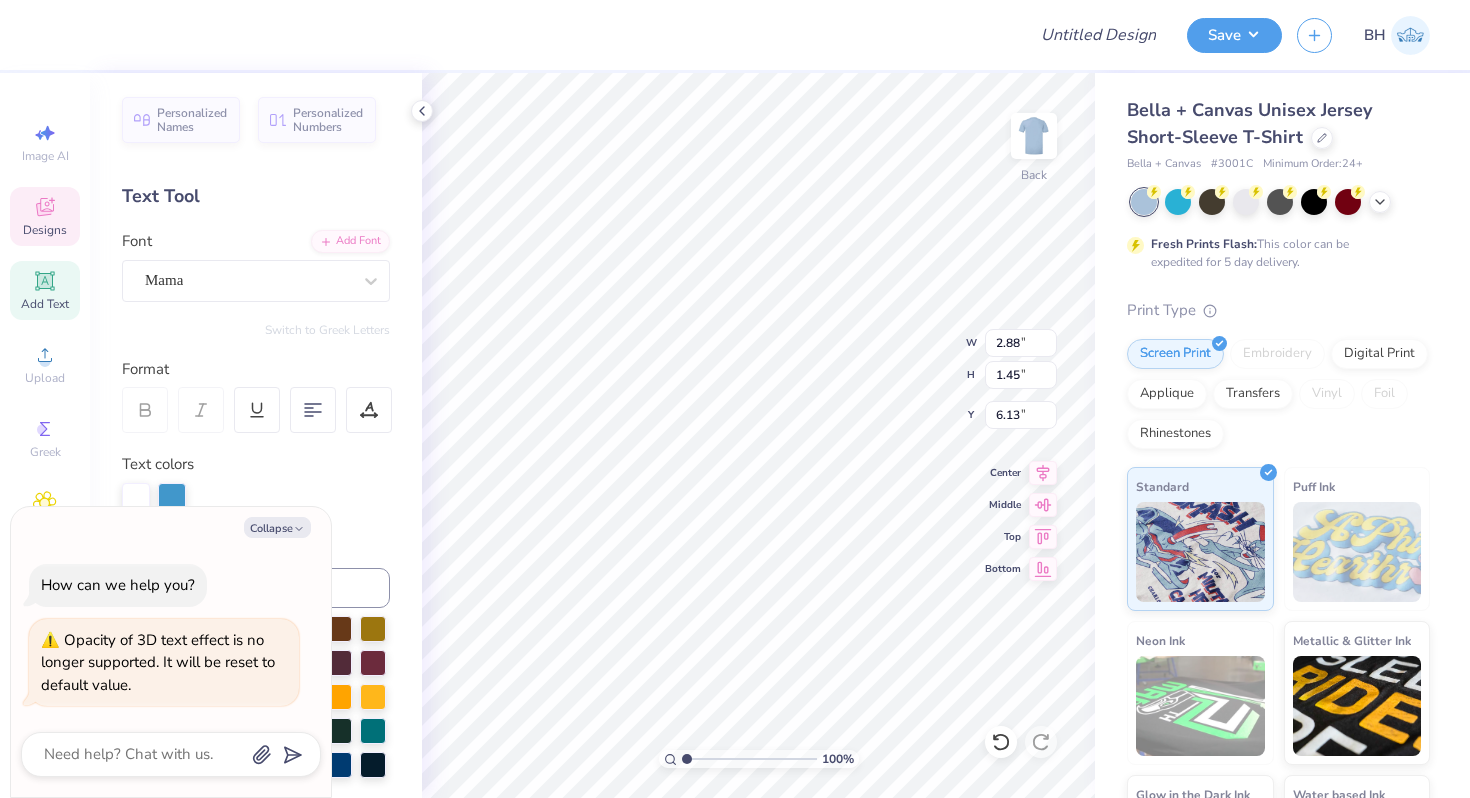 type on "x" 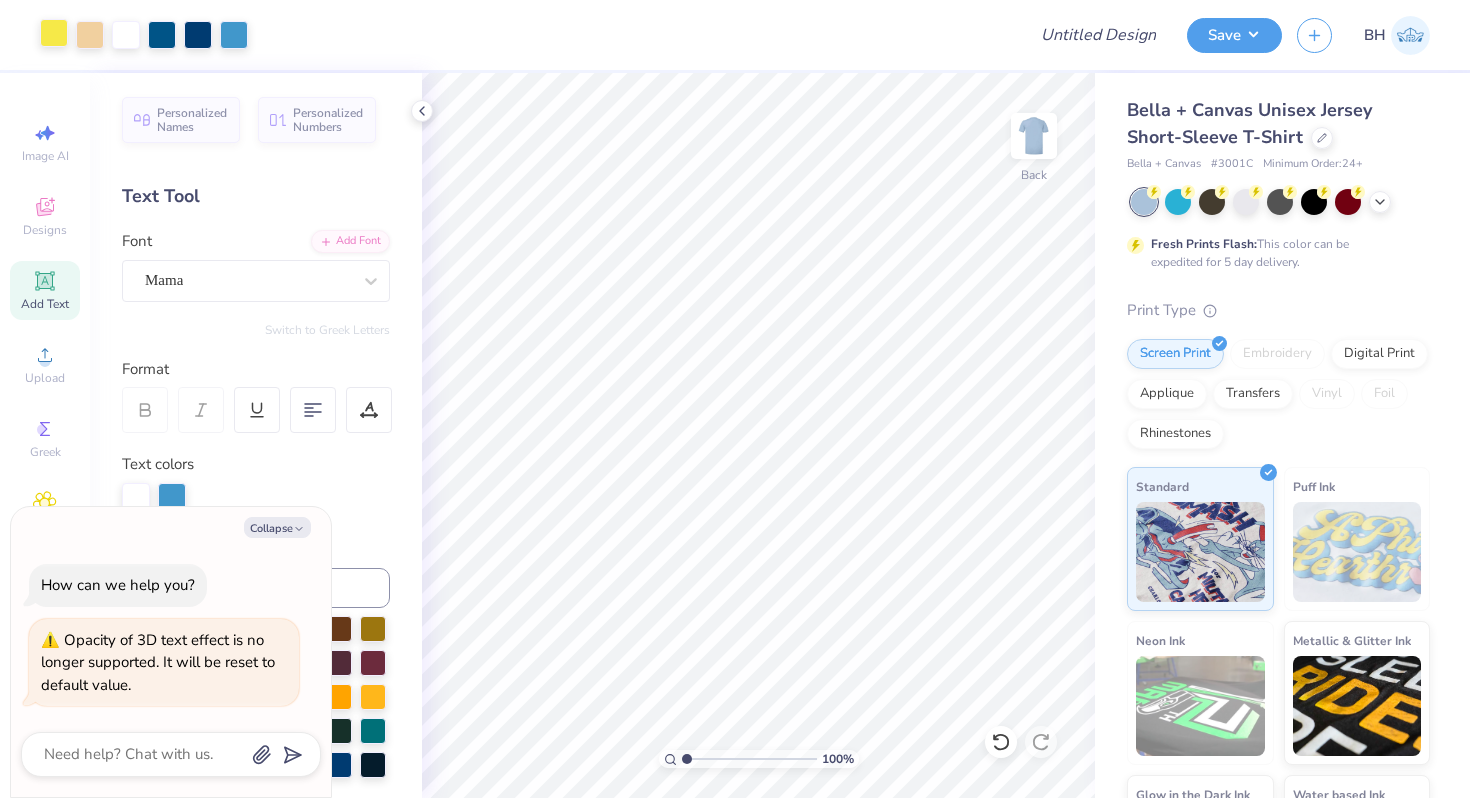 click at bounding box center (54, 33) 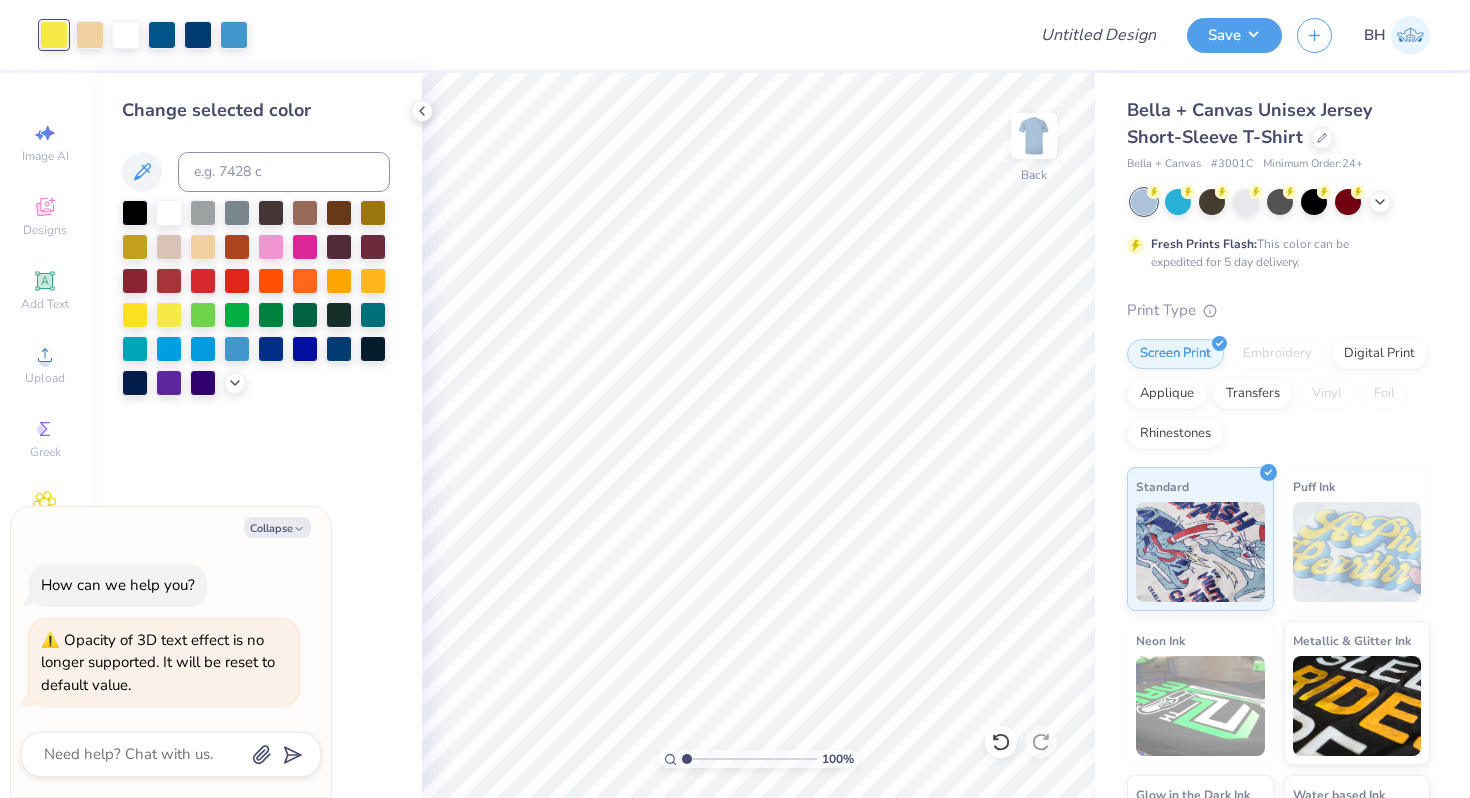click on "Change selected color" at bounding box center [256, 435] 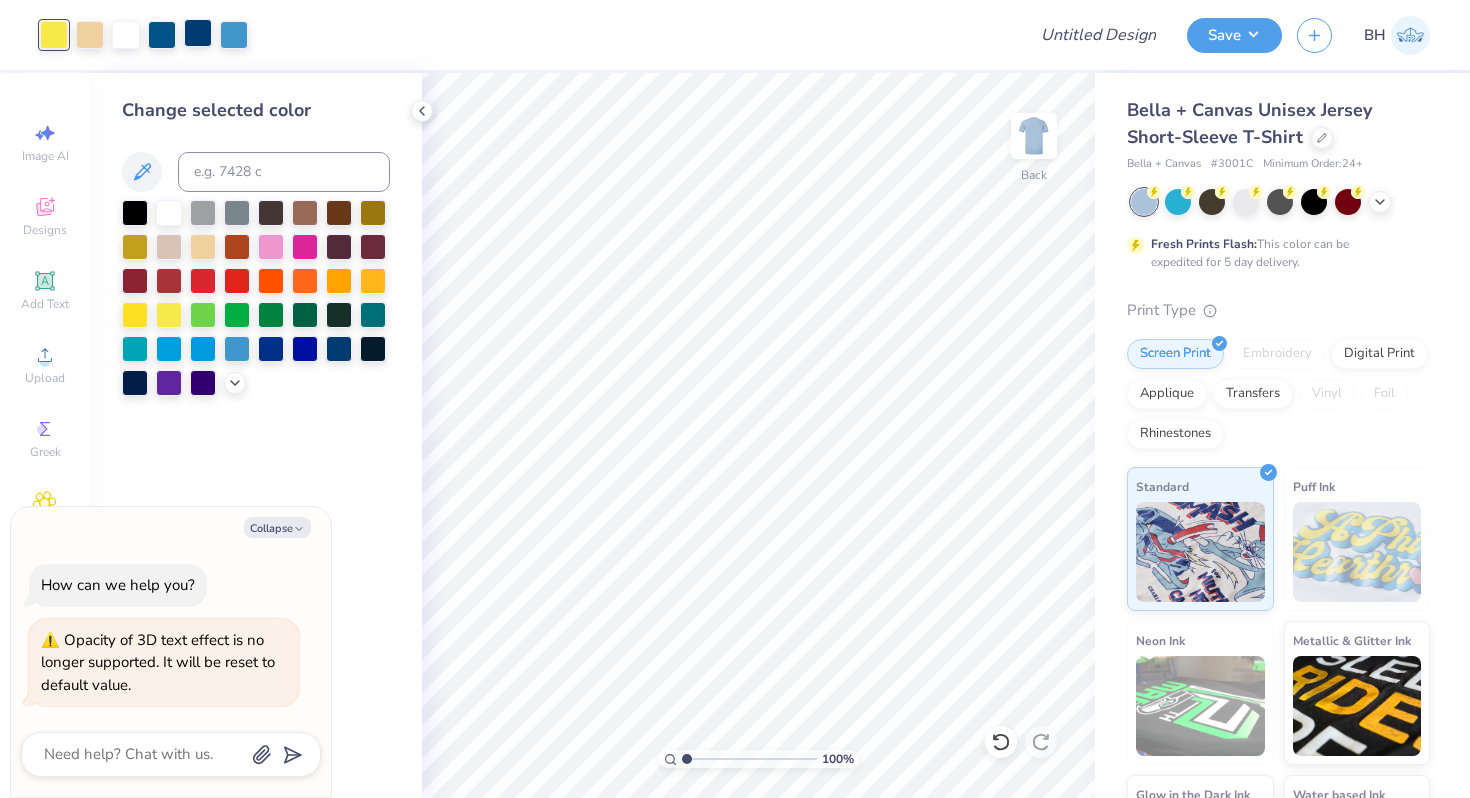 click at bounding box center [198, 33] 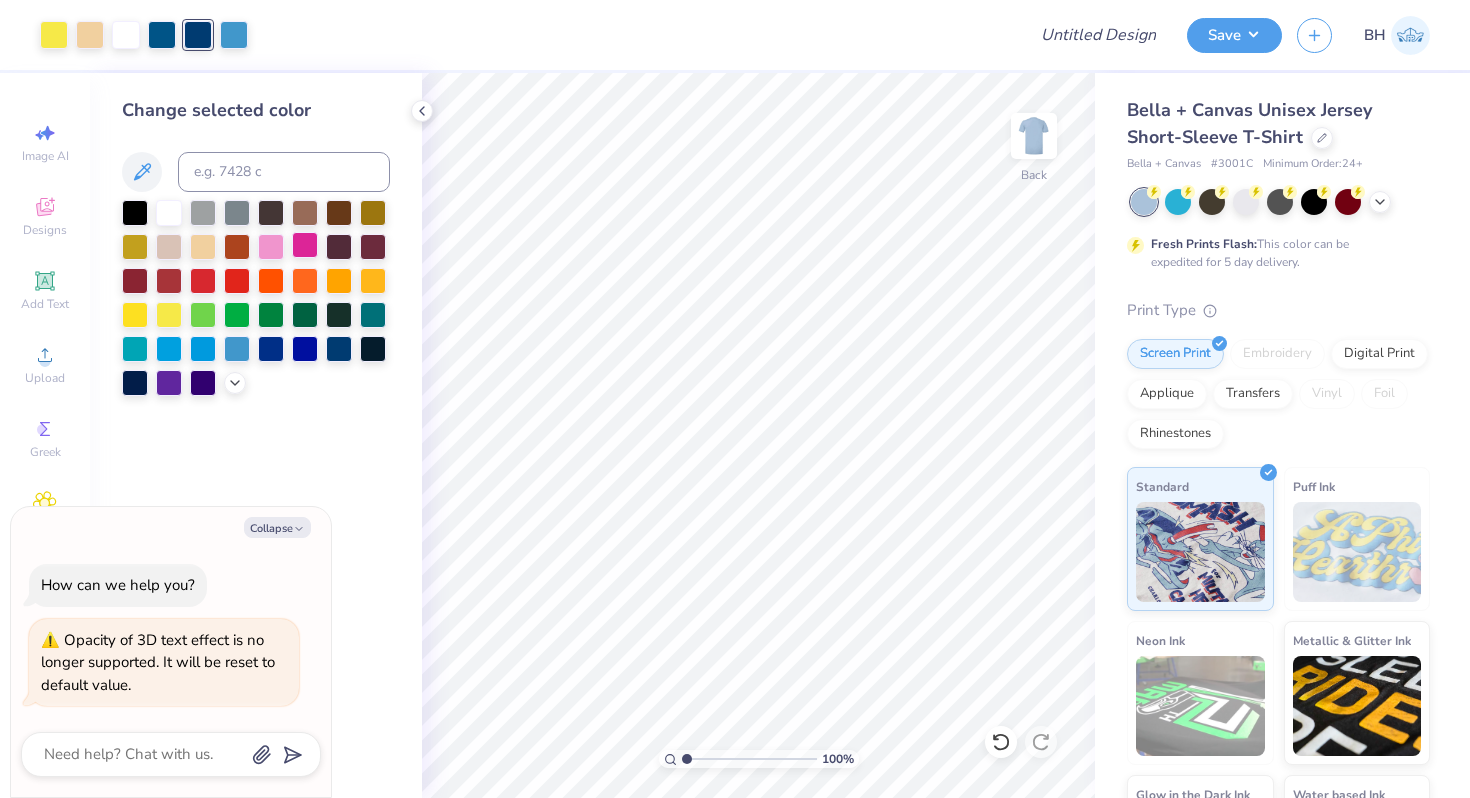 click at bounding box center (305, 245) 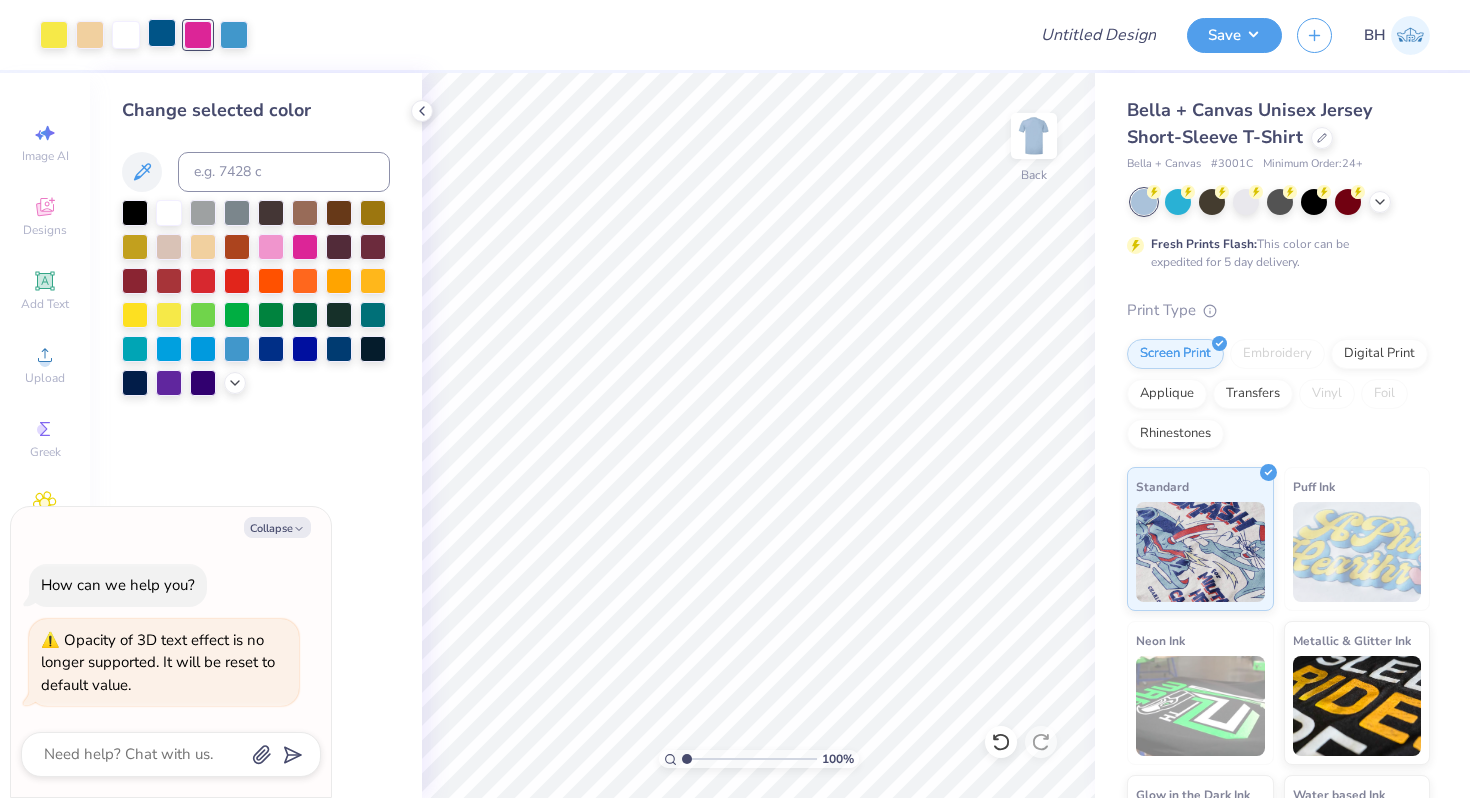 click at bounding box center [162, 33] 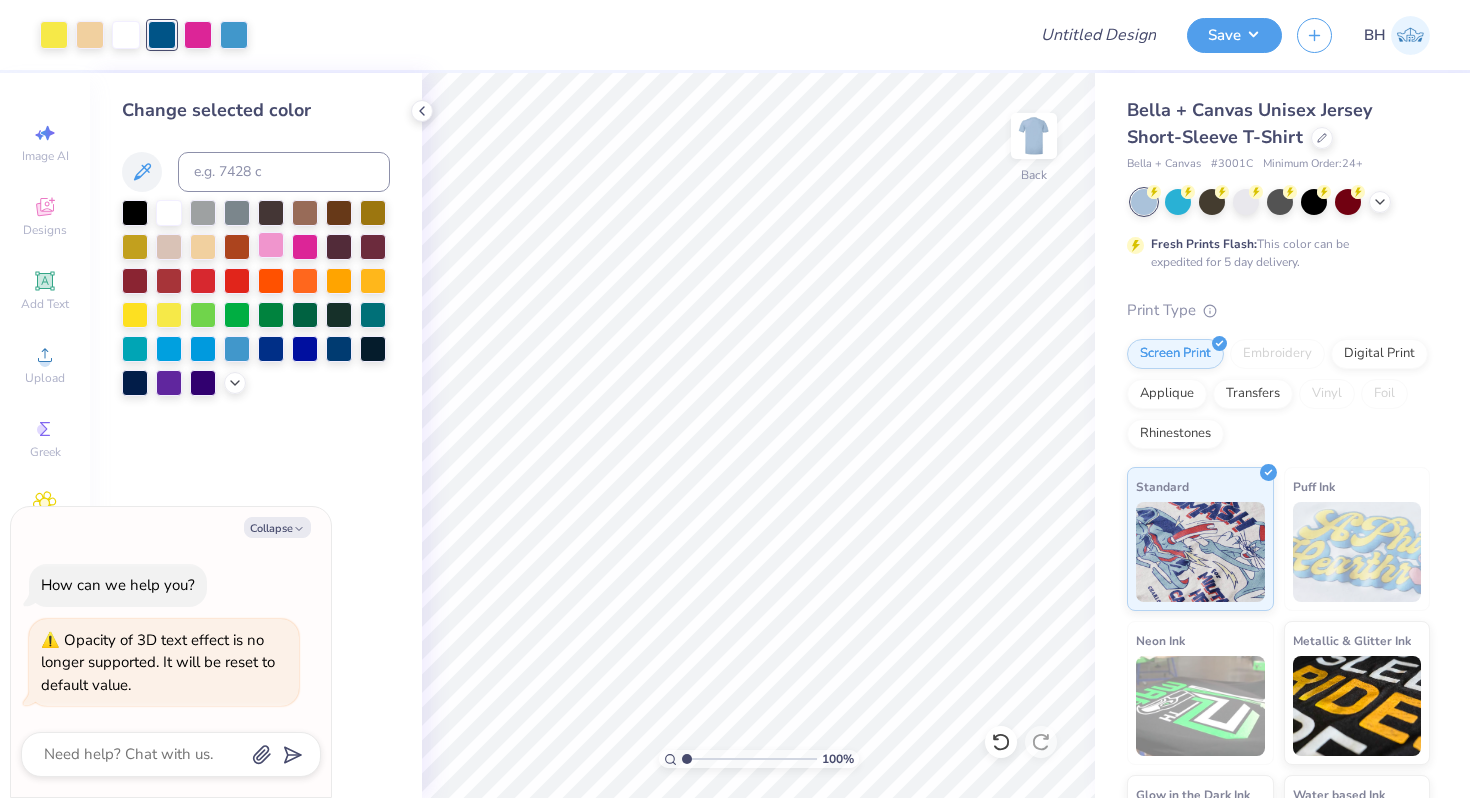 click at bounding box center (271, 245) 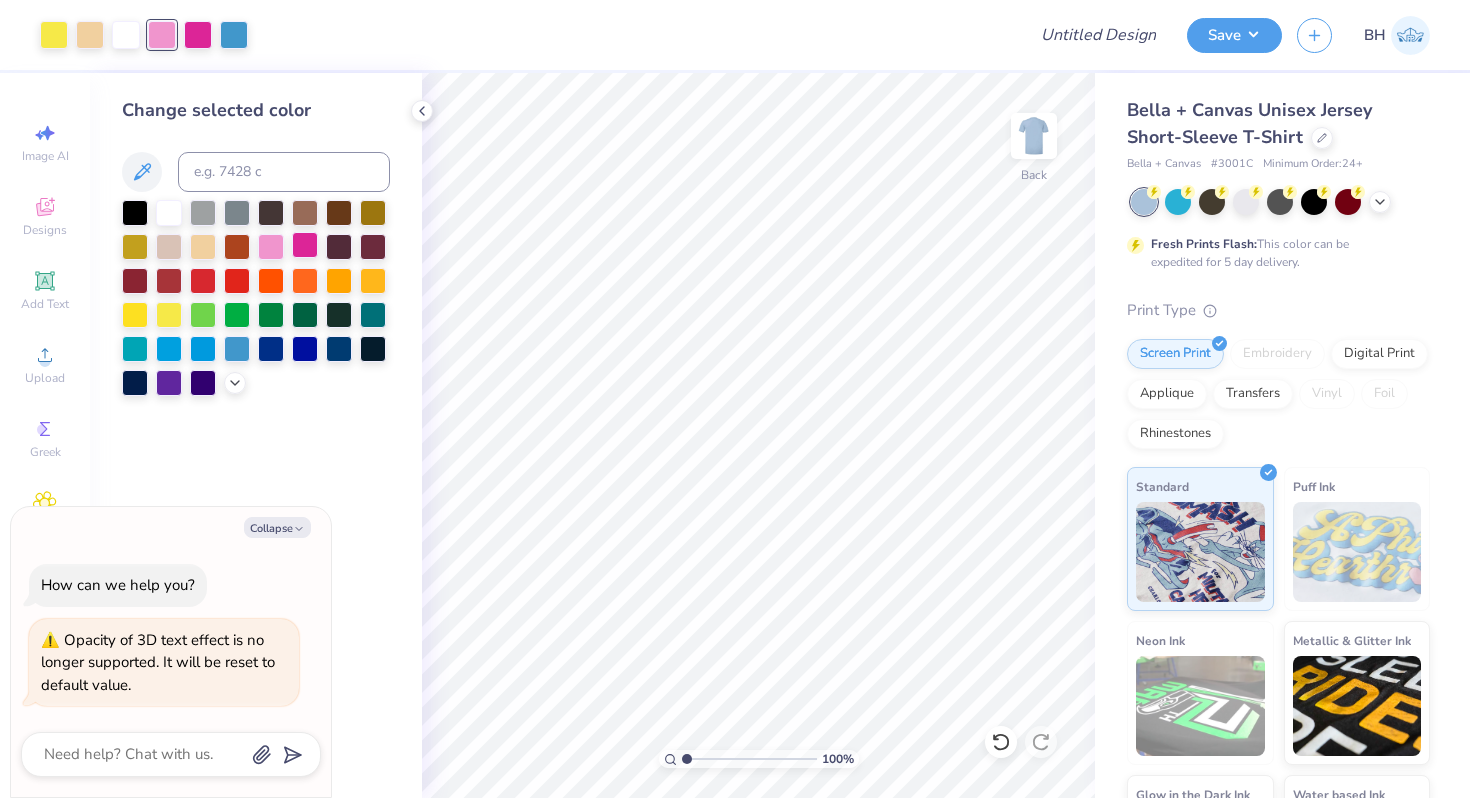 click at bounding box center [305, 245] 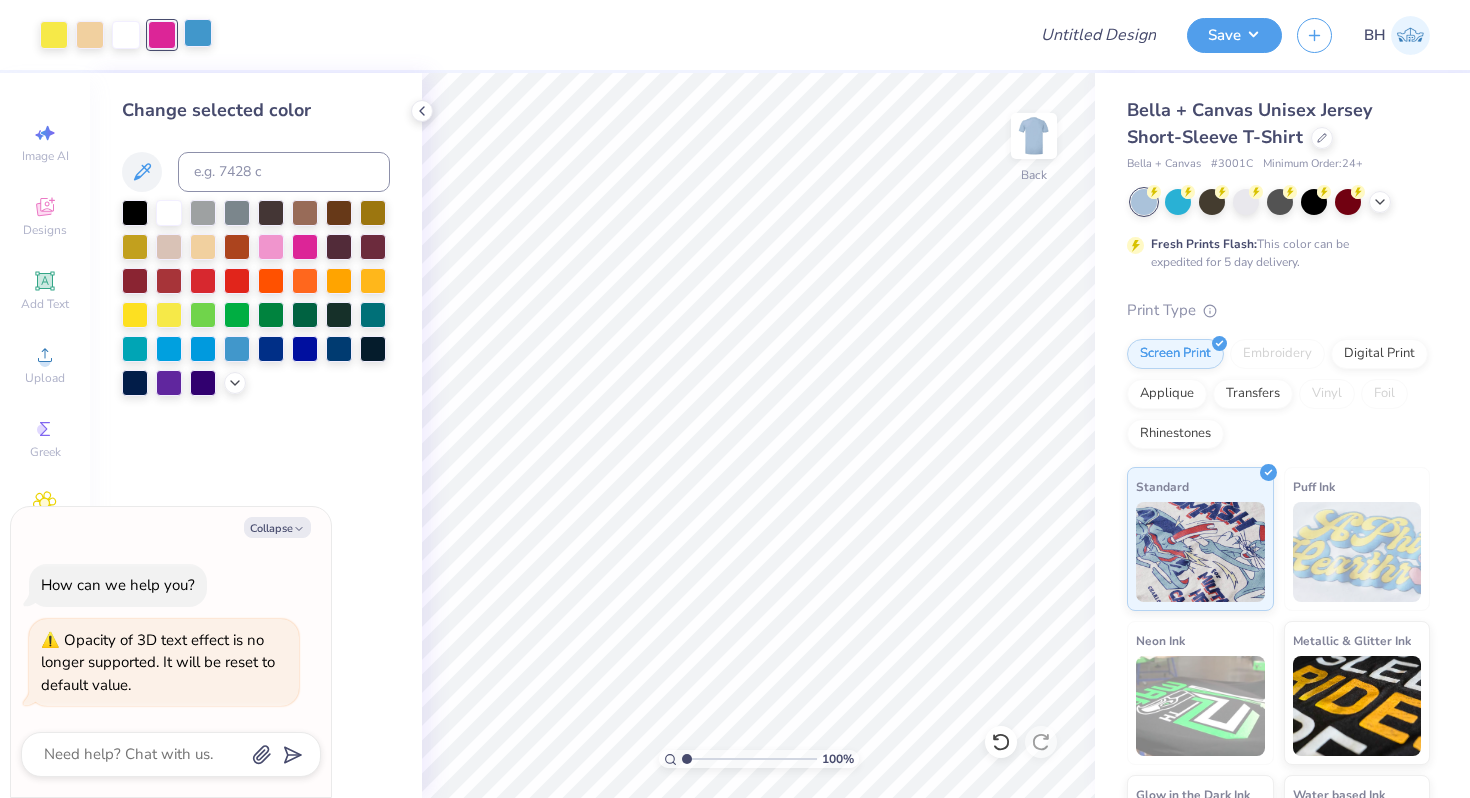 click at bounding box center (198, 33) 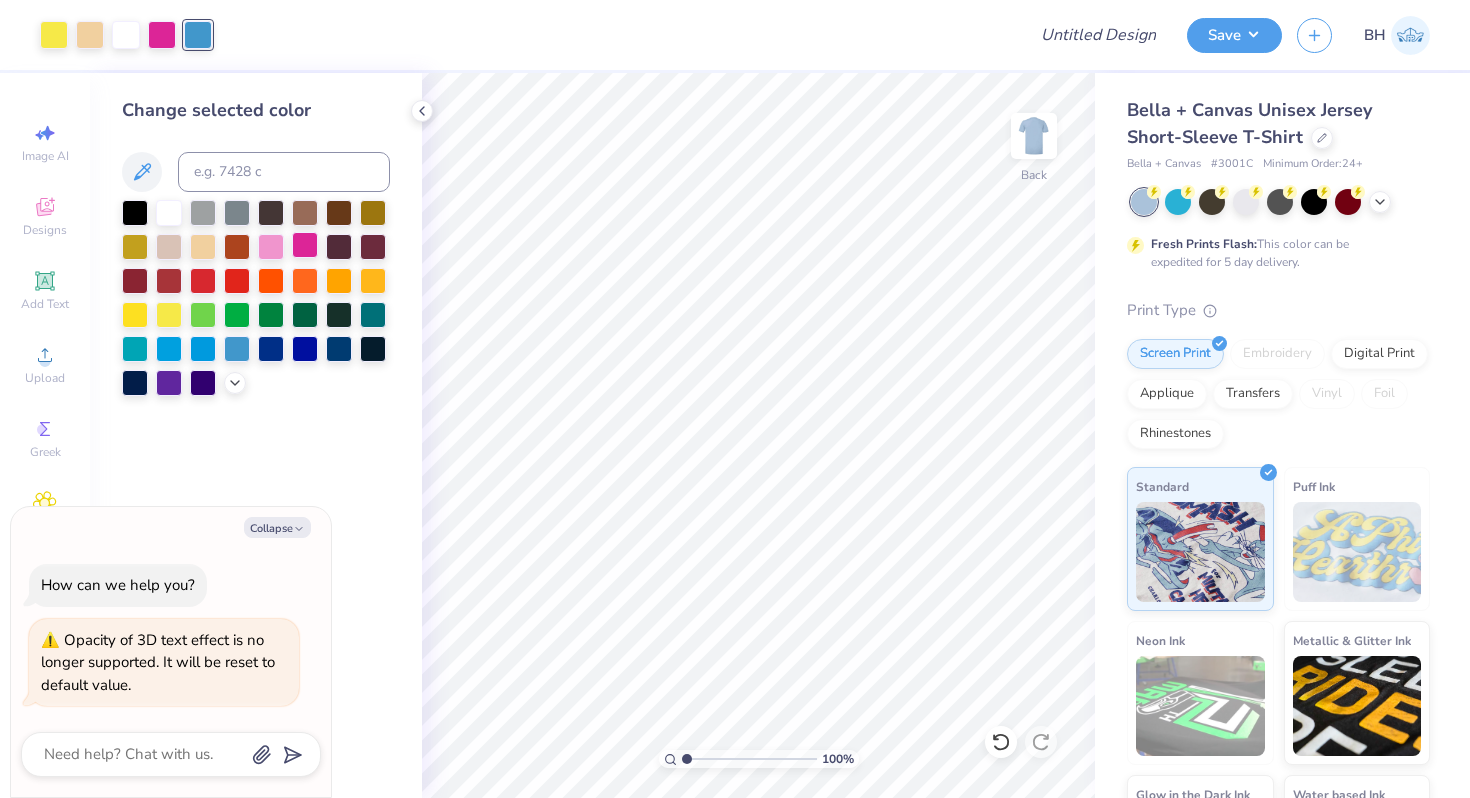 click at bounding box center [305, 245] 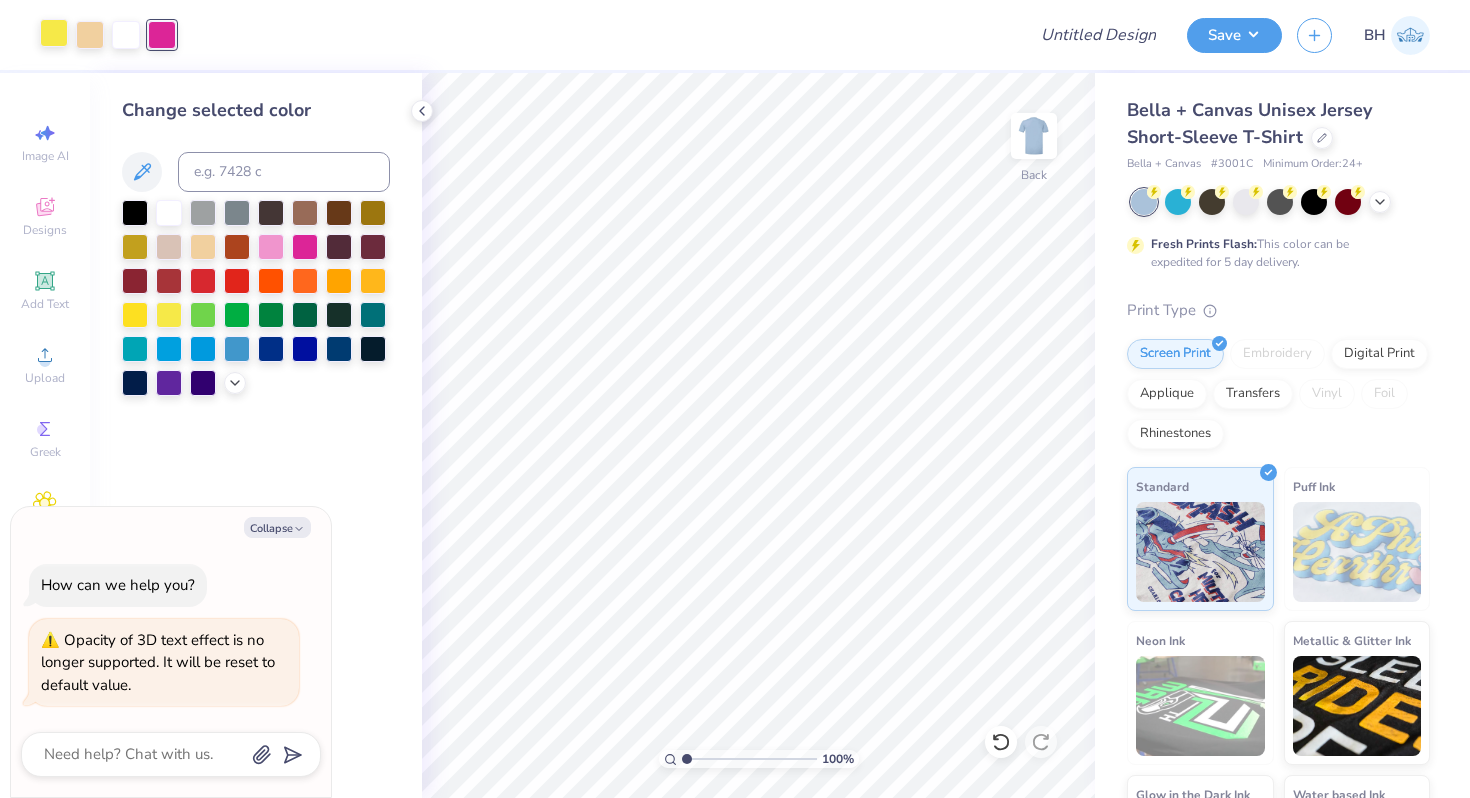 click at bounding box center (54, 33) 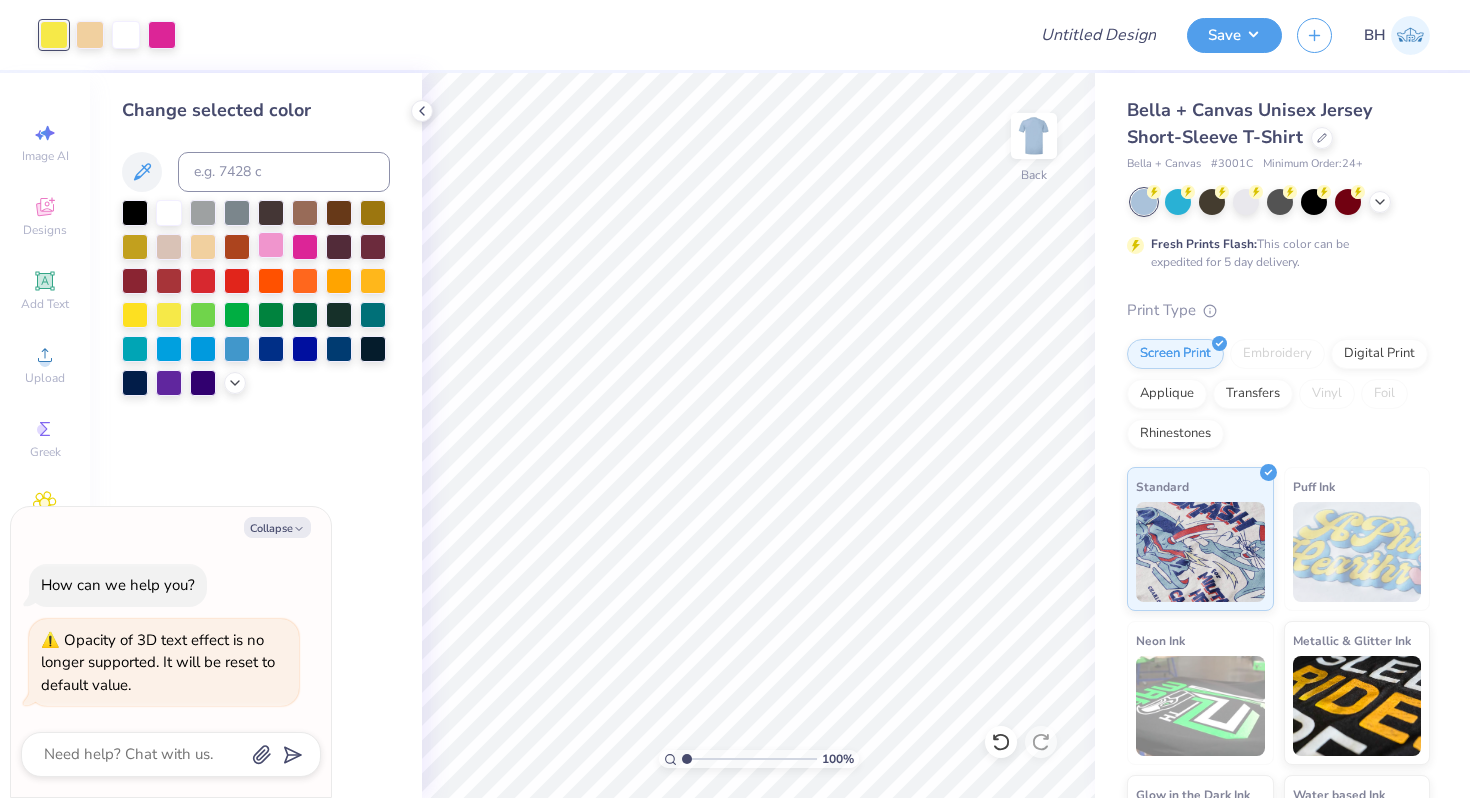 click at bounding box center (271, 245) 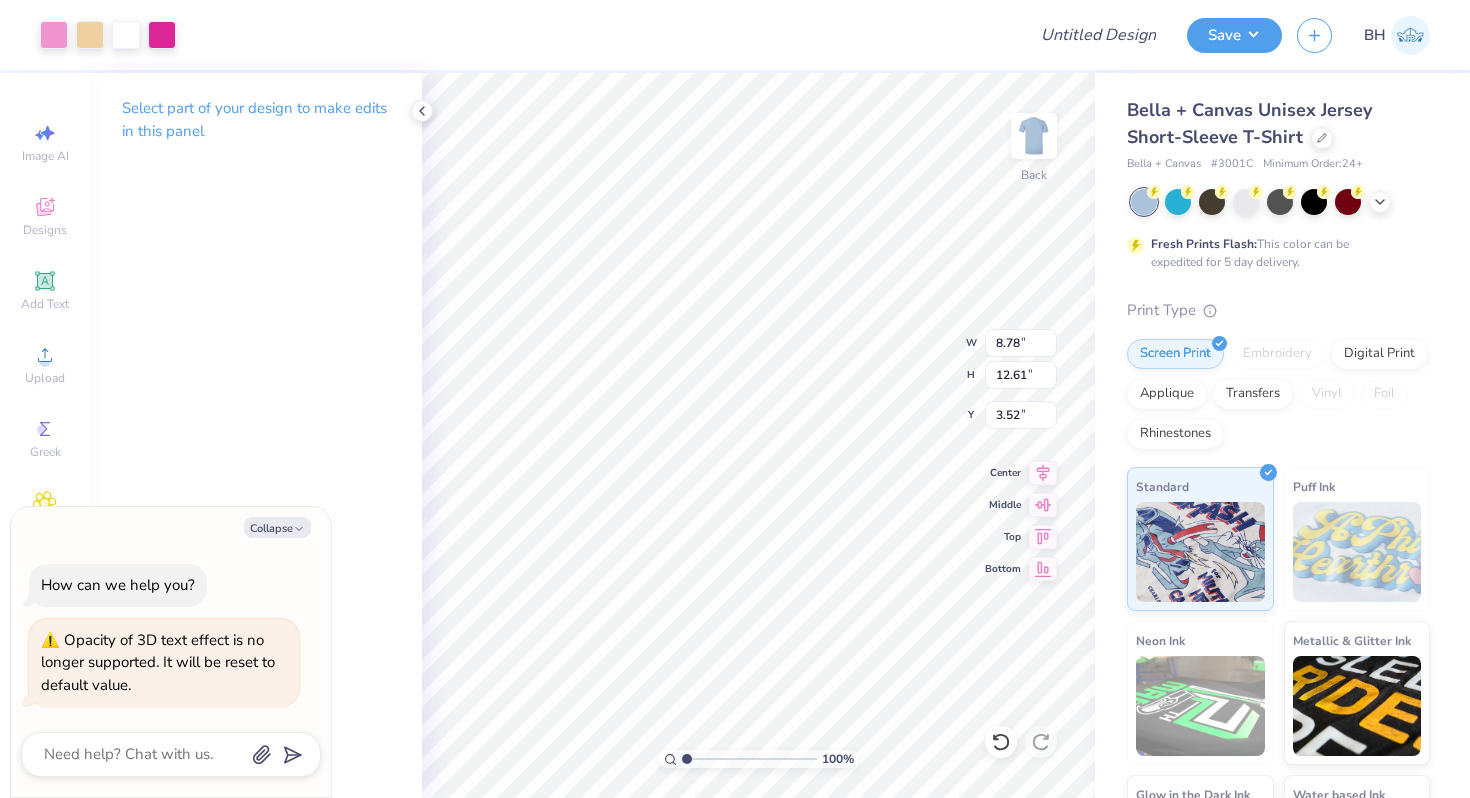 type on "x" 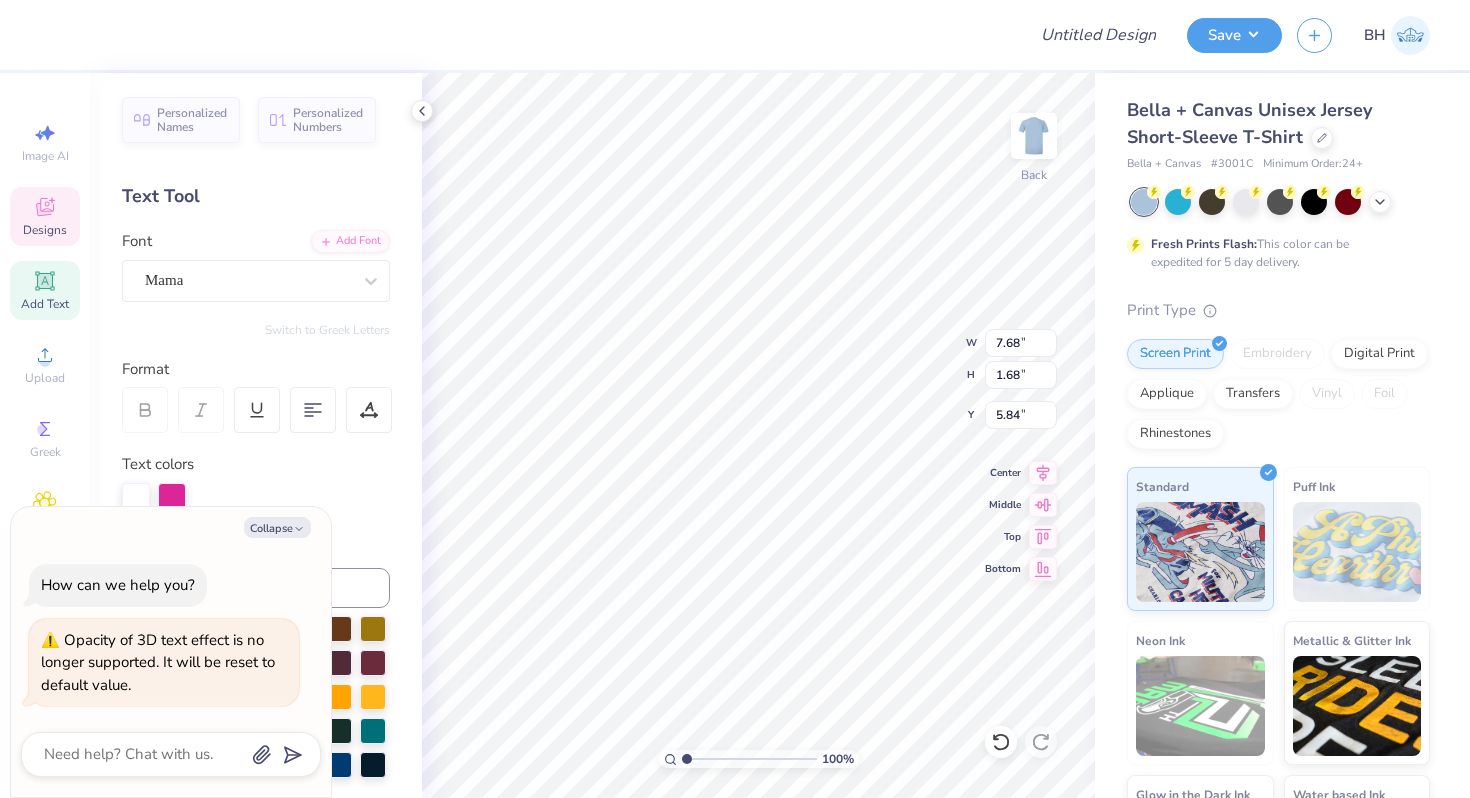 type on "x" 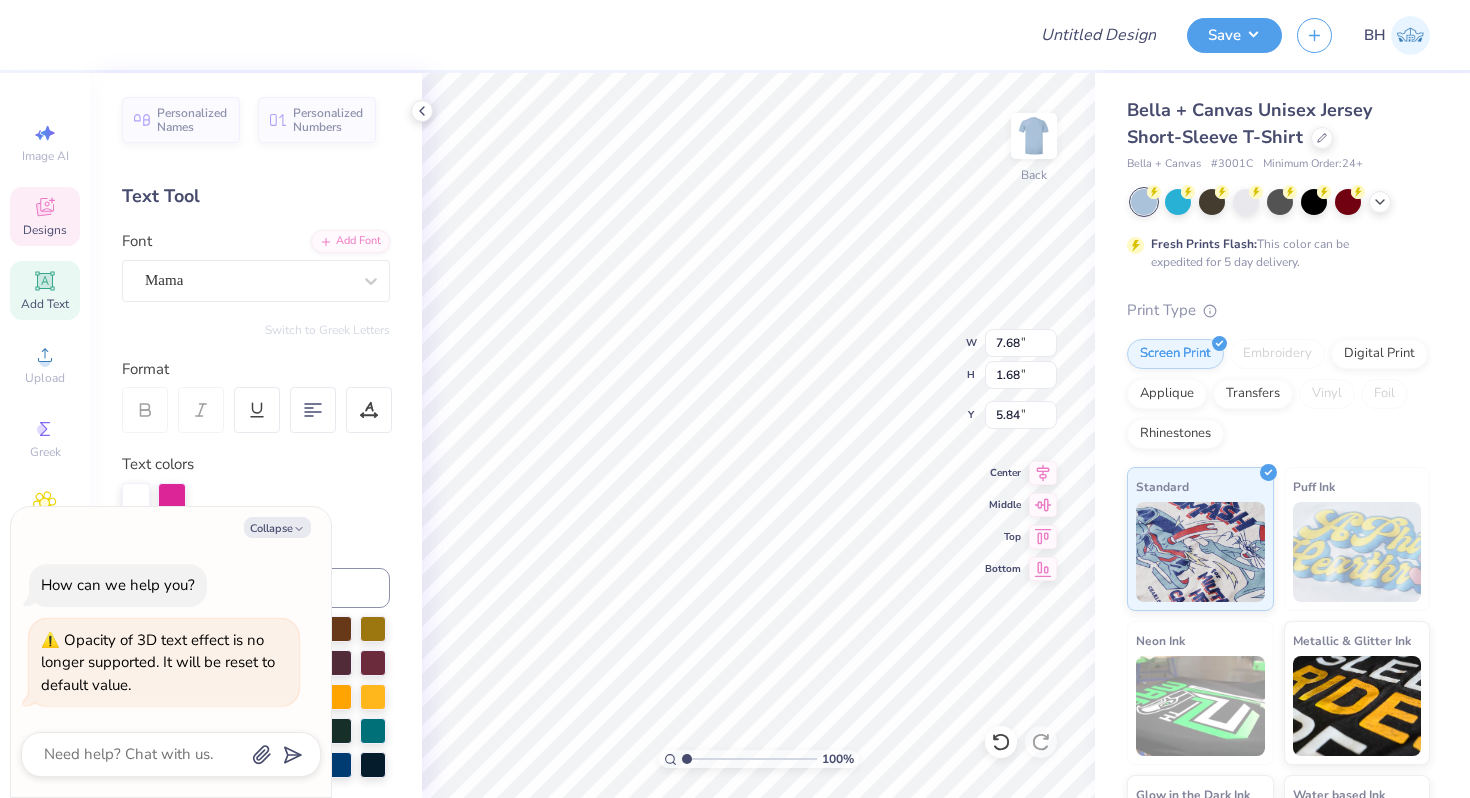 type on "17.49" 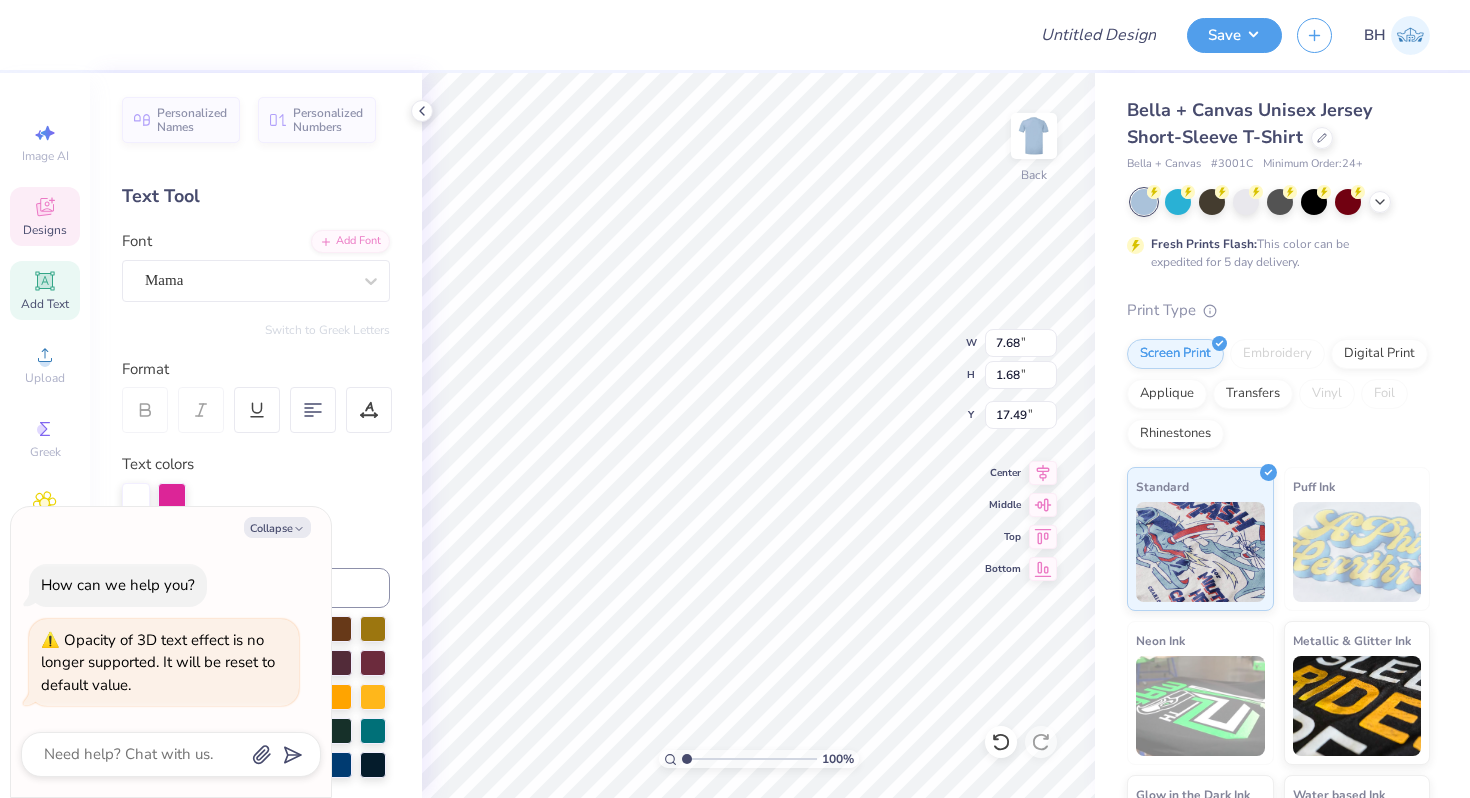type on "x" 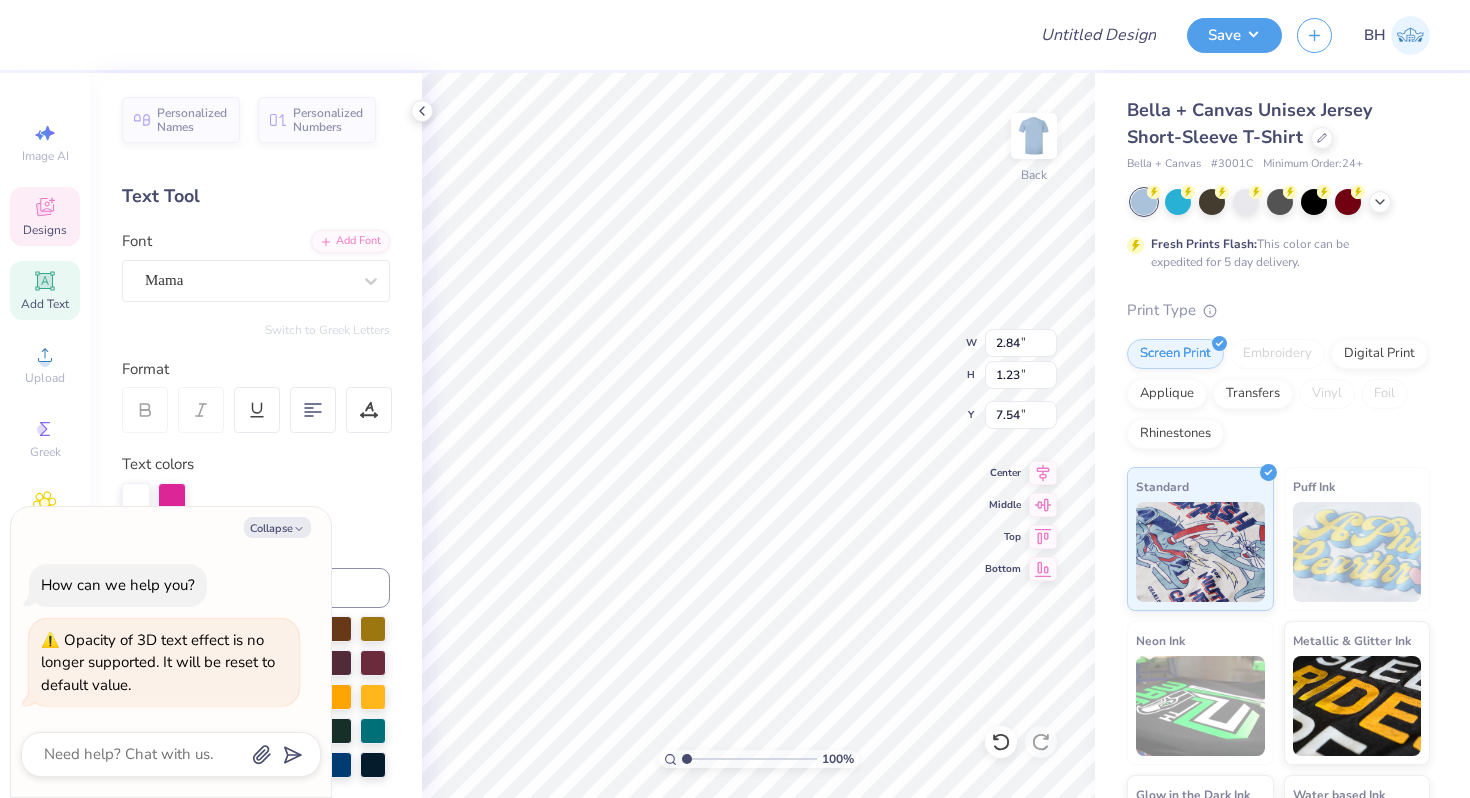 type on "x" 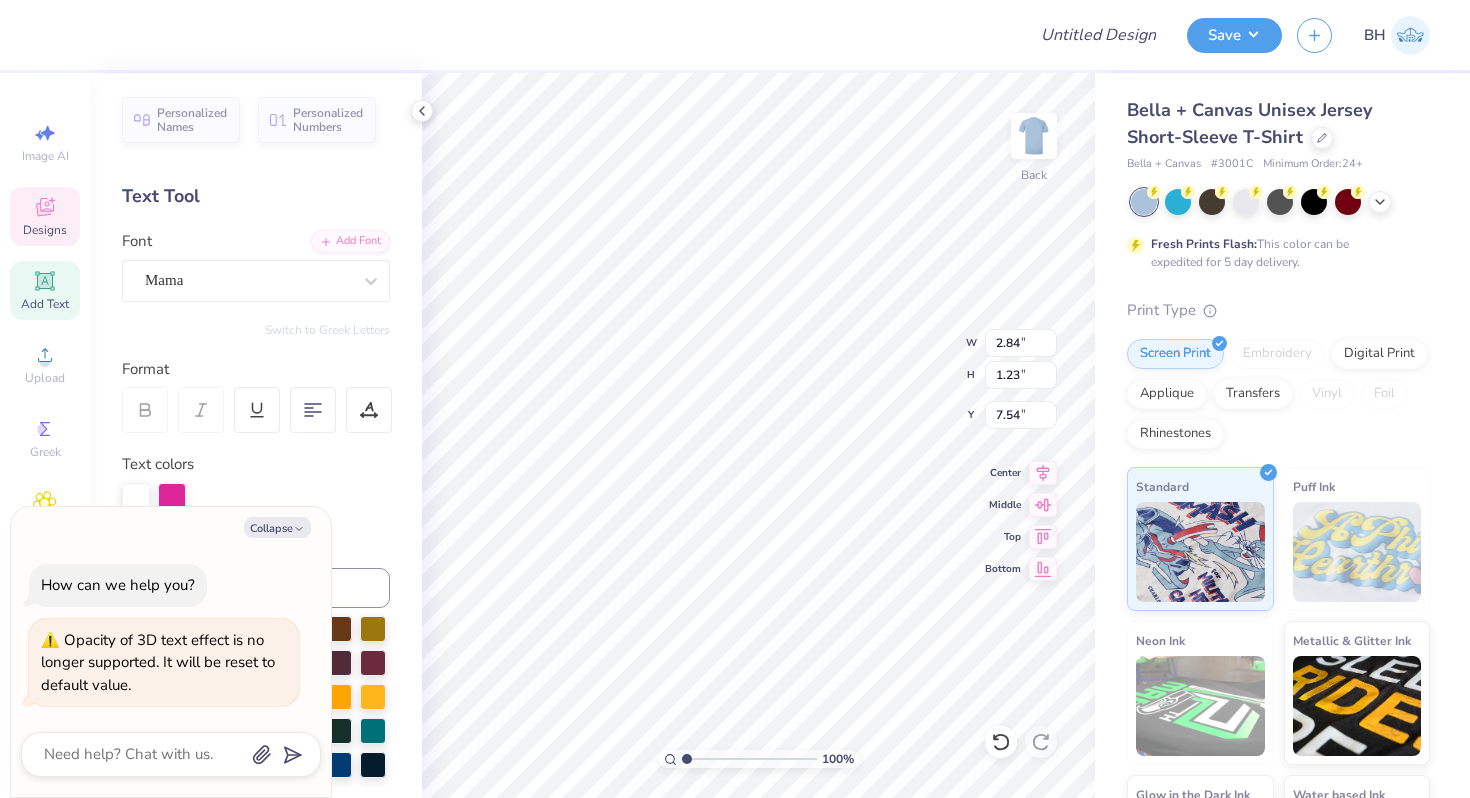 type on "6.27" 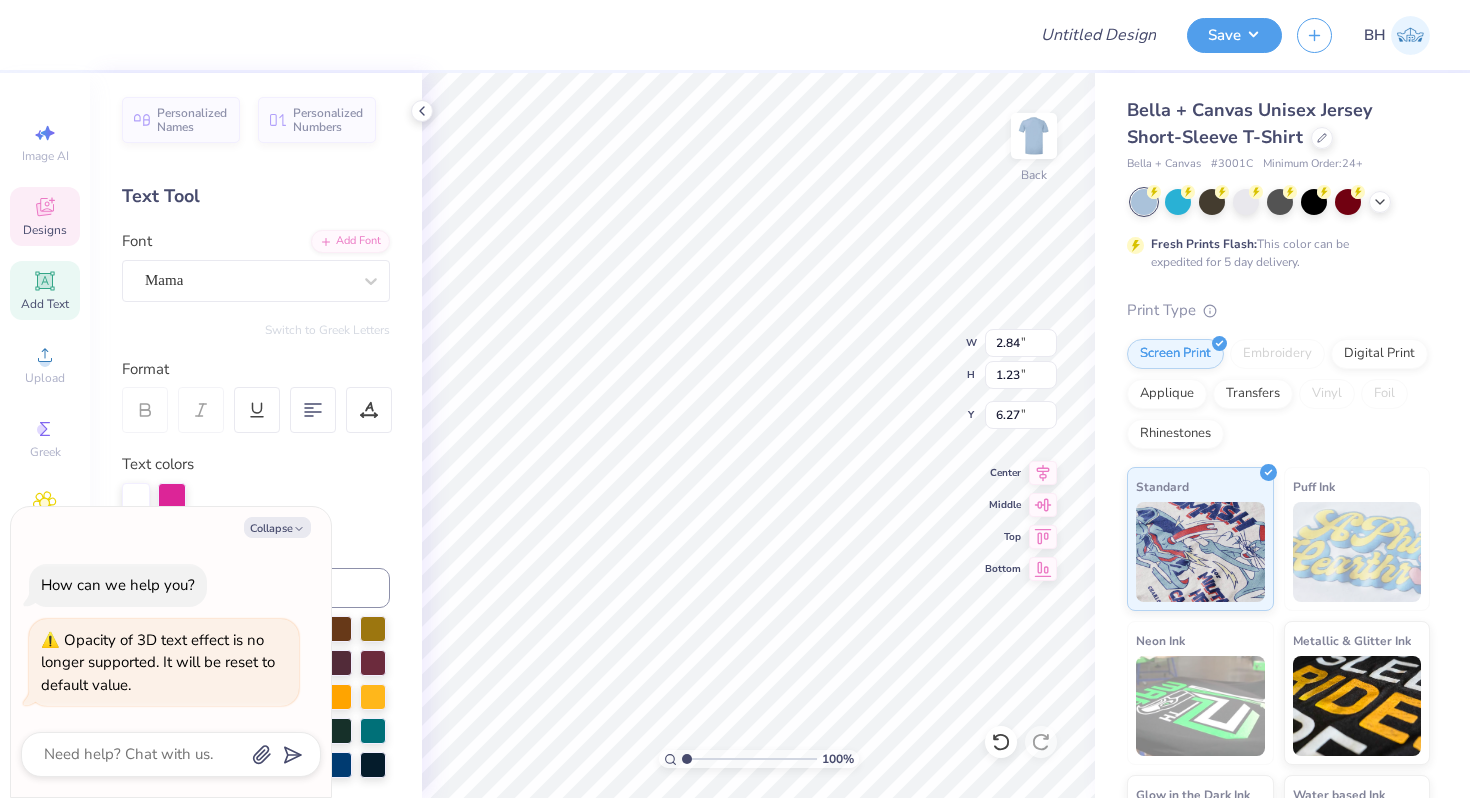 type on "x" 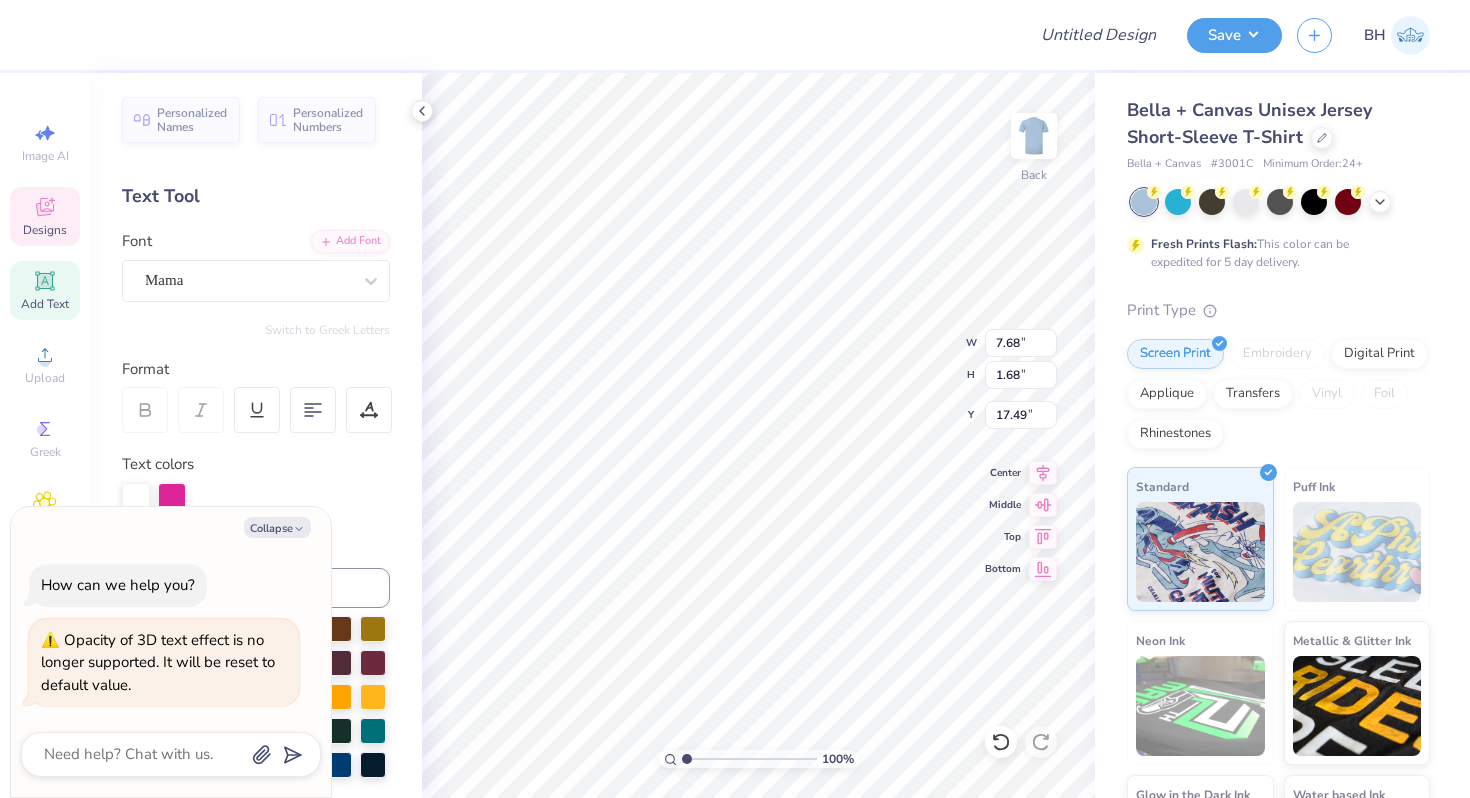 type on "x" 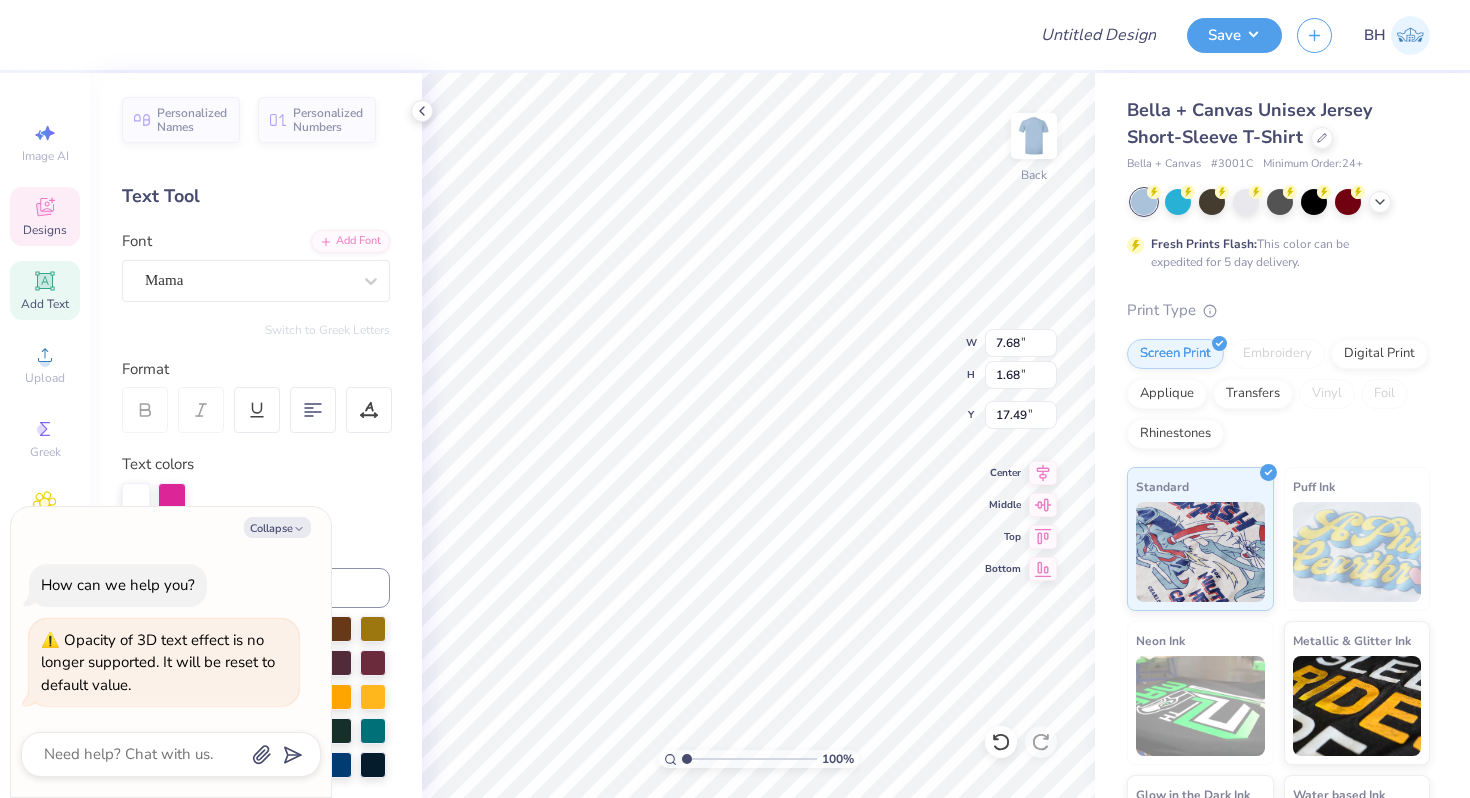 type on "6.27" 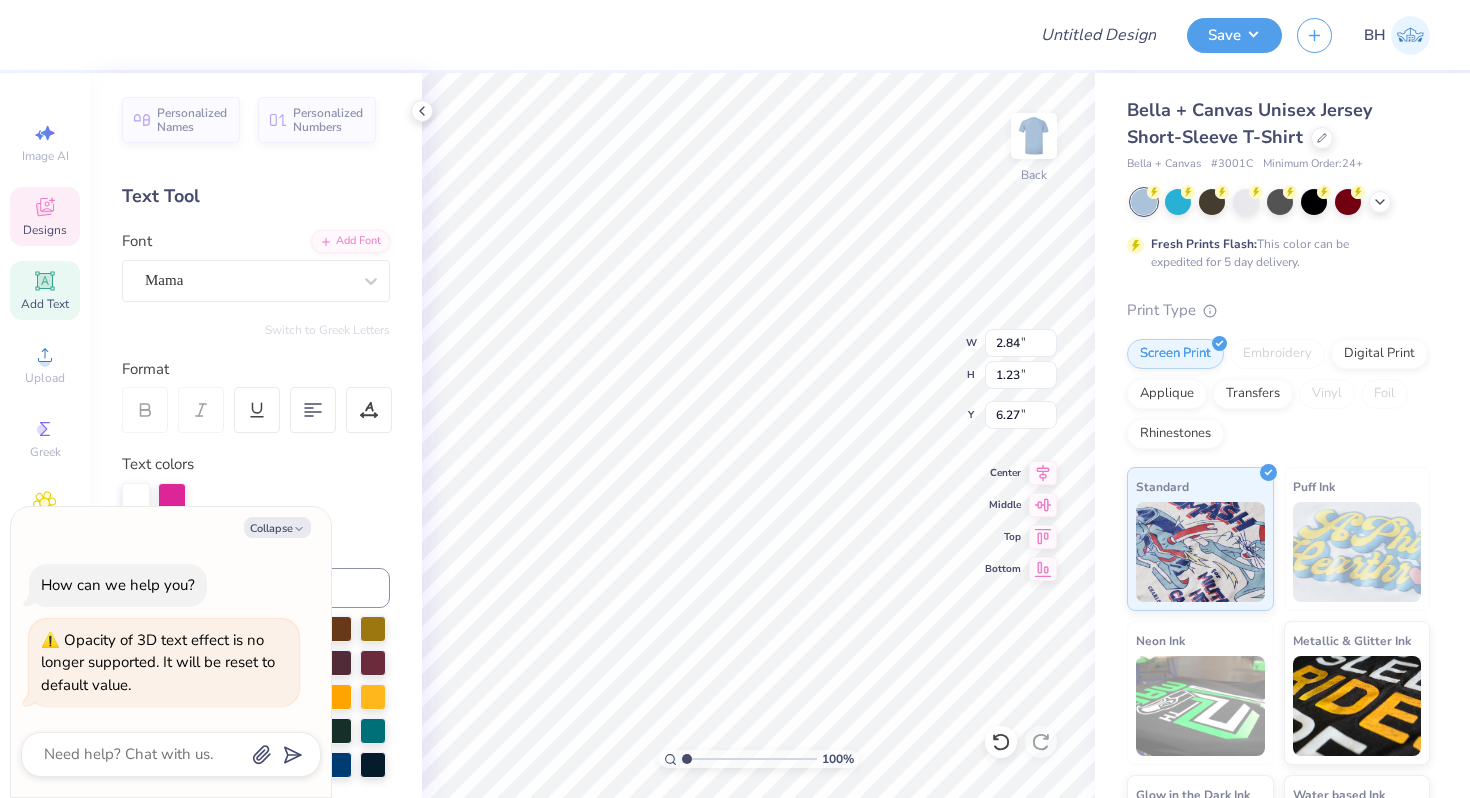 type on "x" 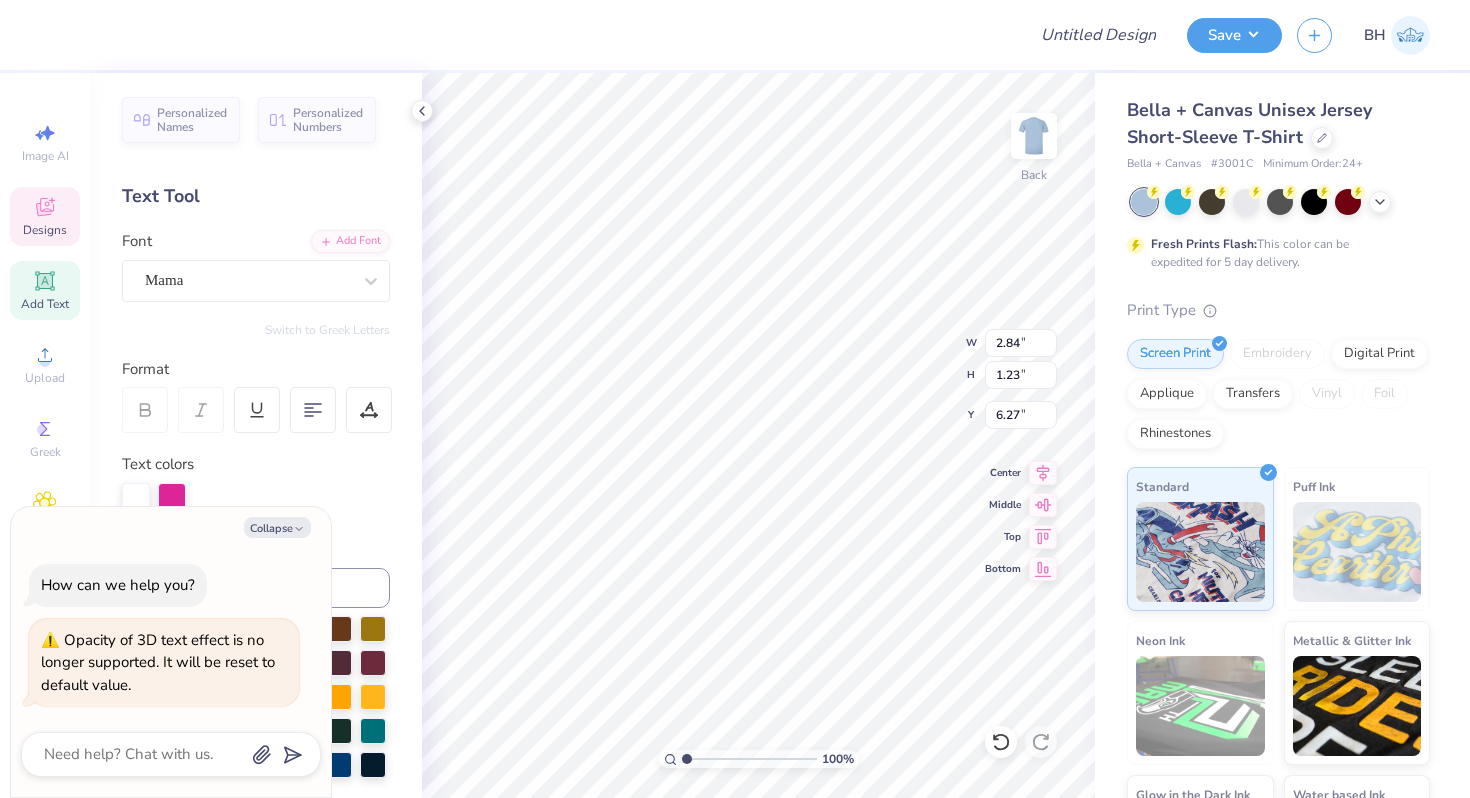 type on "5.04" 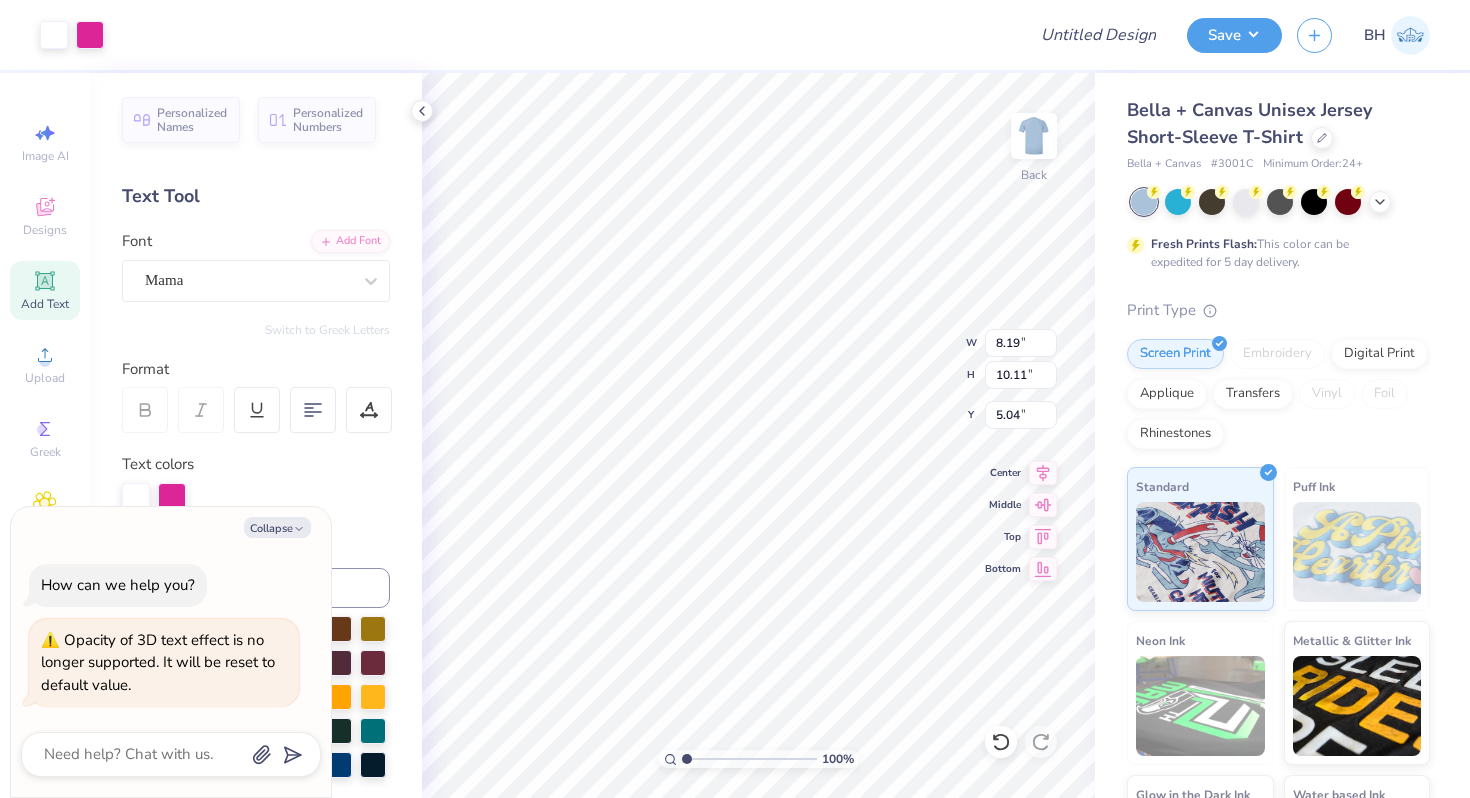 type on "x" 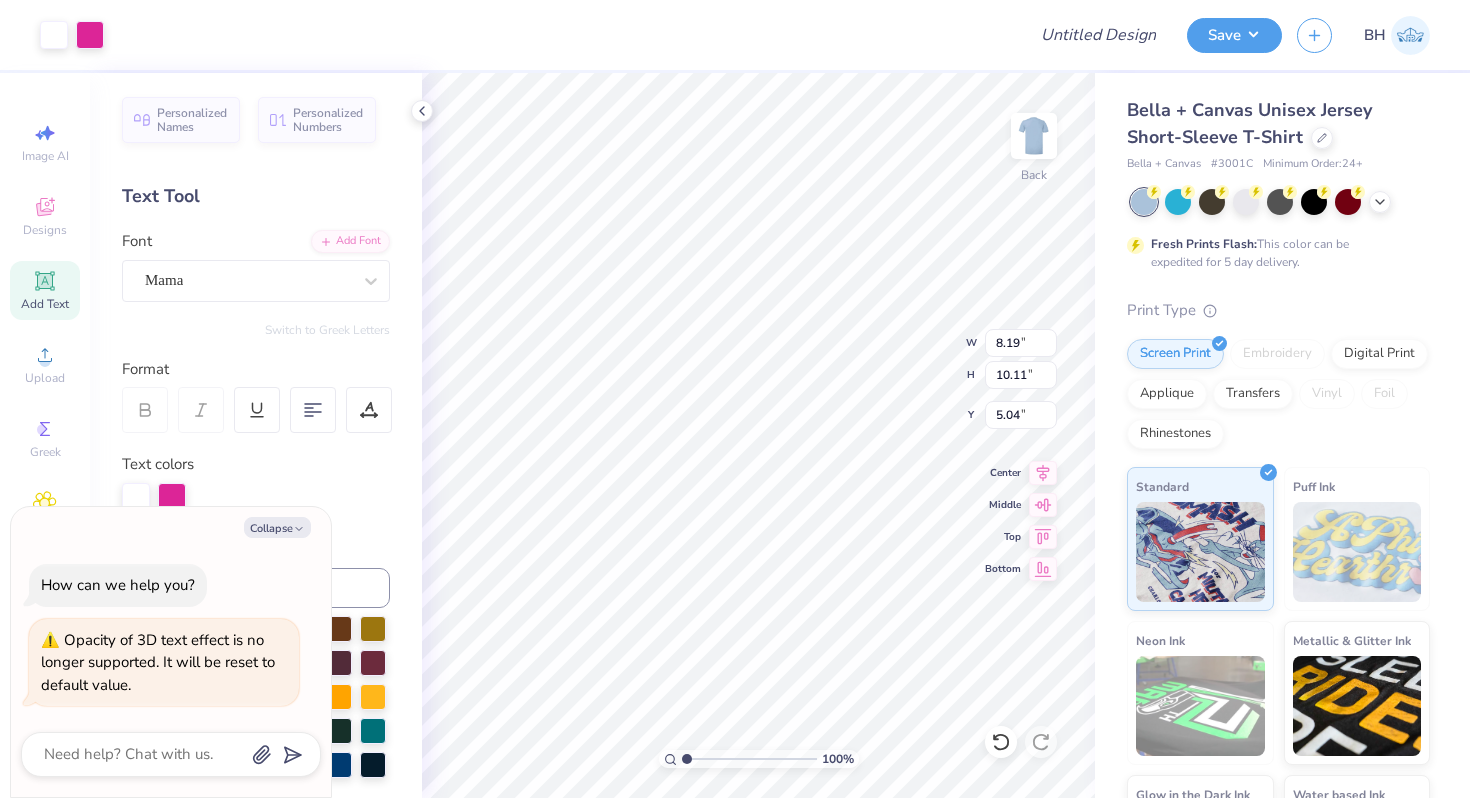 type on "5.16" 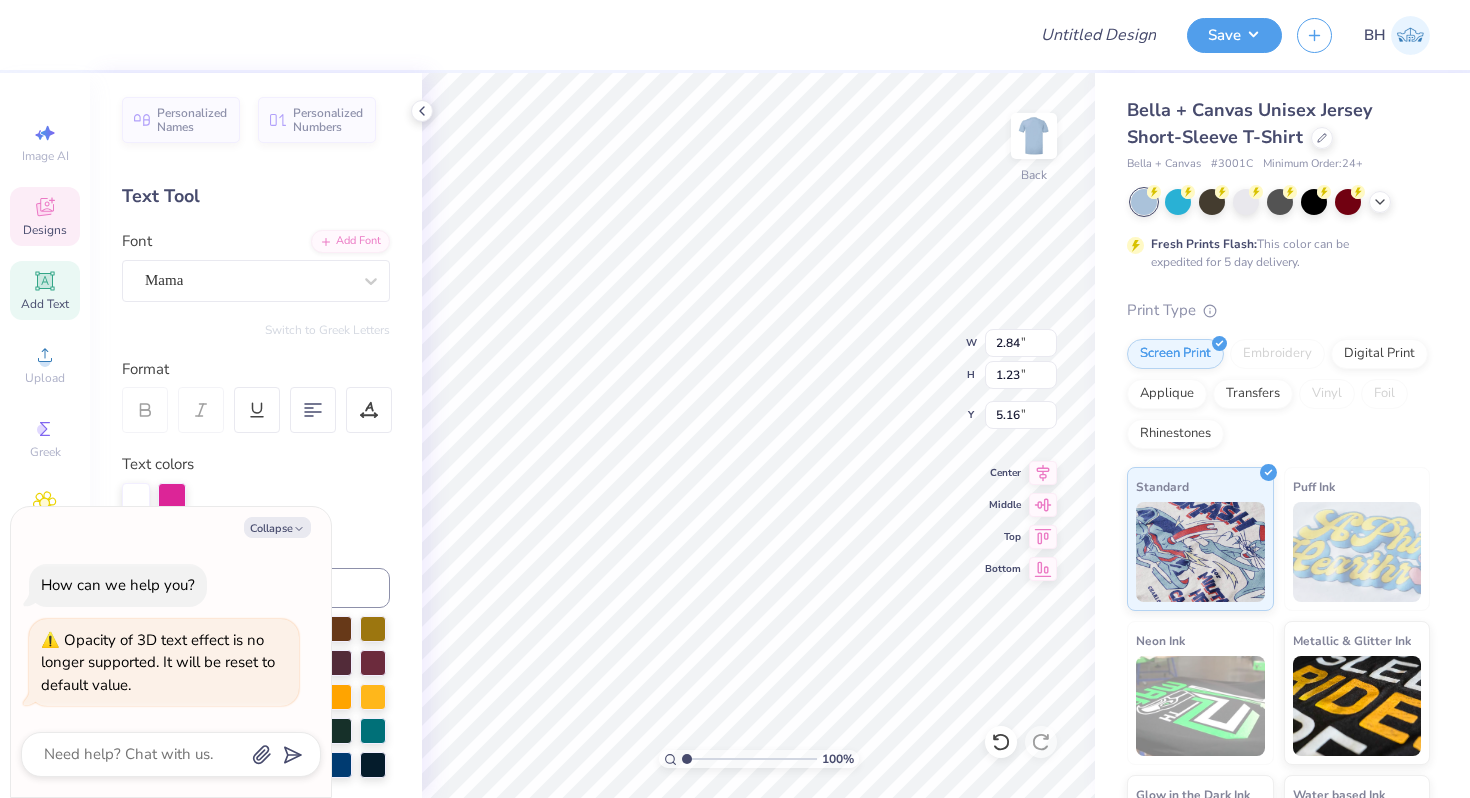 type on "x" 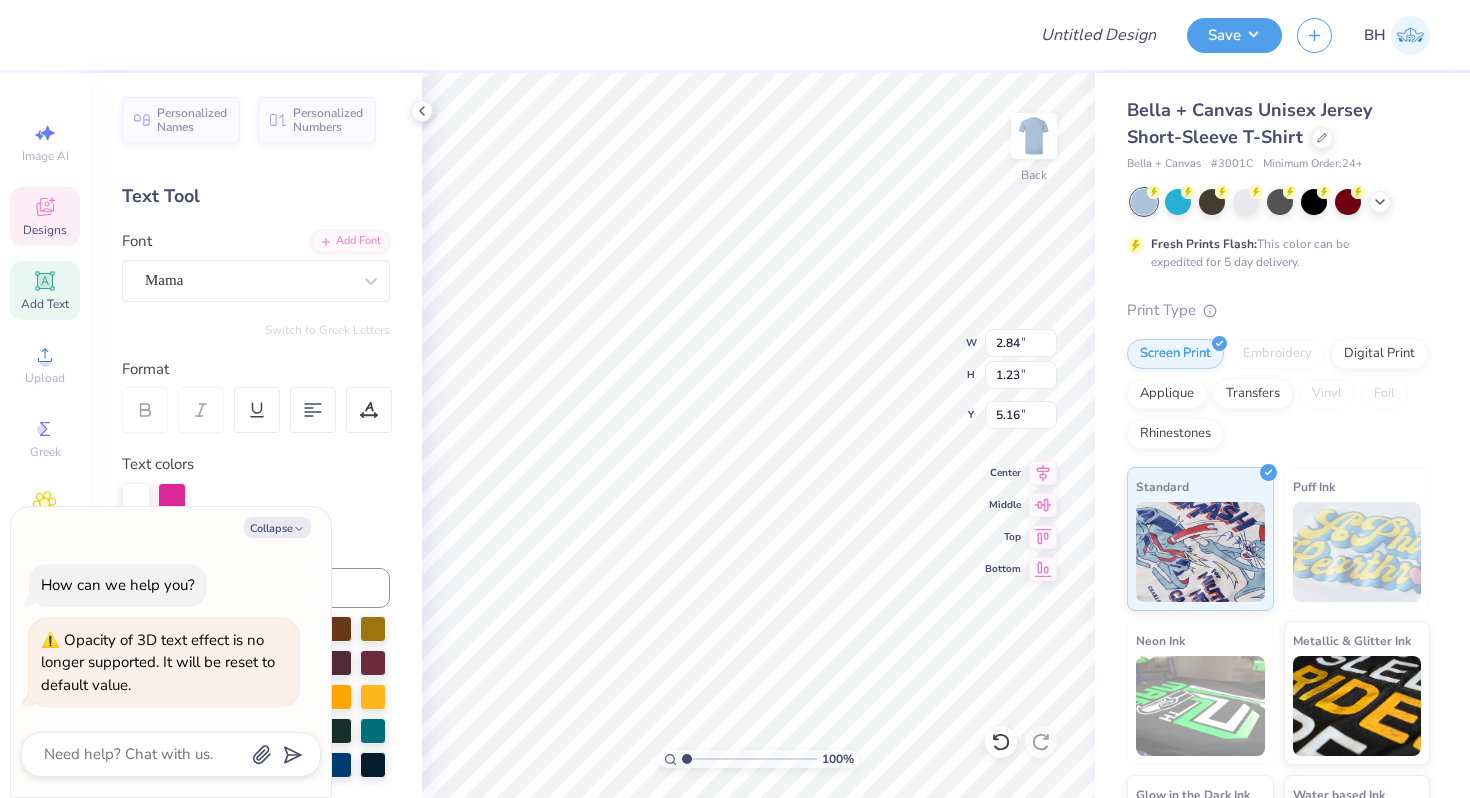 type on "7.68" 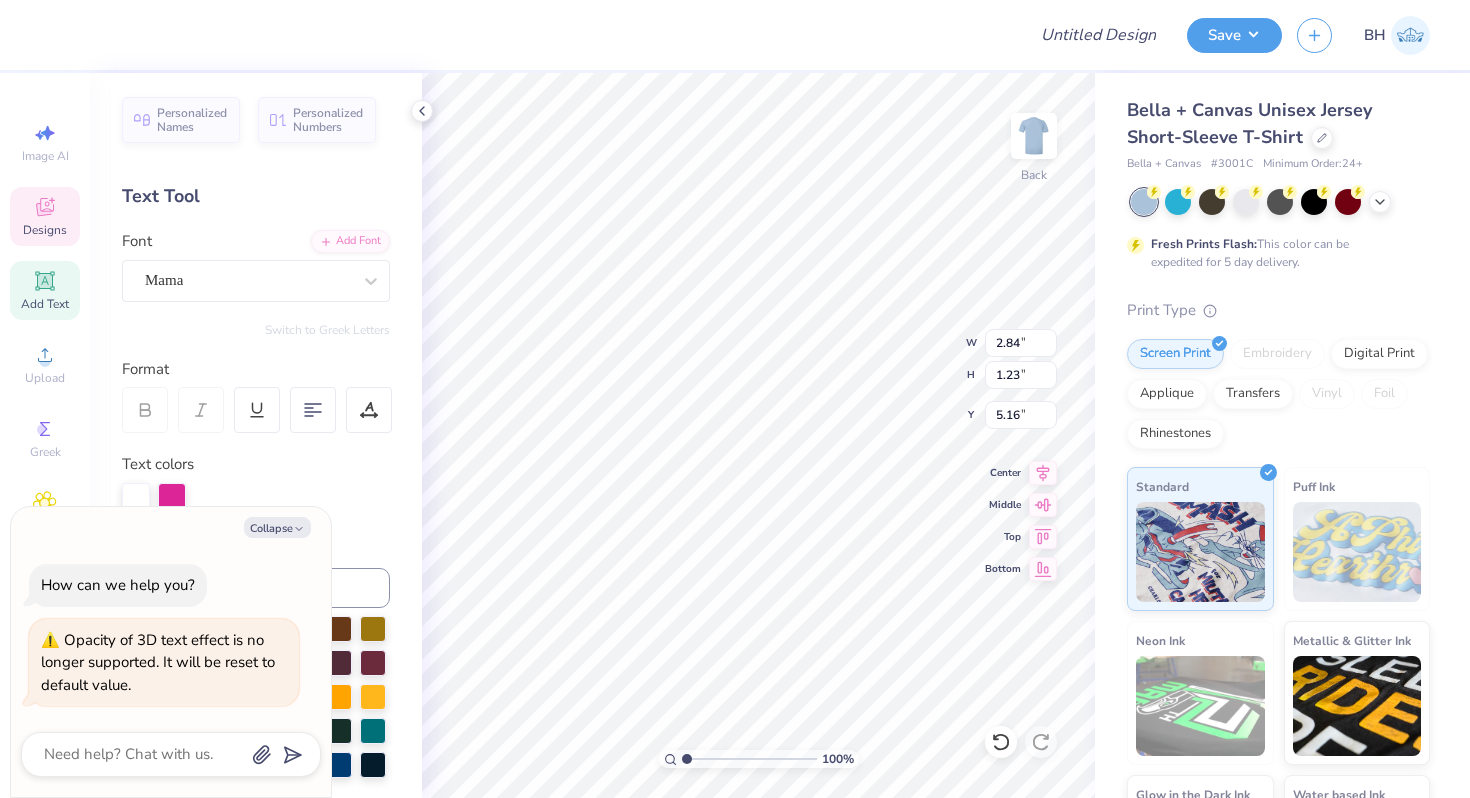 type on "x" 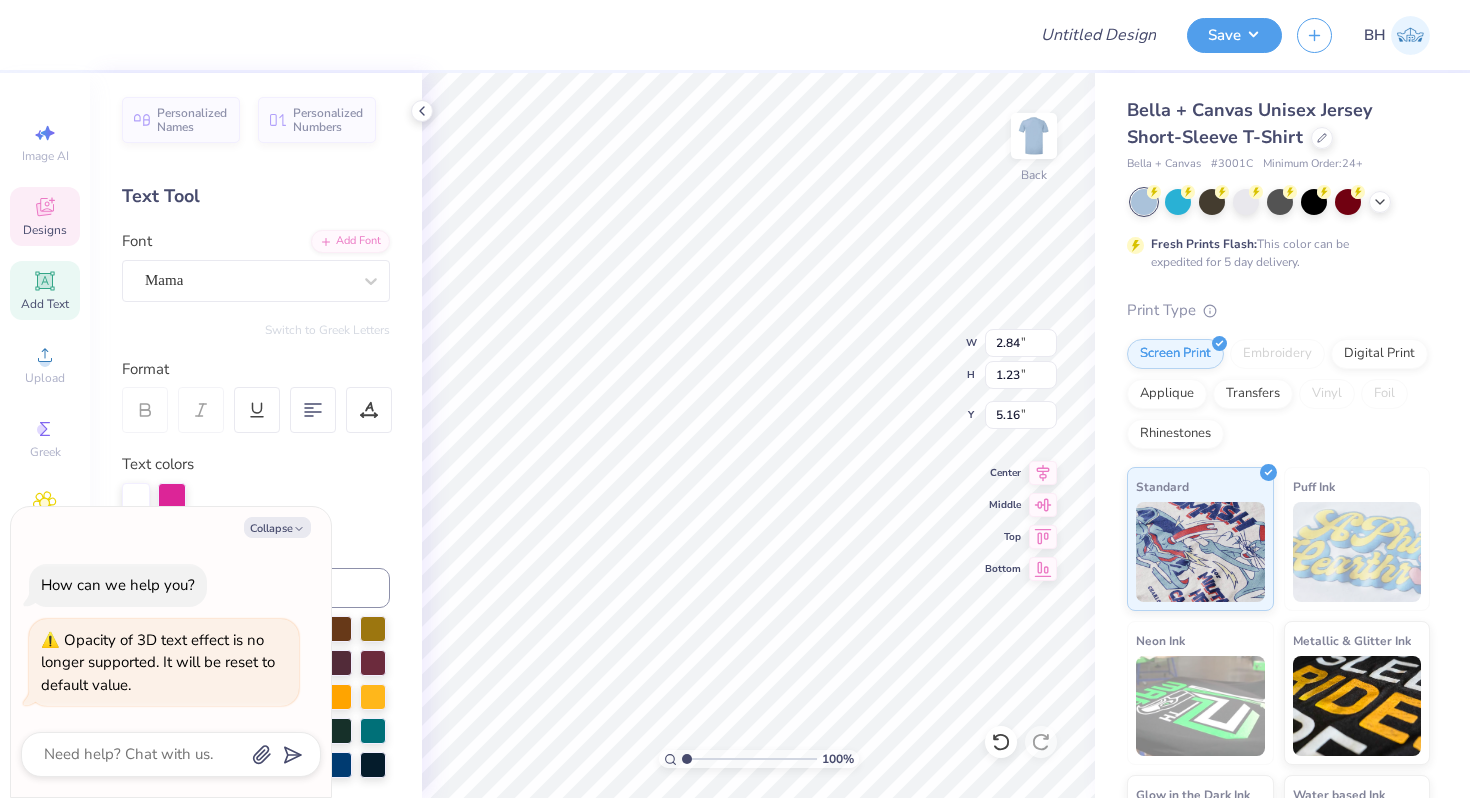 type on "1.33" 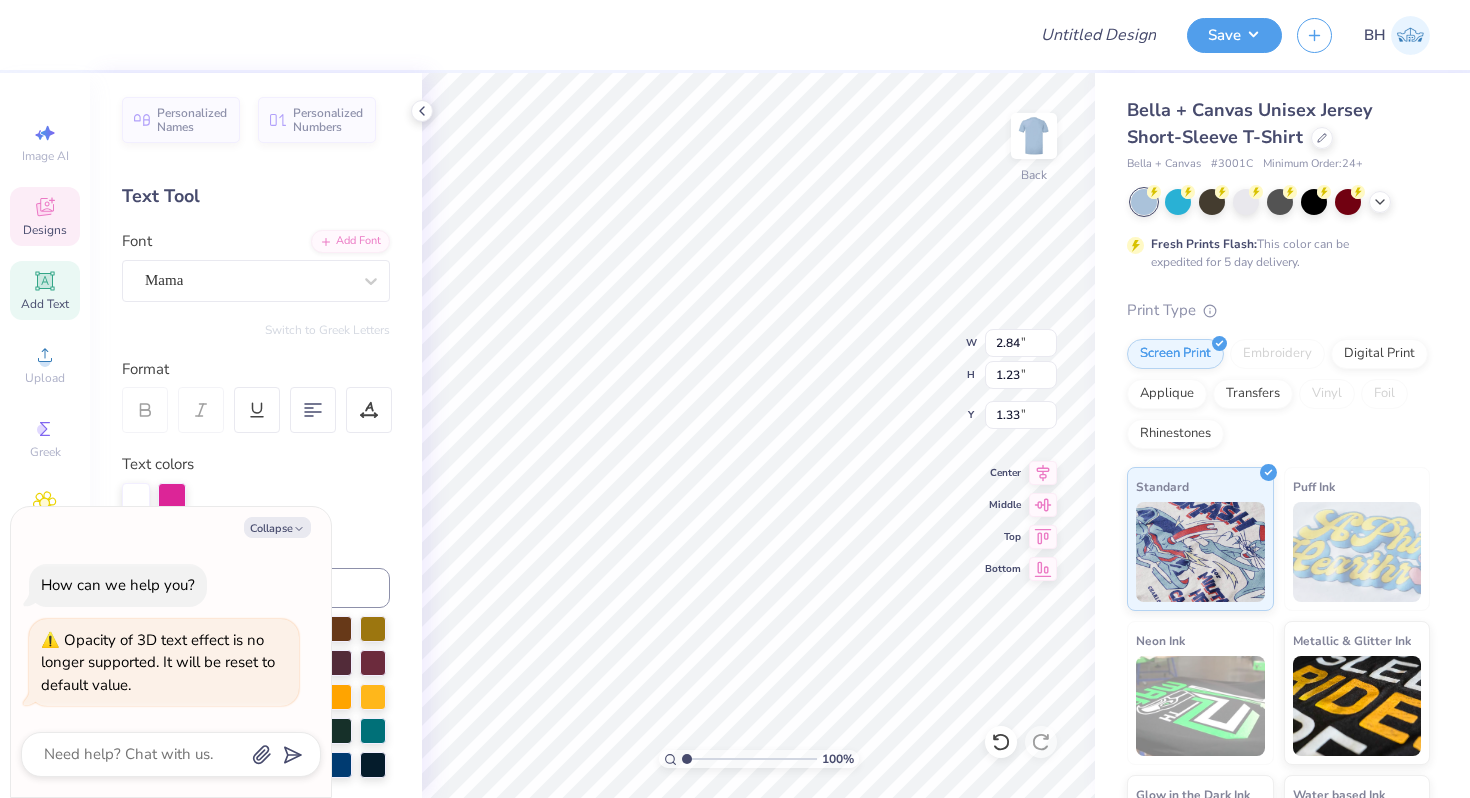 type on "x" 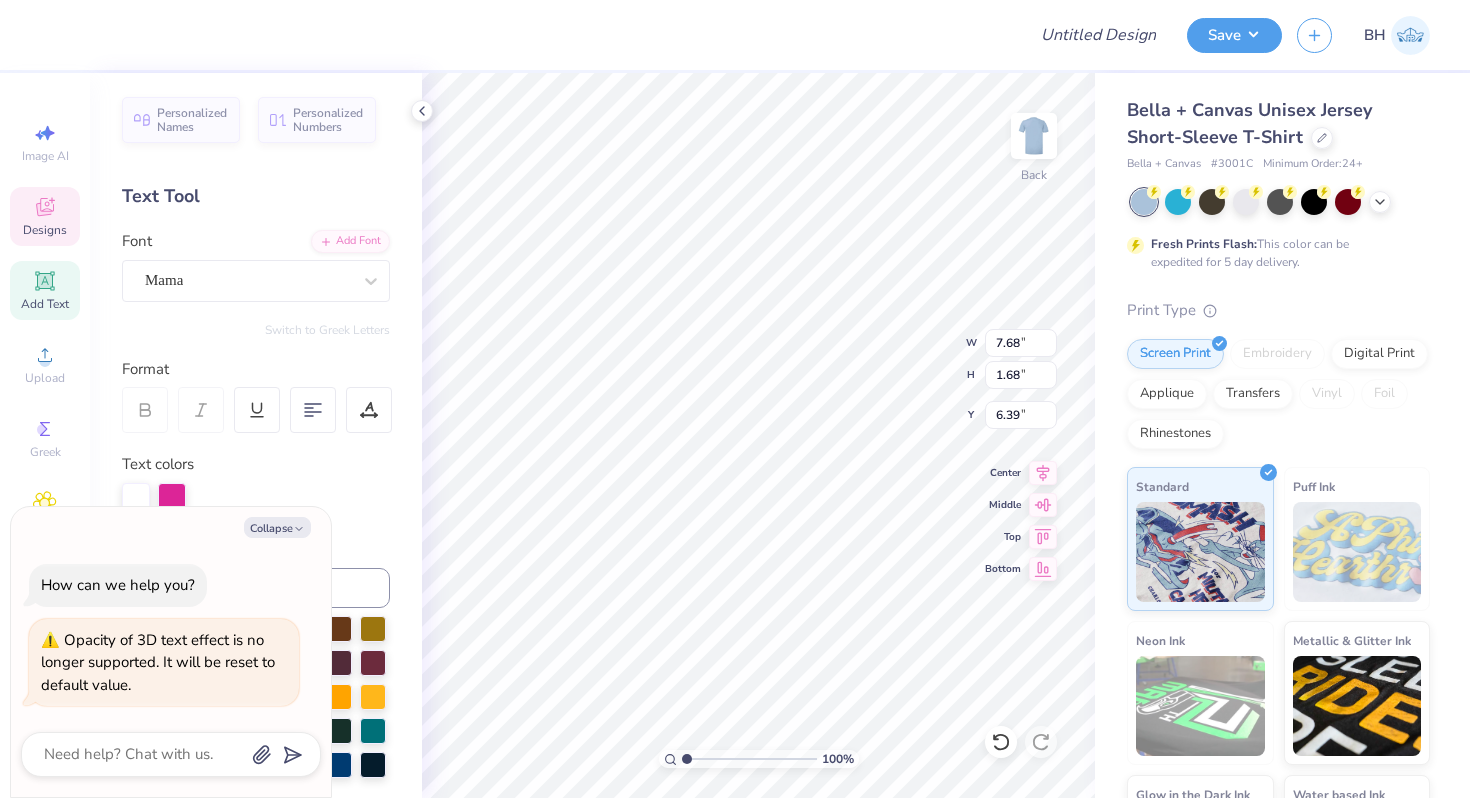 type on "x" 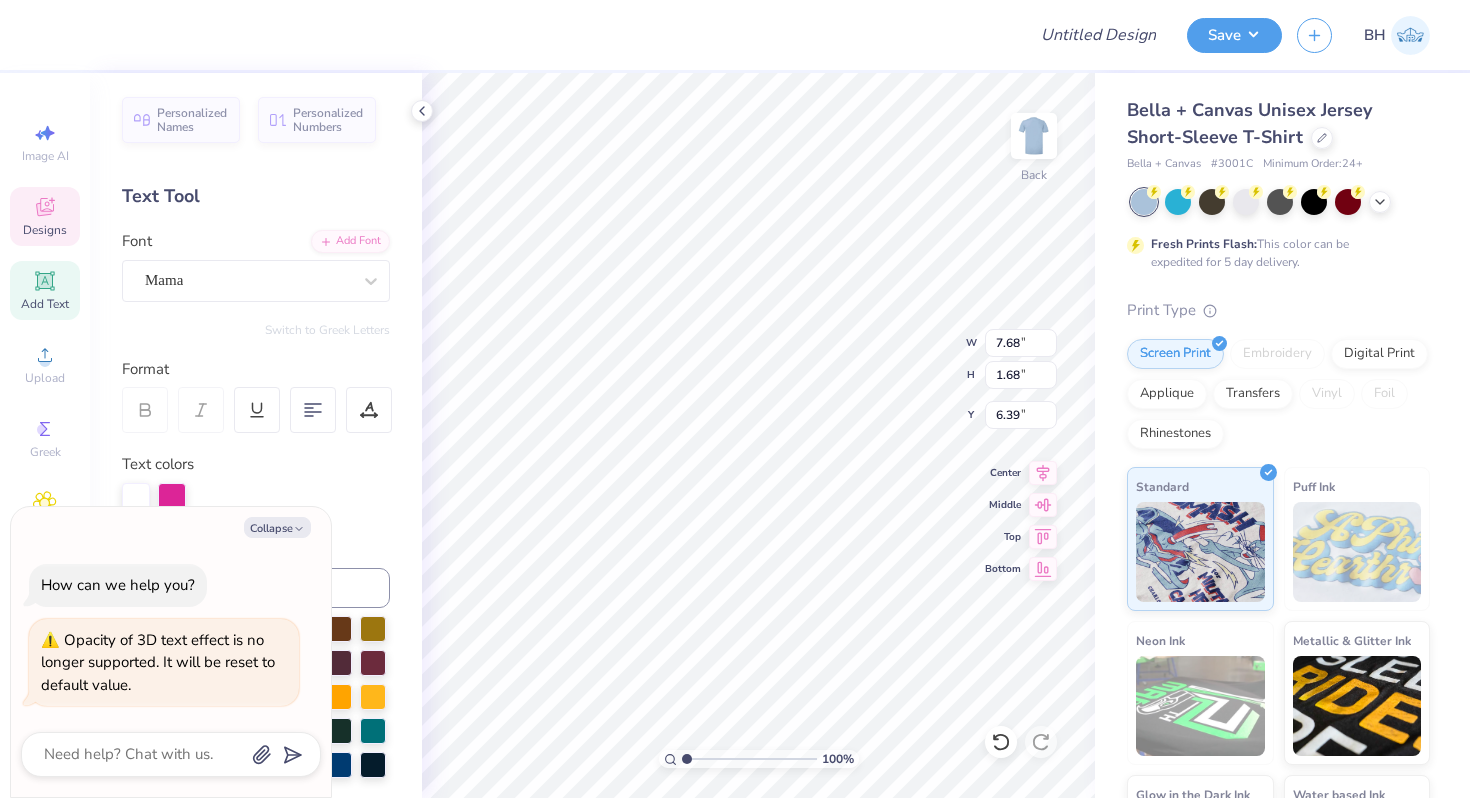 type on "2.16" 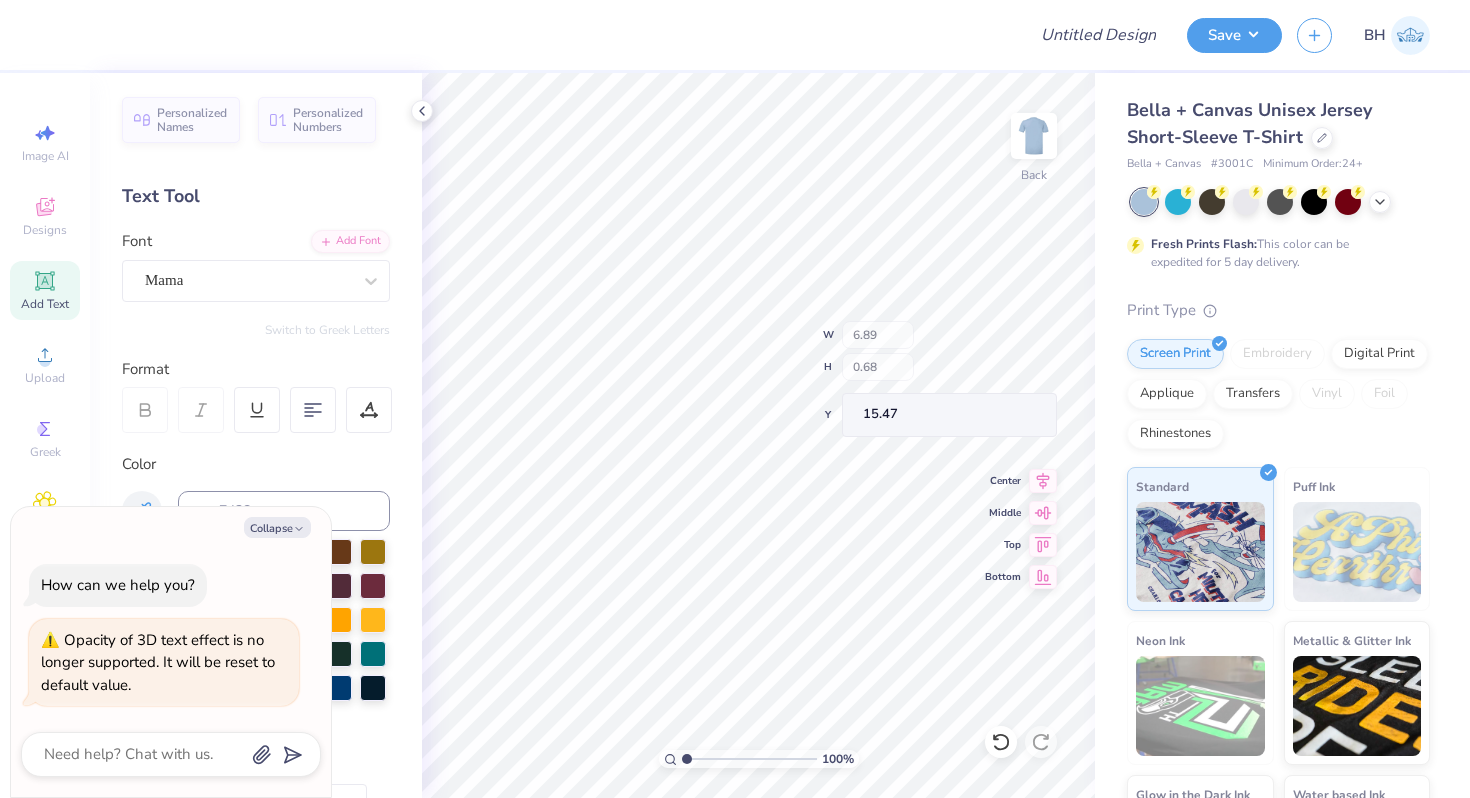 type on "x" 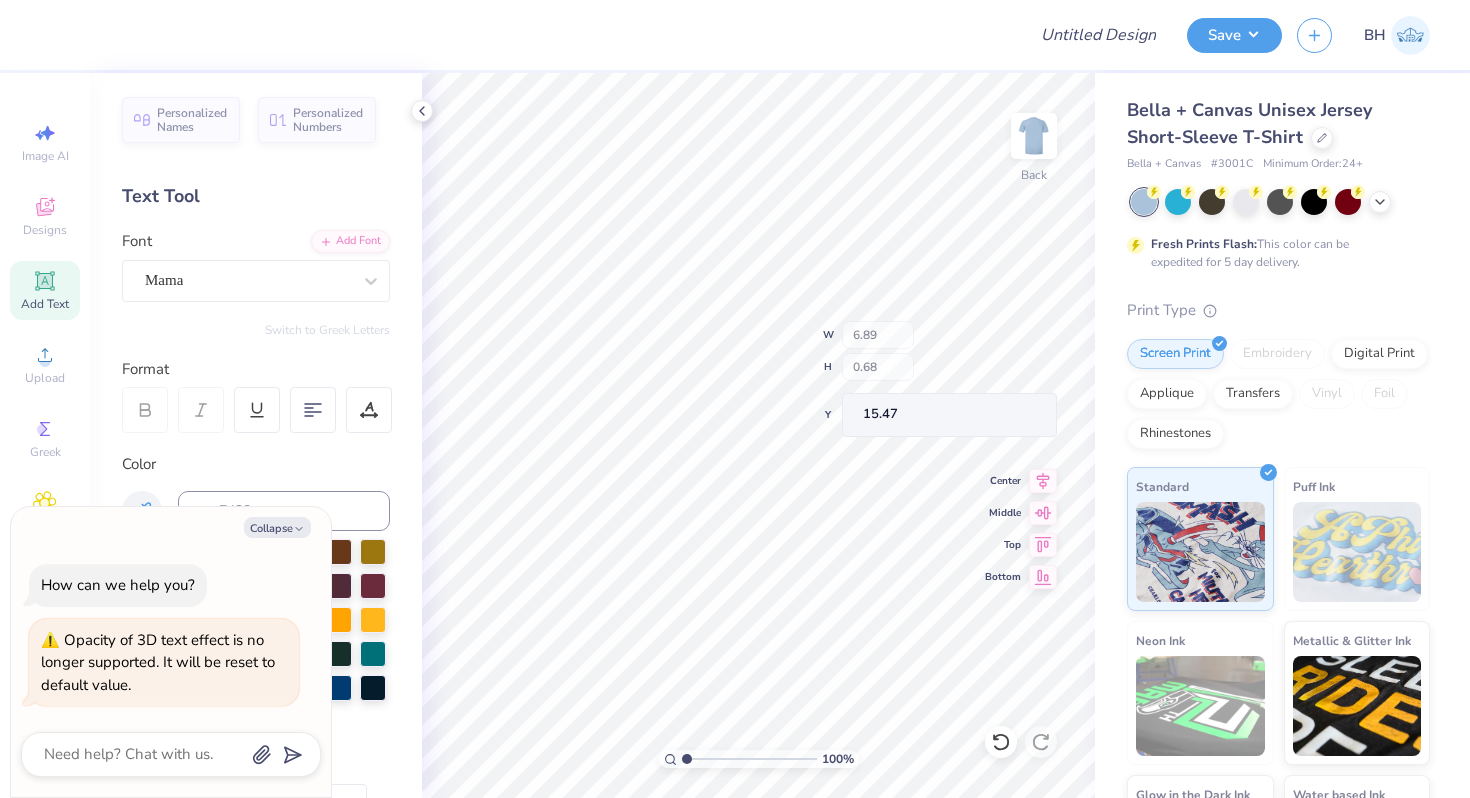 type on "22.60" 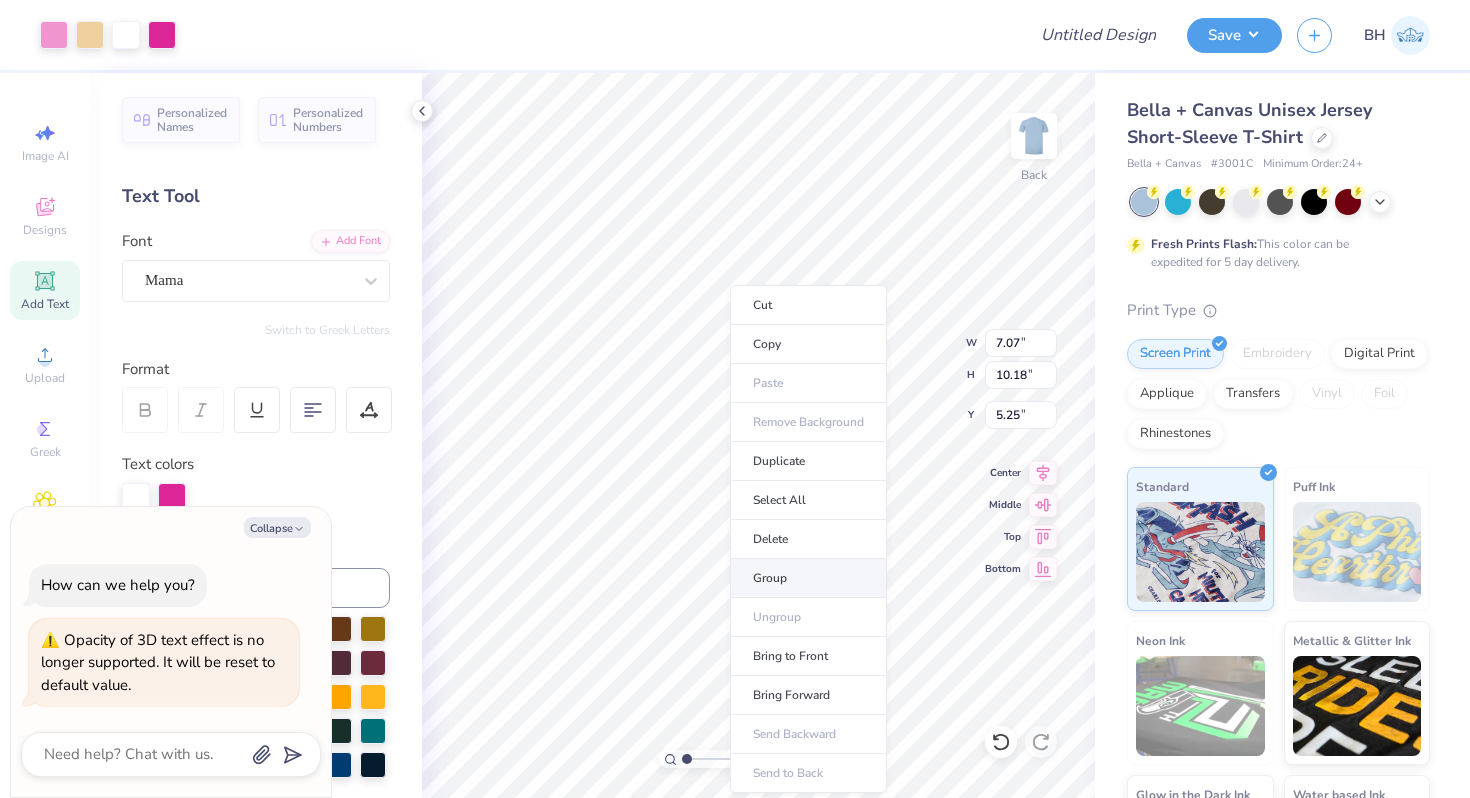 click on "Group" at bounding box center (808, 578) 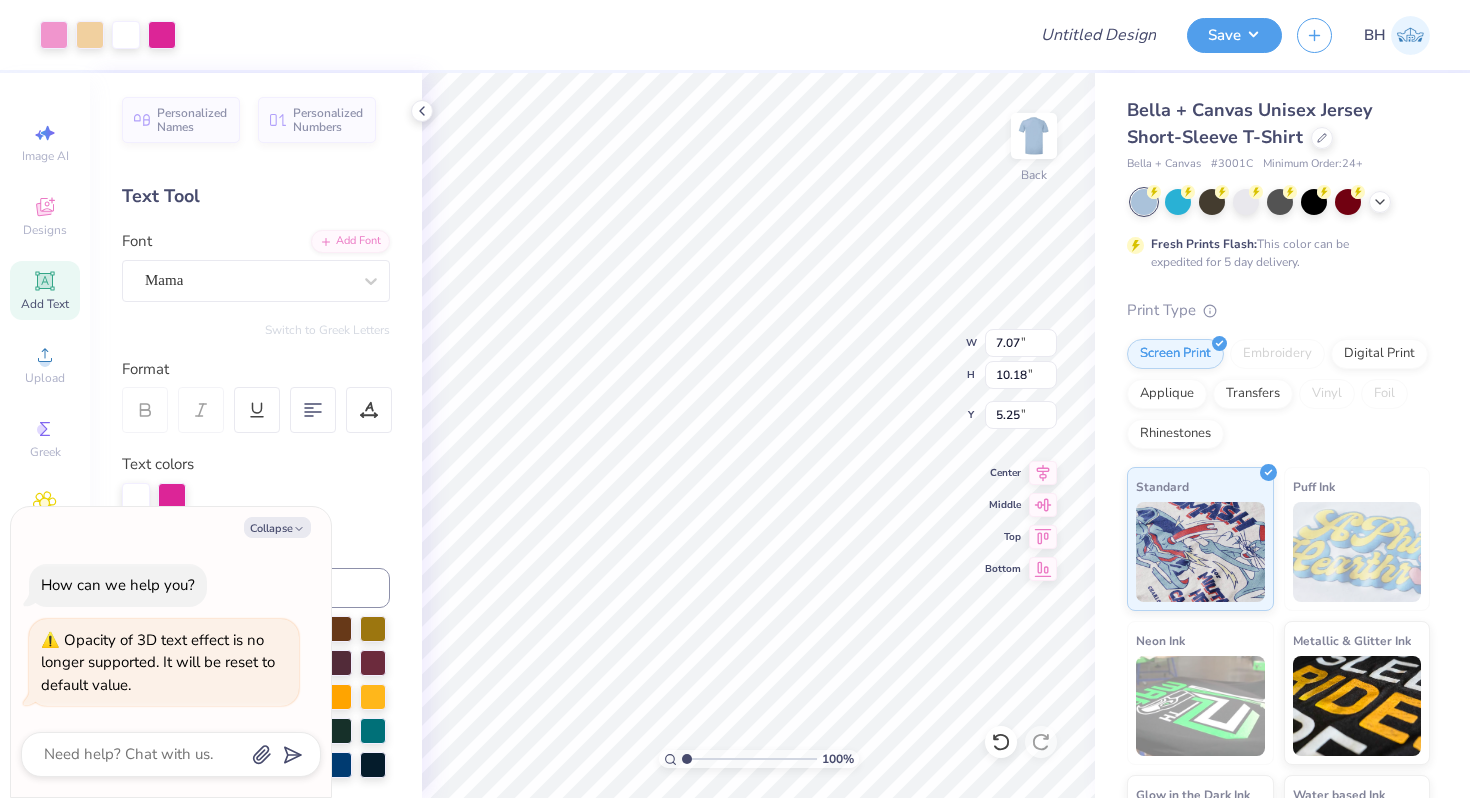 type on "x" 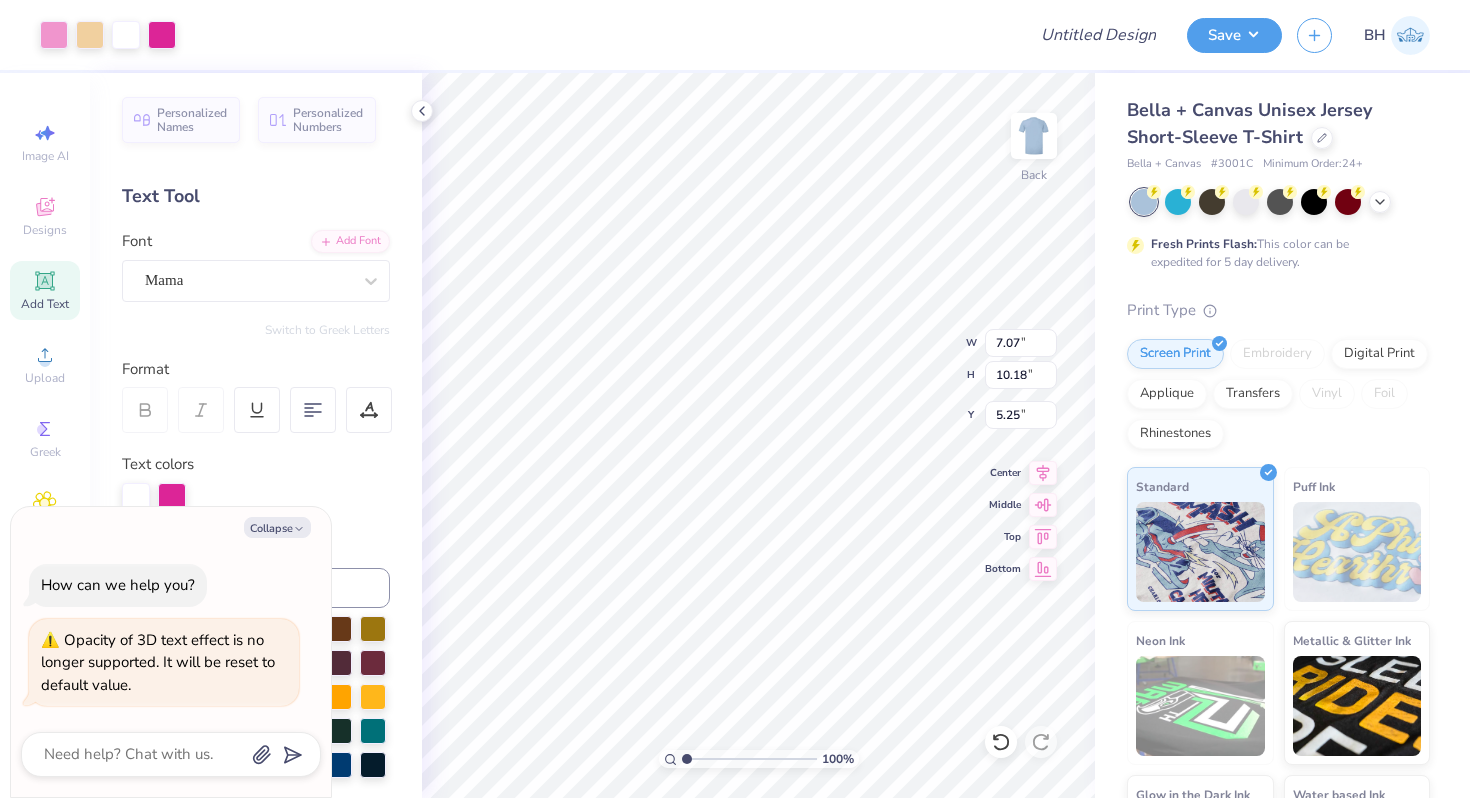 type on "4.81" 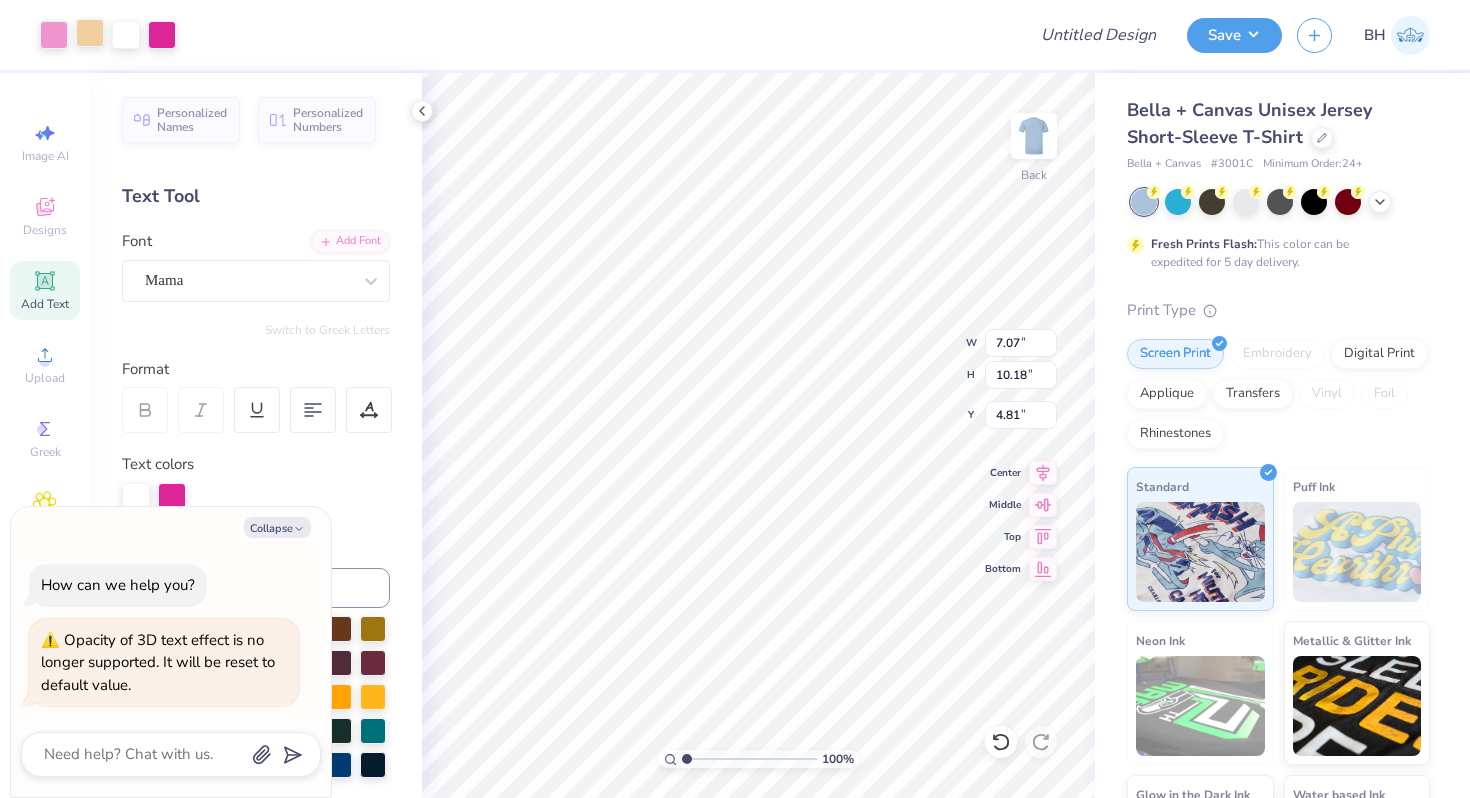 click at bounding box center [90, 33] 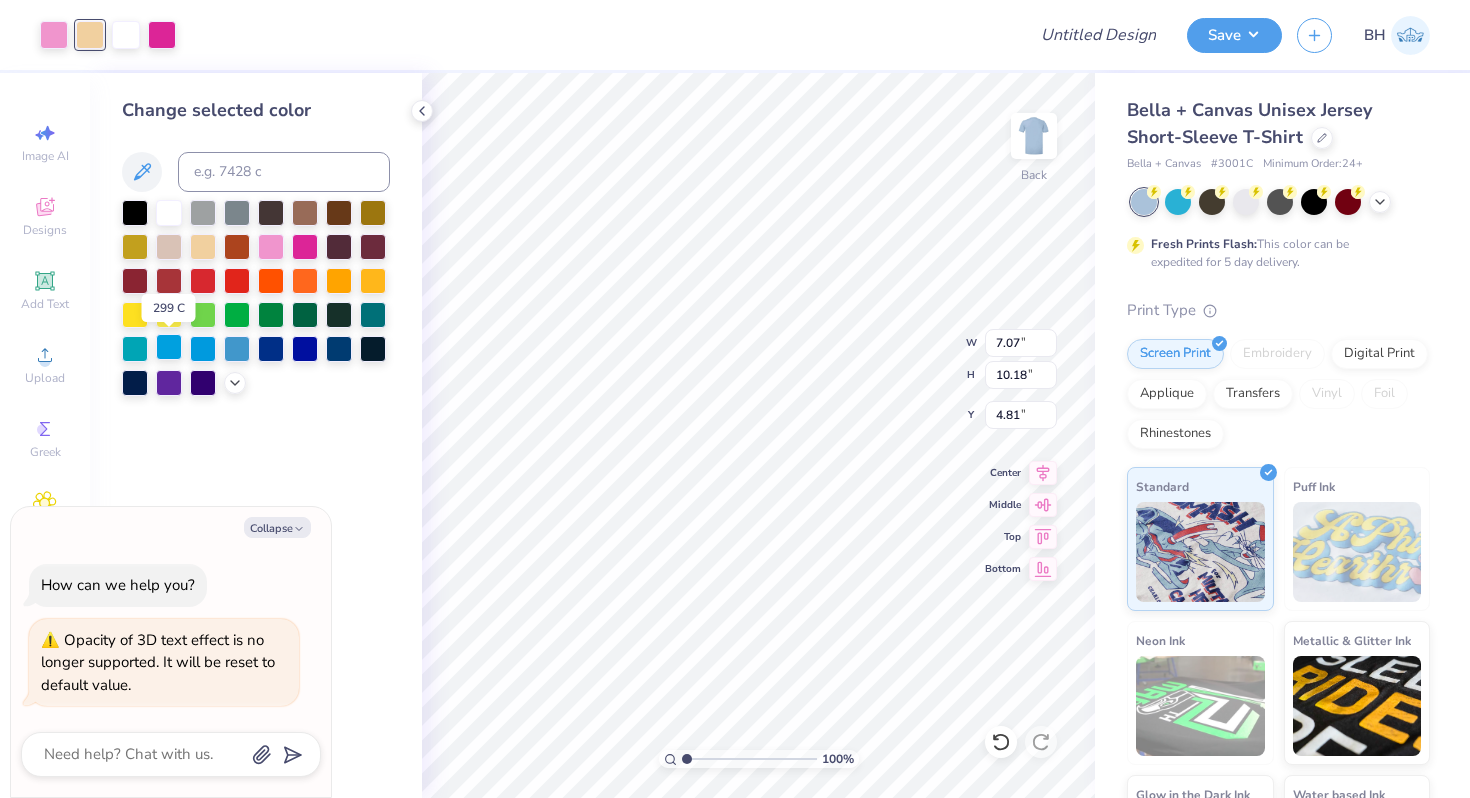 click at bounding box center (169, 347) 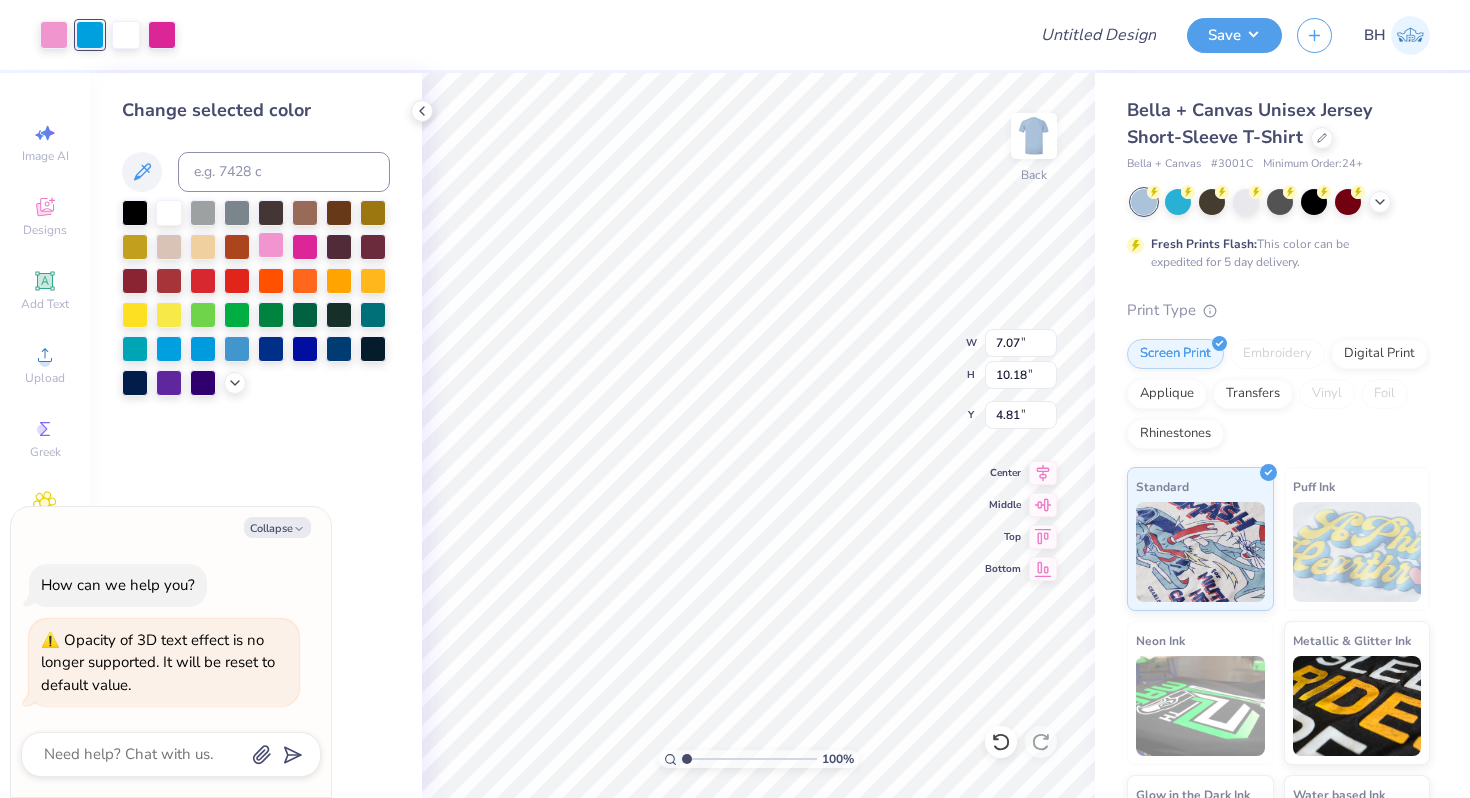 click at bounding box center [271, 245] 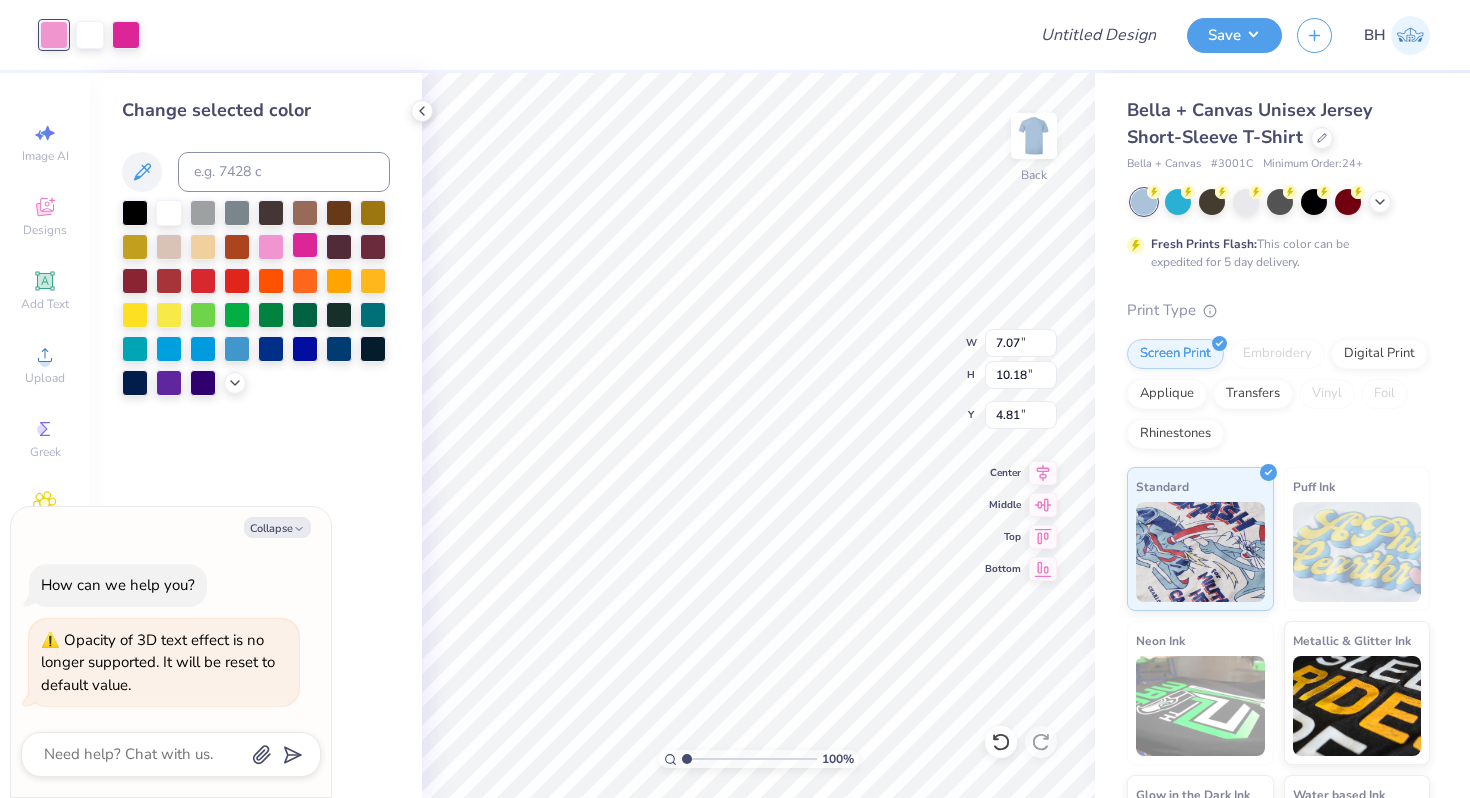 click at bounding box center [305, 245] 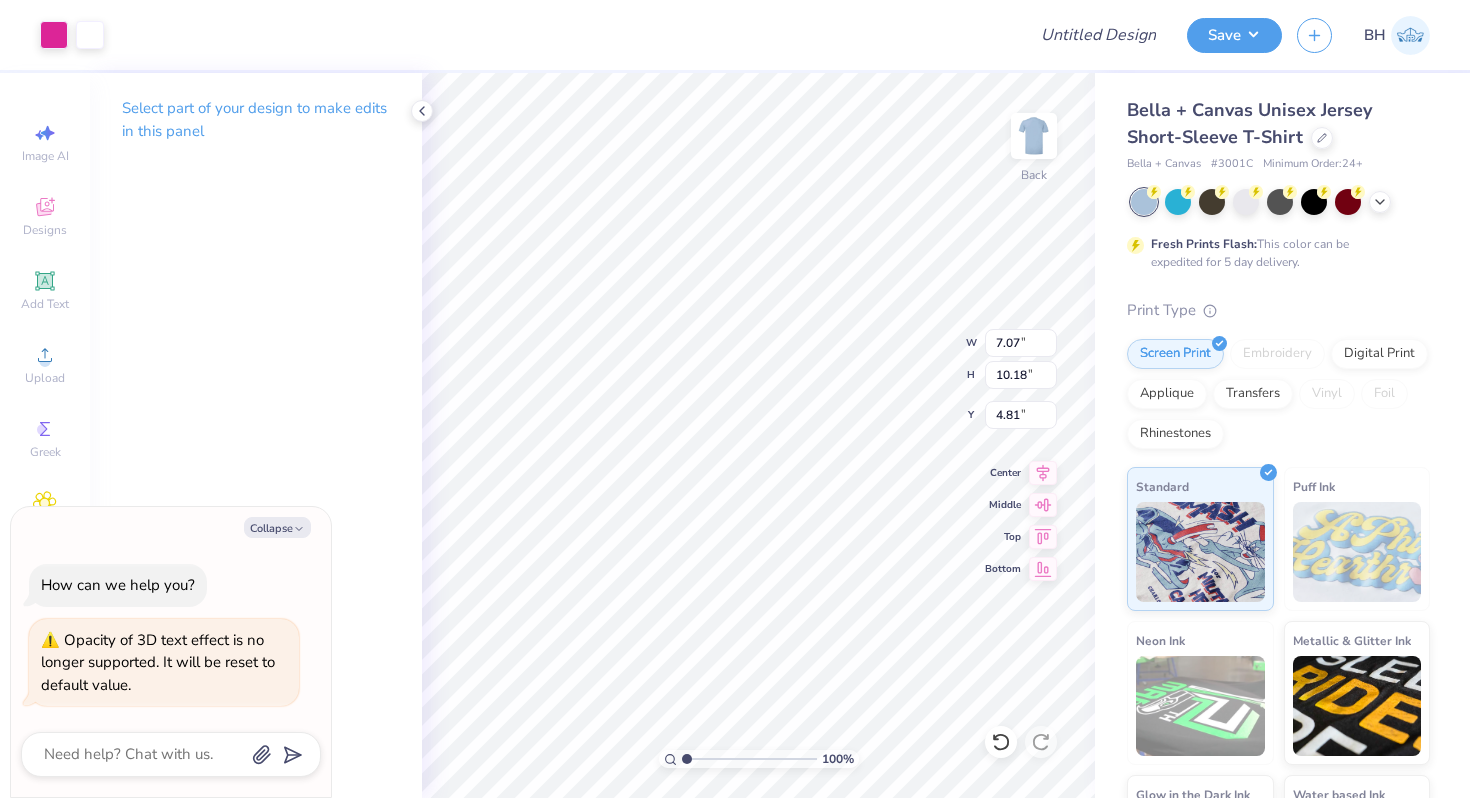 type on "x" 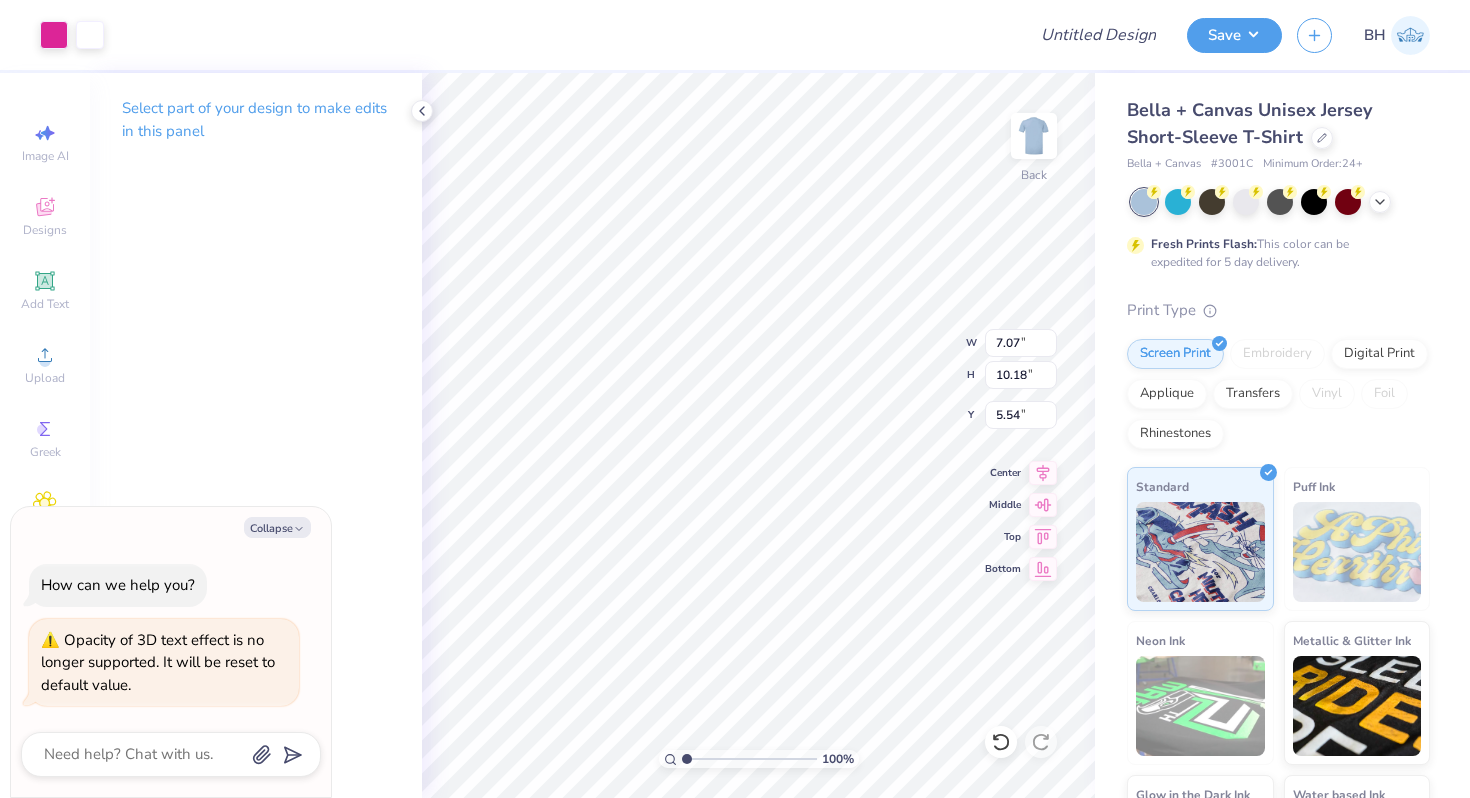 type on "x" 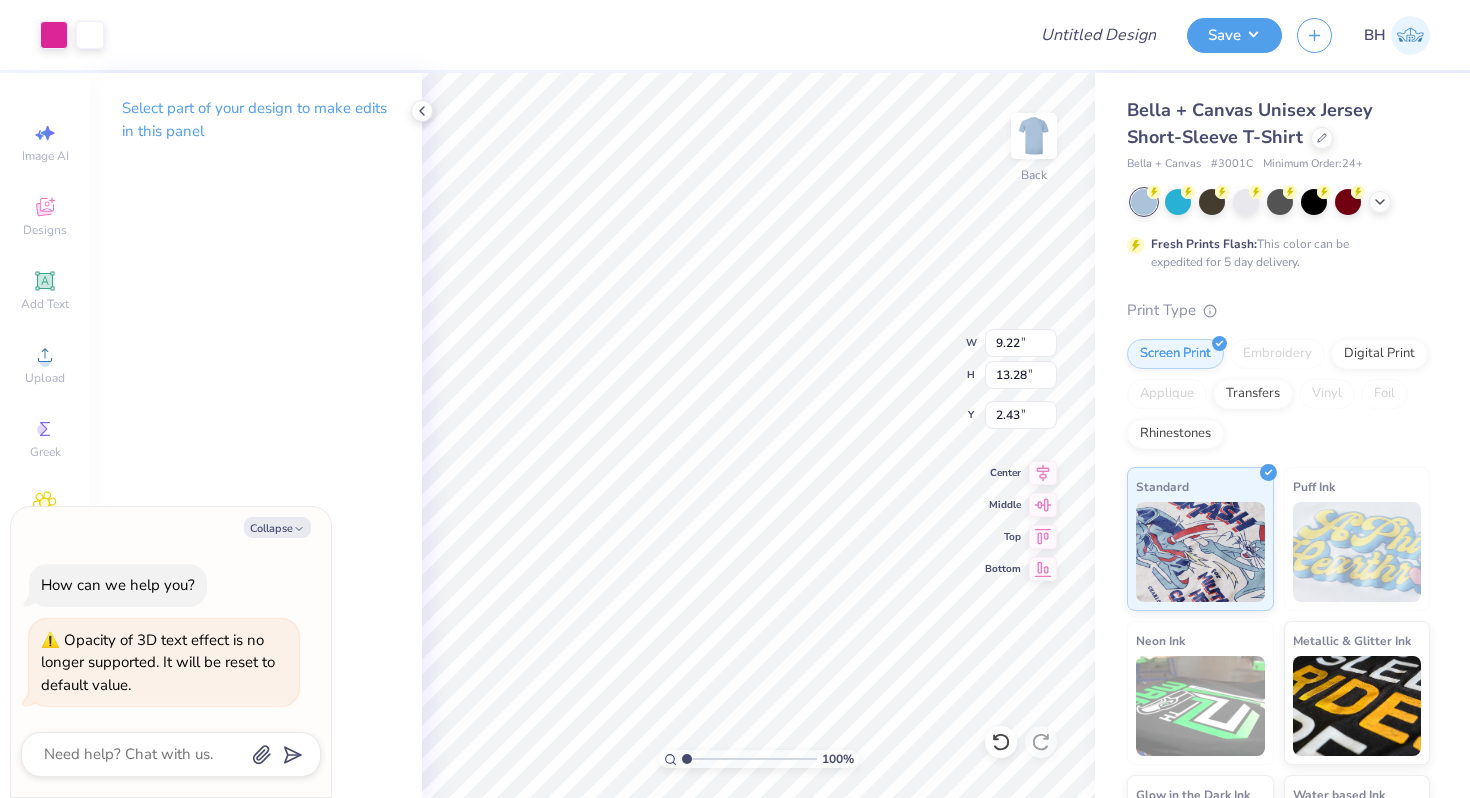 type on "x" 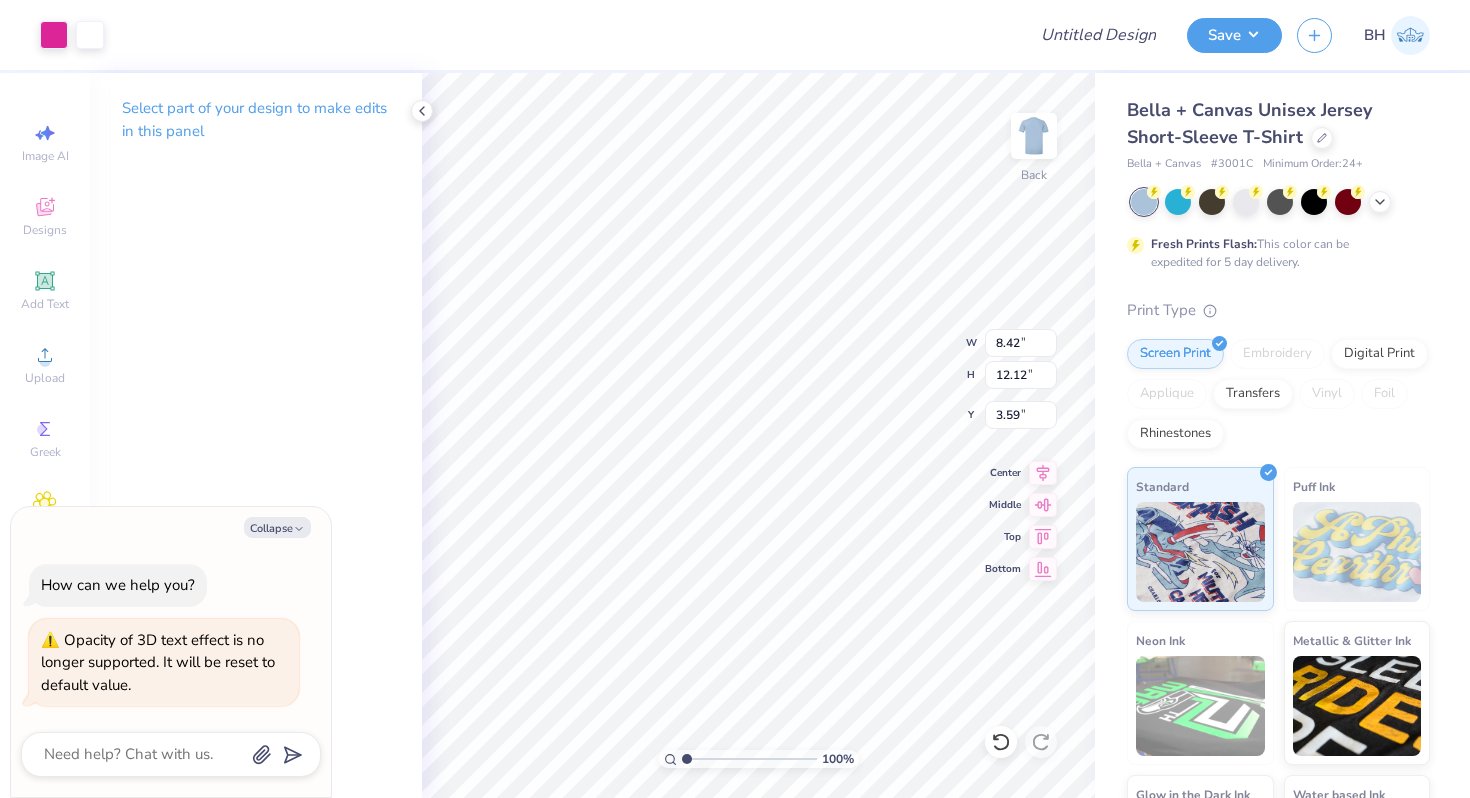type on "x" 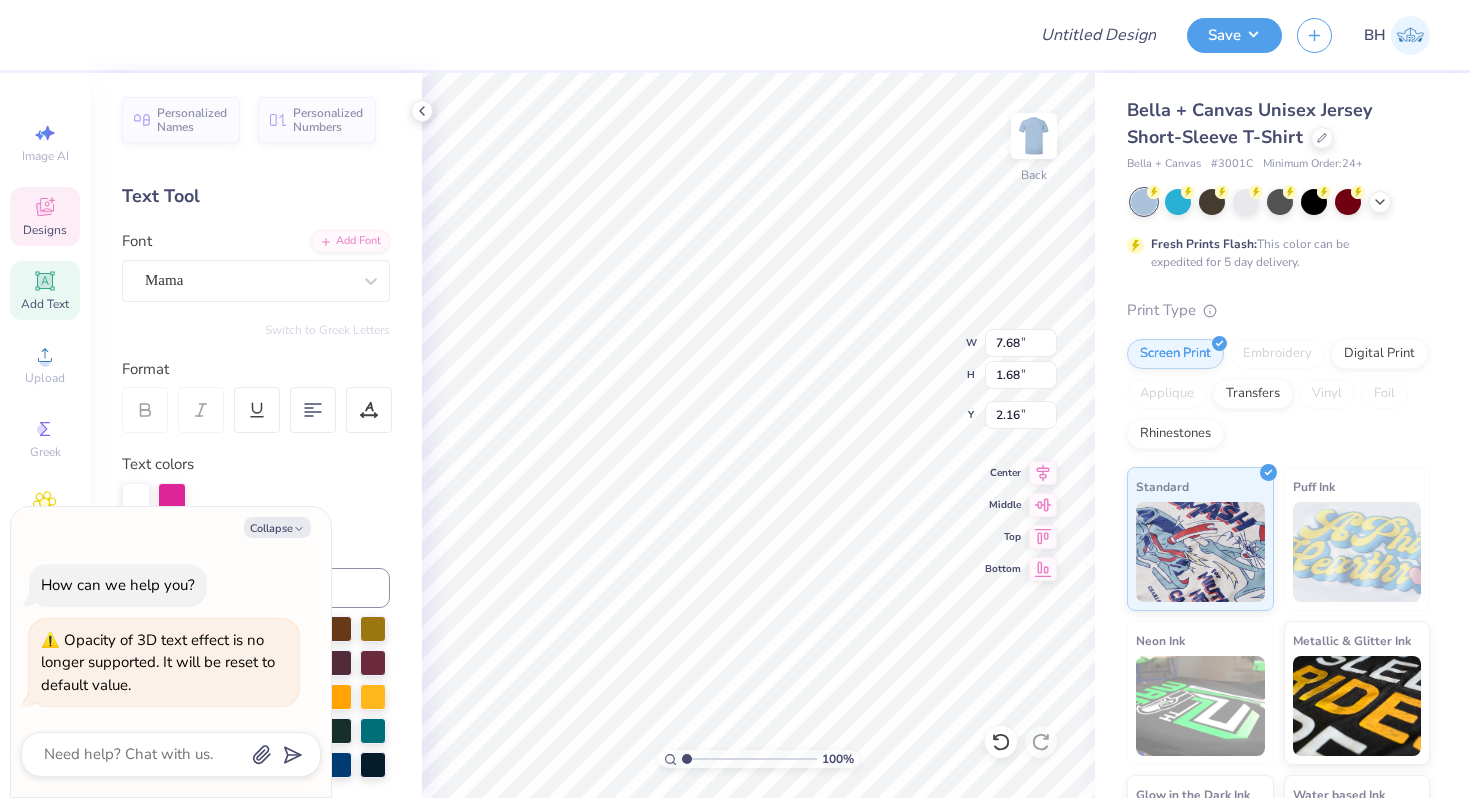 type on "x" 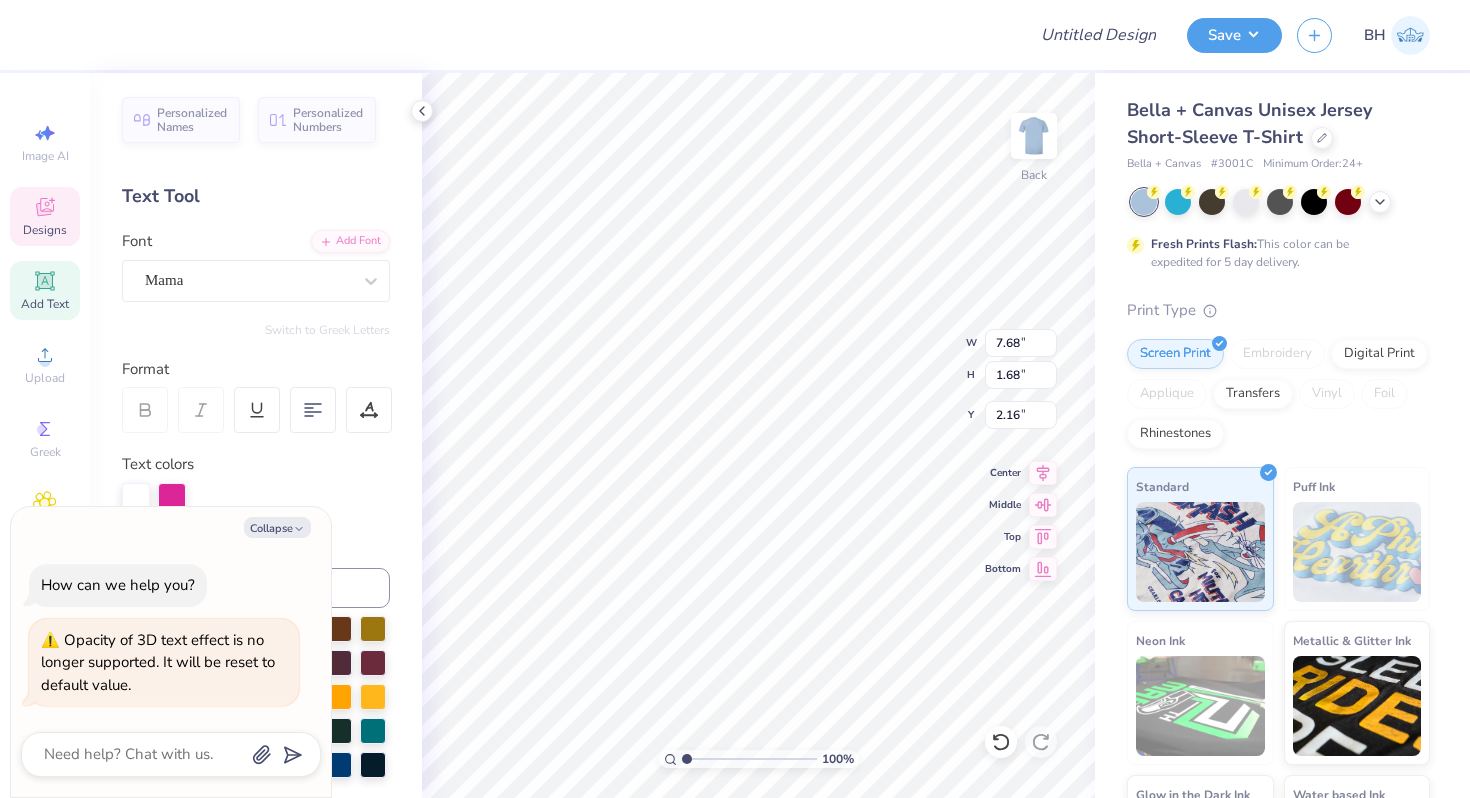 type on "2.75" 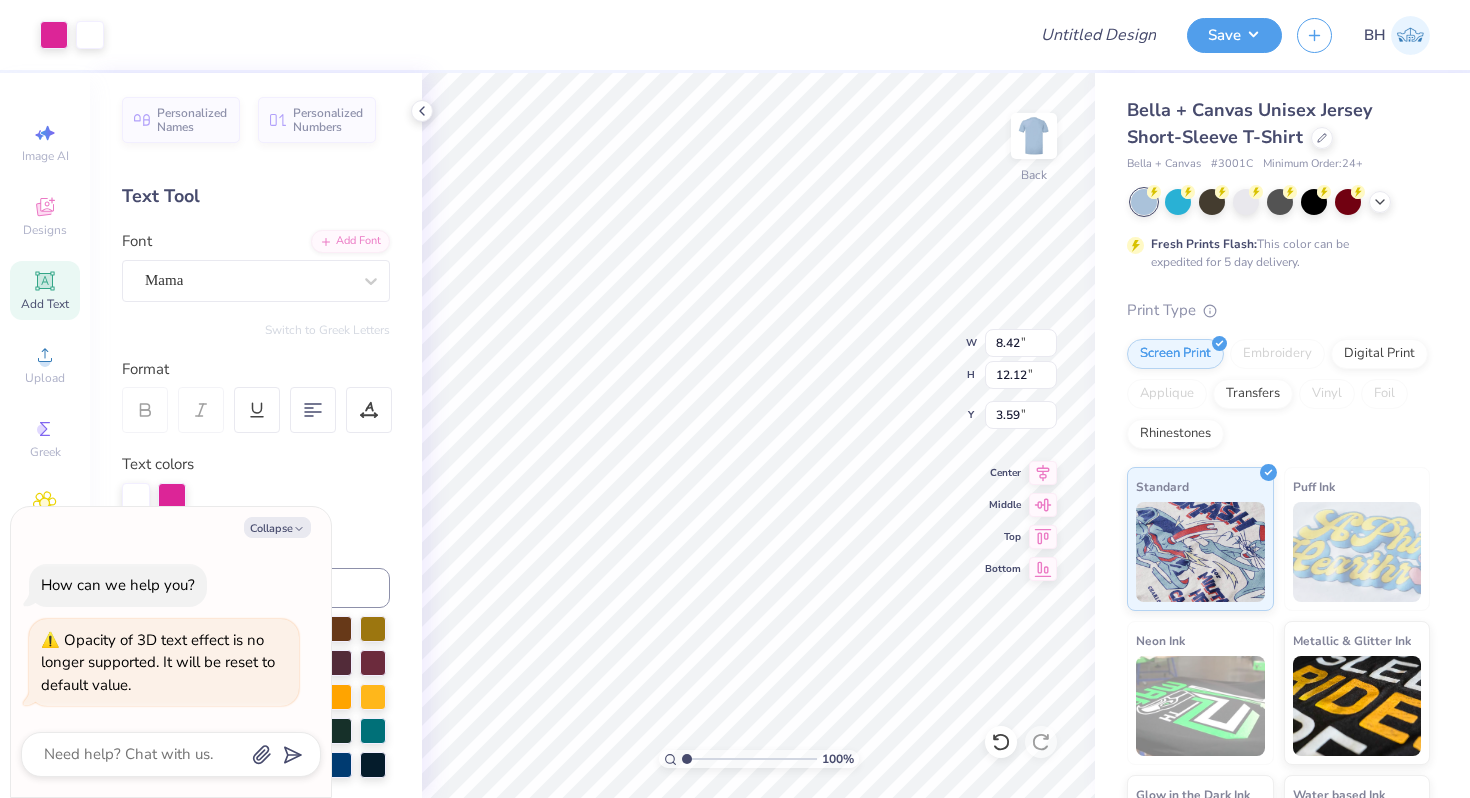 type on "x" 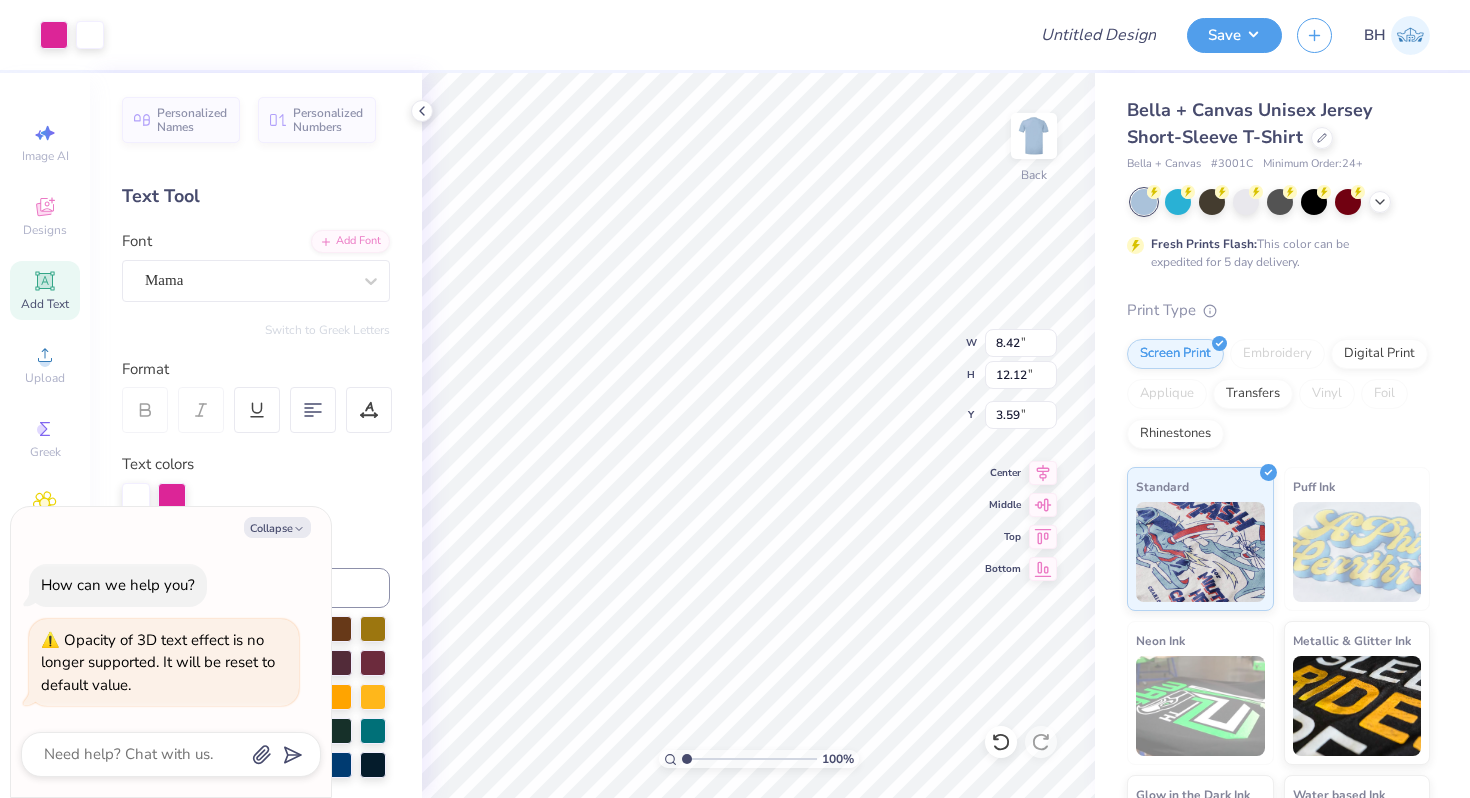 type on "4.43" 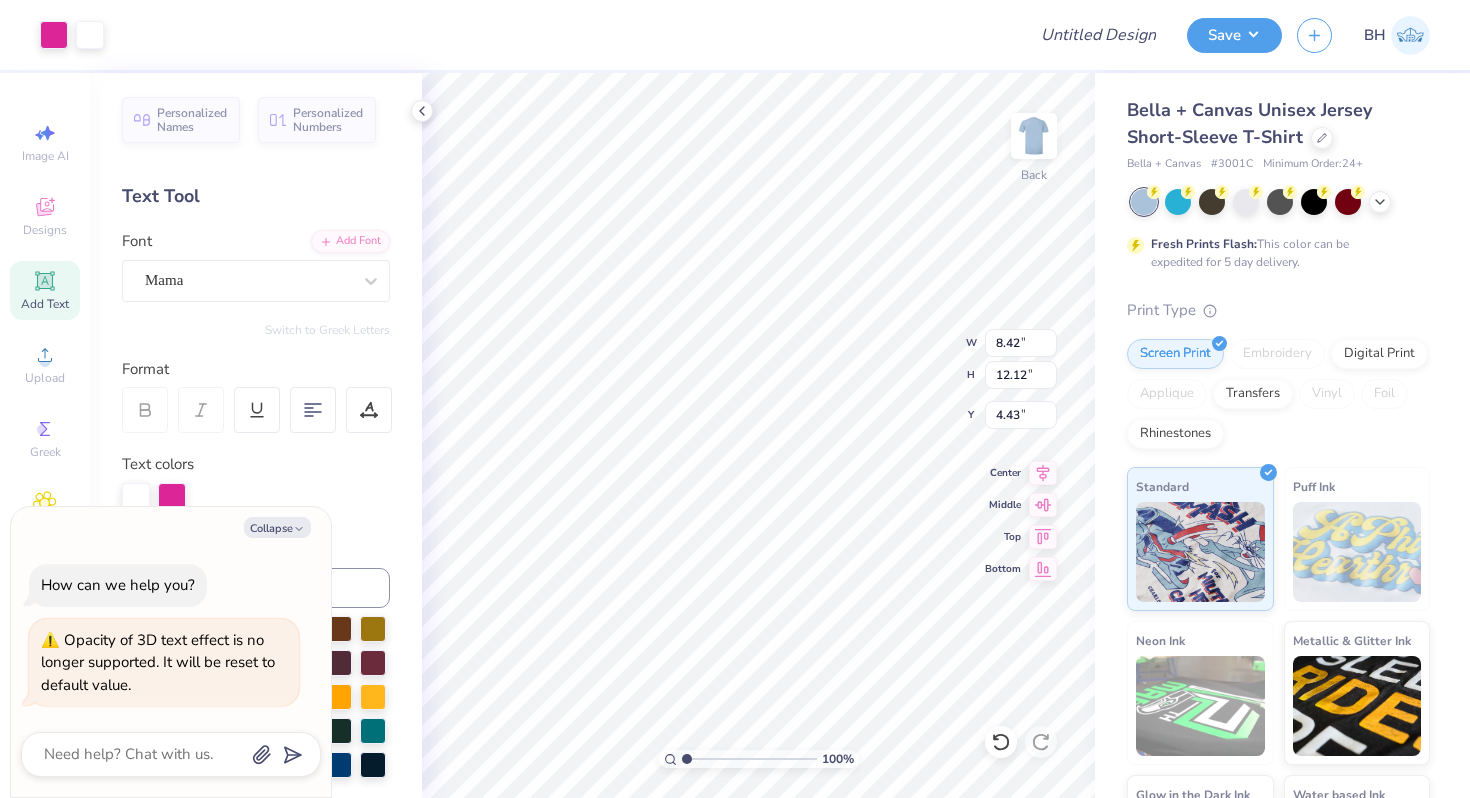 type on "x" 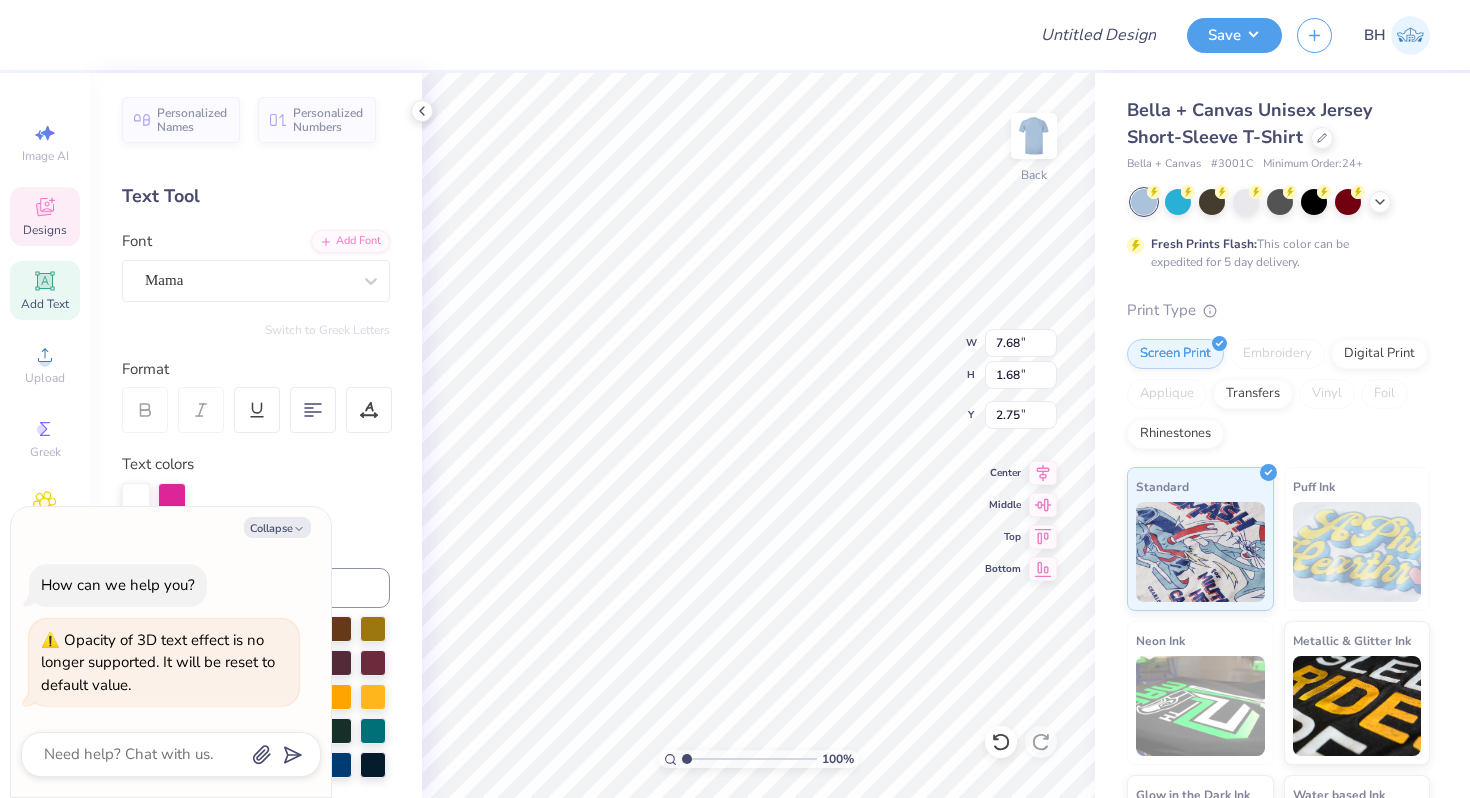 type on "x" 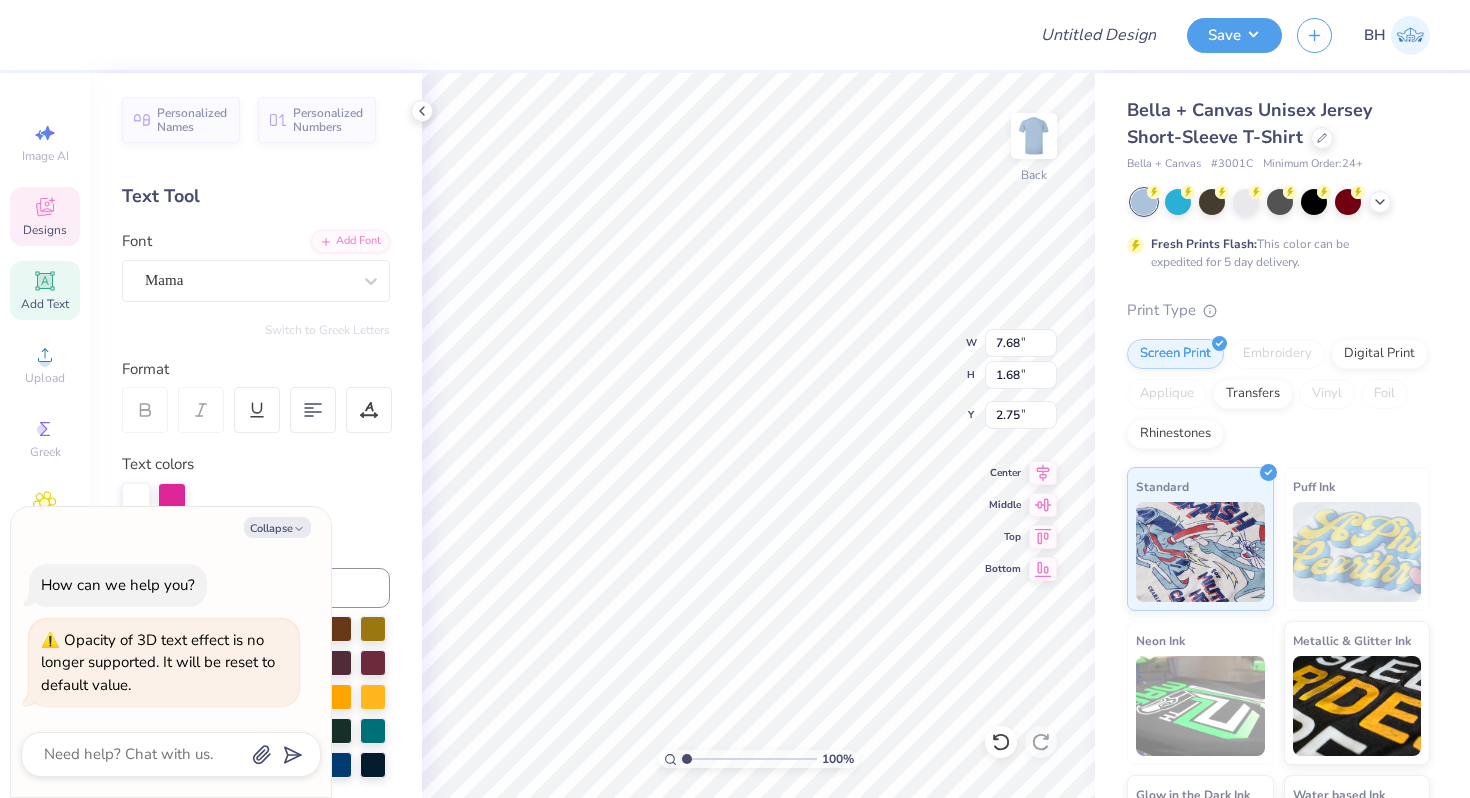 type on "5.96" 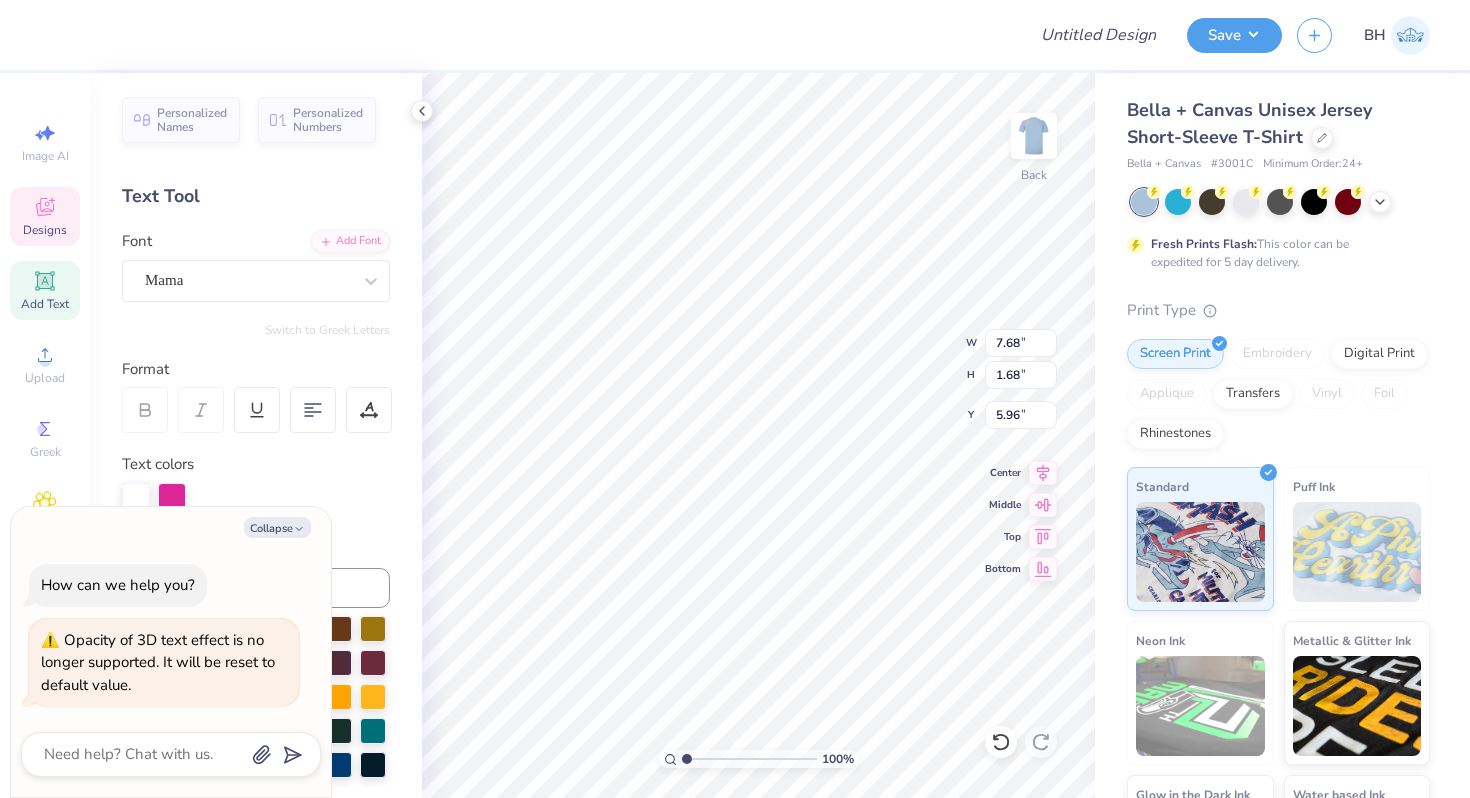 type on "x" 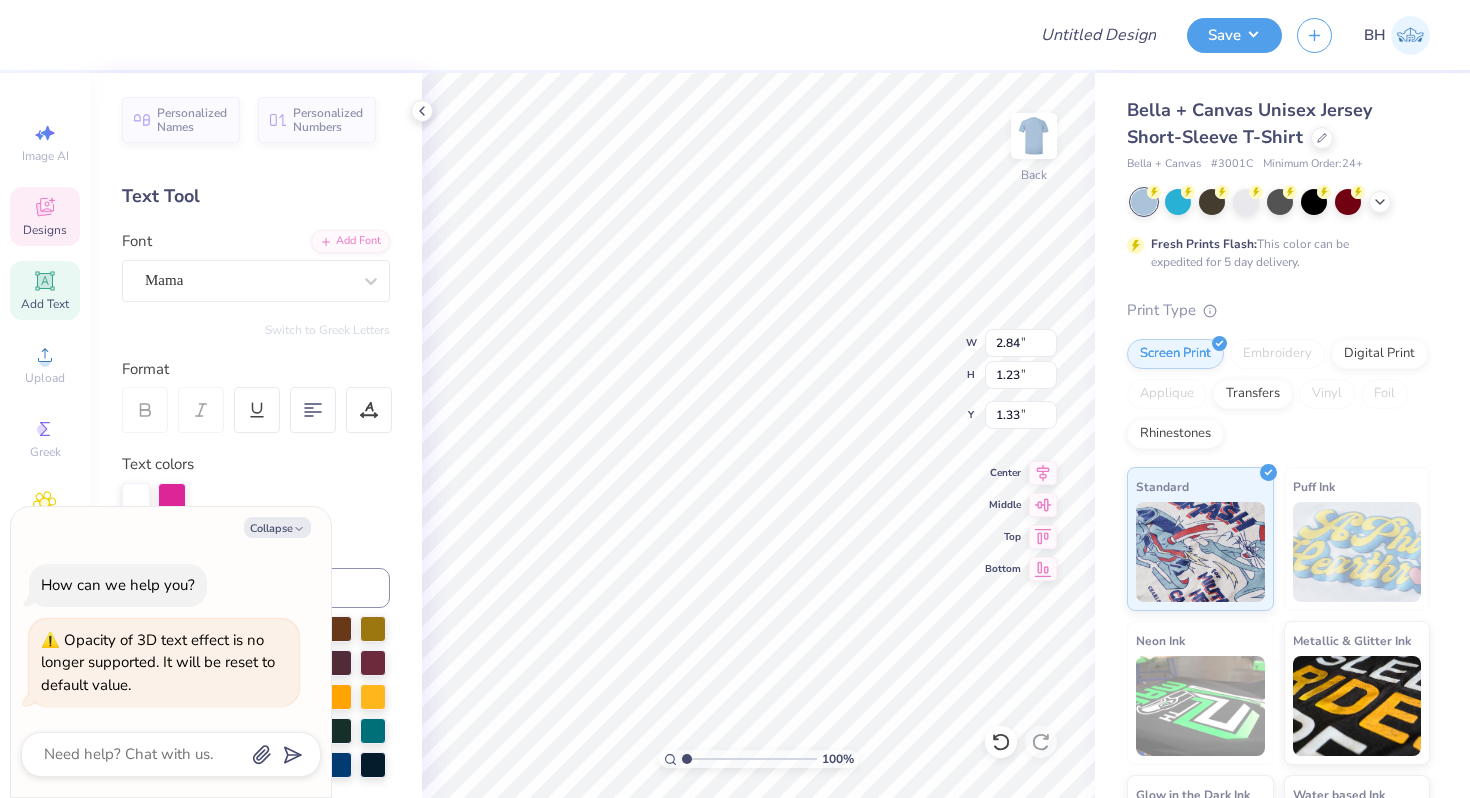 type on "x" 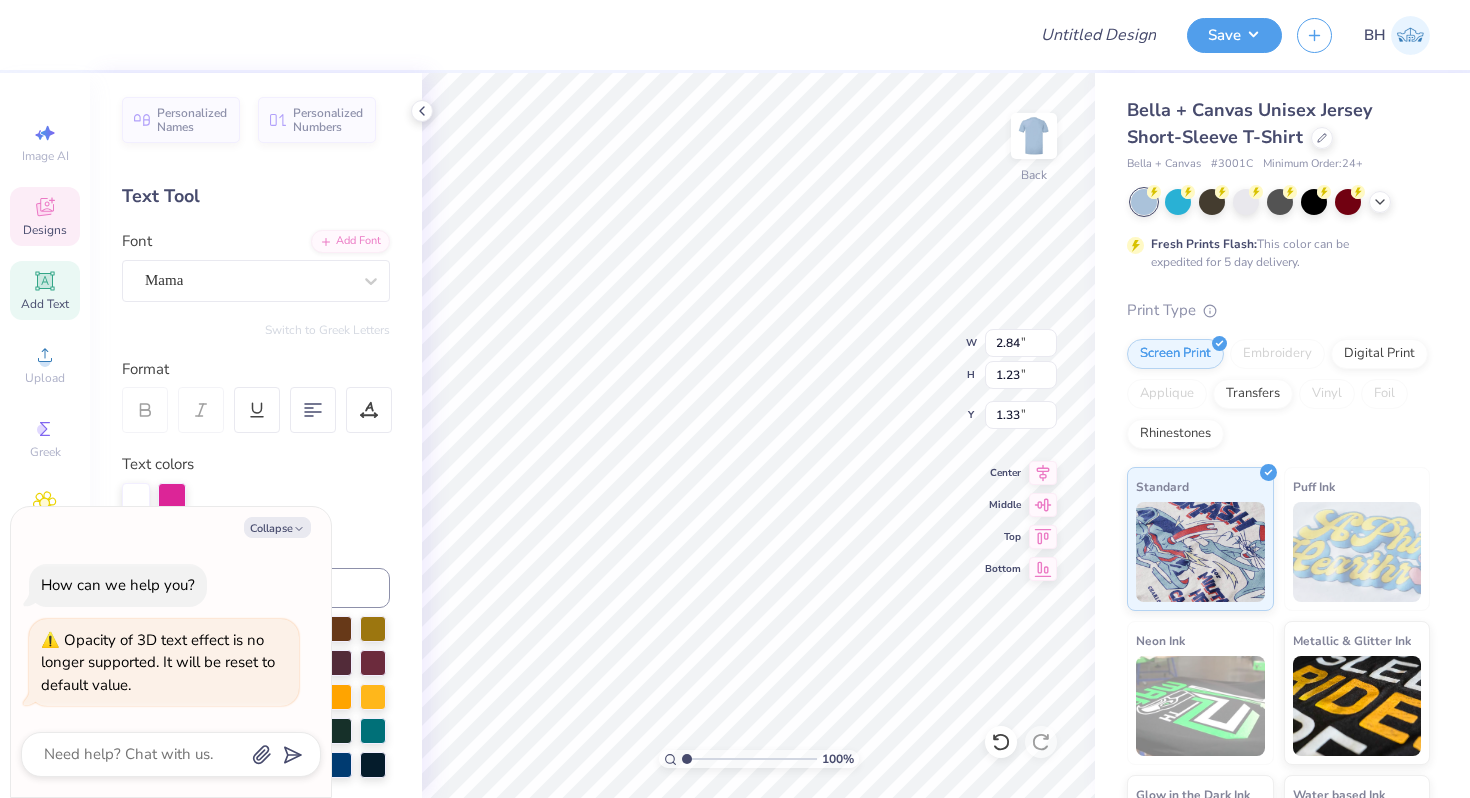 type on "4.43" 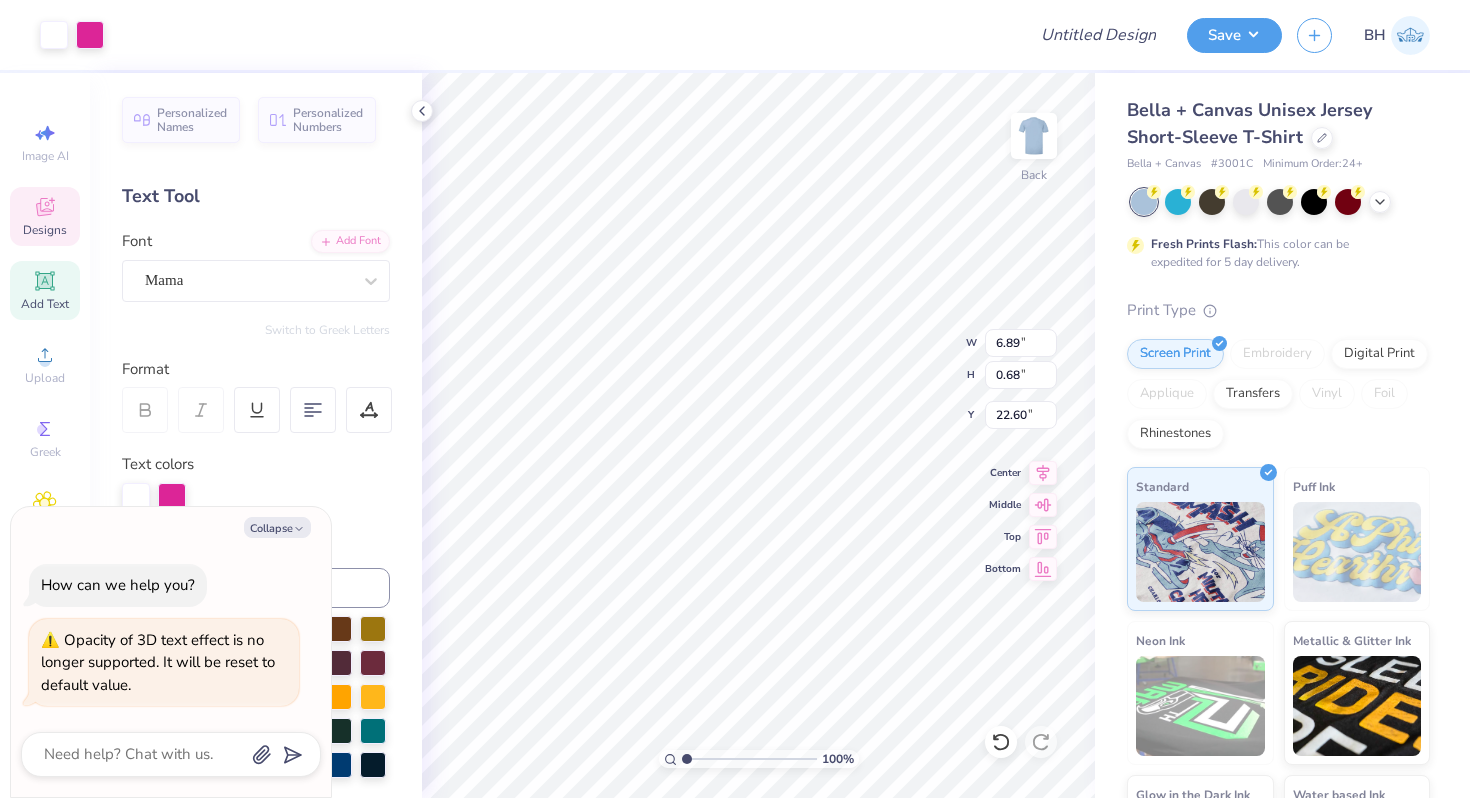 type on "x" 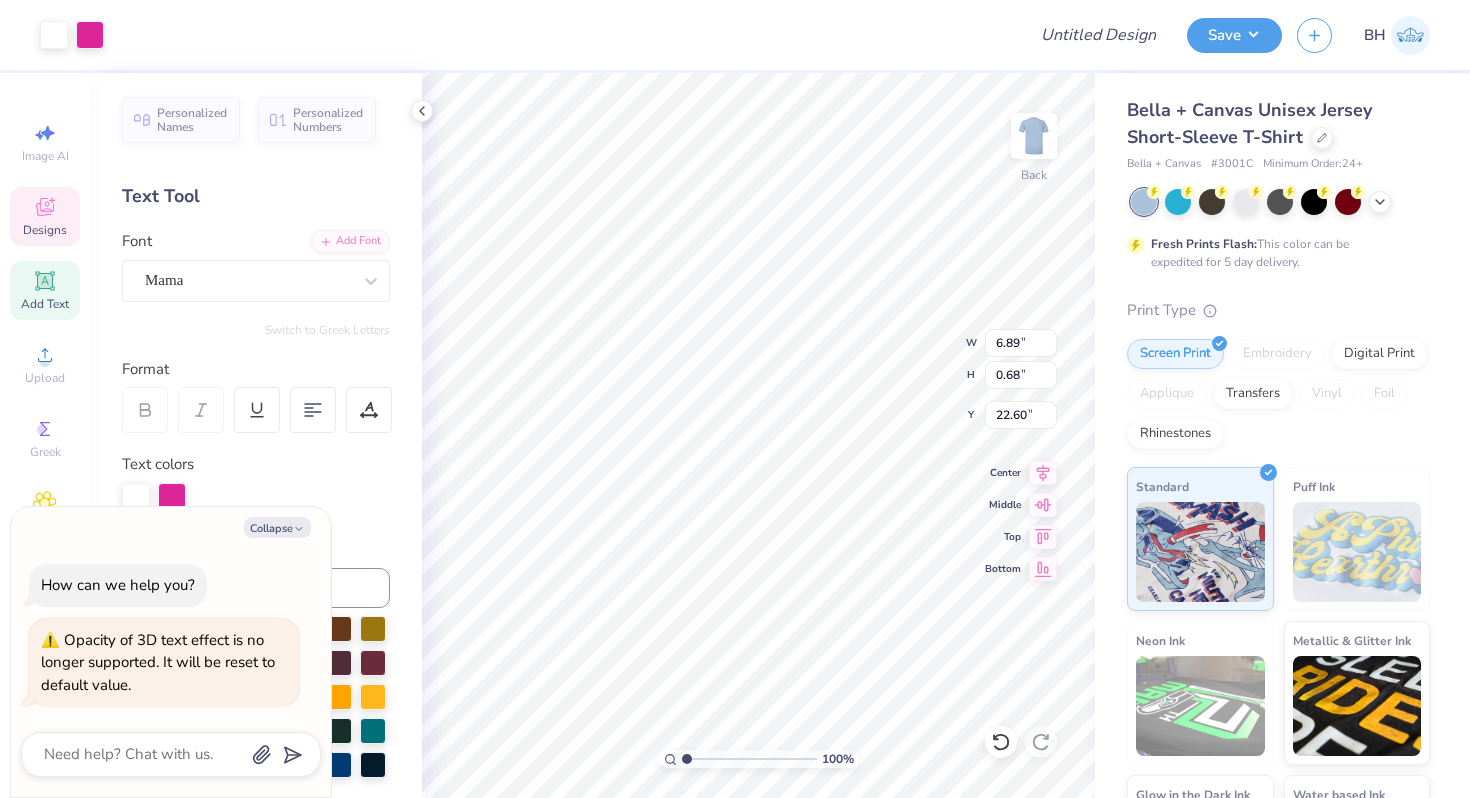 type on "22.61" 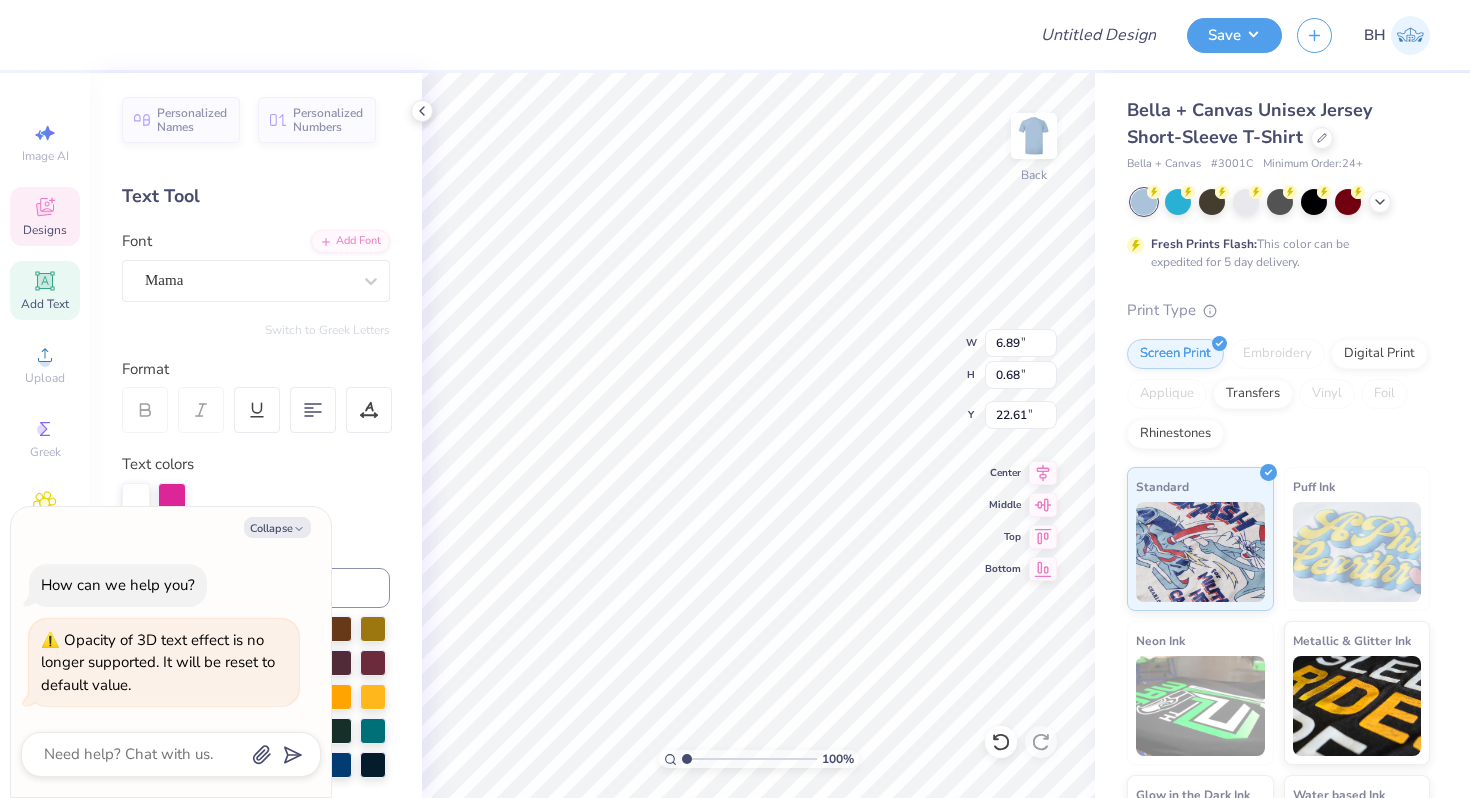 scroll, scrollTop: 0, scrollLeft: 4, axis: horizontal 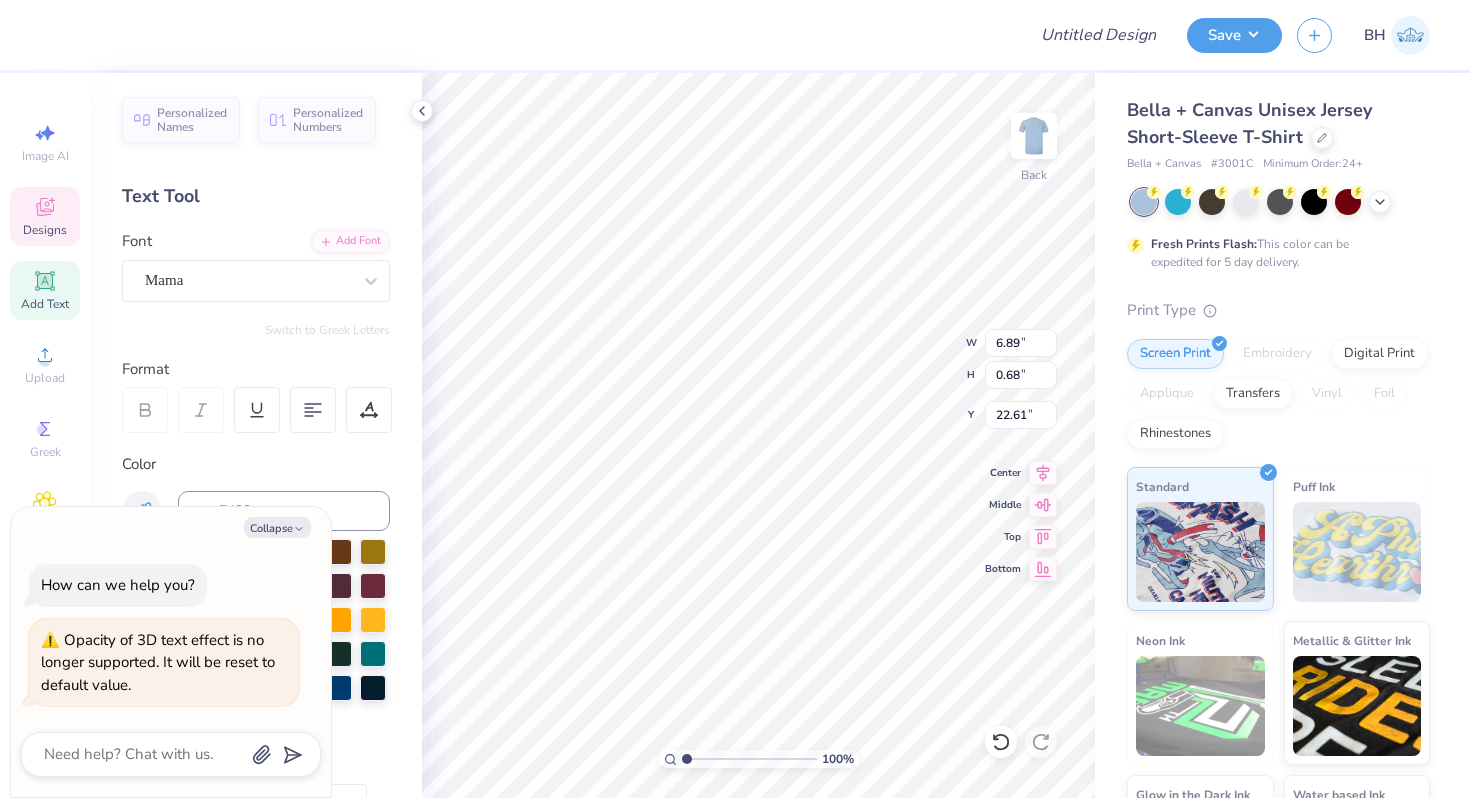 type on "x" 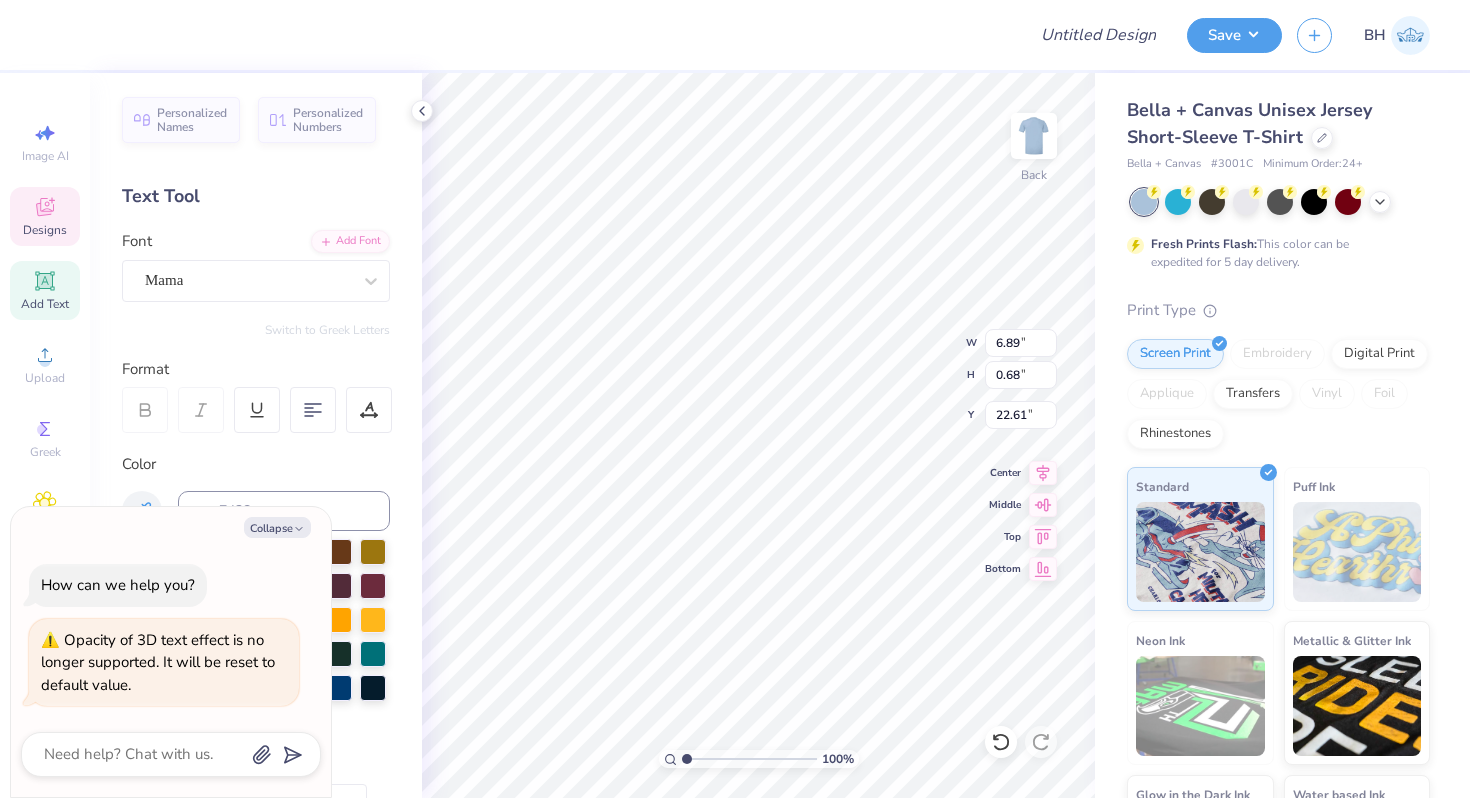 type on "21.96" 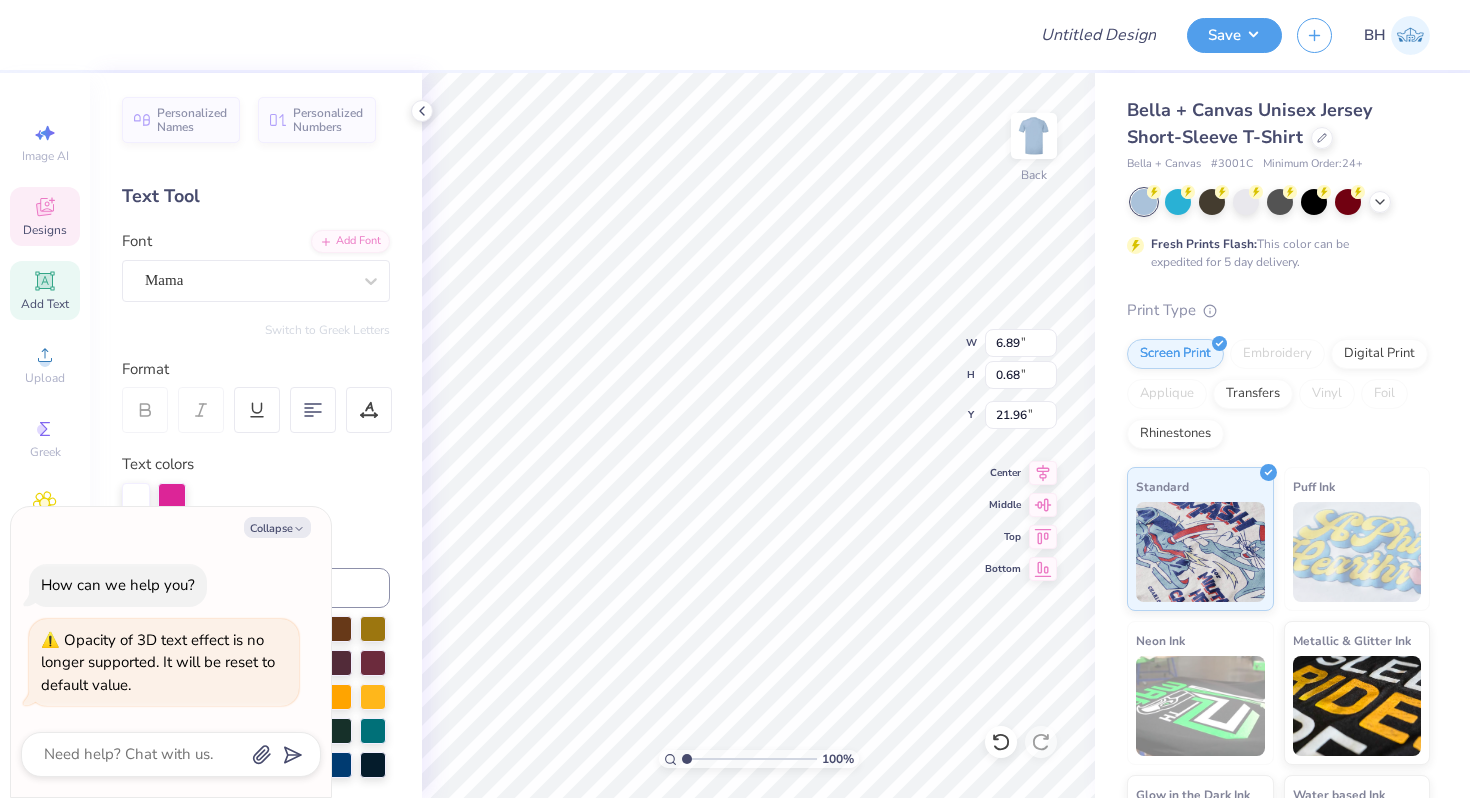 scroll, scrollTop: 0, scrollLeft: 3, axis: horizontal 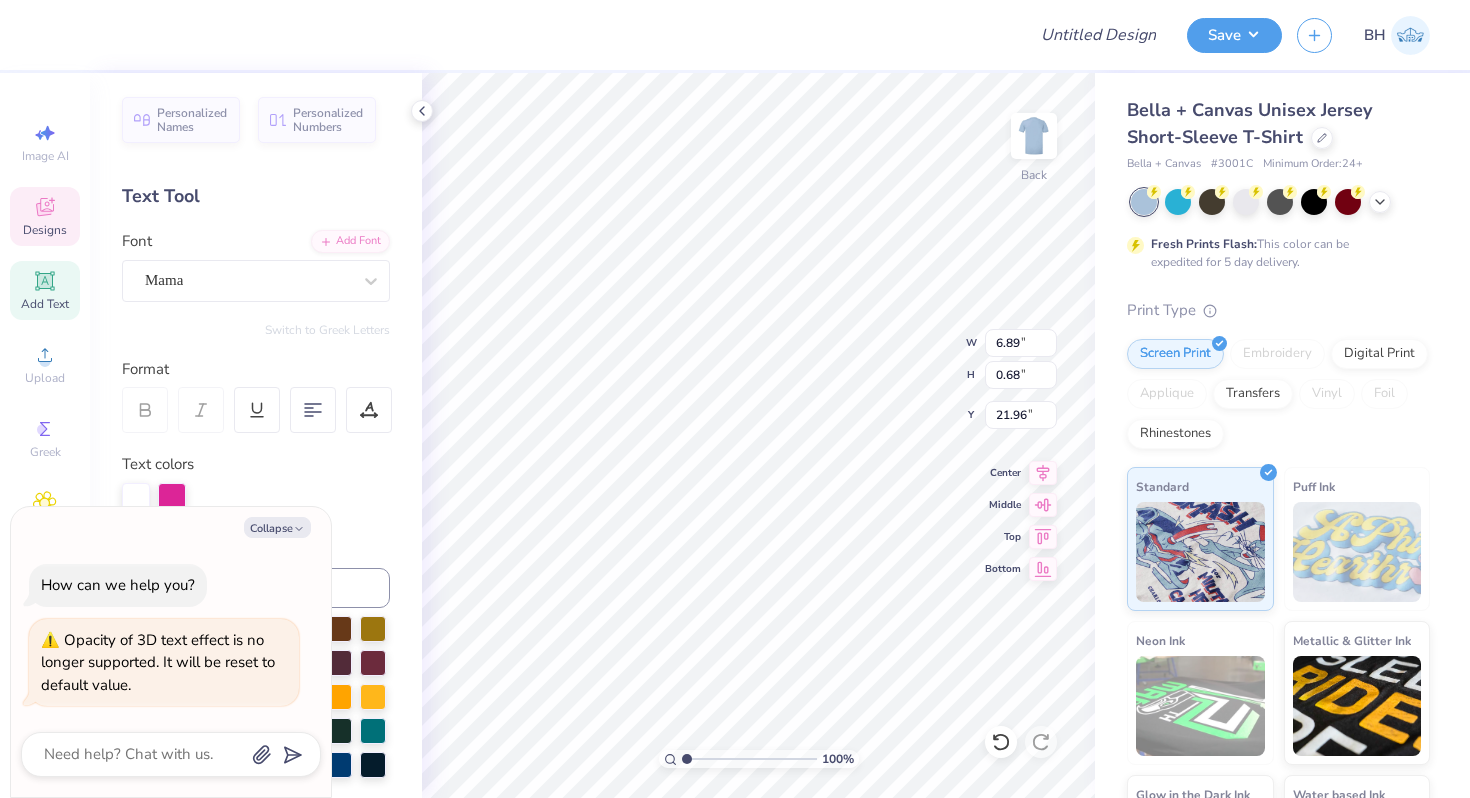 type on "x" 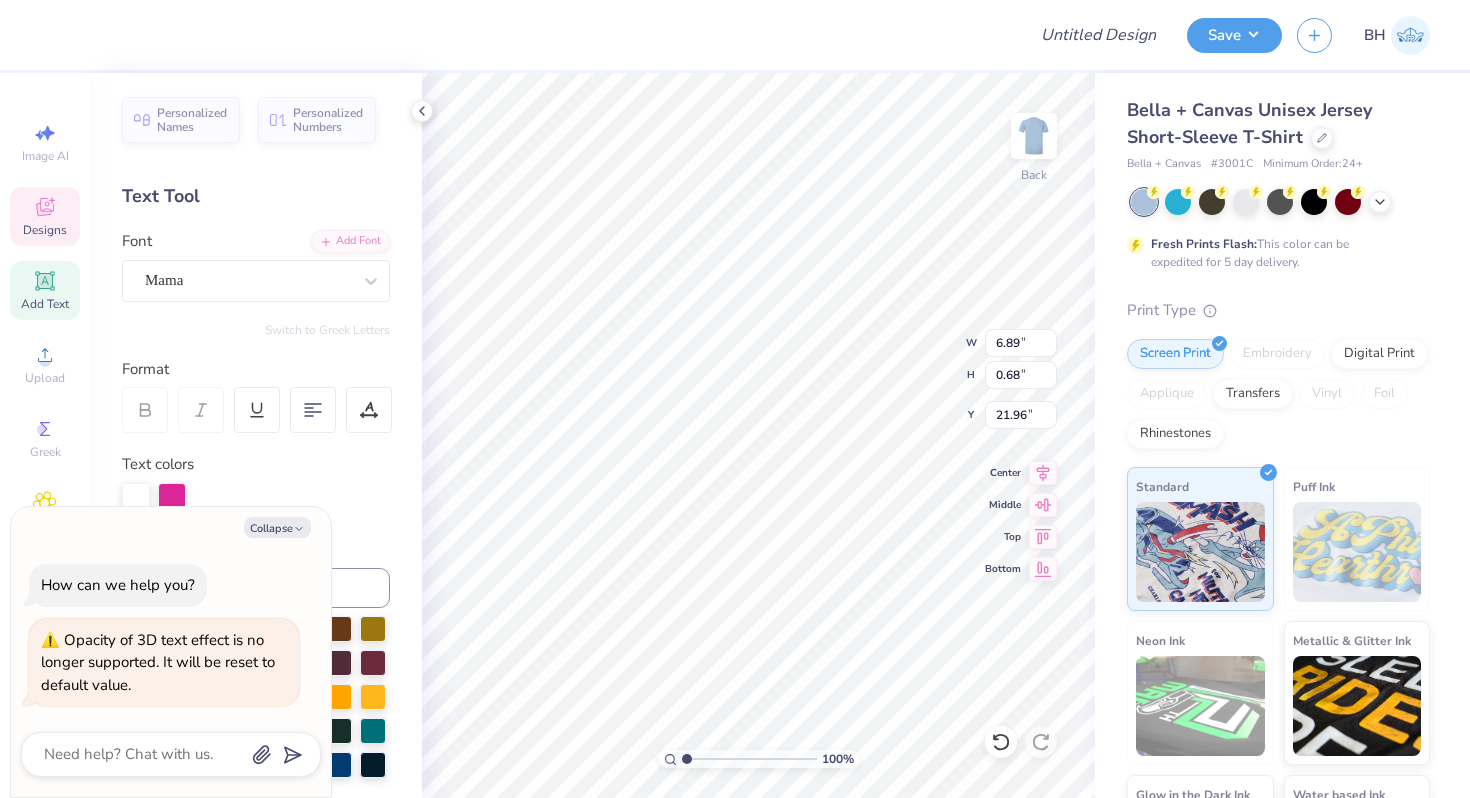 type on "b i d  d a y  2 0 2" 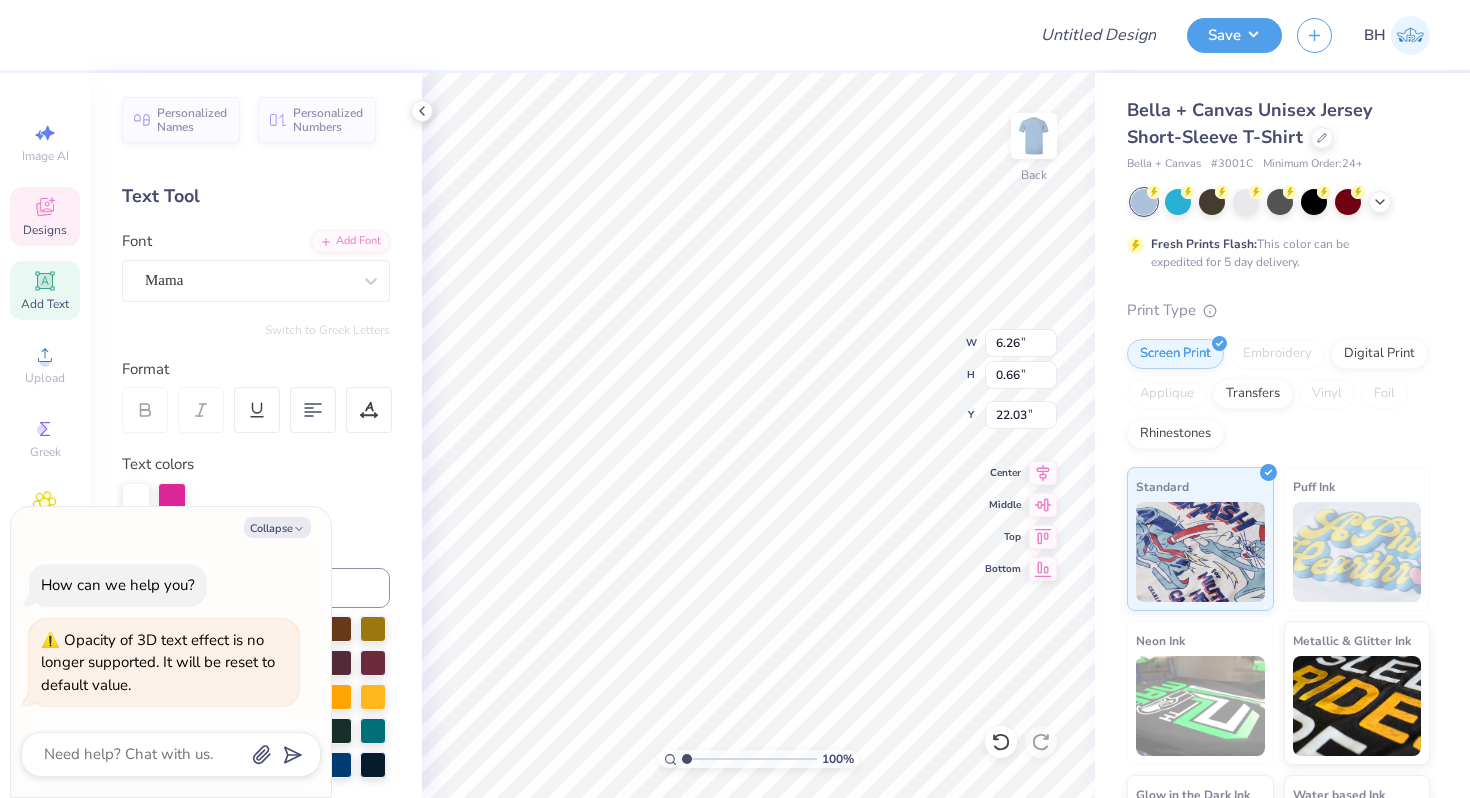 type on "x" 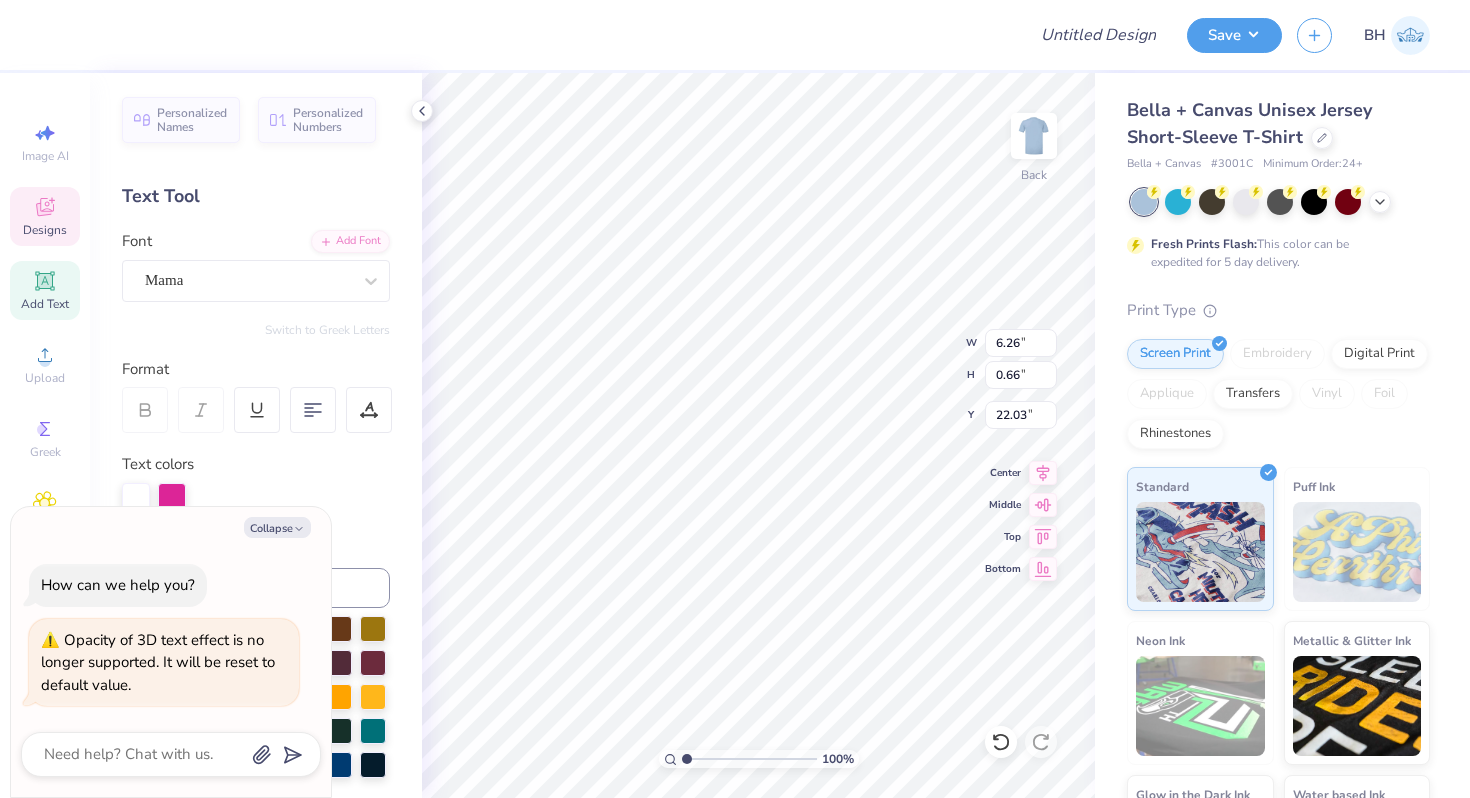 type on "17.57" 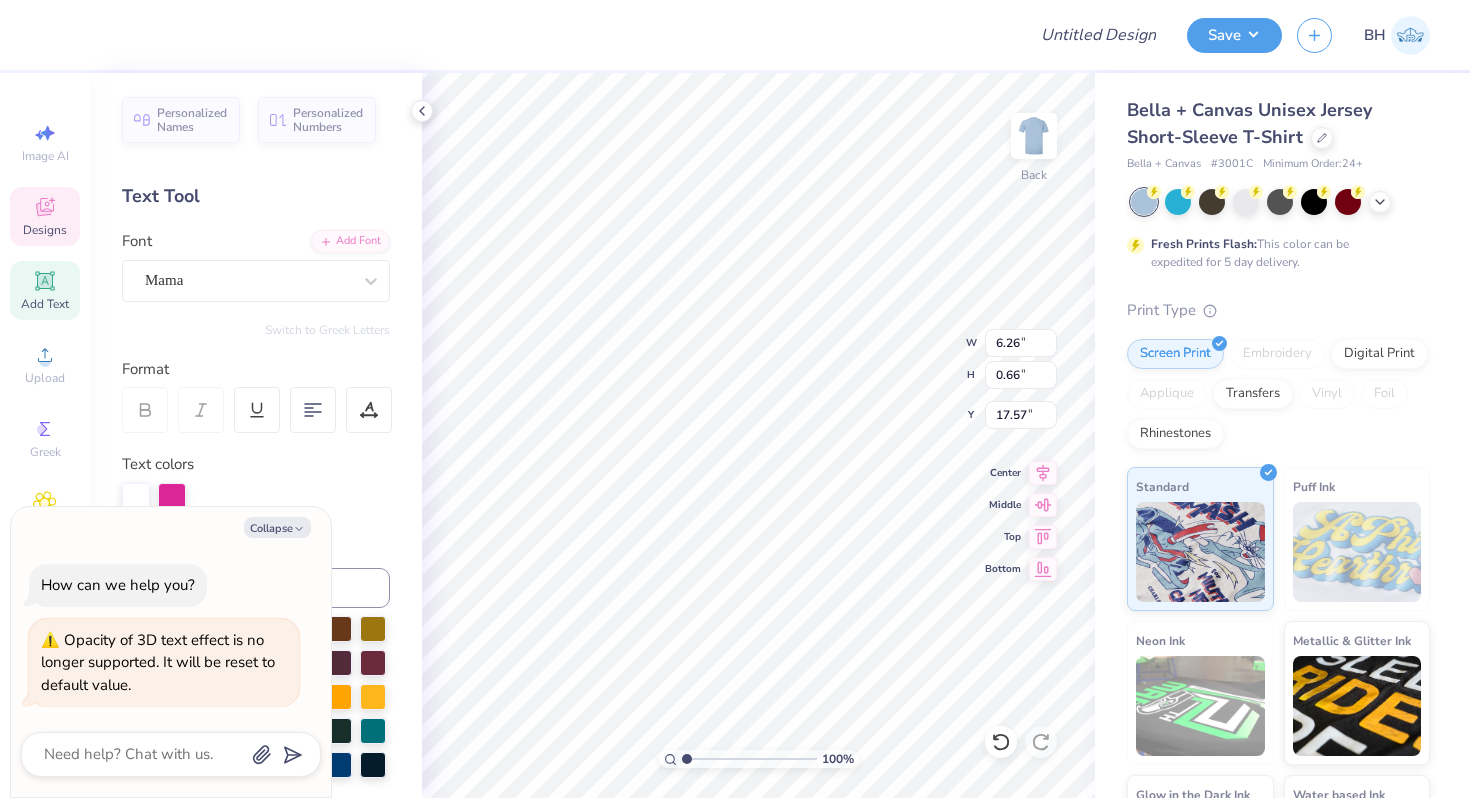 type on "x" 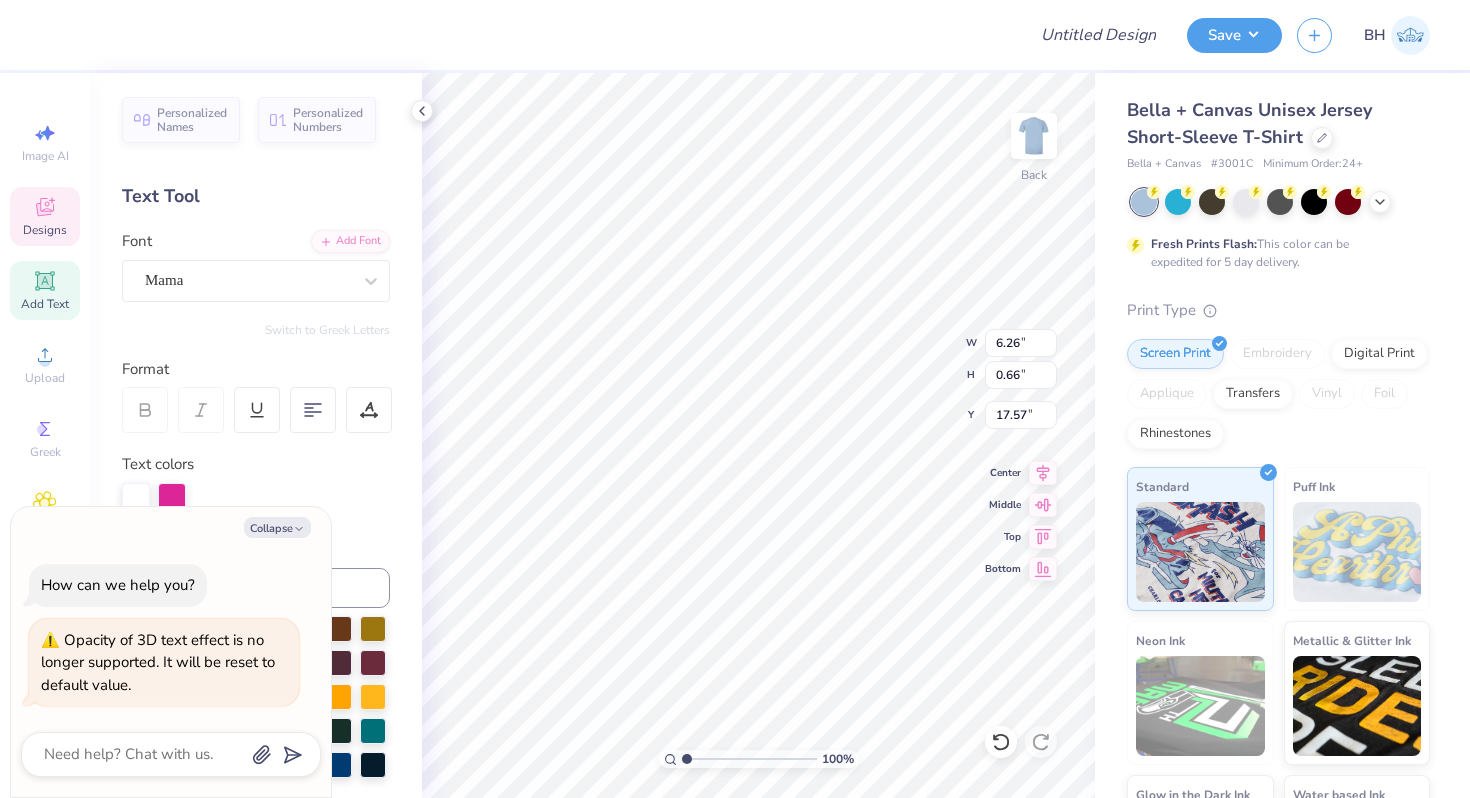 type on "7.94" 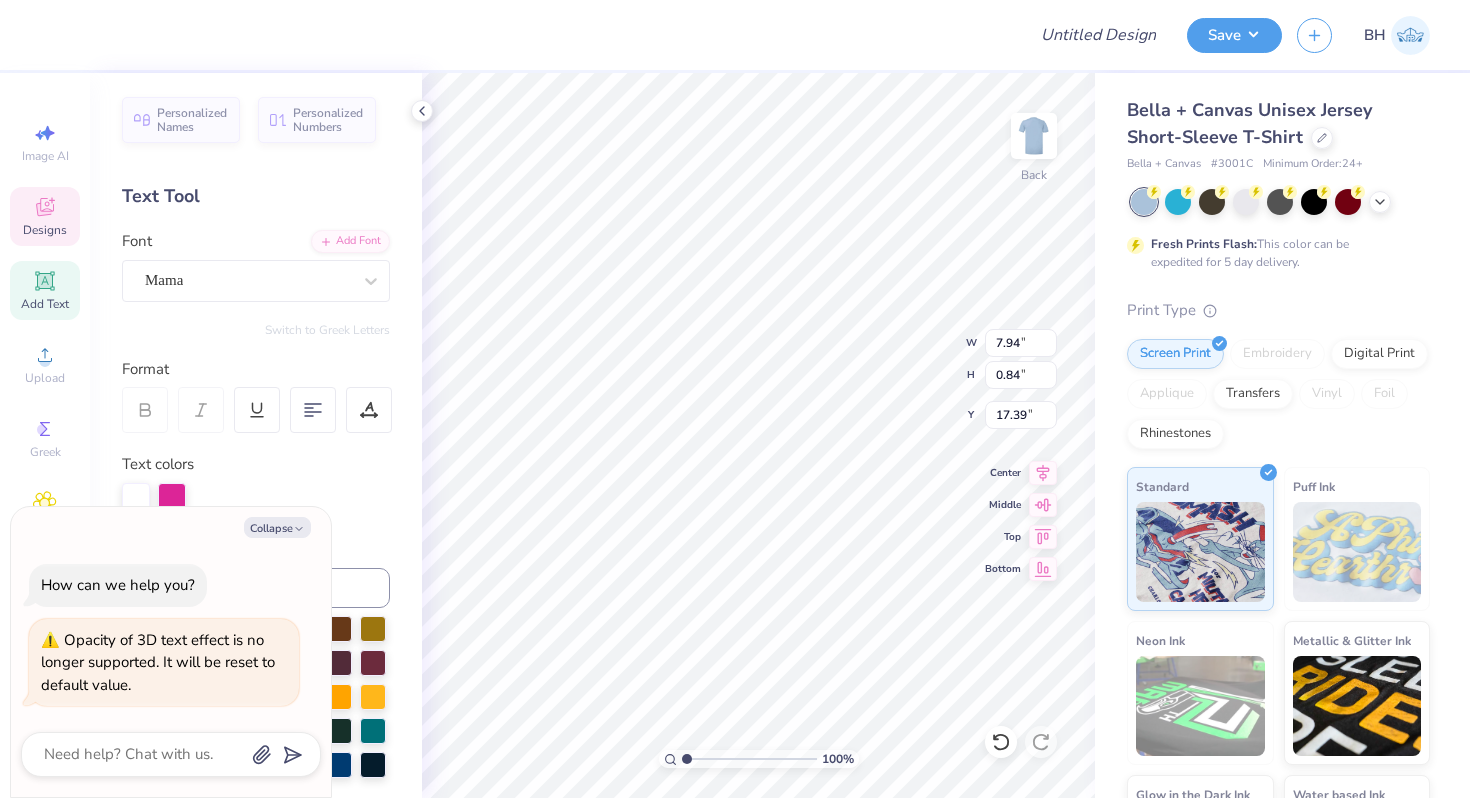 type on "x" 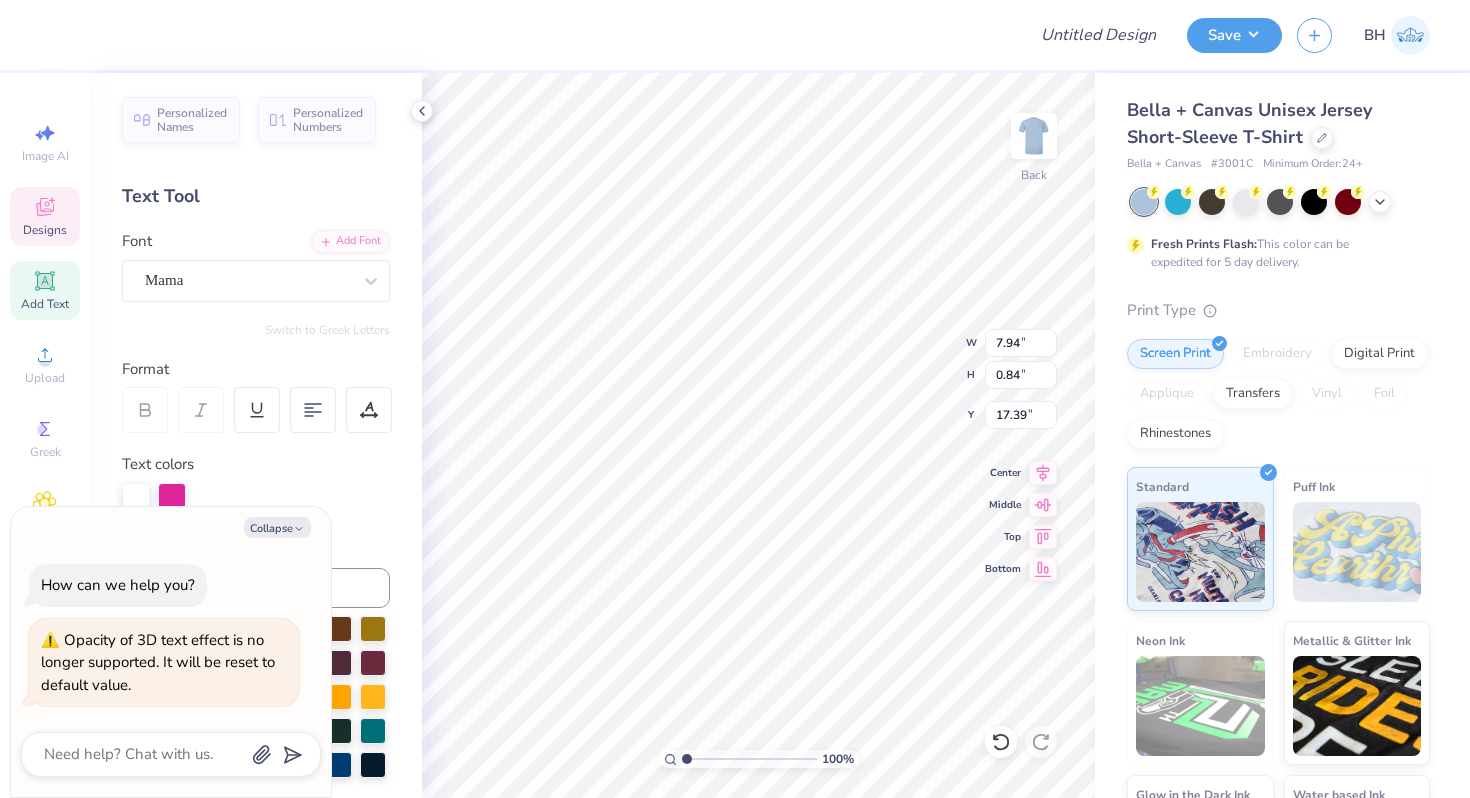 type on "7.13" 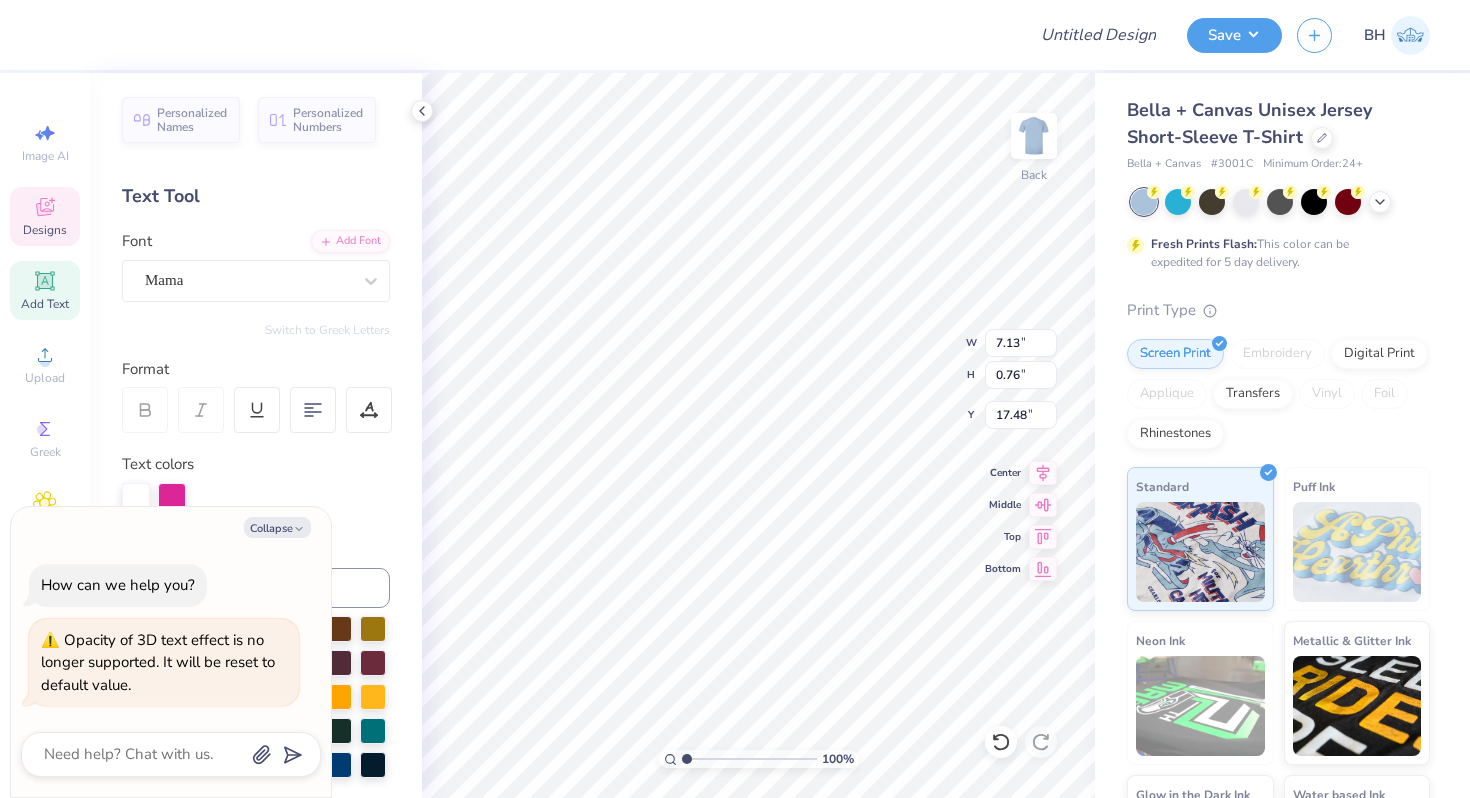 type on "x" 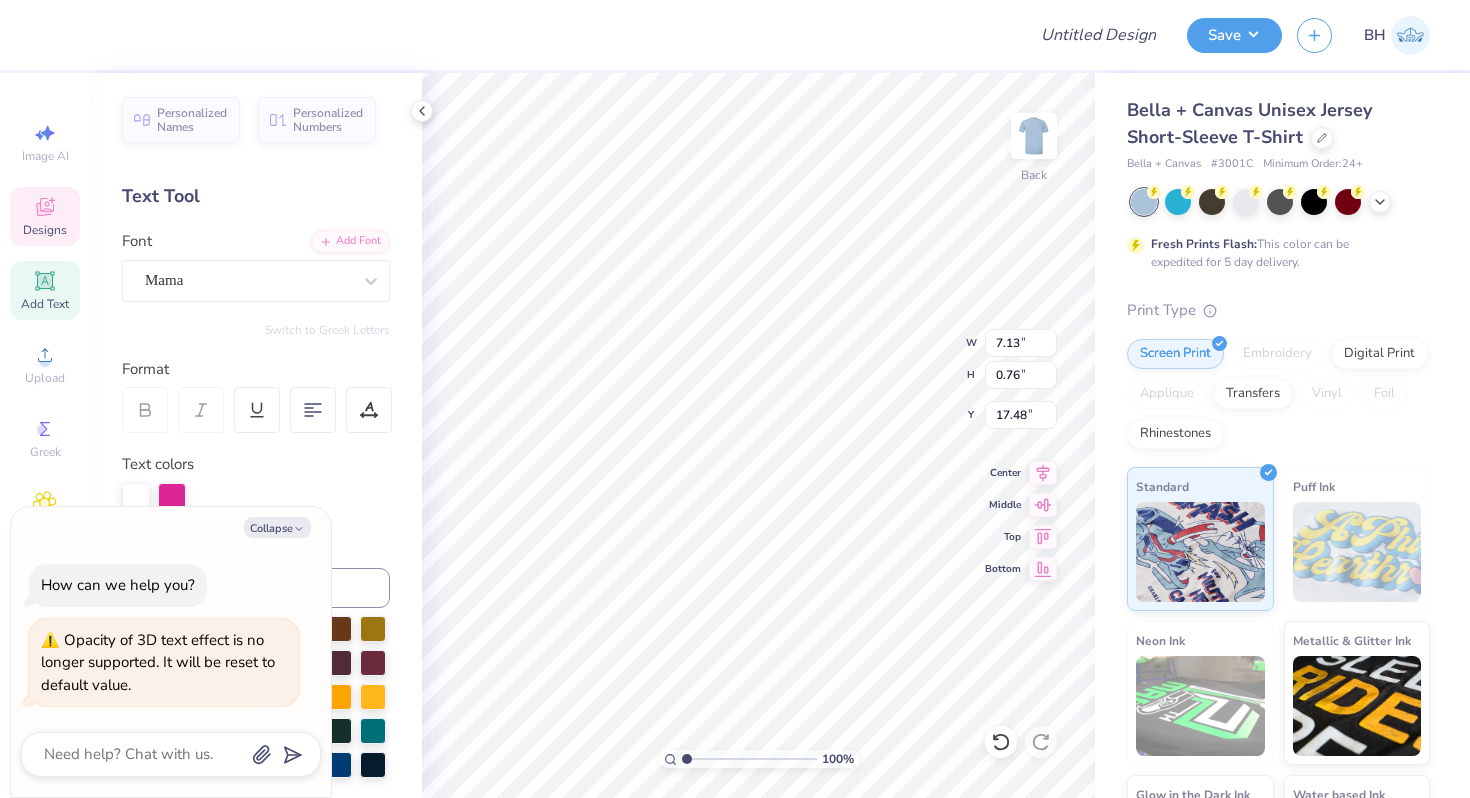 type on "16.56" 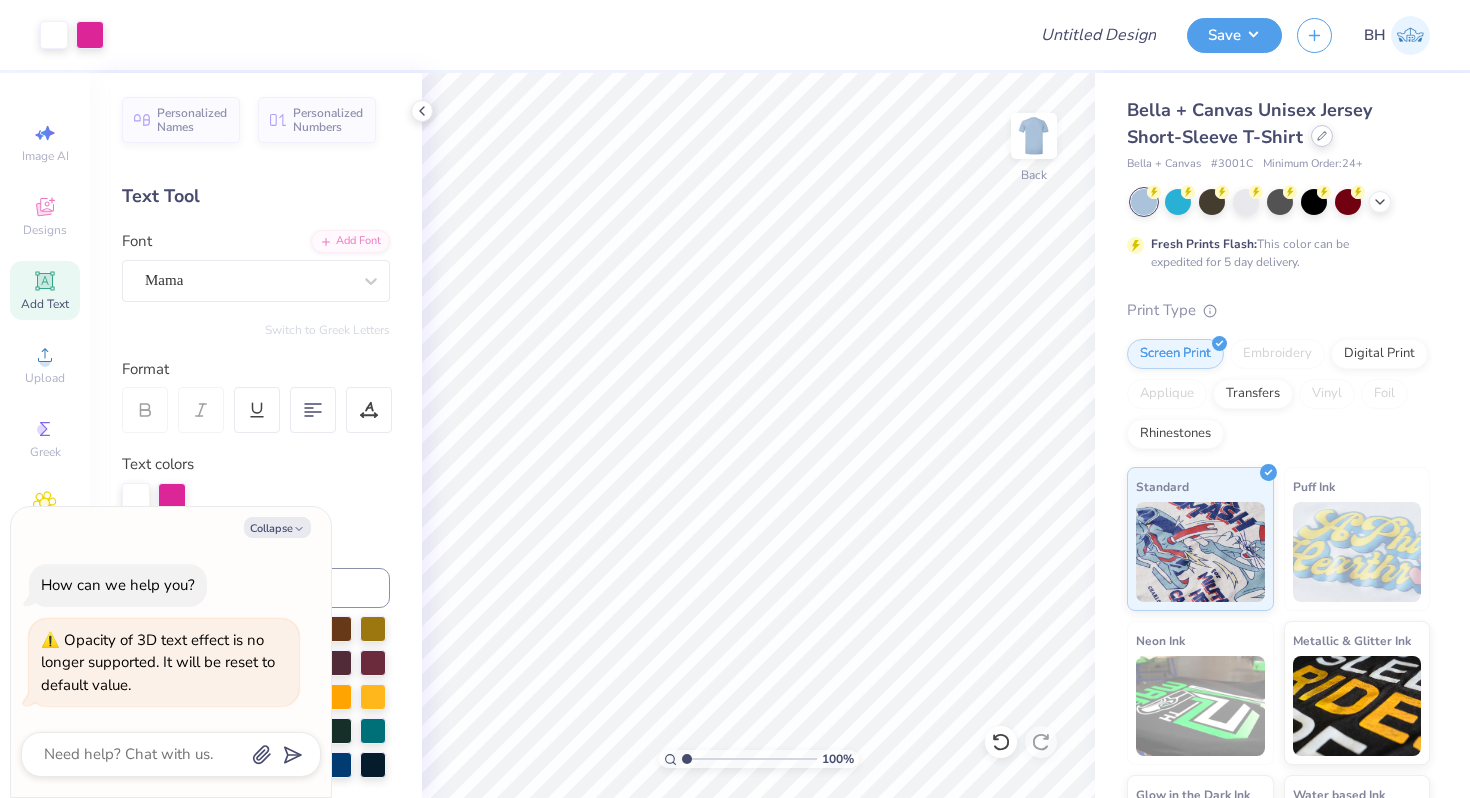 click at bounding box center [1322, 136] 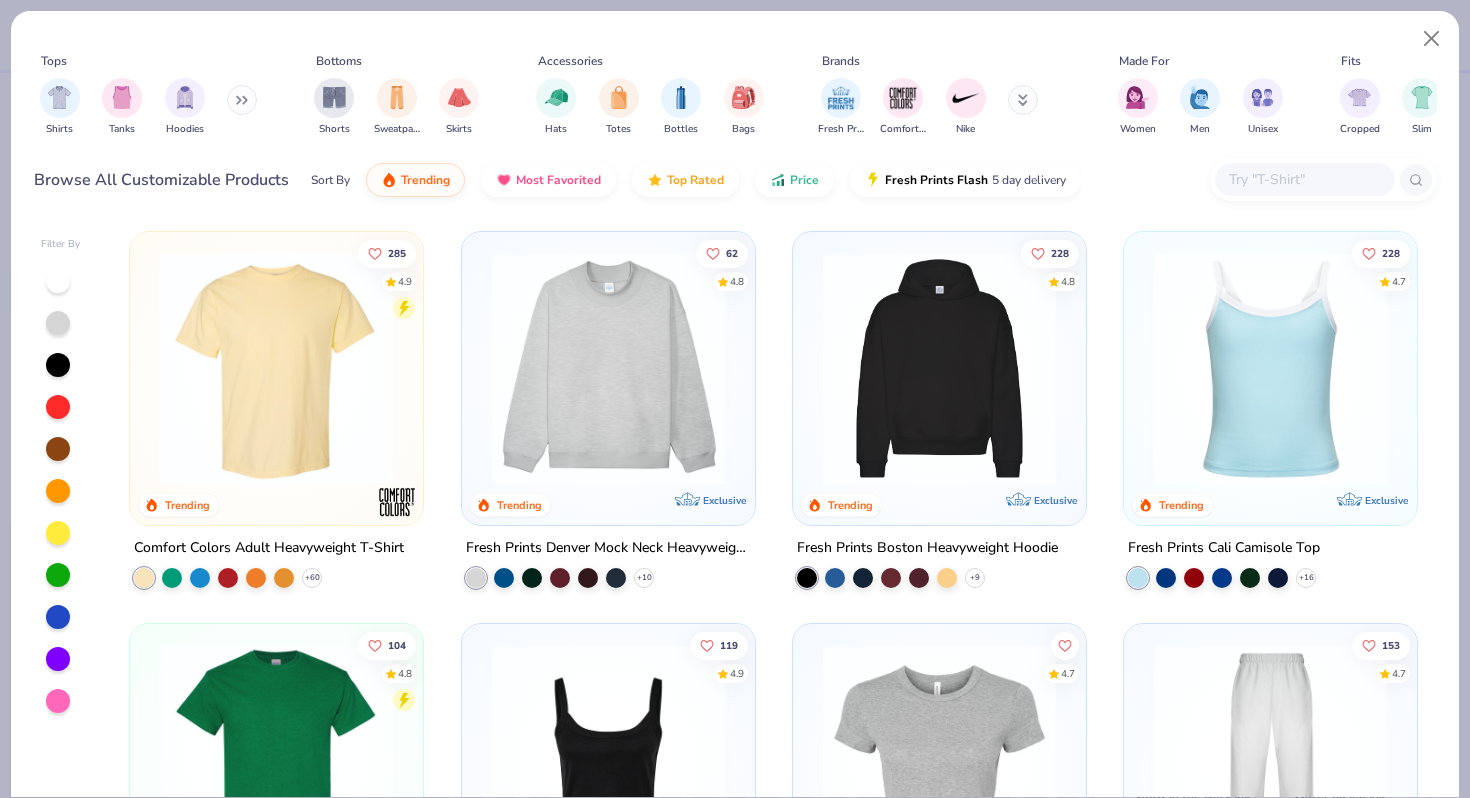 click at bounding box center (939, 368) 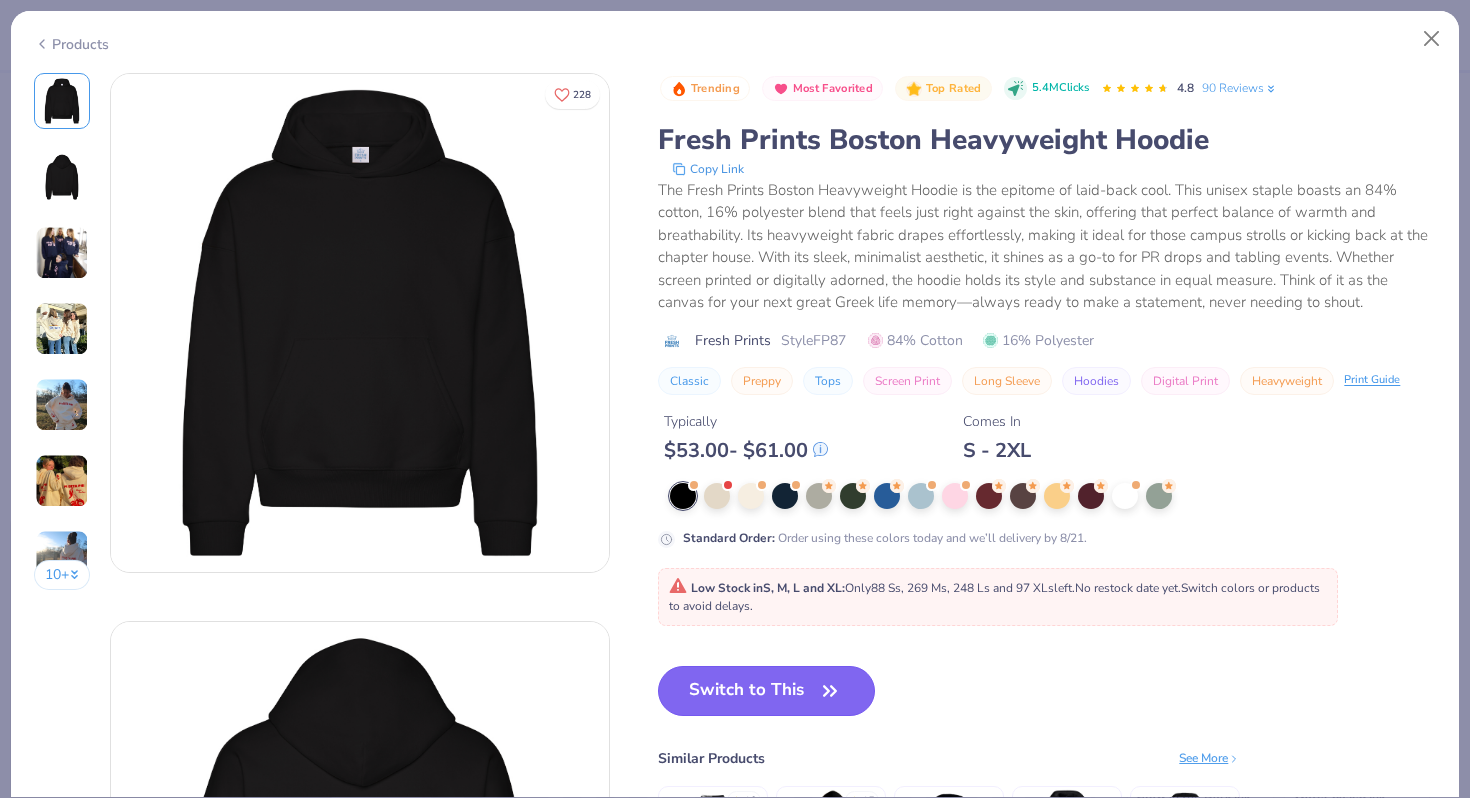 click on "Switch to This" at bounding box center [766, 691] 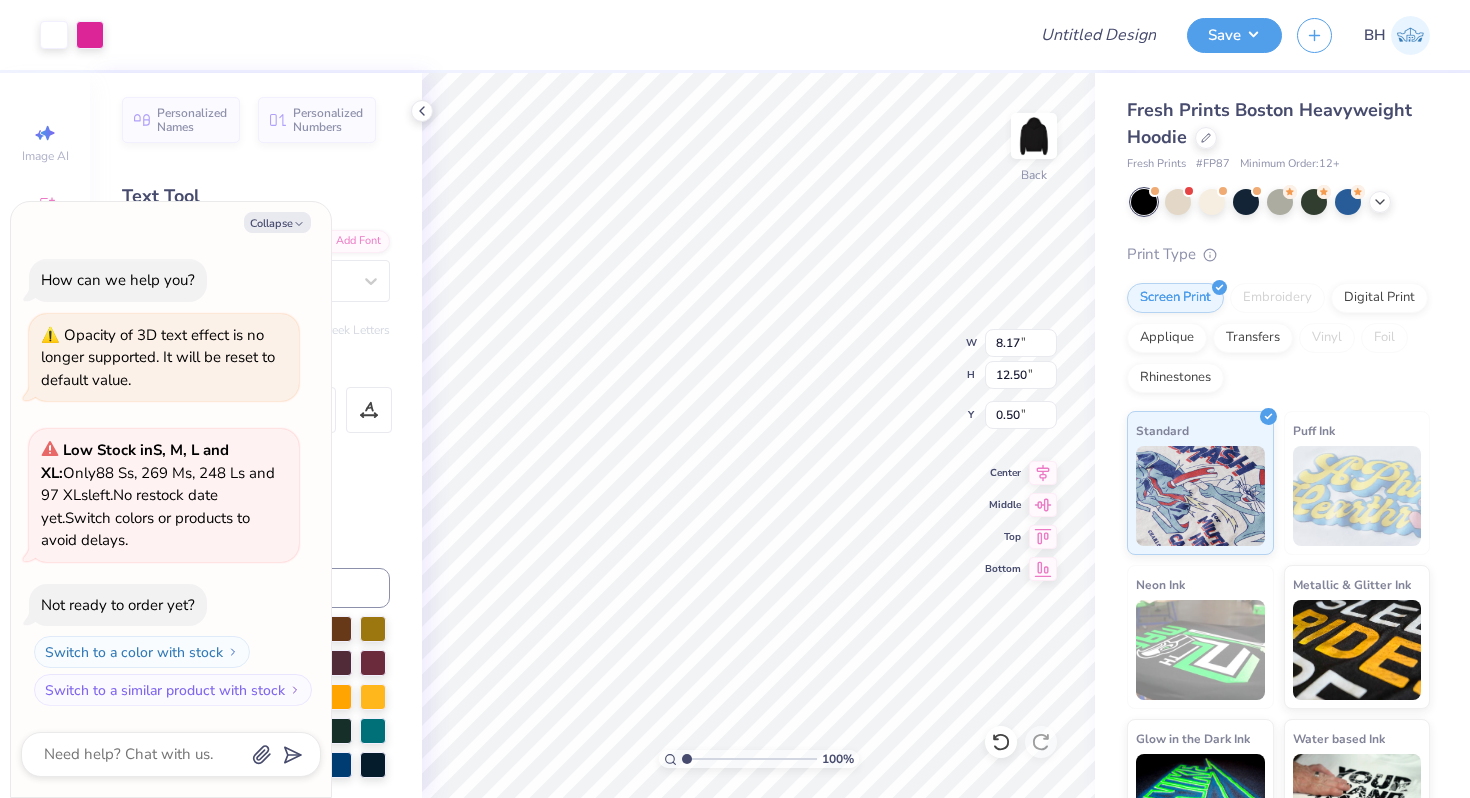 click on "Fresh Prints Boston Heavyweight Hoodie" at bounding box center [1278, 124] 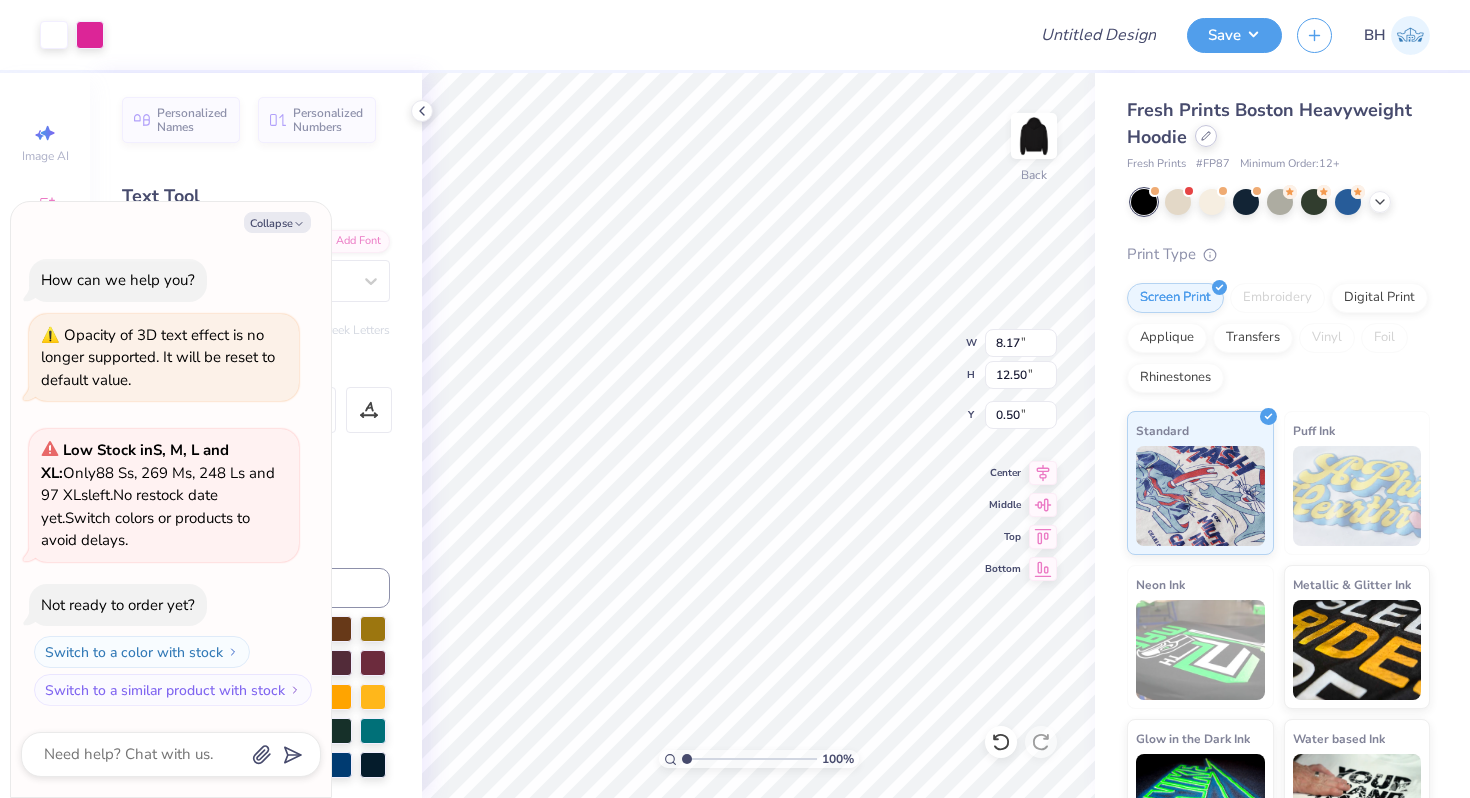 click 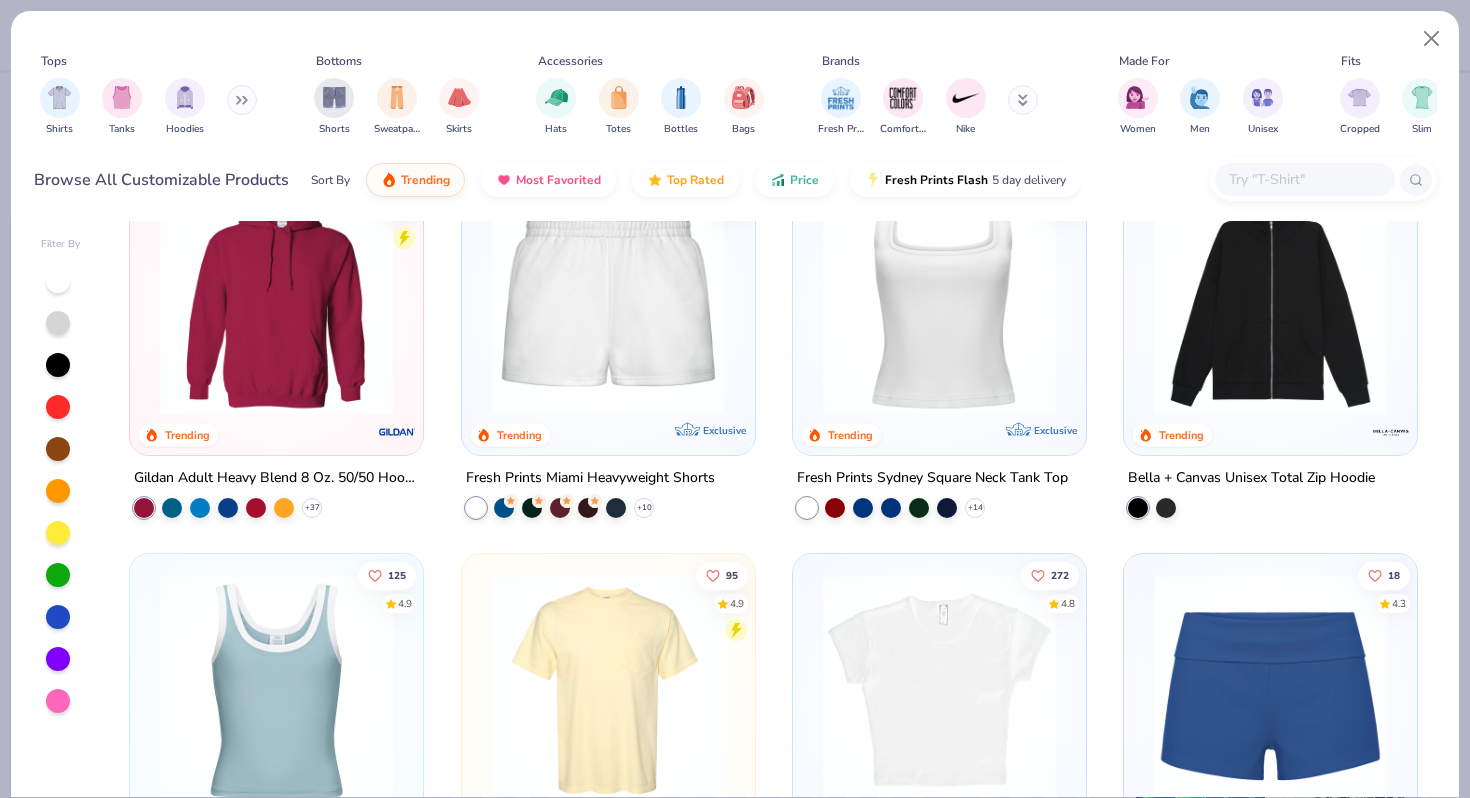 scroll, scrollTop: 755, scrollLeft: 0, axis: vertical 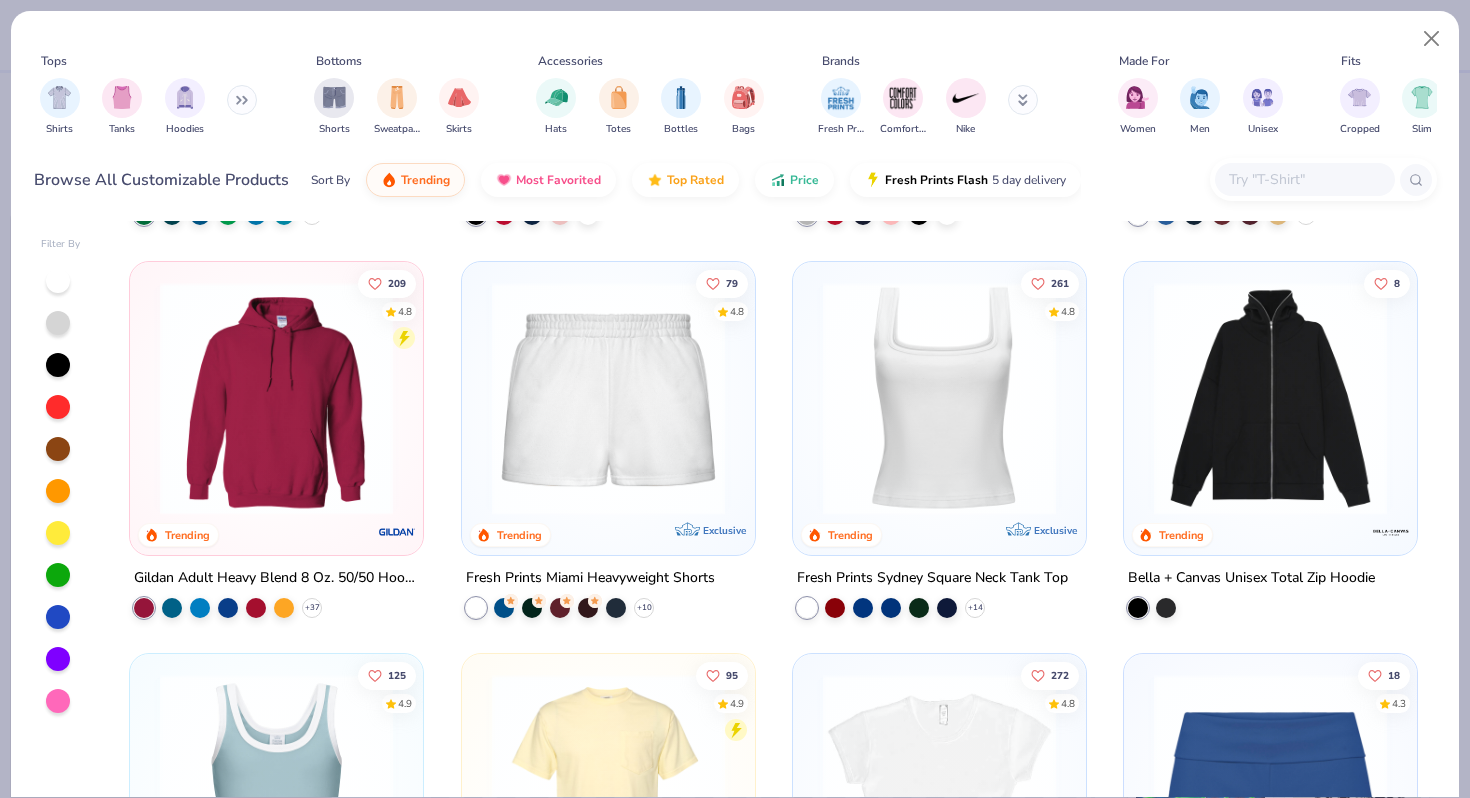 click at bounding box center [276, 397] 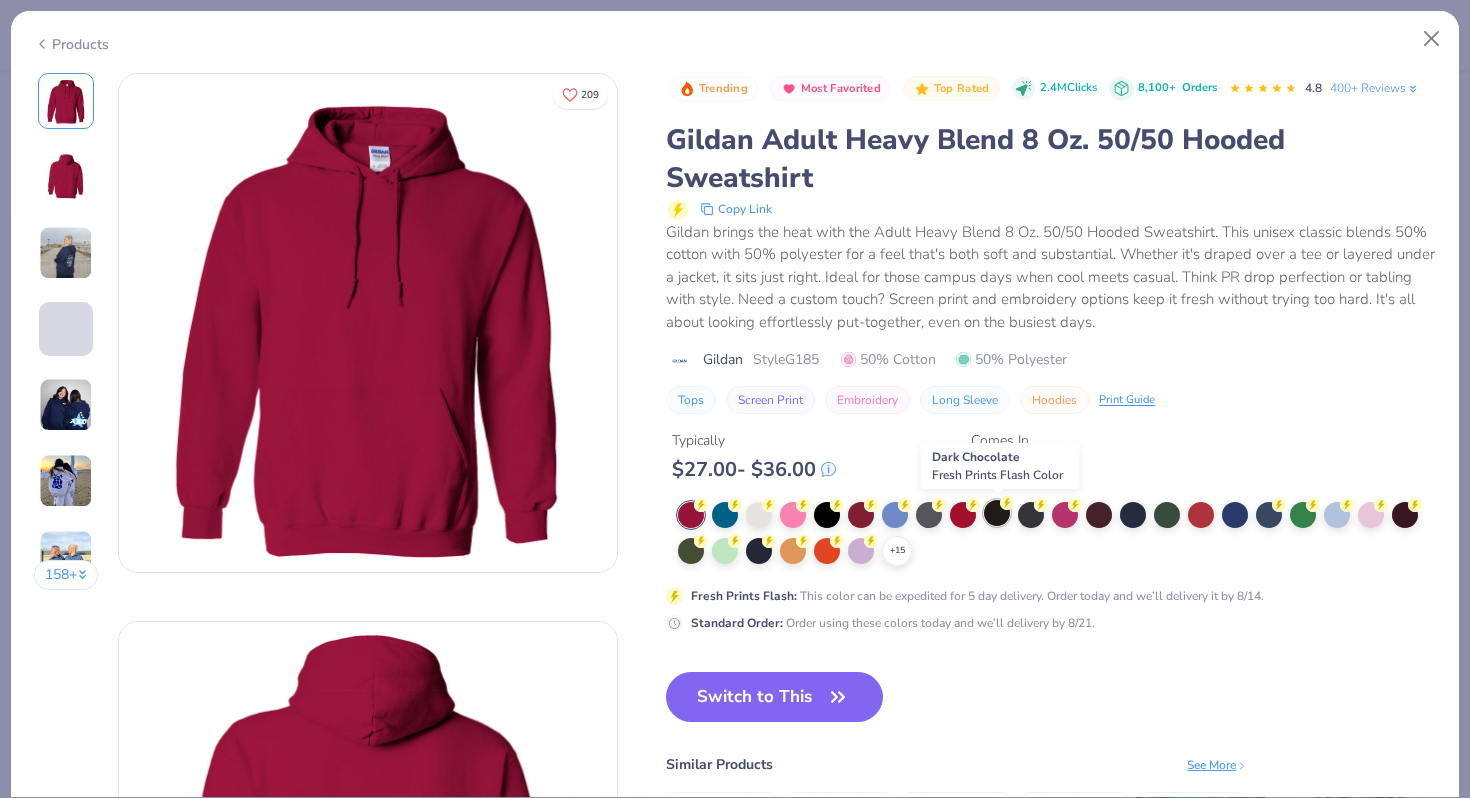 click at bounding box center (997, 513) 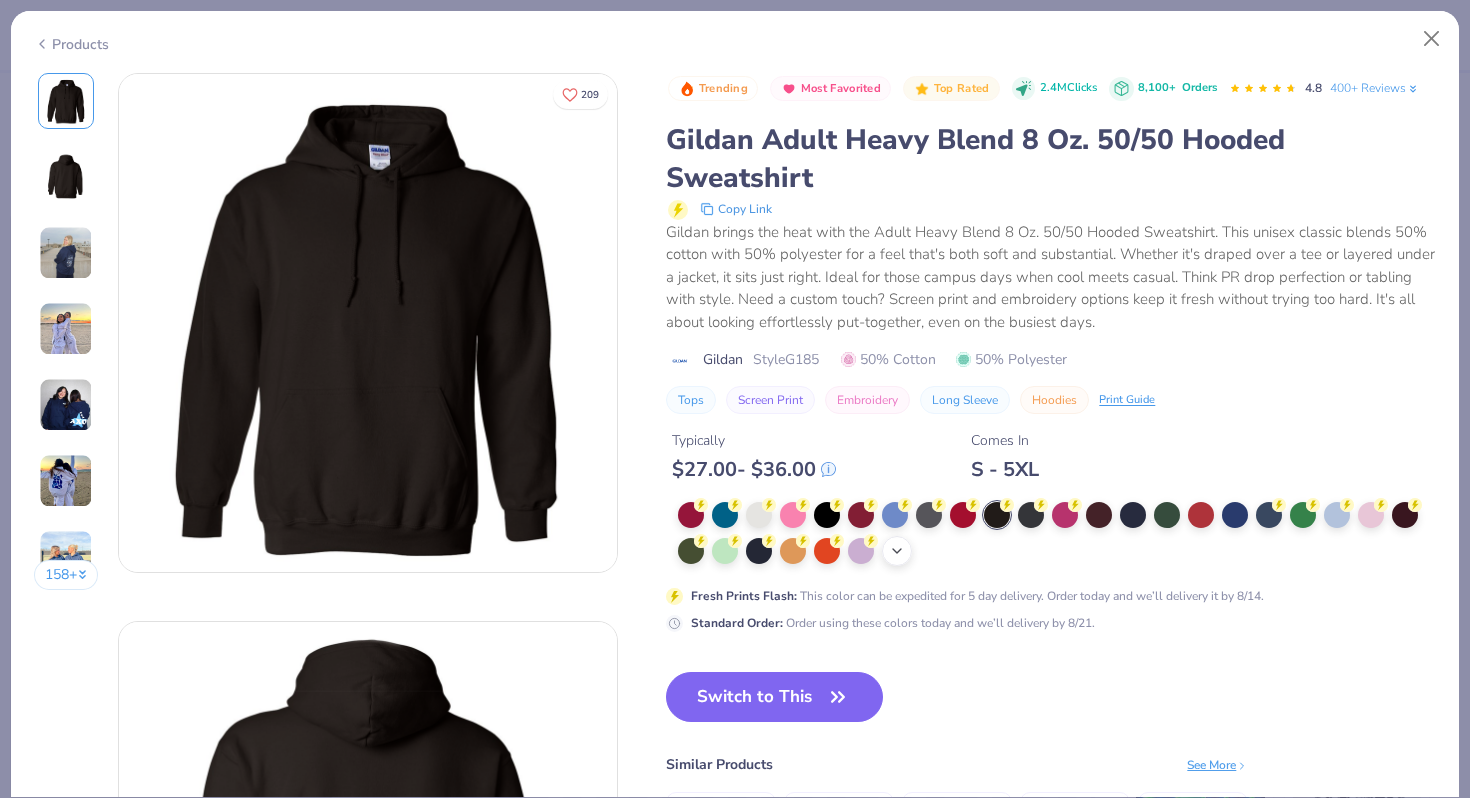 click 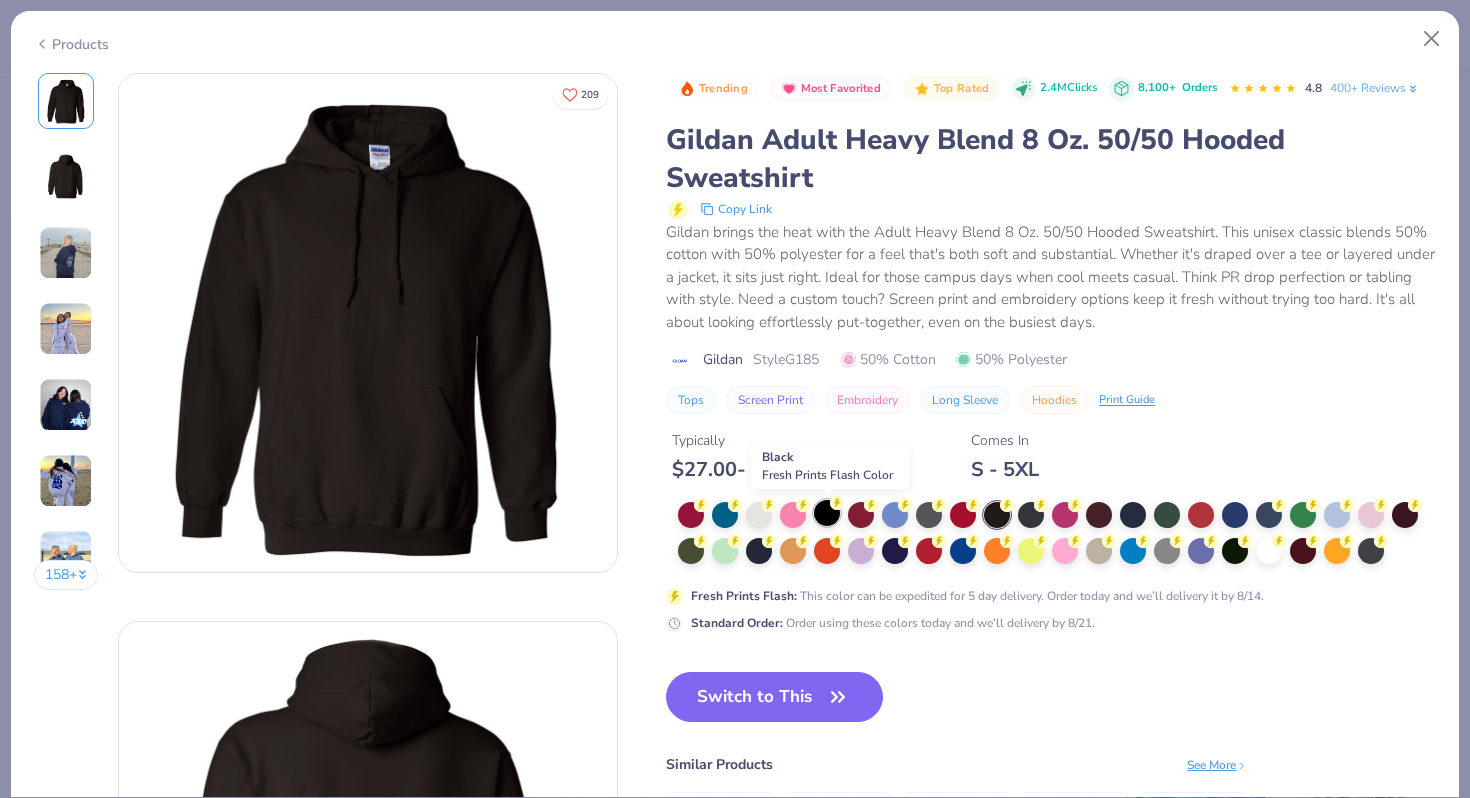 click at bounding box center (827, 513) 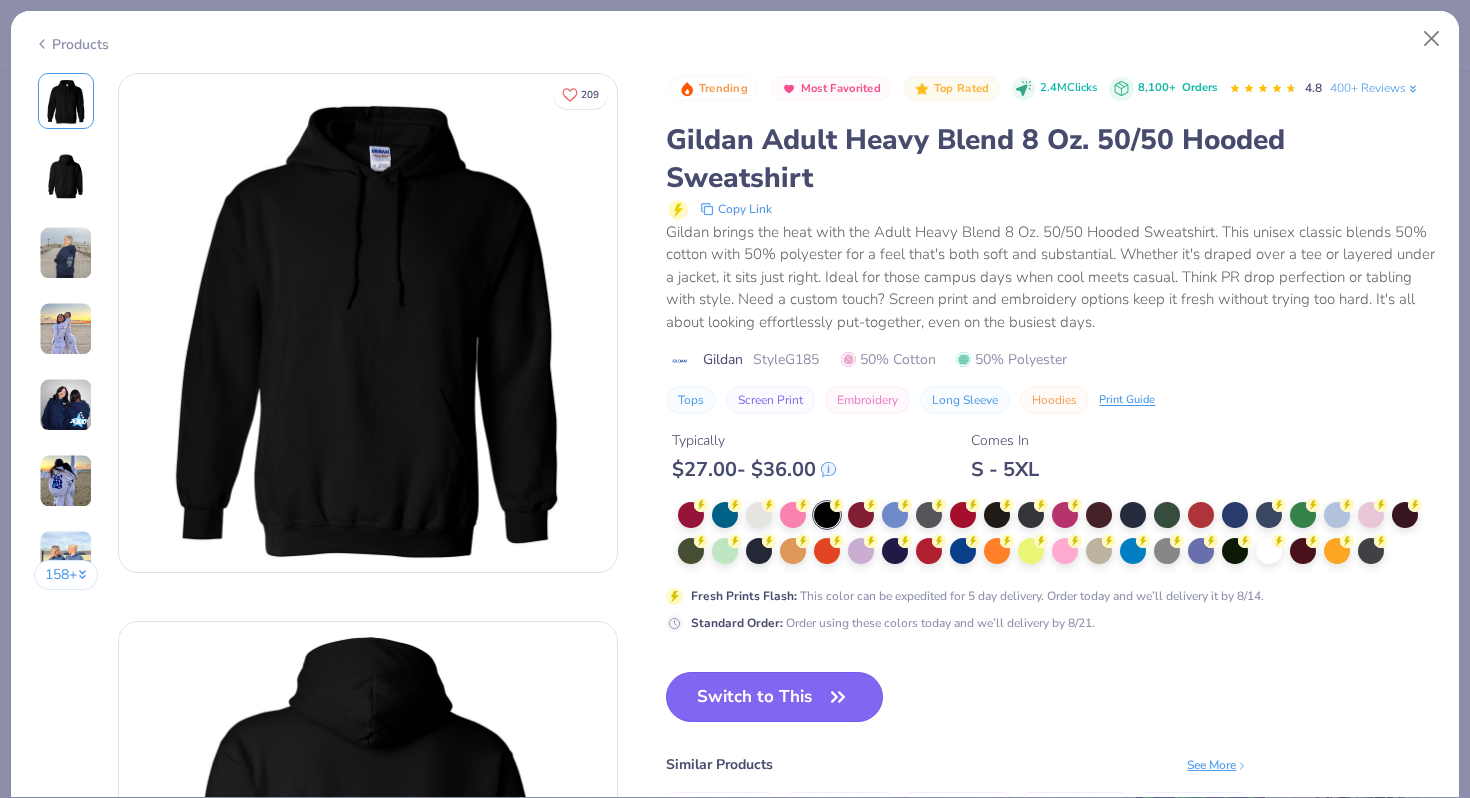 click on "Switch to This" at bounding box center (774, 697) 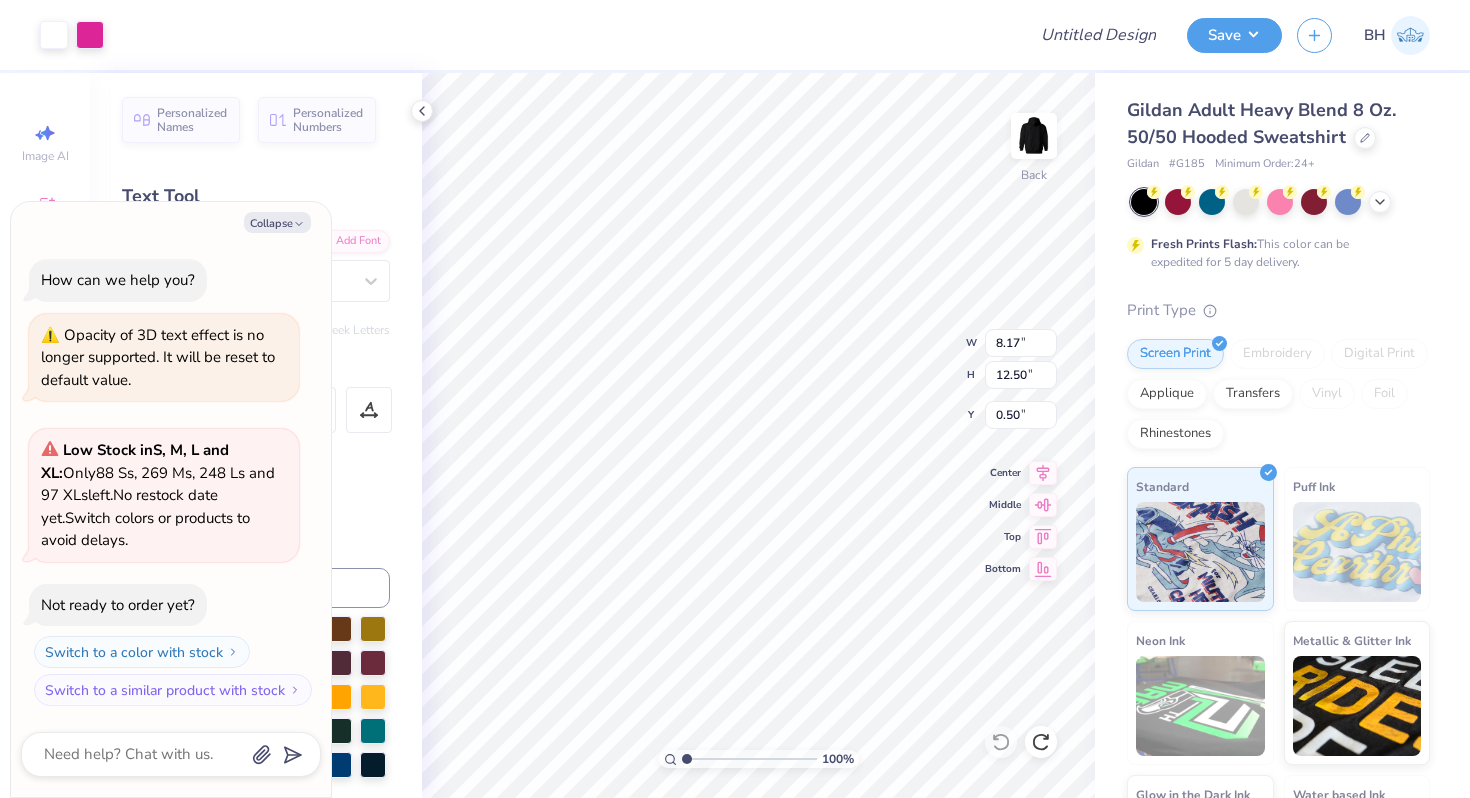 type on "x" 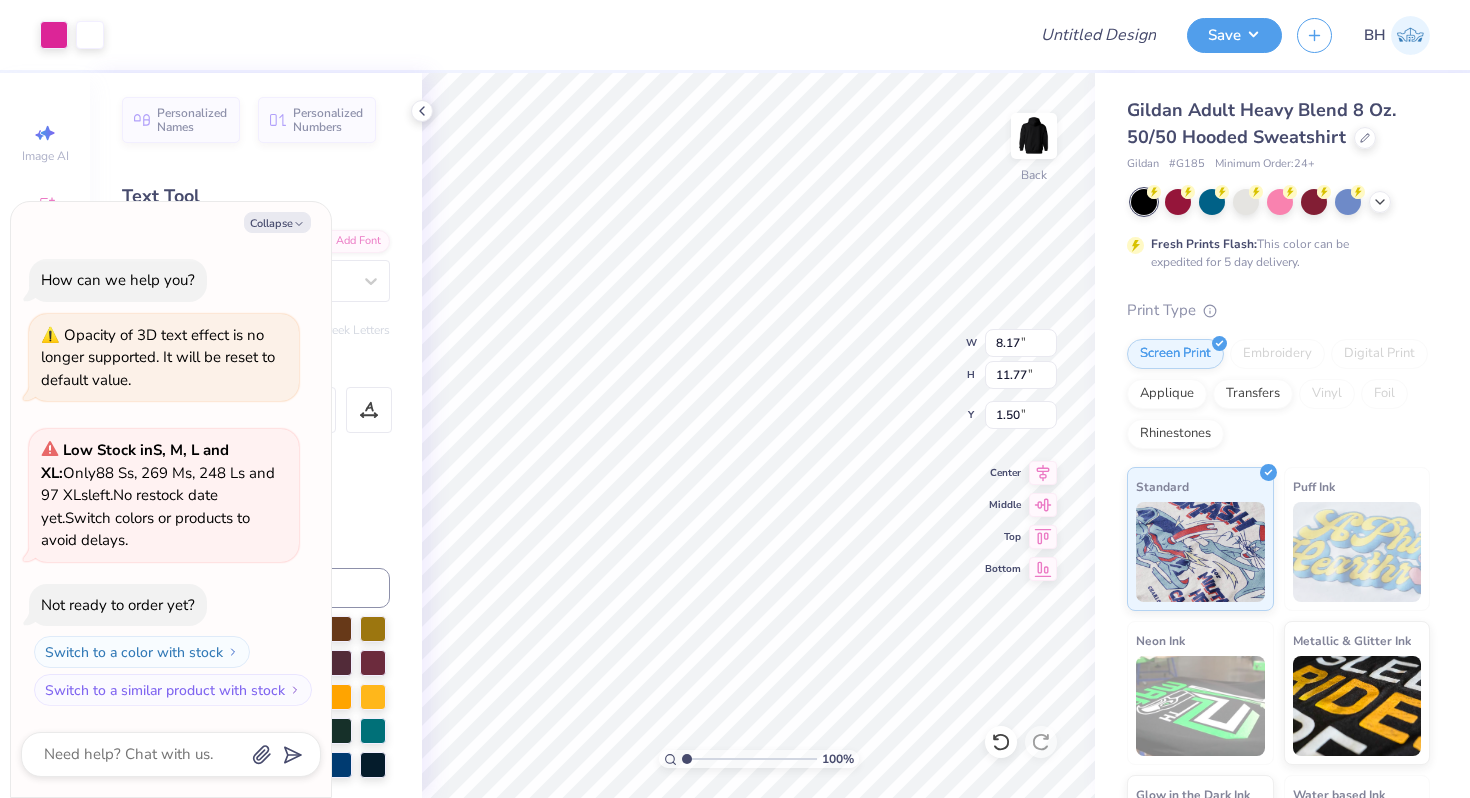 type 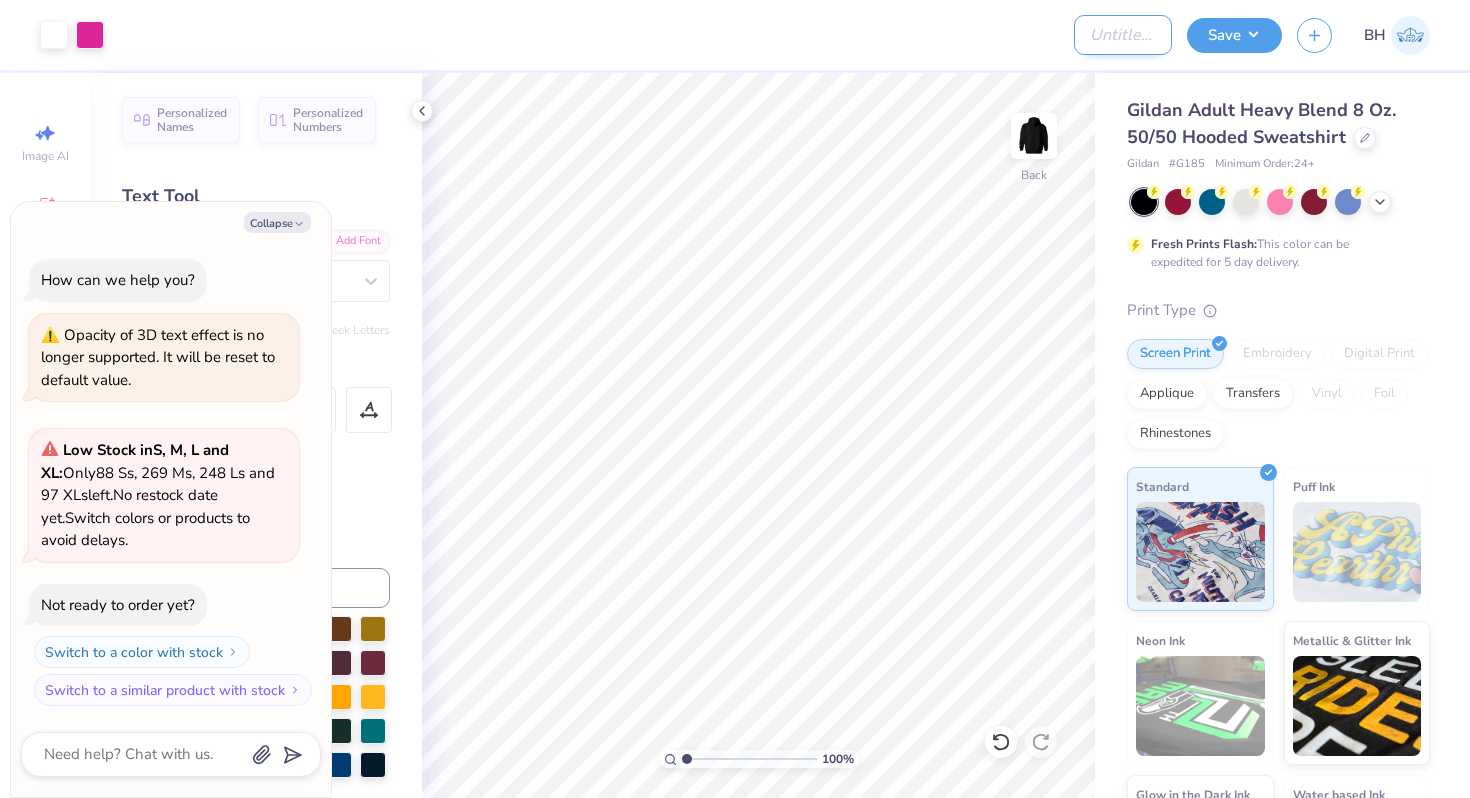 click on "Design Title" at bounding box center (1123, 35) 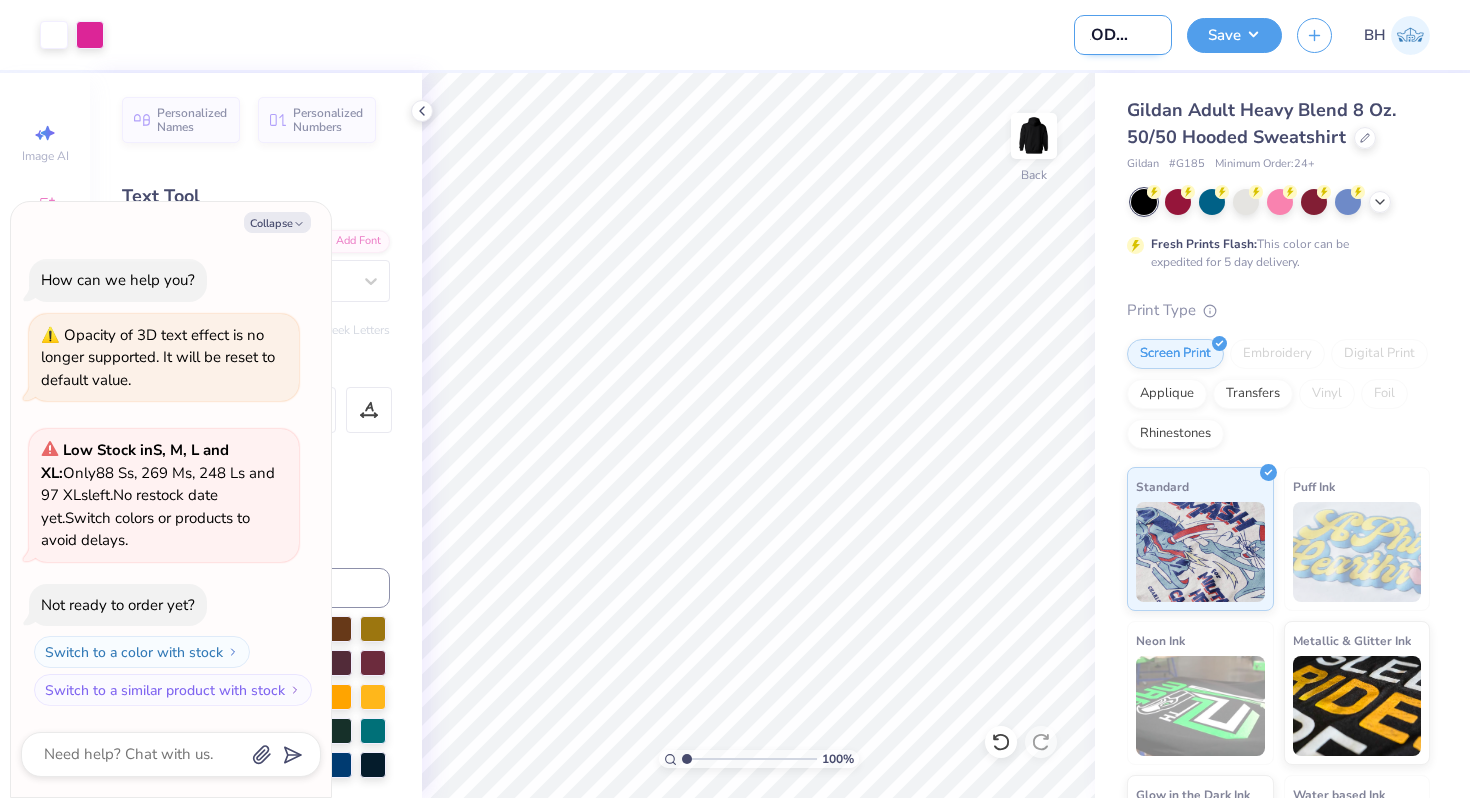 scroll, scrollTop: 0, scrollLeft: 90, axis: horizontal 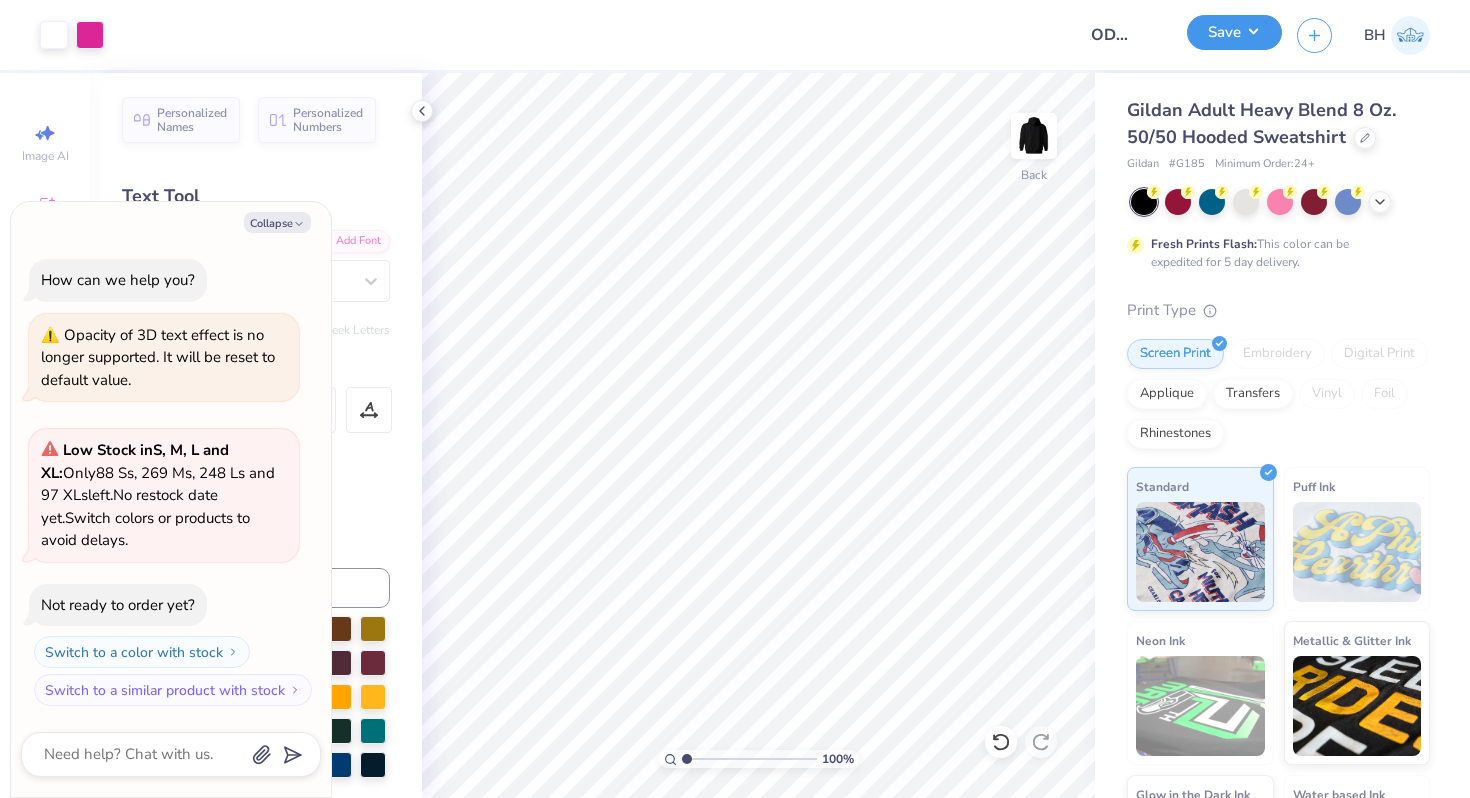 click on "Save" at bounding box center [1234, 32] 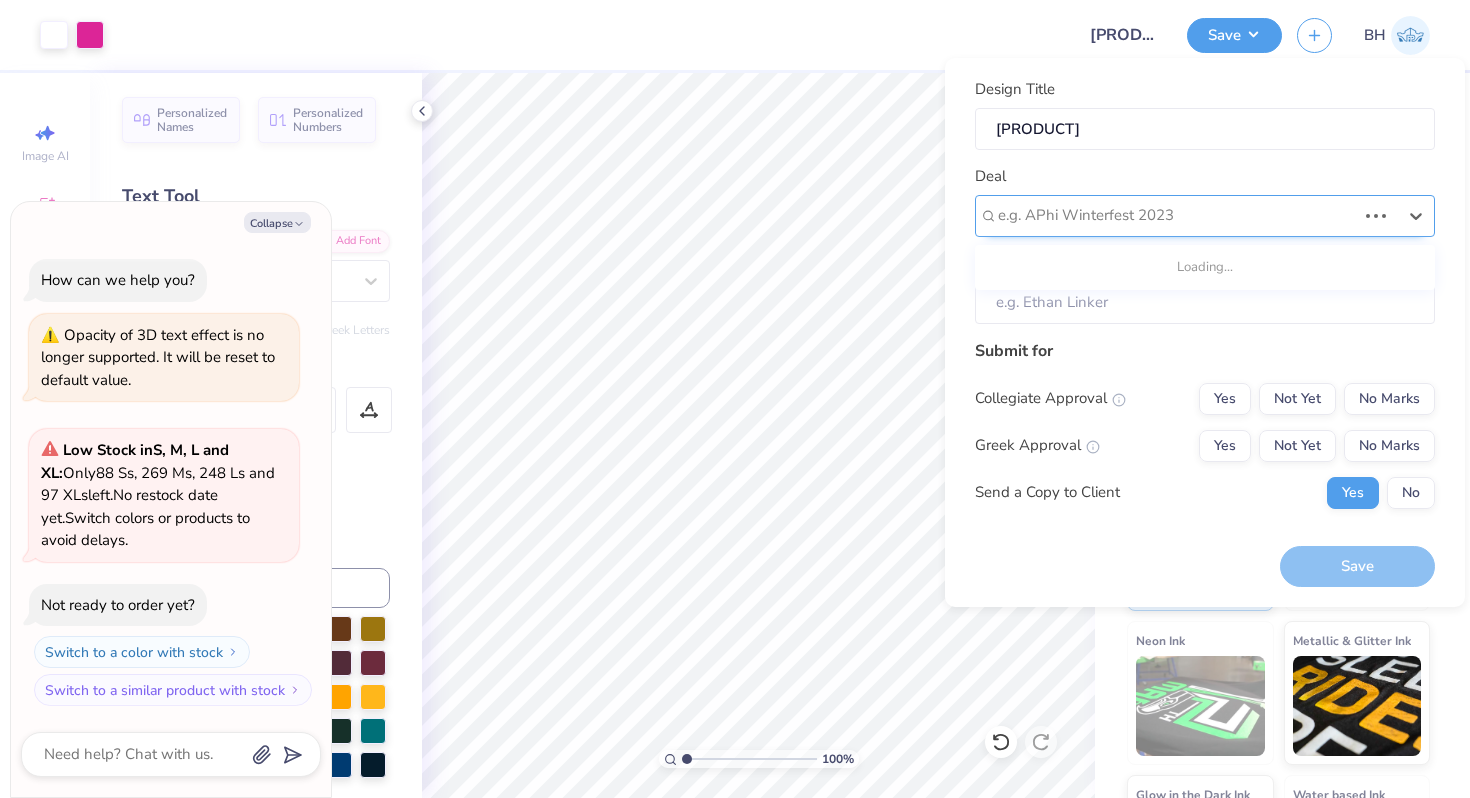 click at bounding box center [1177, 215] 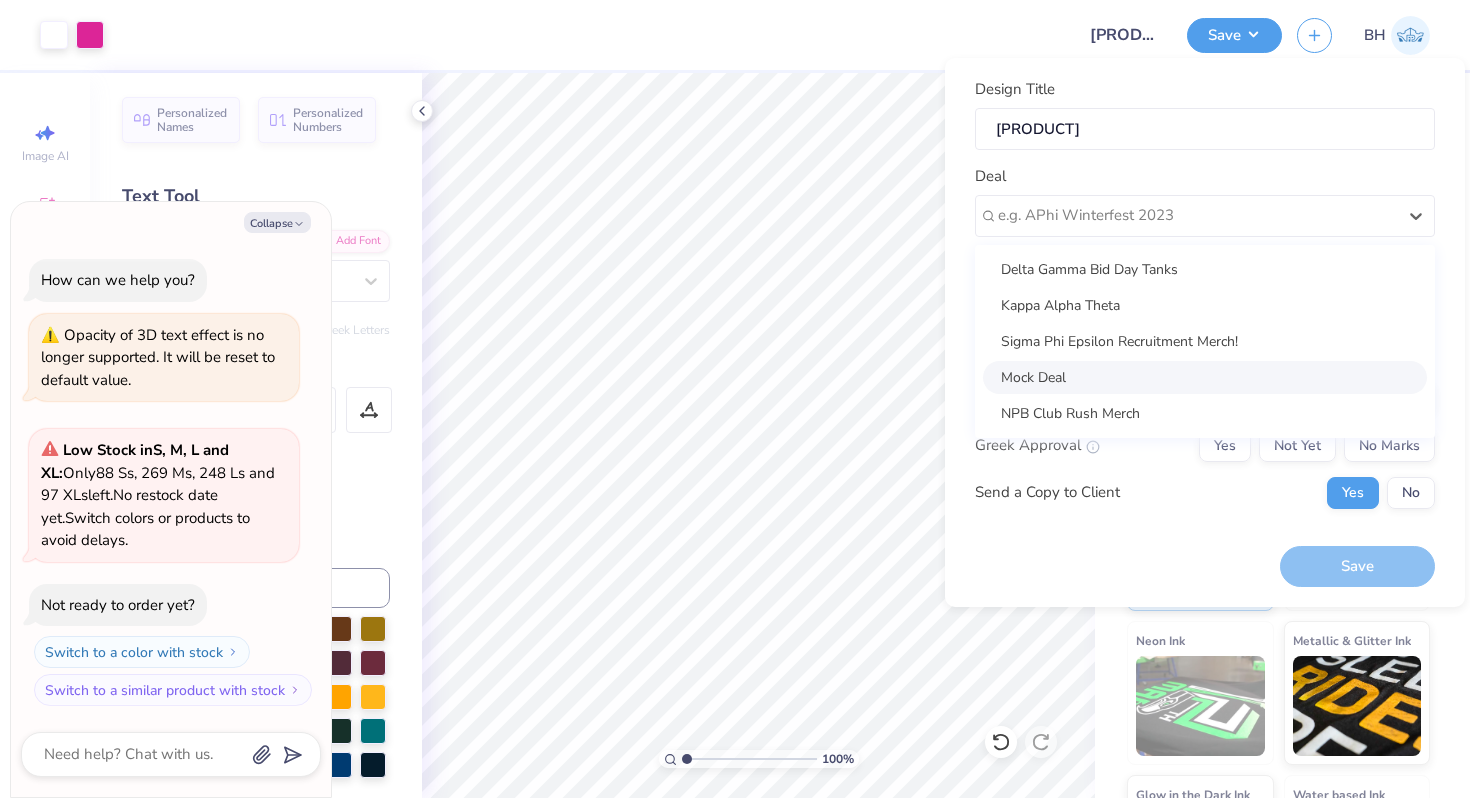 click on "Mock Deal" at bounding box center (1205, 377) 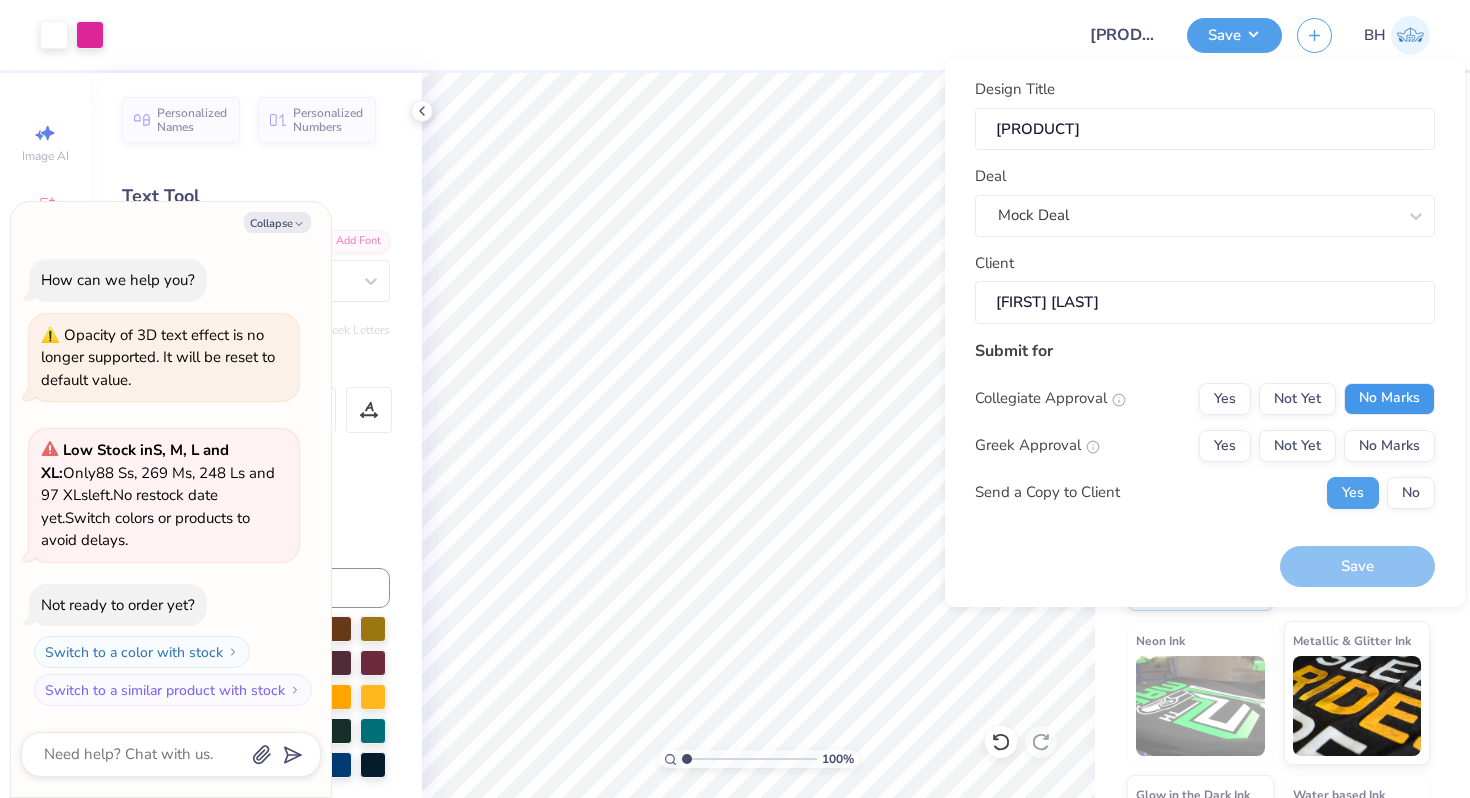 click on "No Marks" at bounding box center [1389, 399] 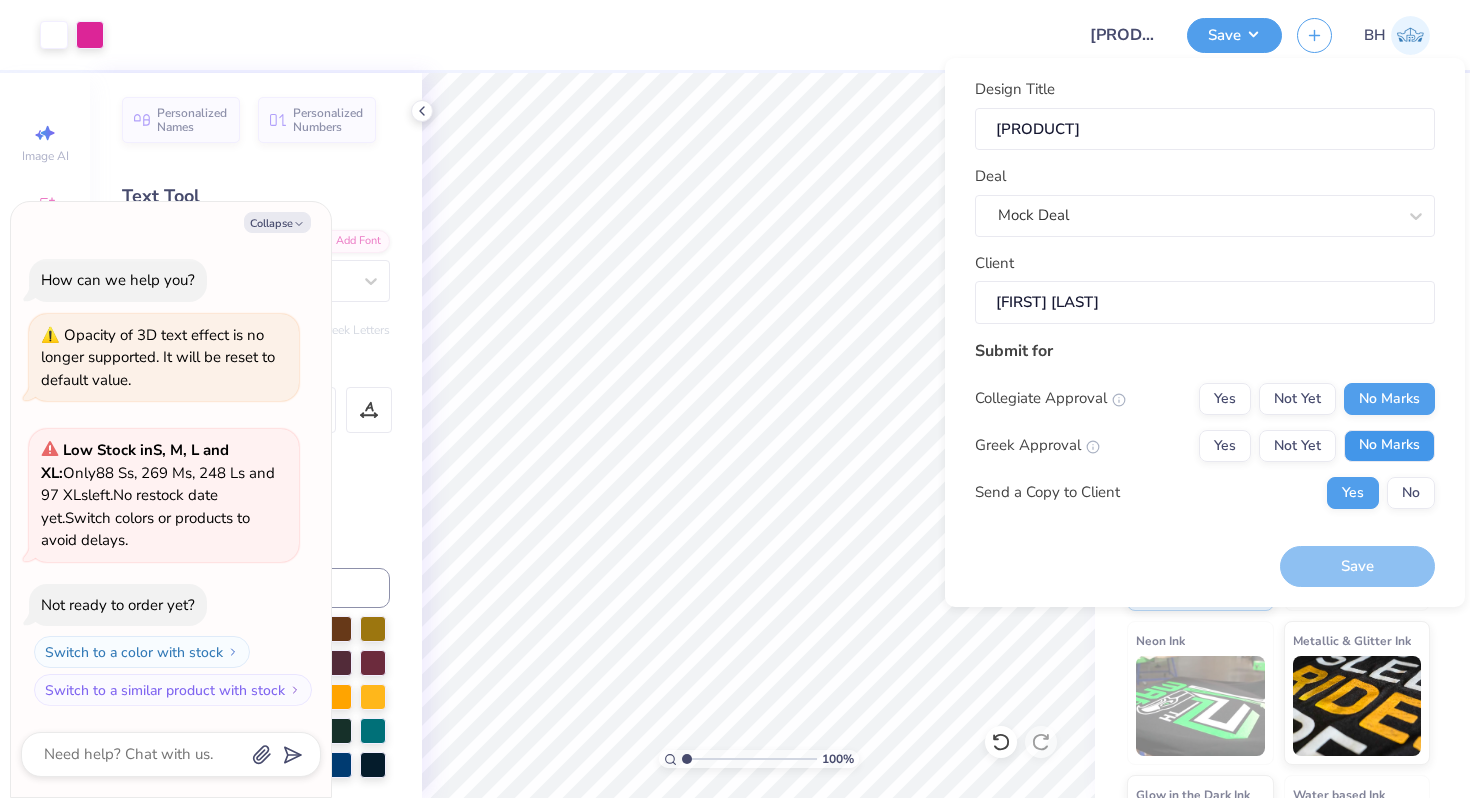 click on "No Marks" at bounding box center [1389, 446] 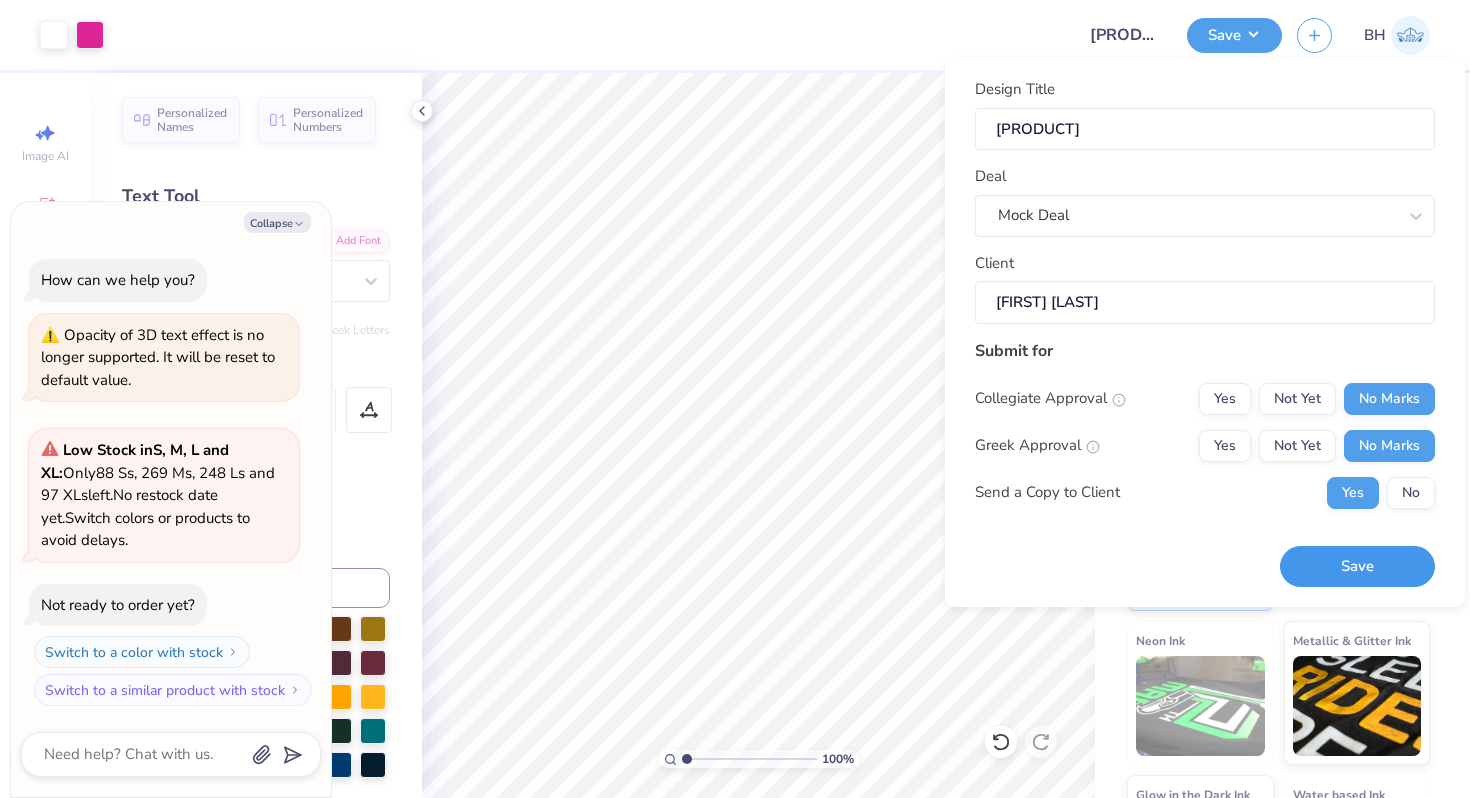 click on "Save" at bounding box center (1357, 566) 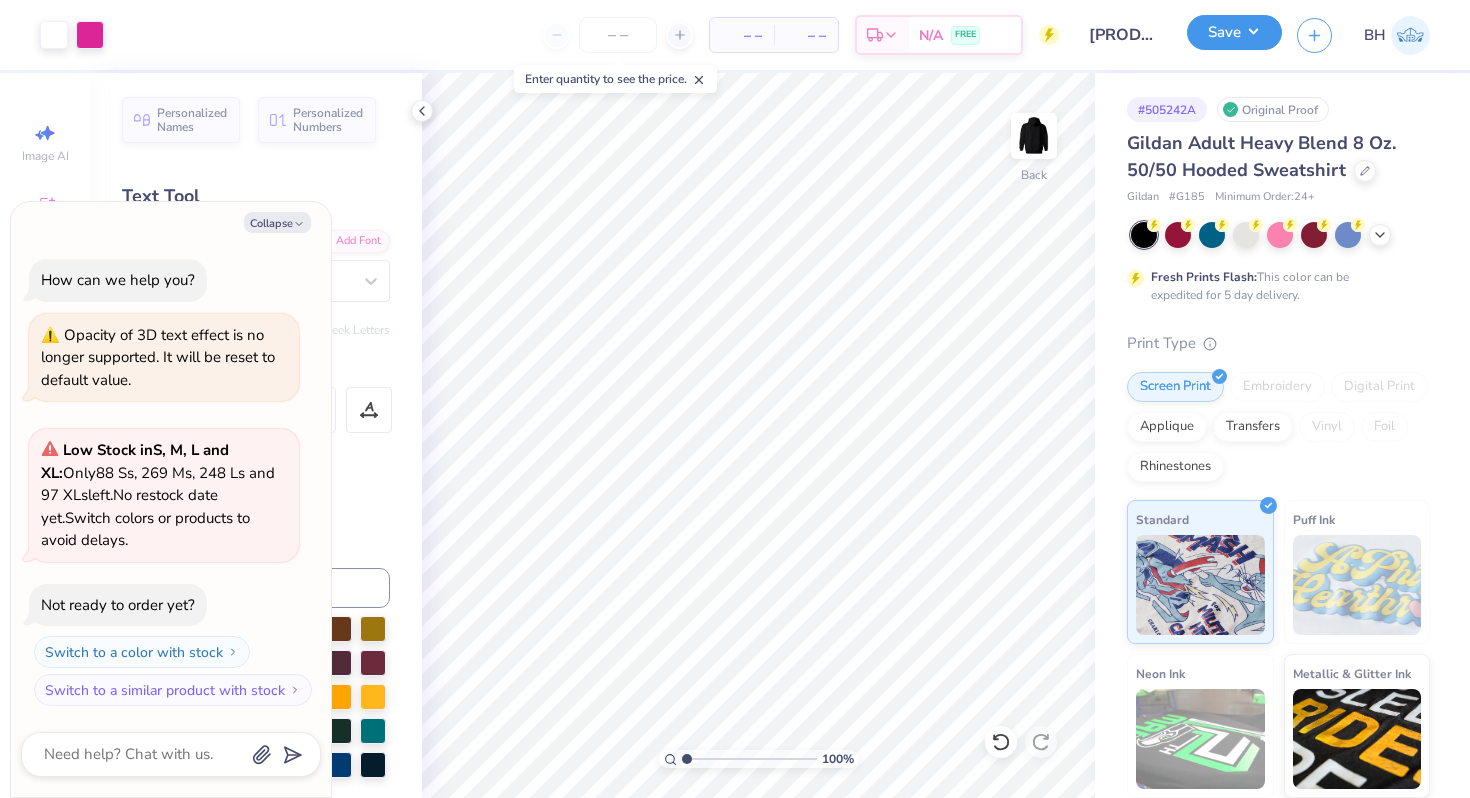 click on "Save" at bounding box center (1234, 32) 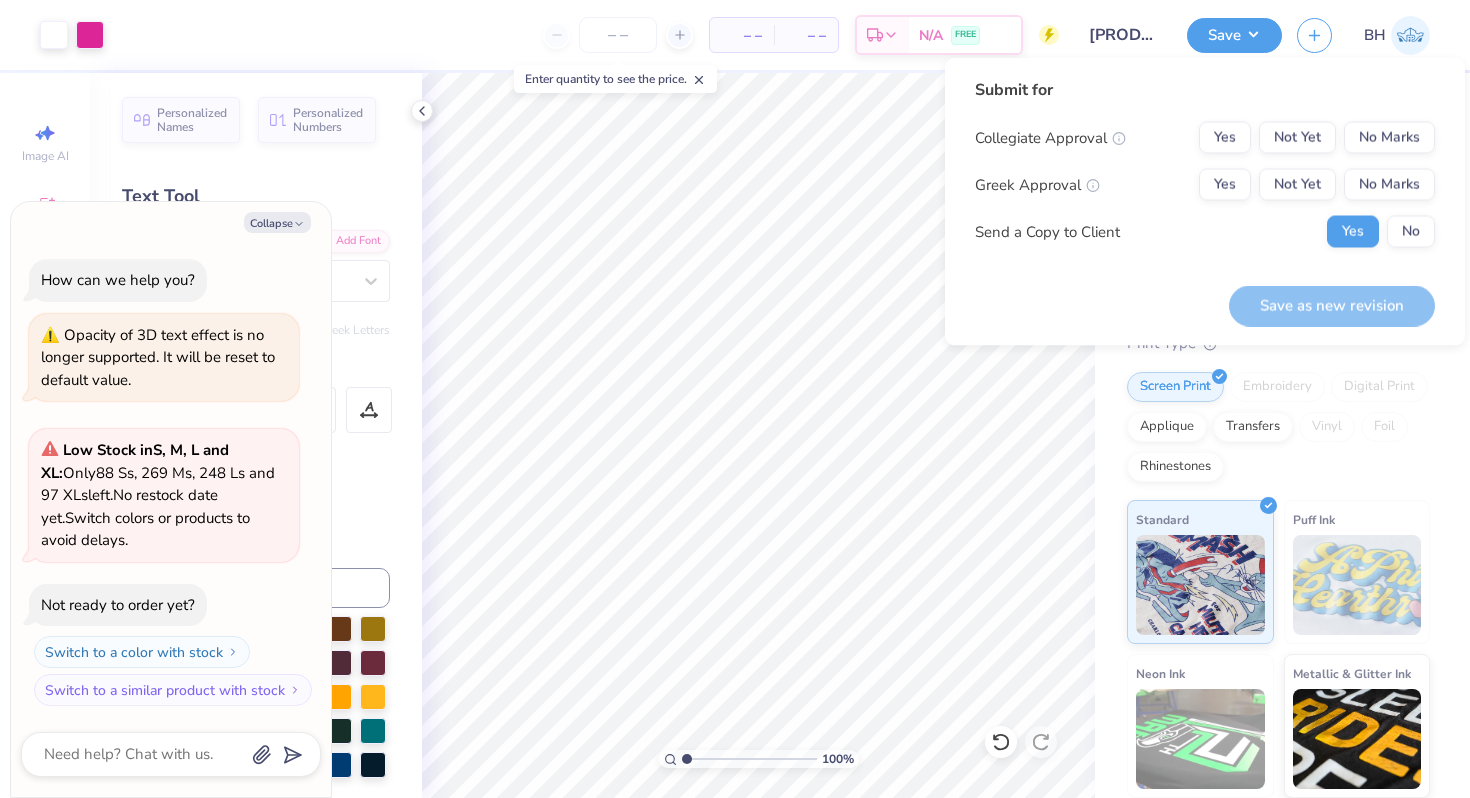 click on "Screen Print Embroidery Digital Print Applique Transfers Vinyl Foil Rhinestones" at bounding box center [1278, 427] 